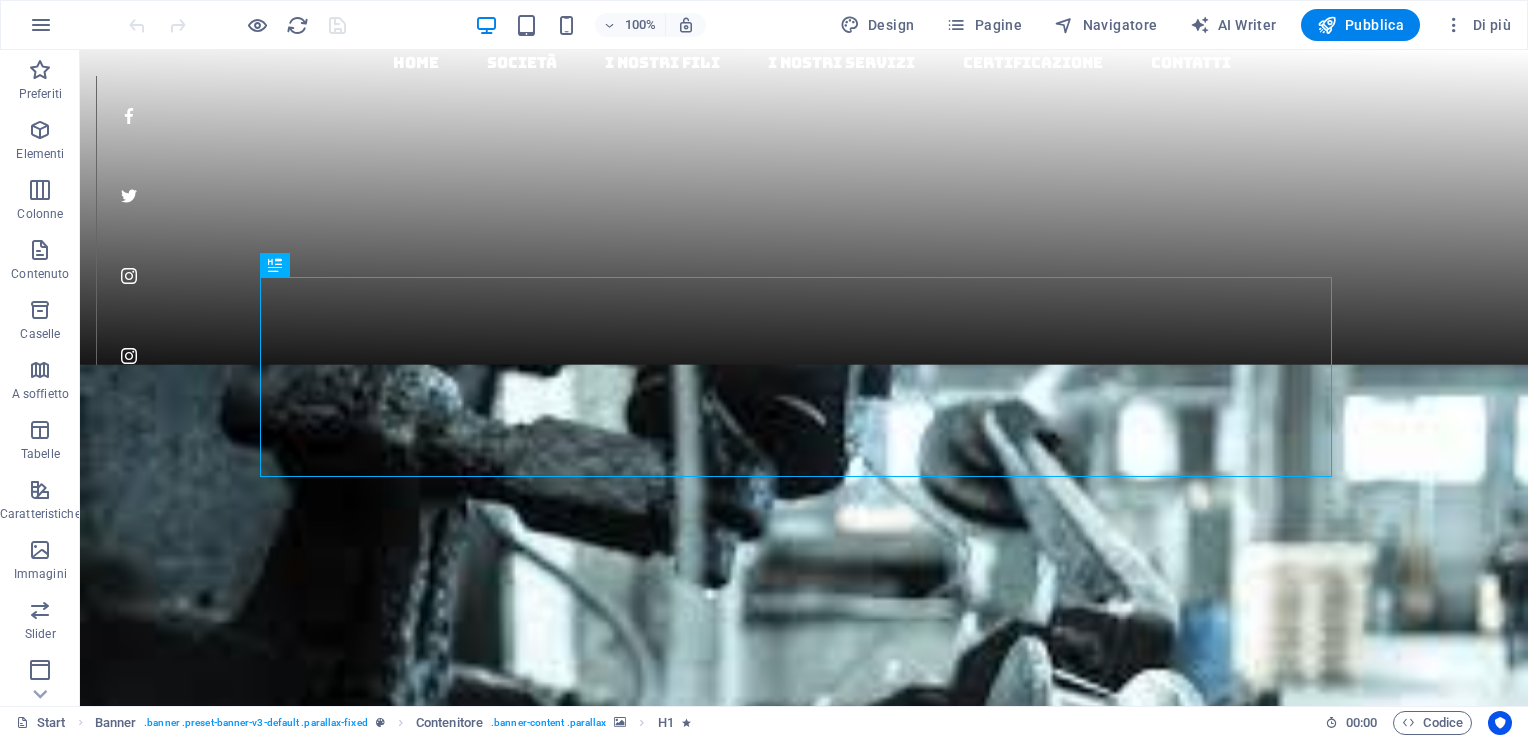 scroll, scrollTop: 0, scrollLeft: 0, axis: both 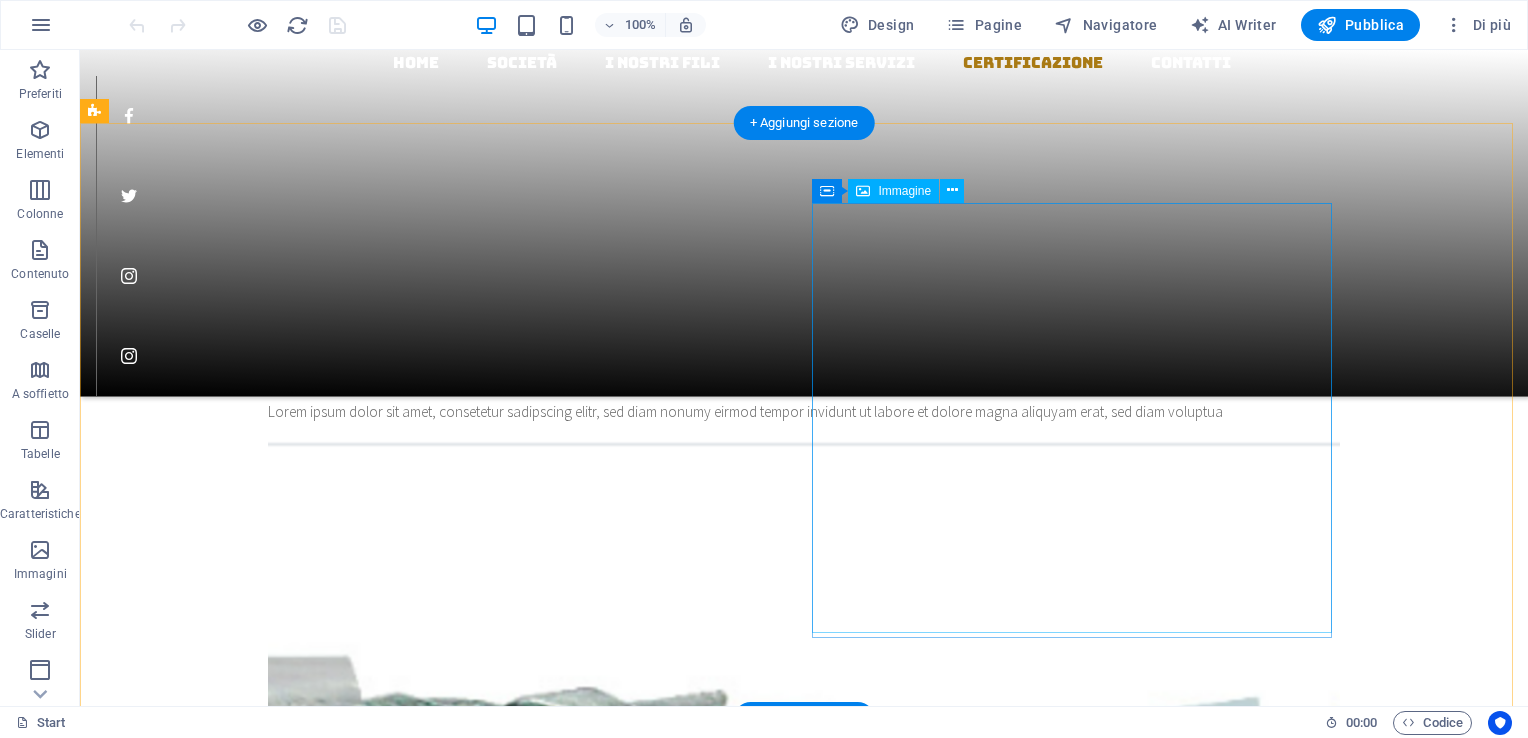 click at bounding box center (632, 7897) 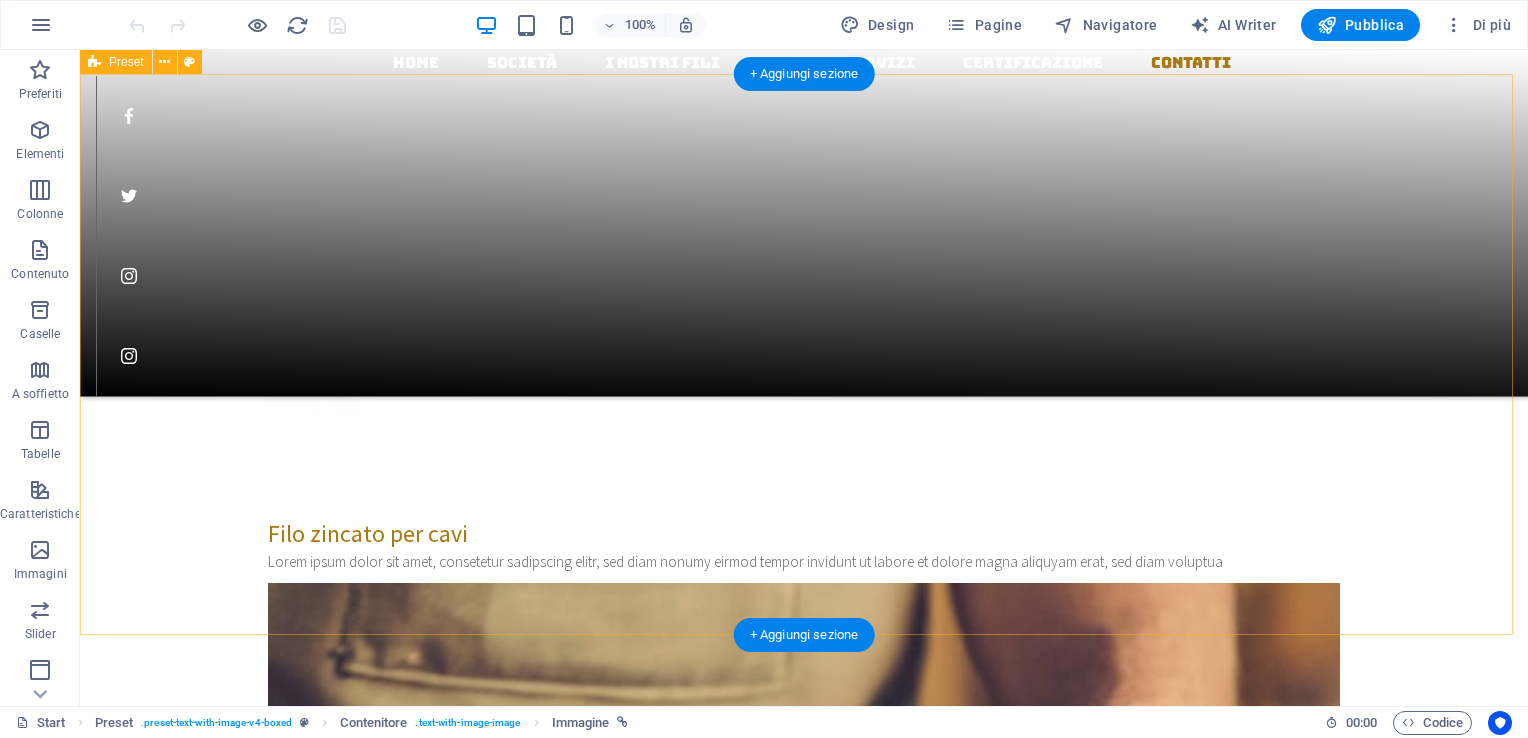 scroll, scrollTop: 3488, scrollLeft: 0, axis: vertical 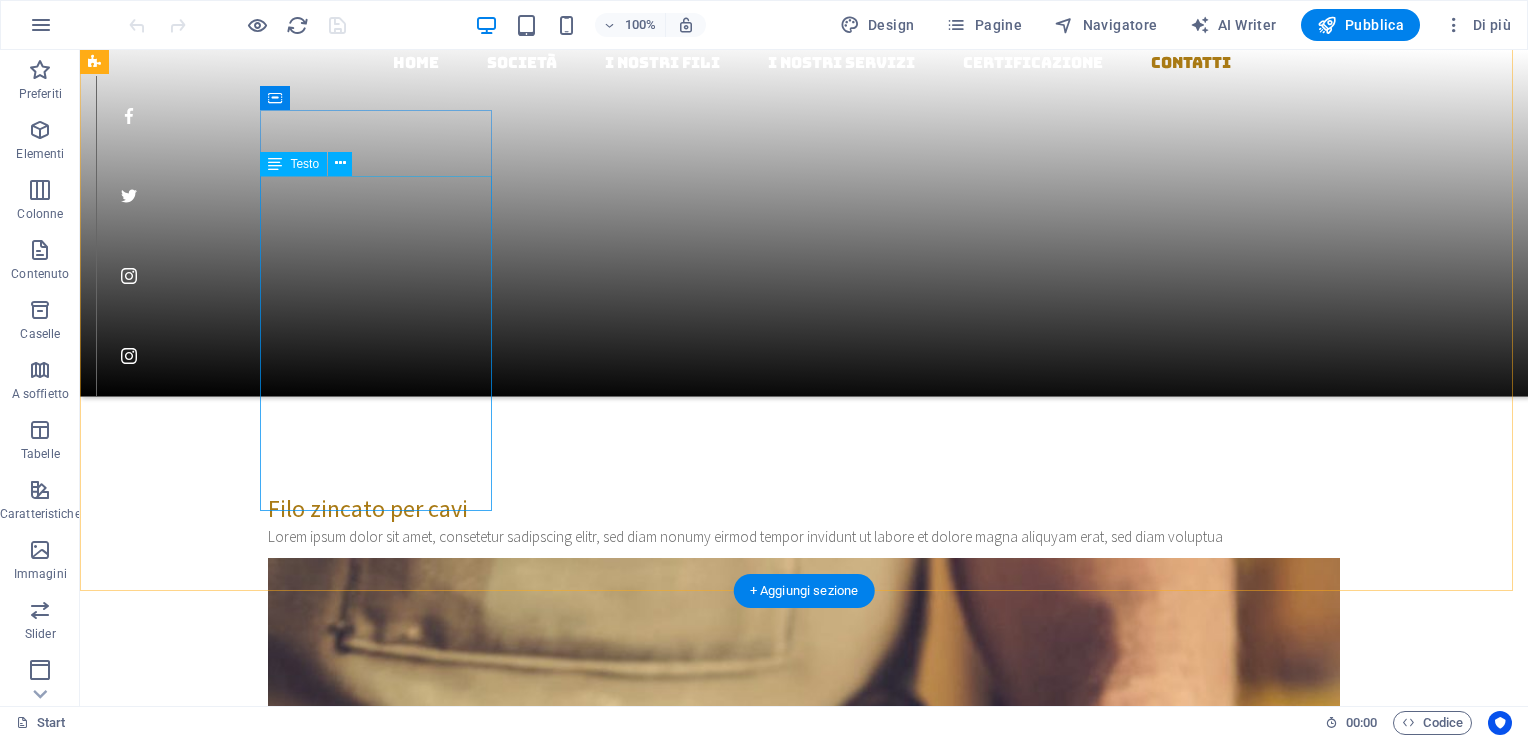click on "info@[EXAMPLE.COM]" at bounding box center (163, 7945) 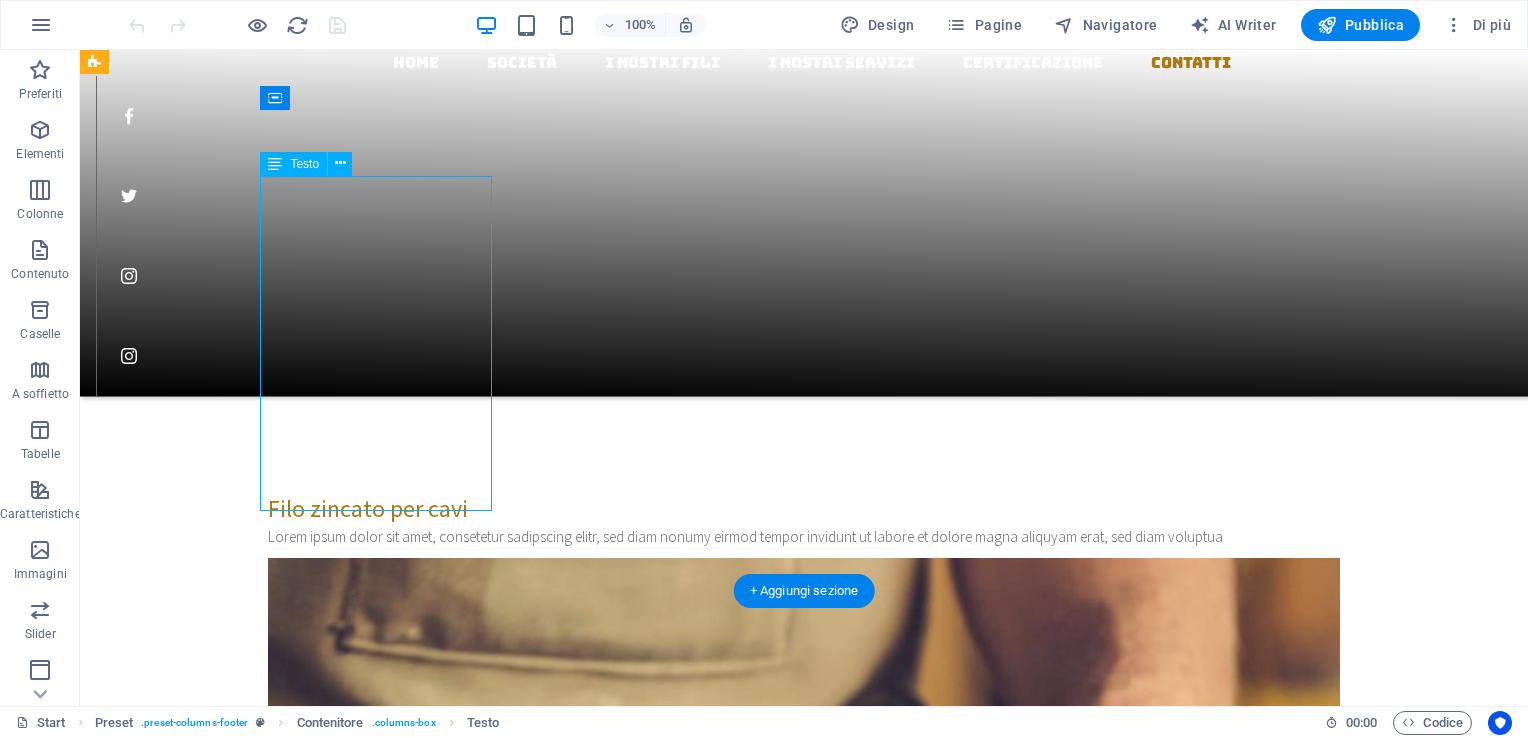 click on "info@[EXAMPLE.COM]" at bounding box center [163, 7945] 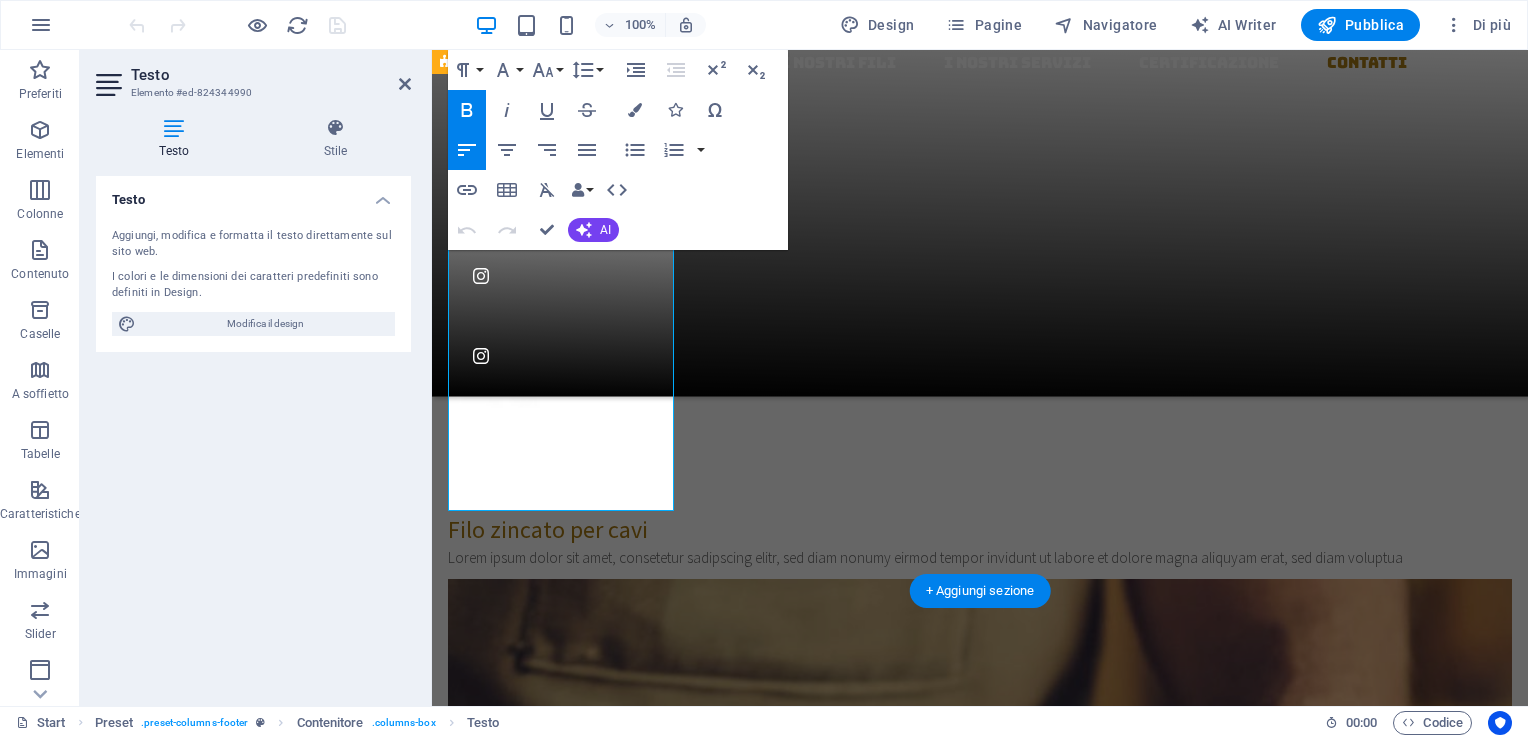 scroll, scrollTop: 3473, scrollLeft: 0, axis: vertical 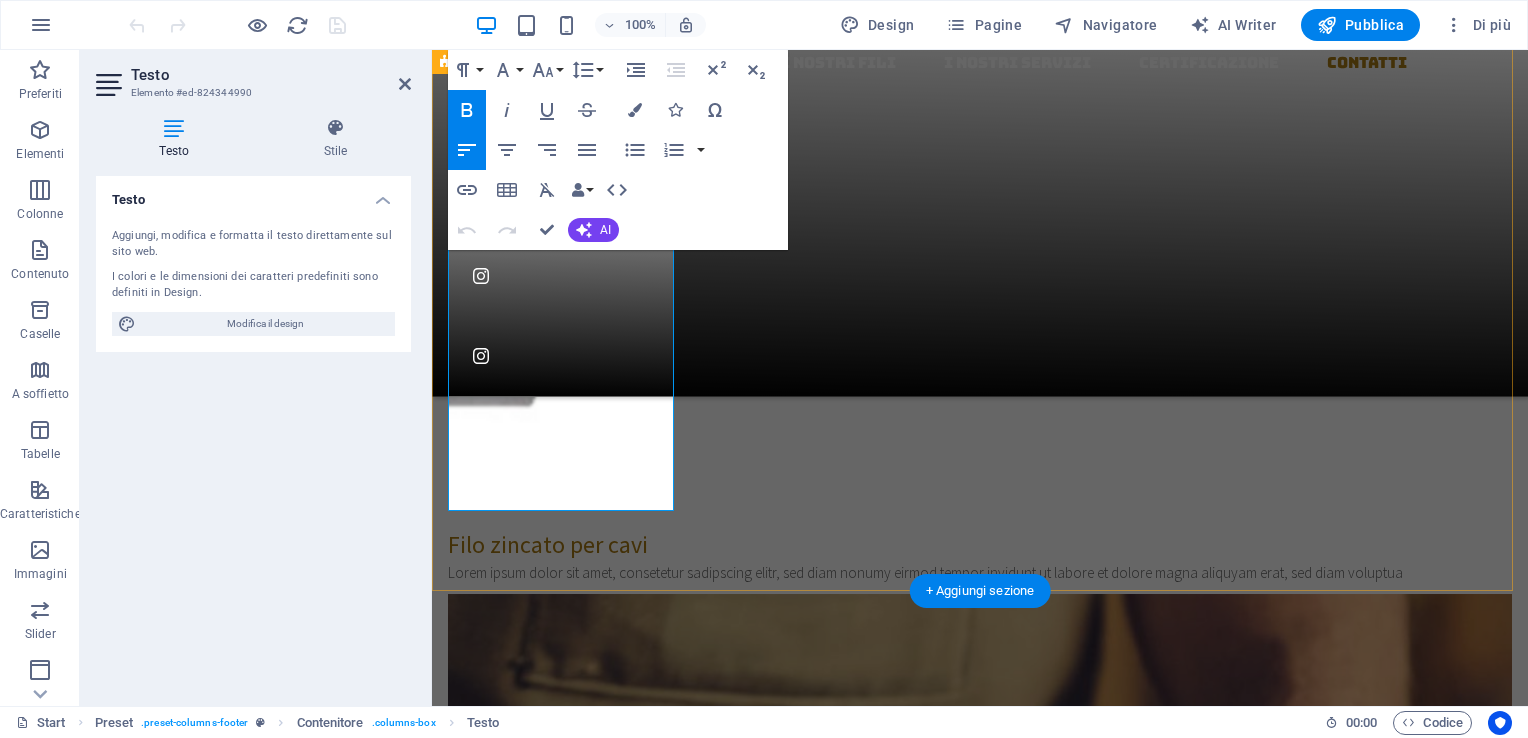 drag, startPoint x: 484, startPoint y: 499, endPoint x: 676, endPoint y: 823, distance: 376.61652 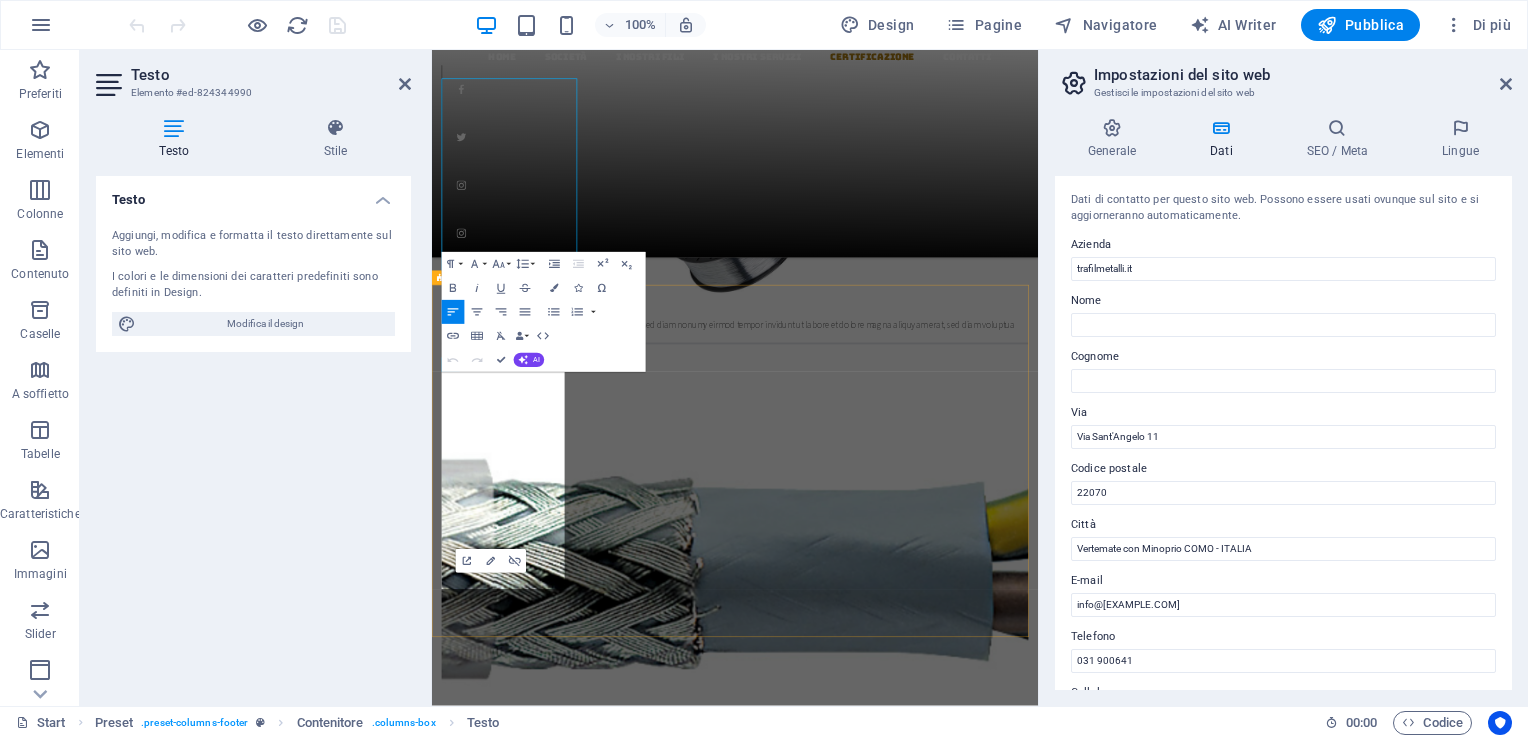 scroll, scrollTop: 3550, scrollLeft: 0, axis: vertical 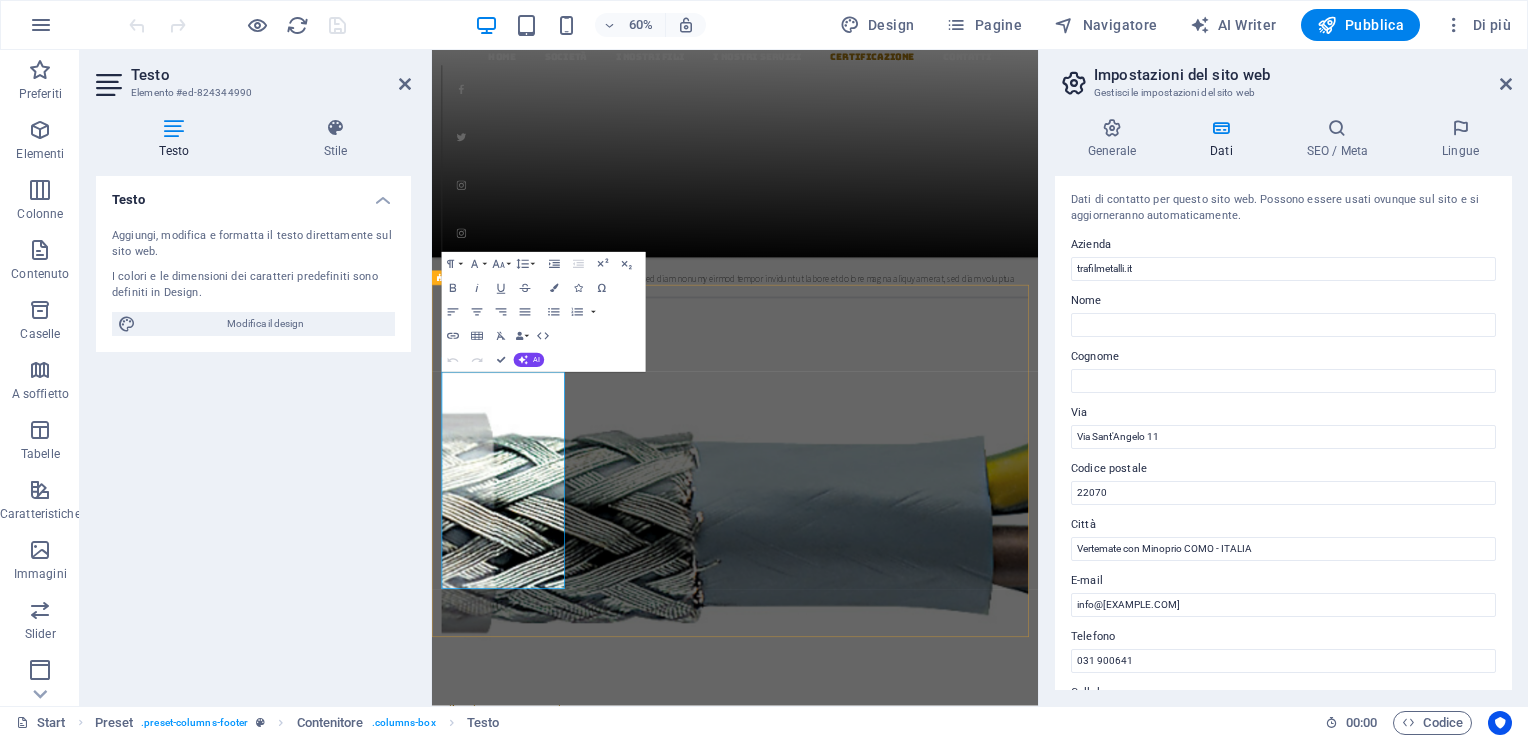 click on "info@[EXAMPLE.COM]" at bounding box center (515, 8128) 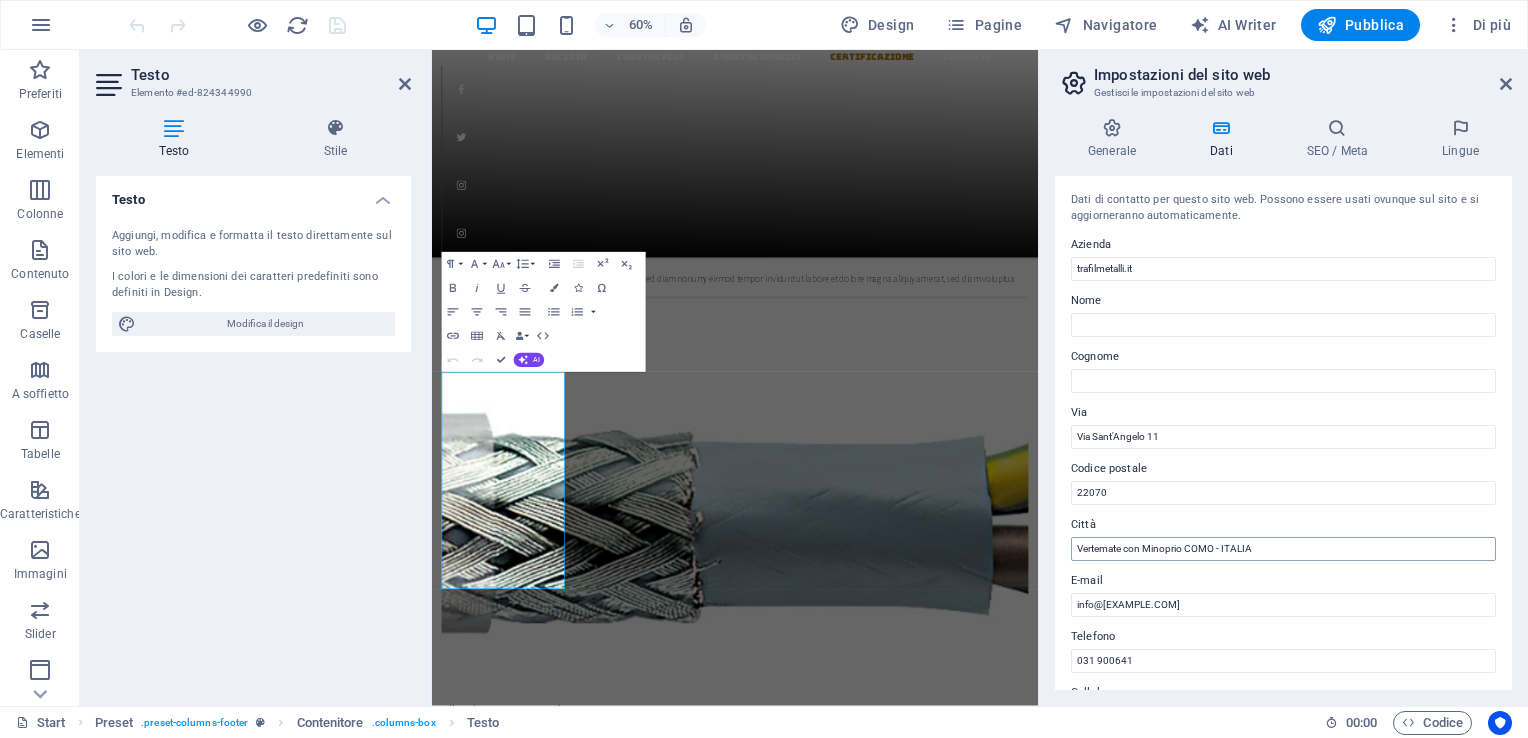 scroll, scrollTop: 200, scrollLeft: 0, axis: vertical 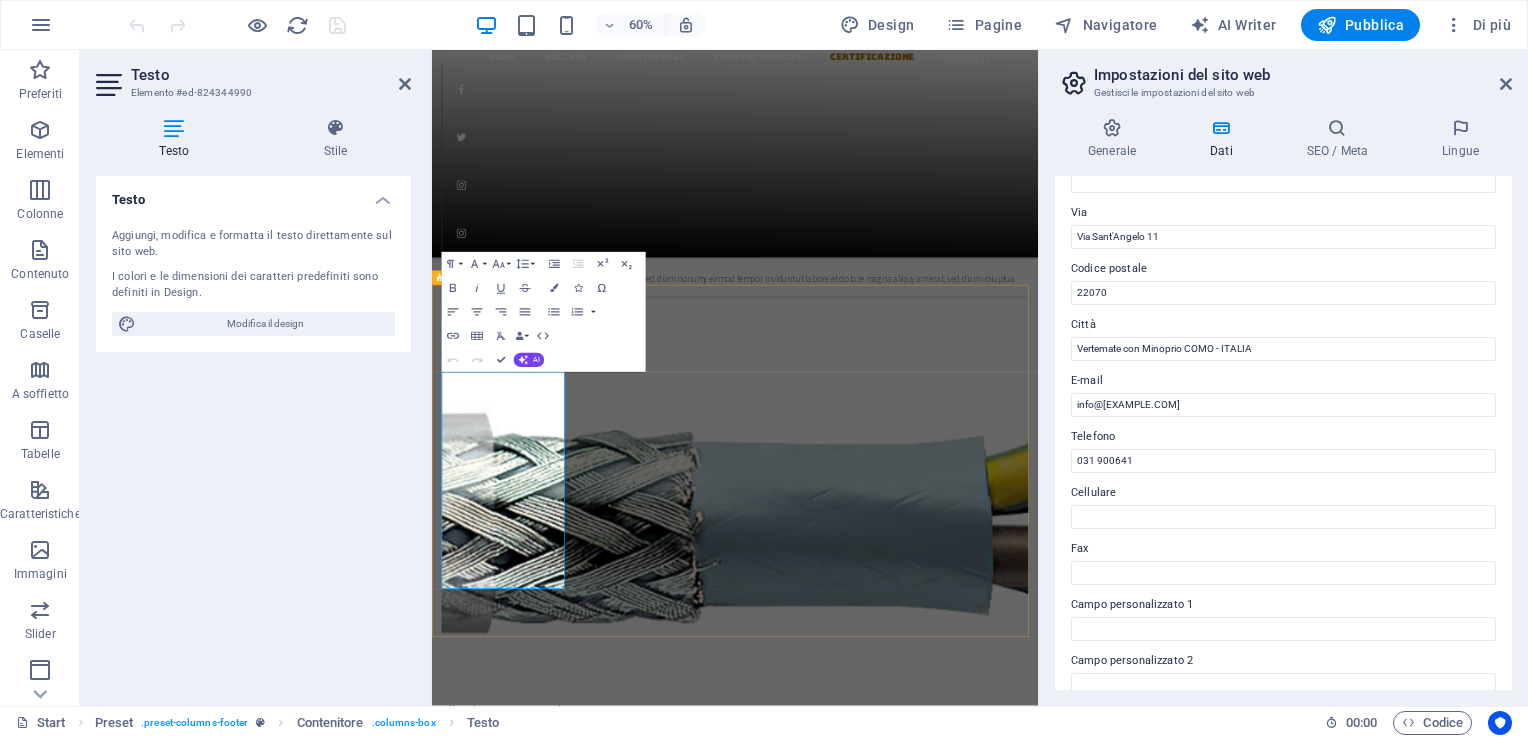 click on "info@[EXAMPLE.COM]" at bounding box center (515, 8128) 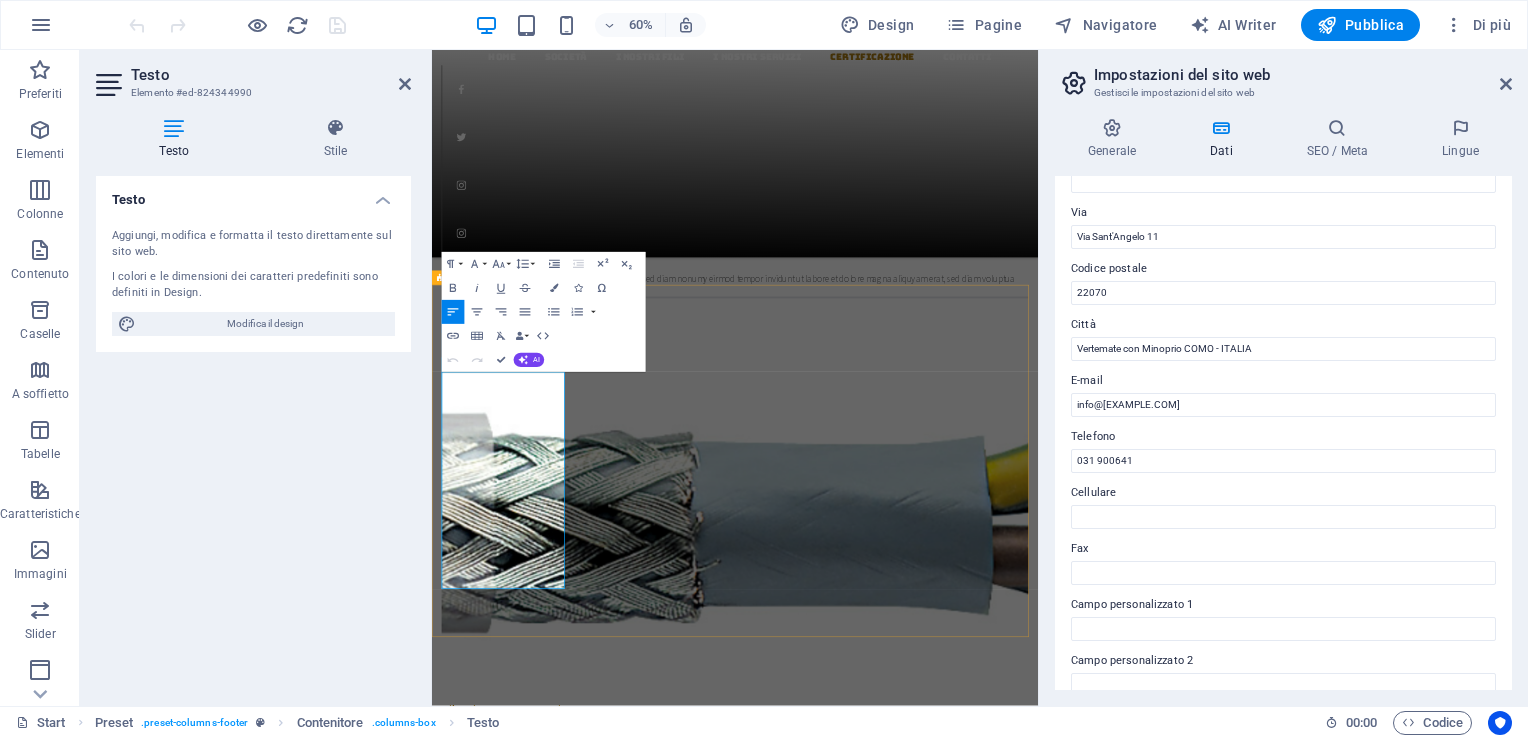 click on "info@[EXAMPLE.COM]" at bounding box center [515, 8128] 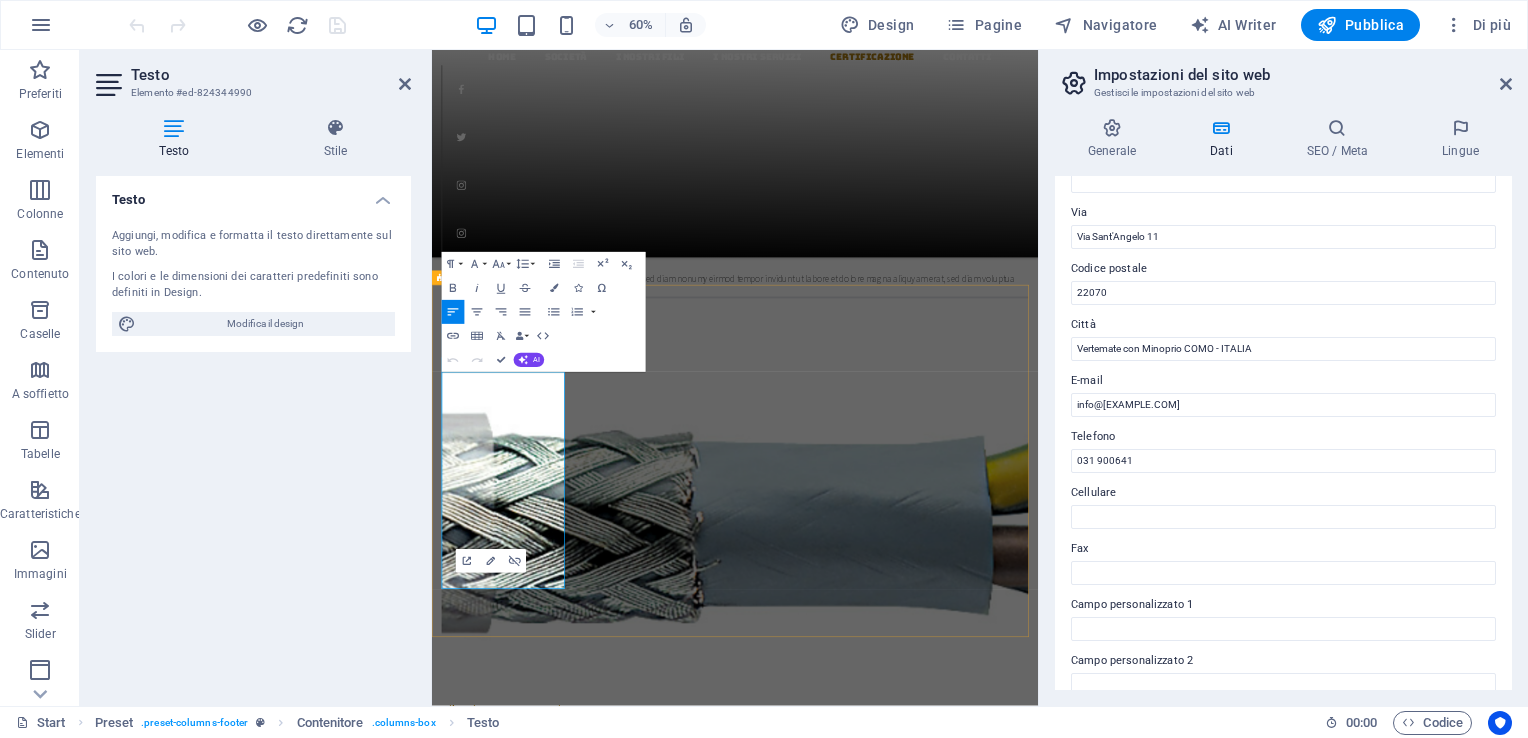drag, startPoint x: 590, startPoint y: 948, endPoint x: 958, endPoint y: 633, distance: 484.40582 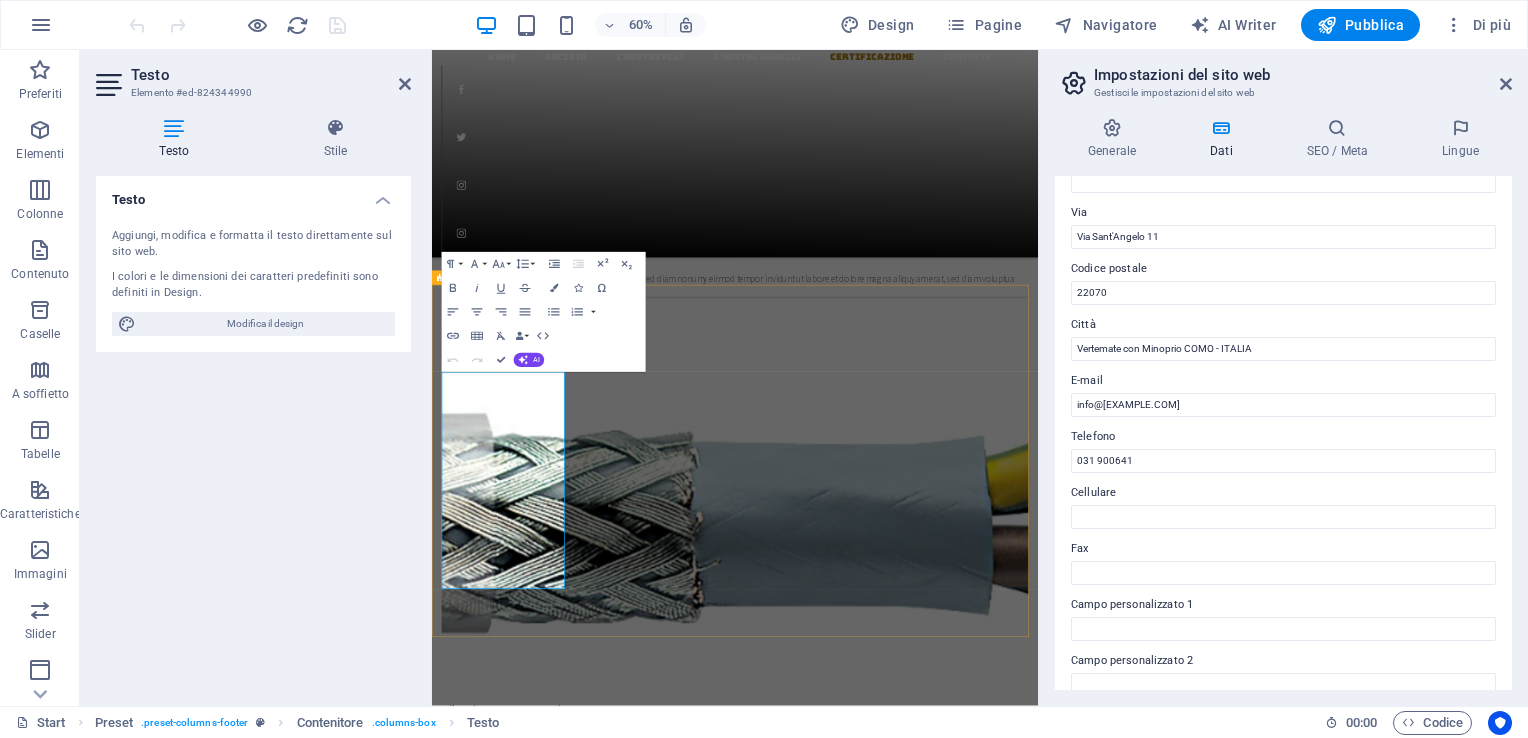 click on "PEC: info@[EXAMPLE.COM]" at bounding box center (937, 8116) 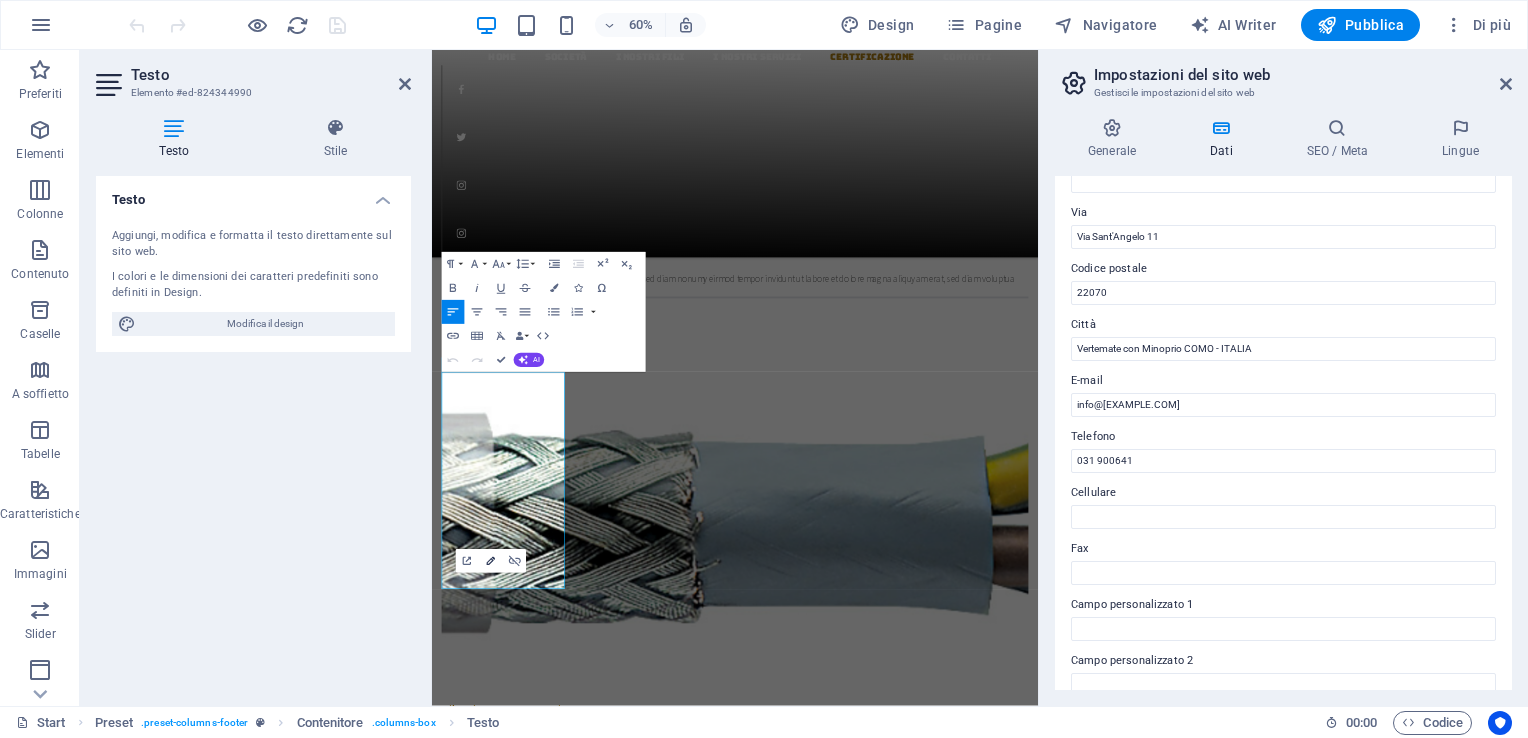 click 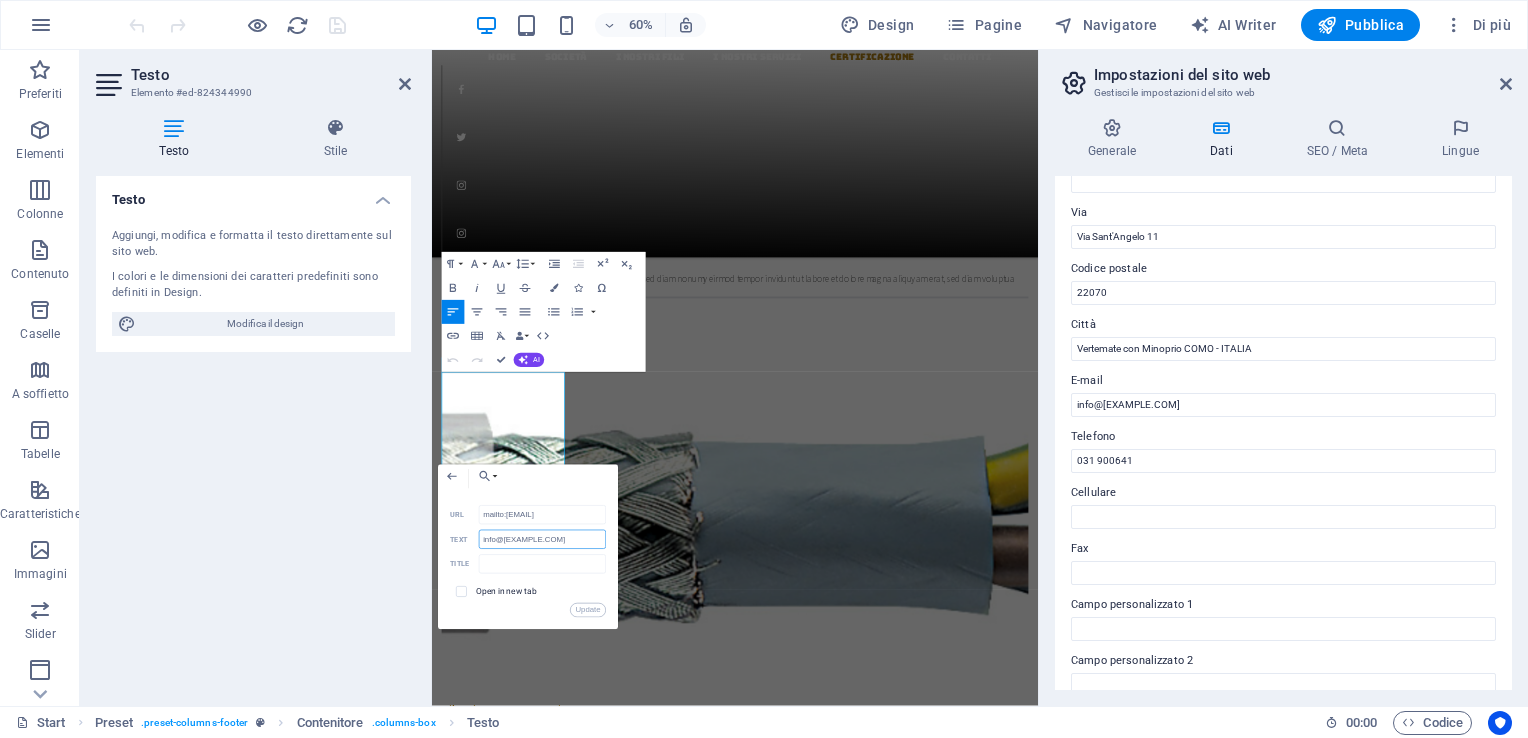 click on "info@[EXAMPLE.COM]" at bounding box center [542, 539] 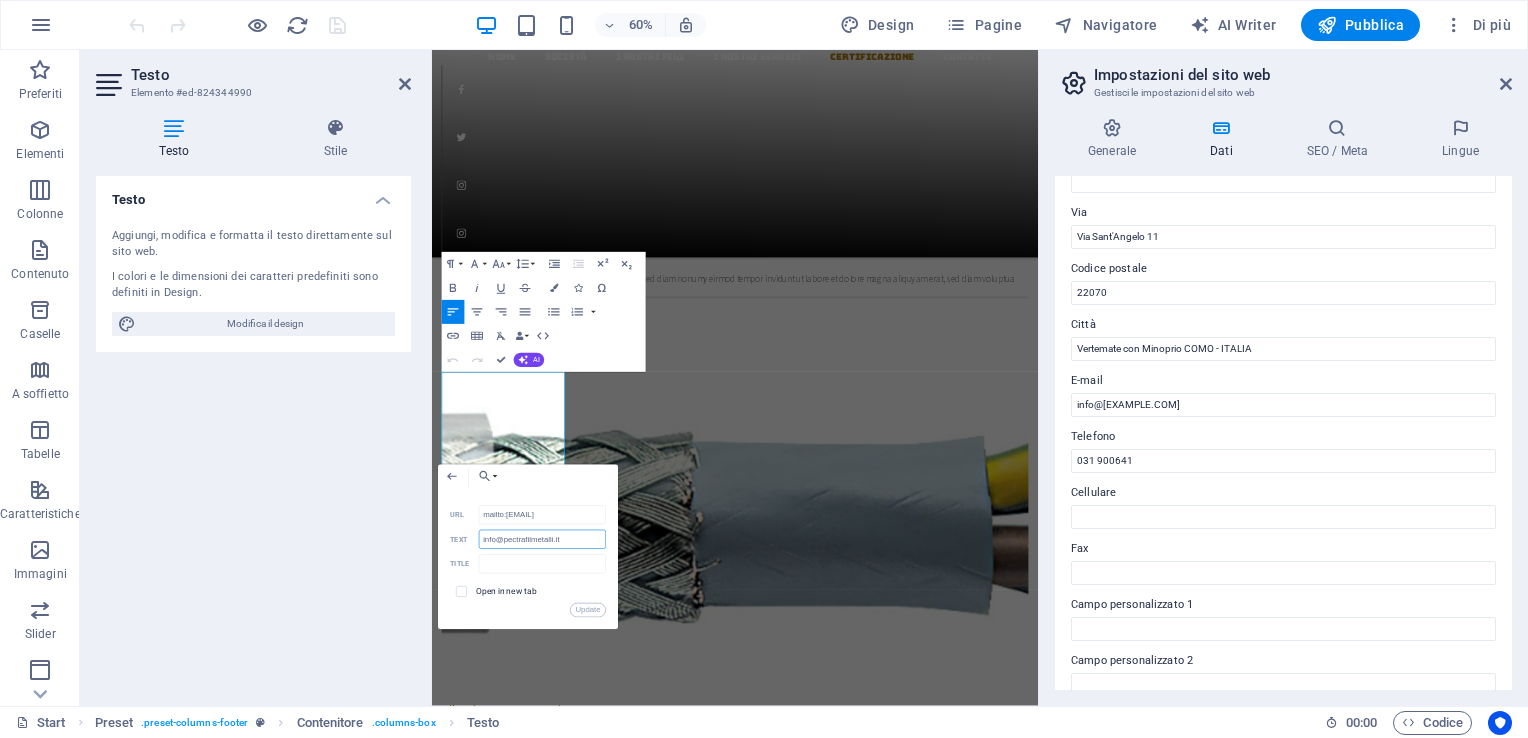 type on "info@pec.[EXAMPLE.COM]" 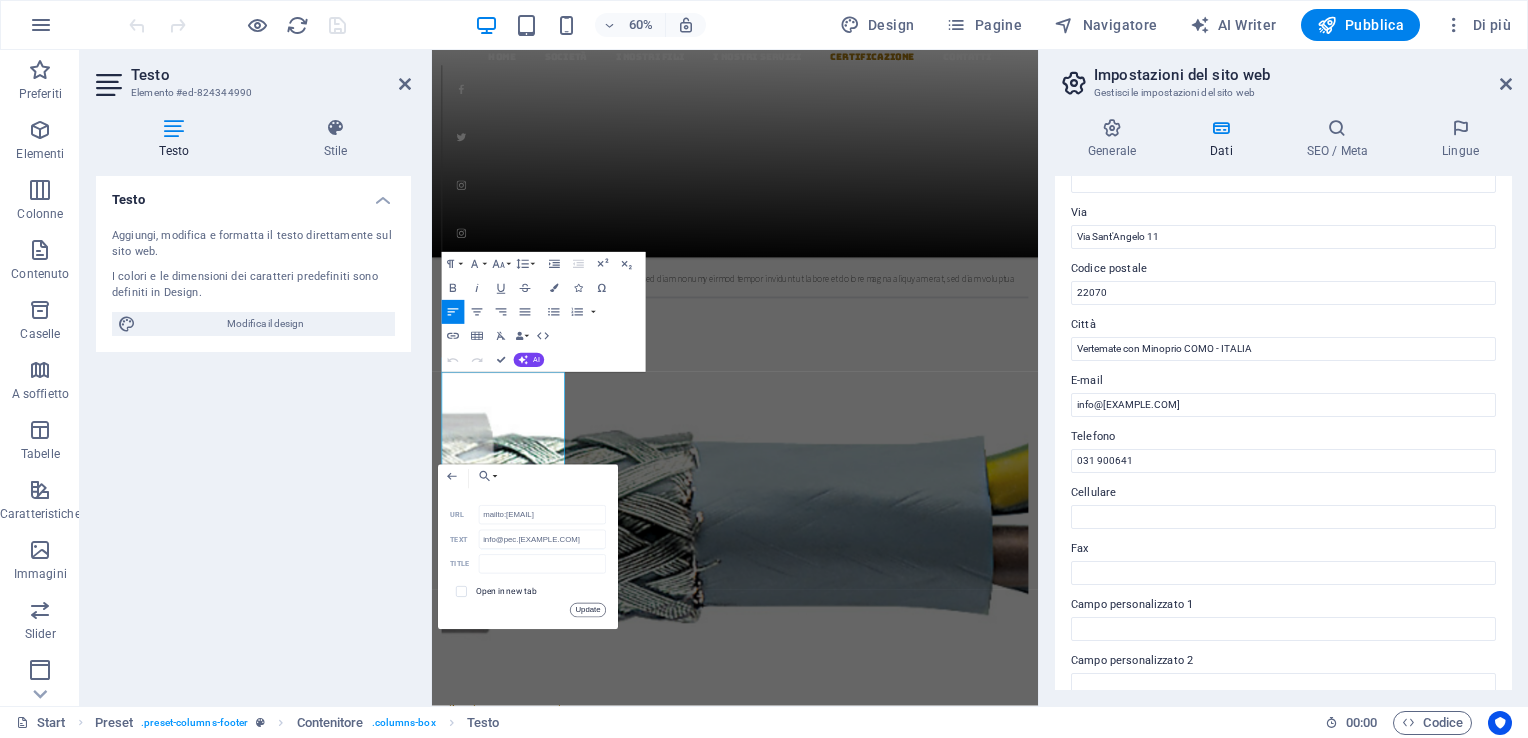click on "Update" at bounding box center (588, 610) 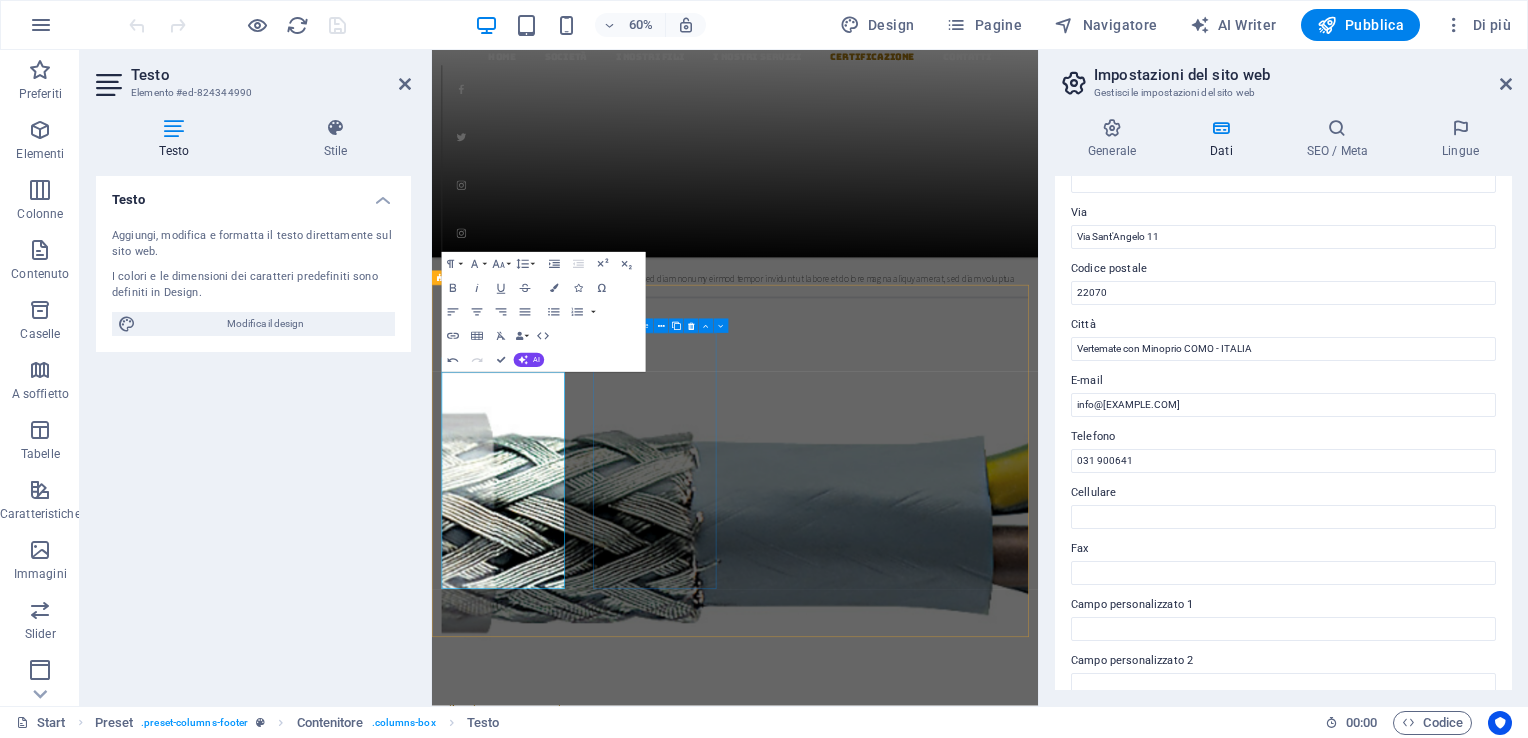 click on "Services Furniture remodeling Doorstep repair General carpentry Wood installation" at bounding box center (937, 8250) 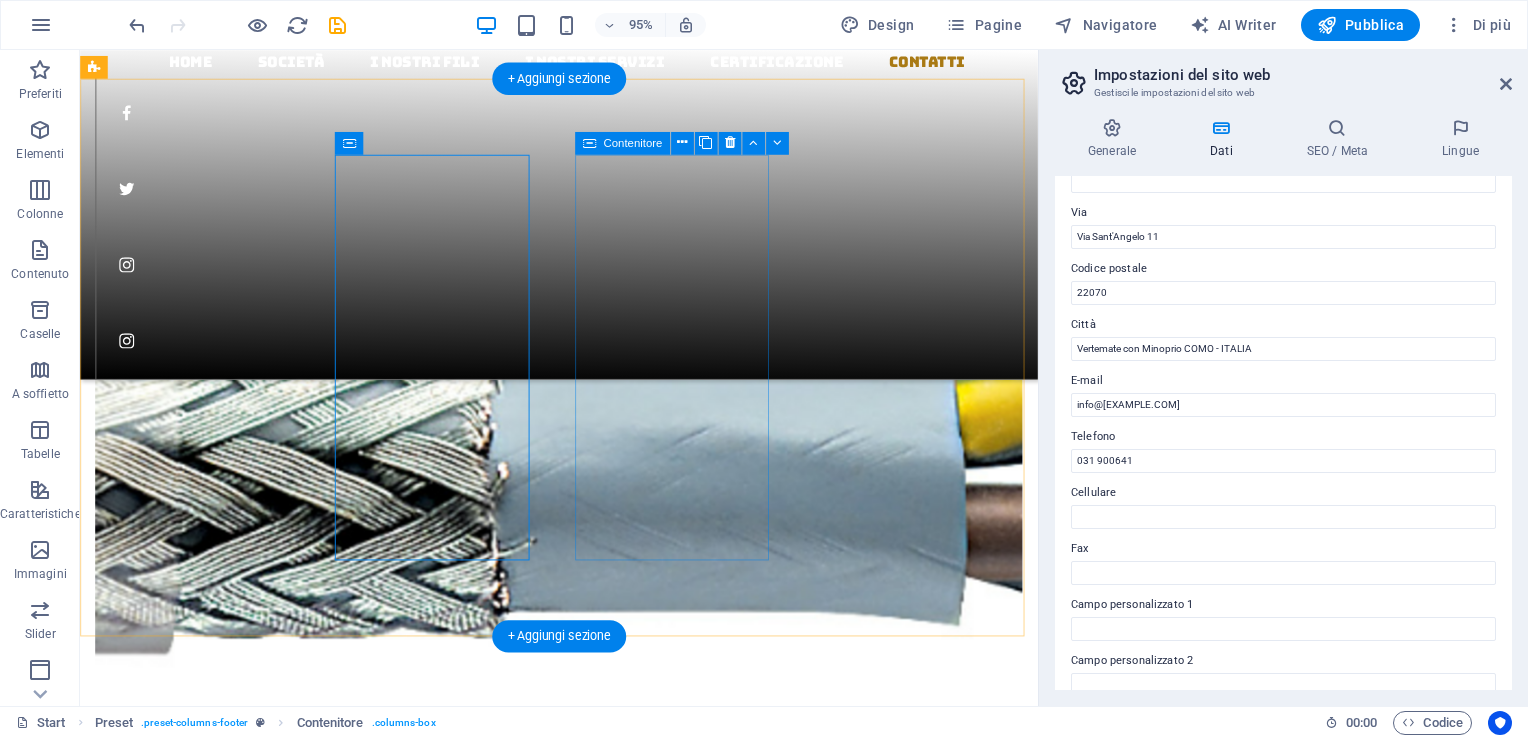 scroll, scrollTop: 3049, scrollLeft: 0, axis: vertical 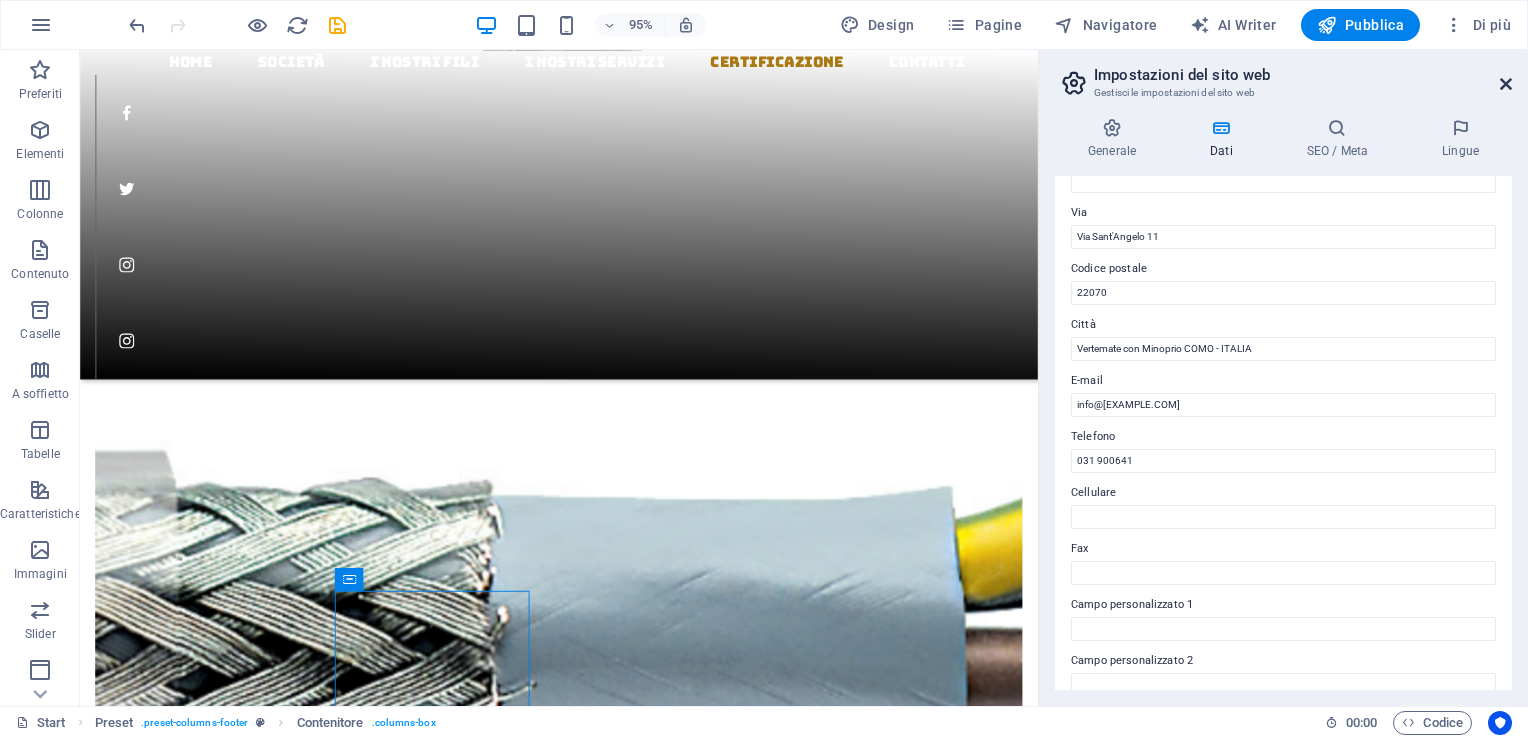 click at bounding box center (1506, 84) 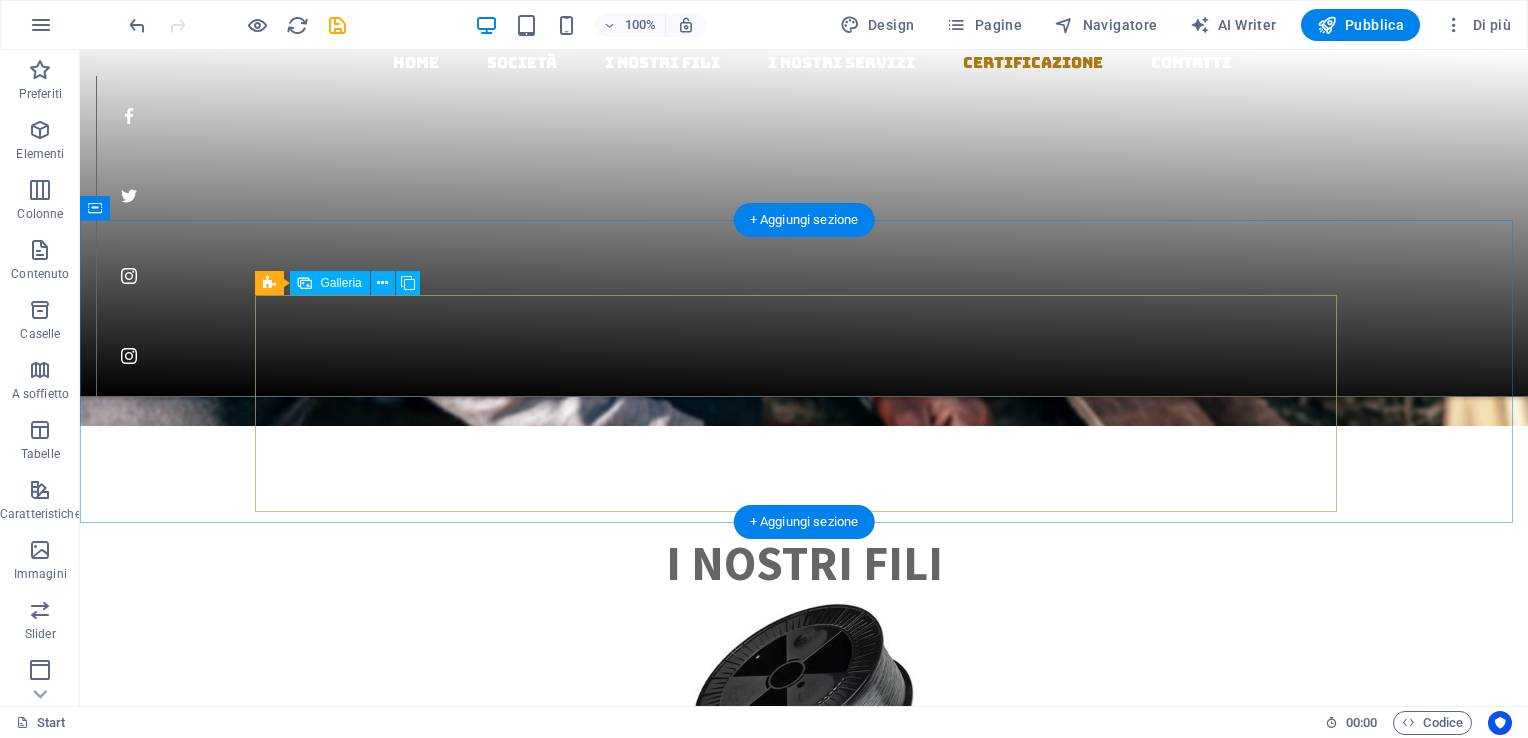scroll, scrollTop: 2400, scrollLeft: 0, axis: vertical 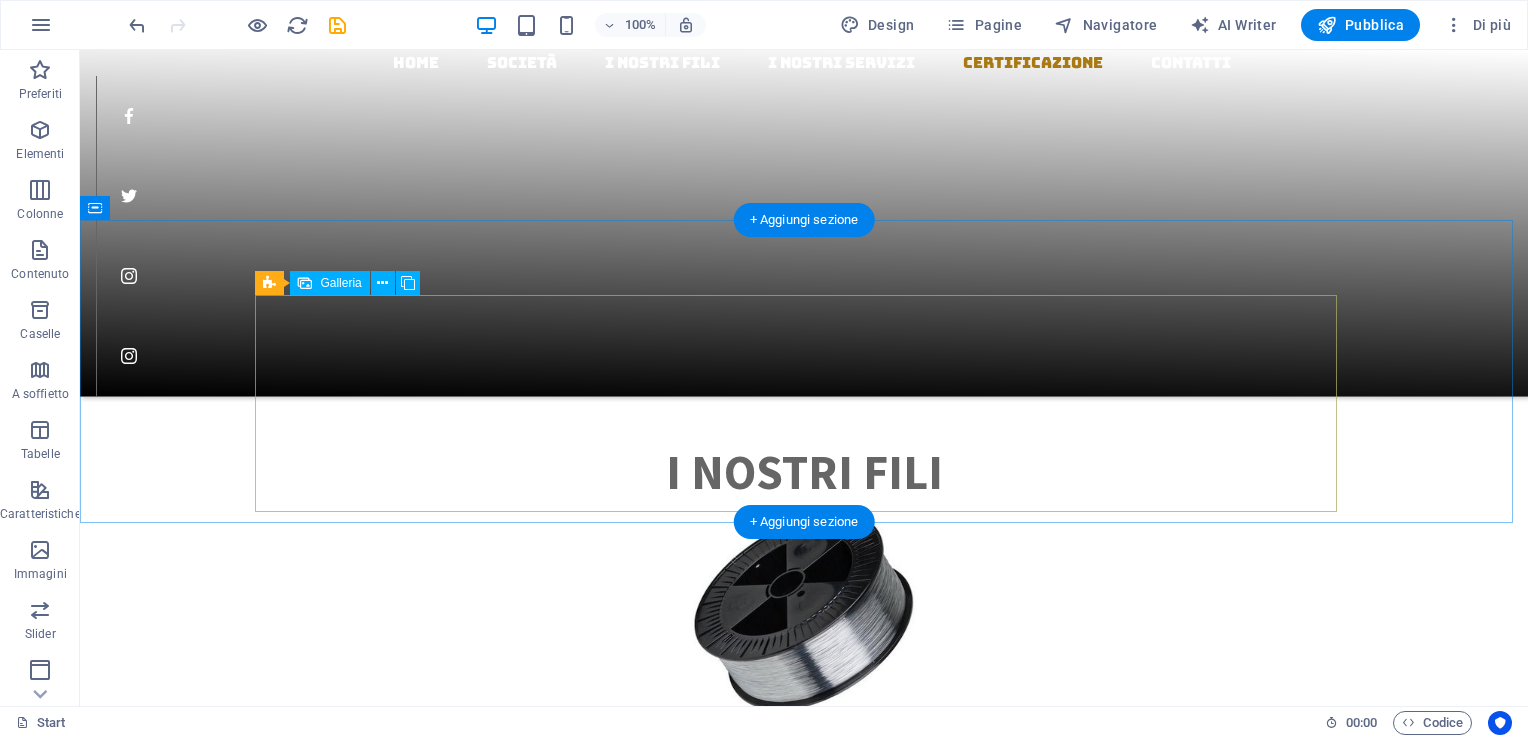click at bounding box center (804, 7486) 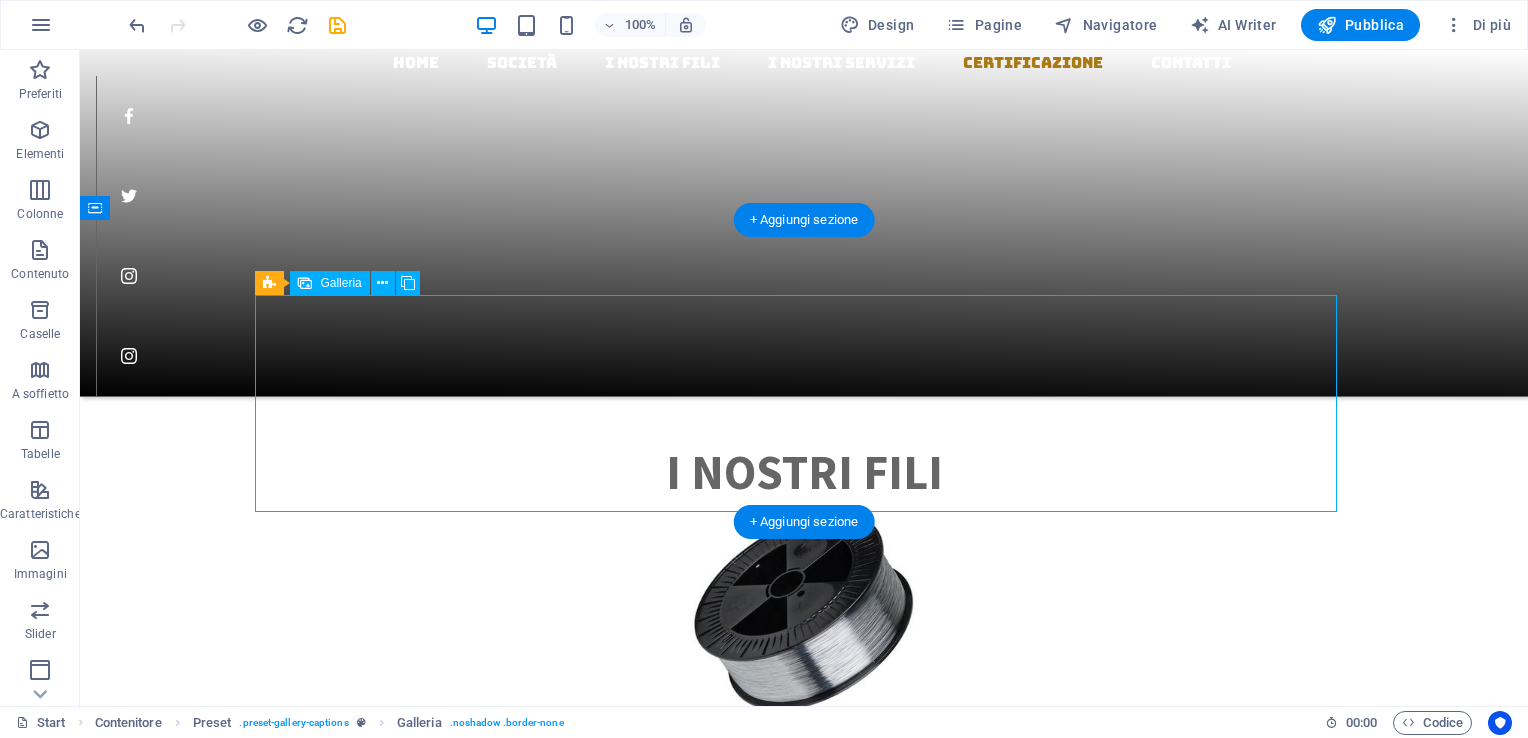 click at bounding box center (804, 7486) 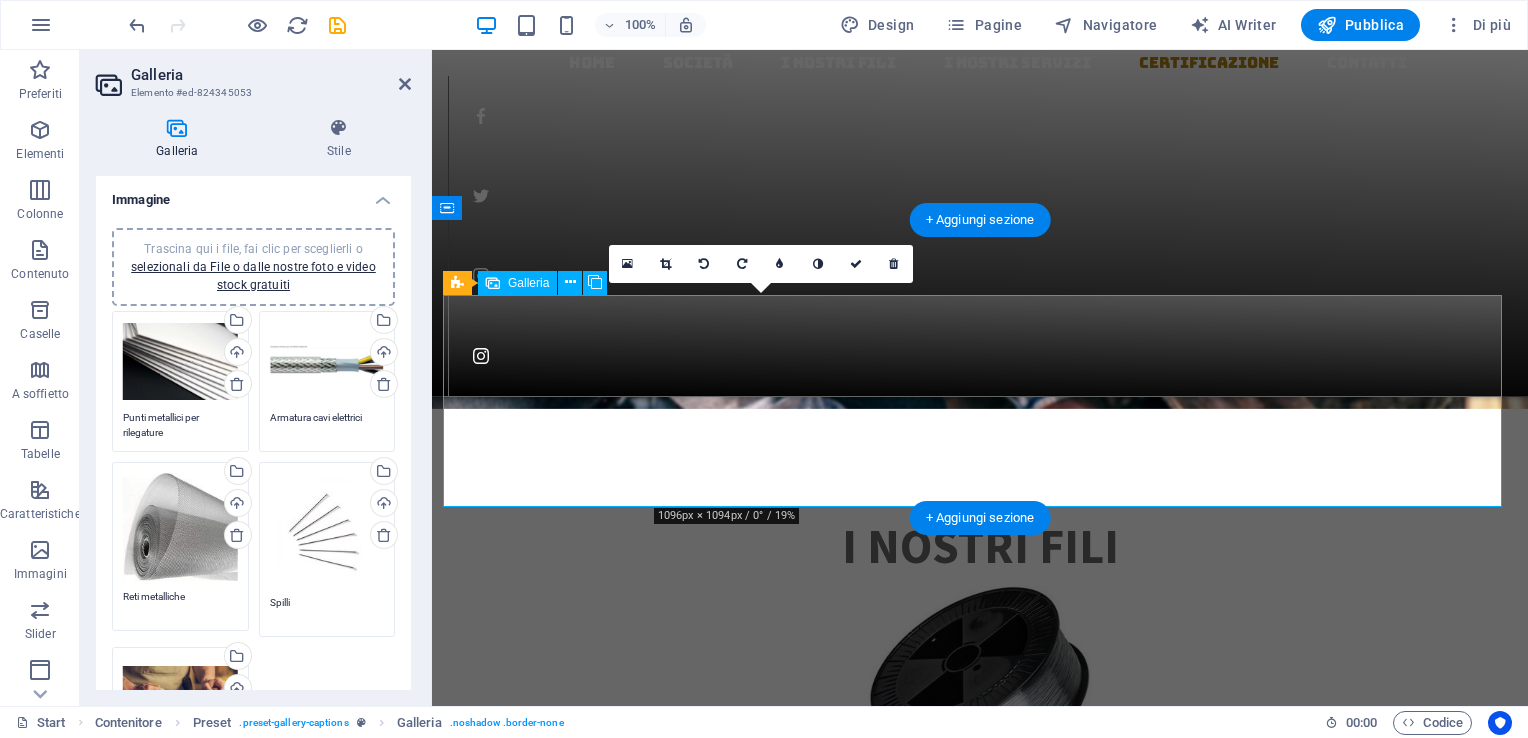 scroll, scrollTop: 2390, scrollLeft: 0, axis: vertical 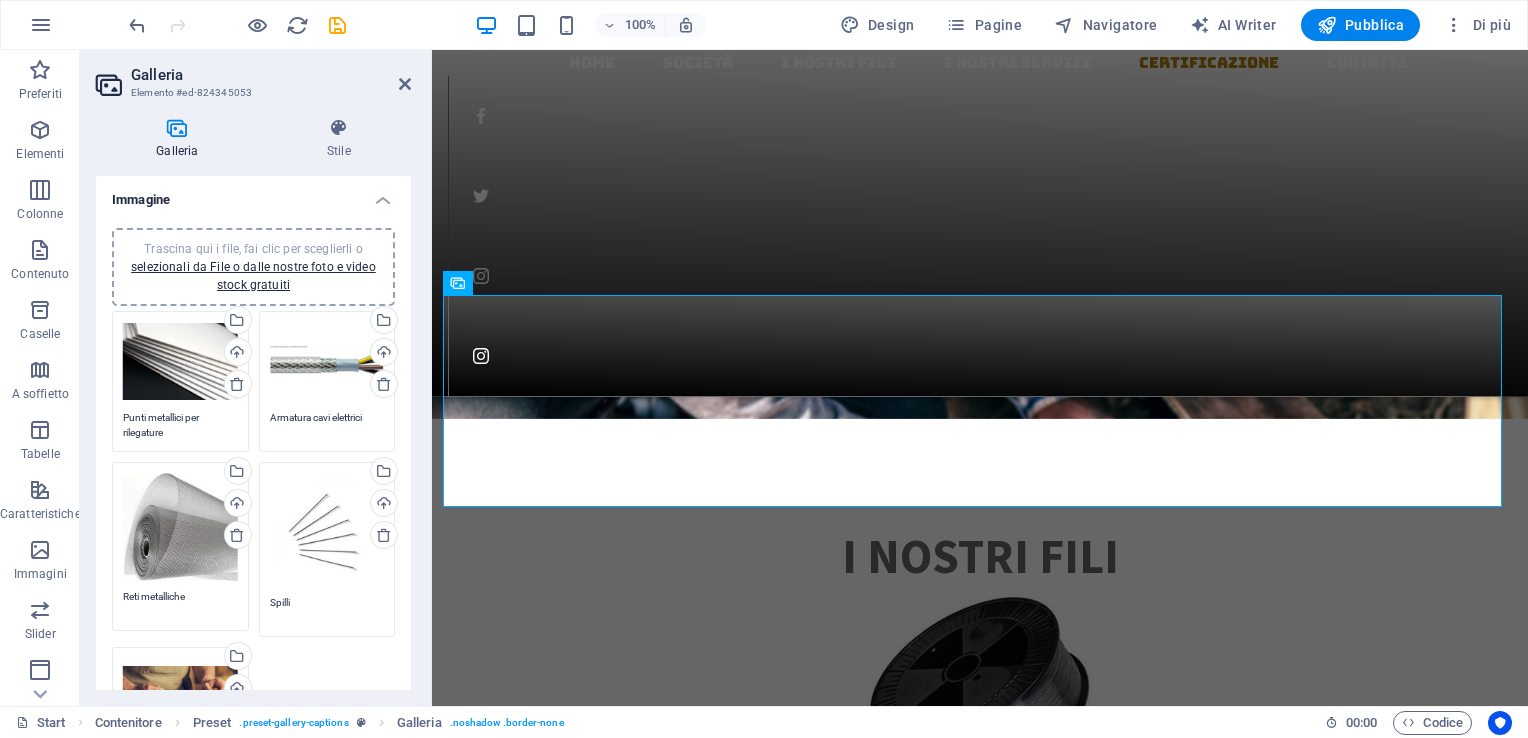 click on "Reti metalliche" at bounding box center (180, 604) 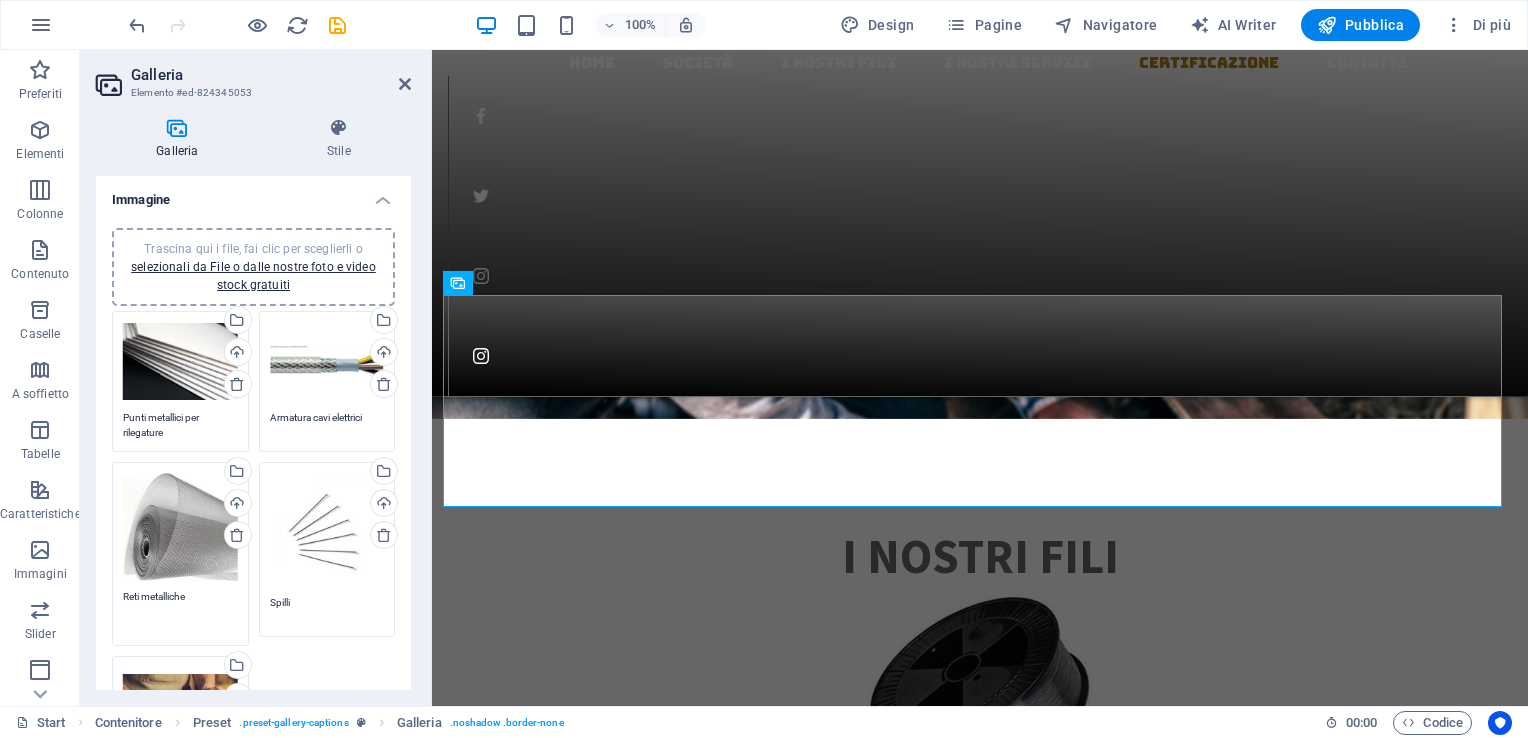 drag, startPoint x: 137, startPoint y: 589, endPoint x: 103, endPoint y: 595, distance: 34.525352 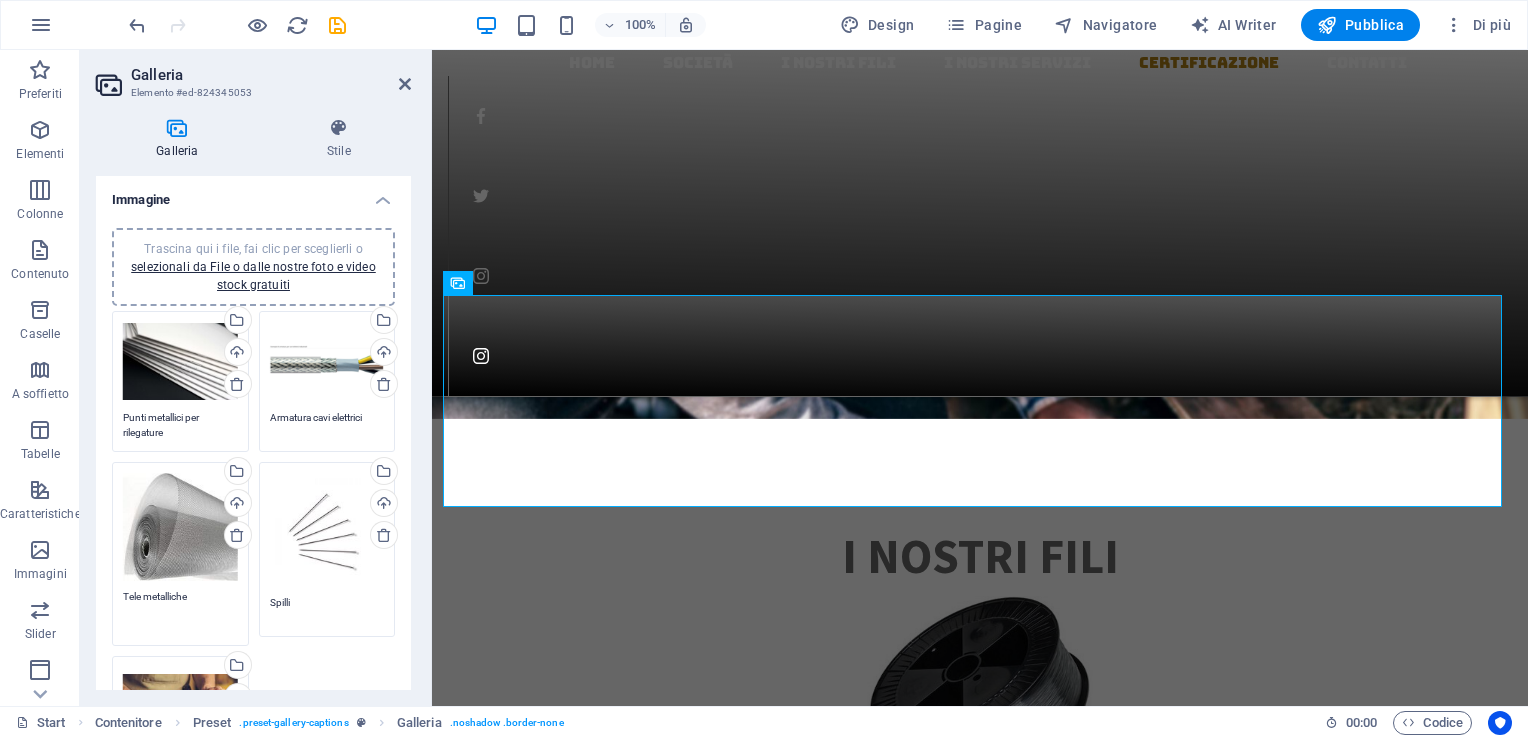 type on "Tele metalliche" 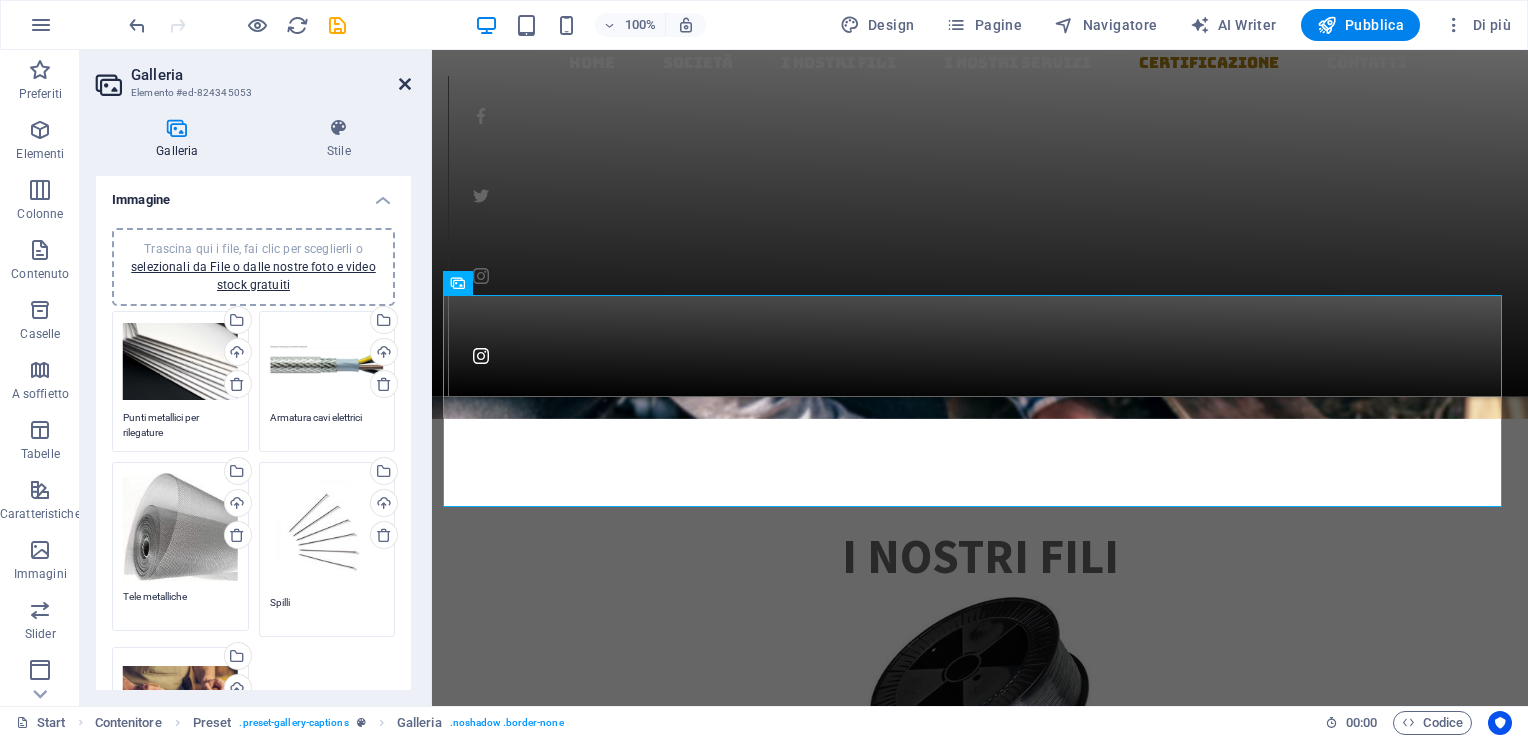 click at bounding box center [405, 84] 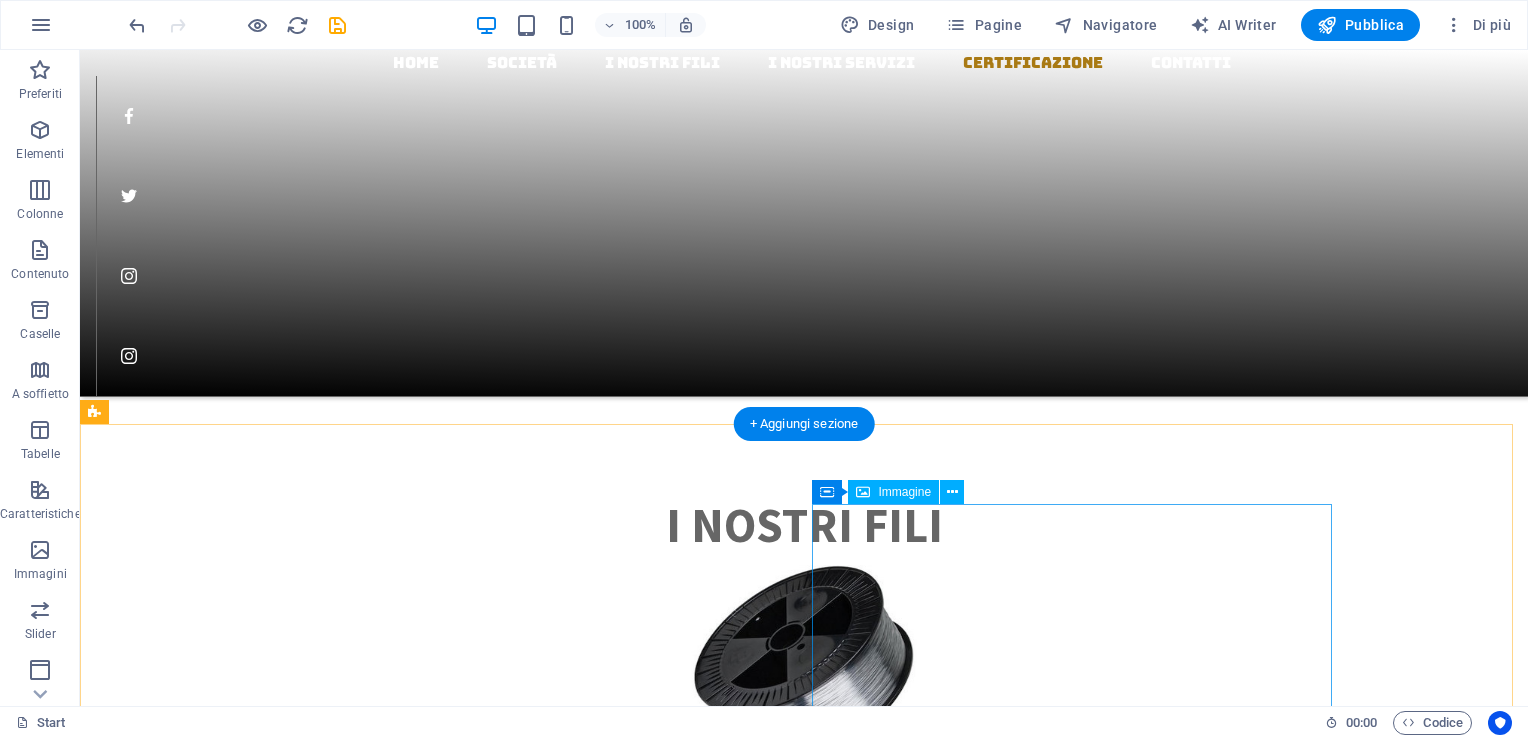 scroll, scrollTop: 2500, scrollLeft: 0, axis: vertical 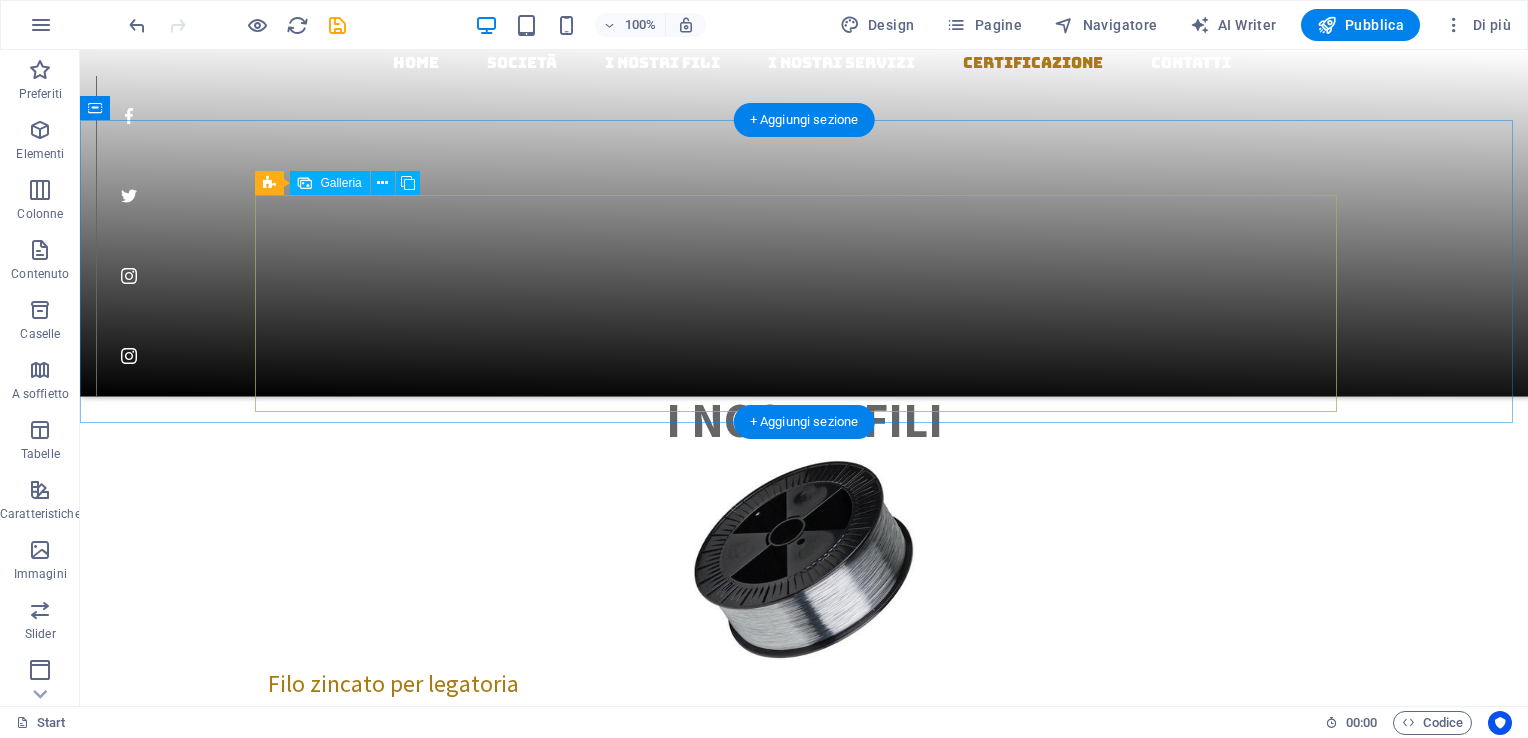 click at bounding box center (1237, 7434) 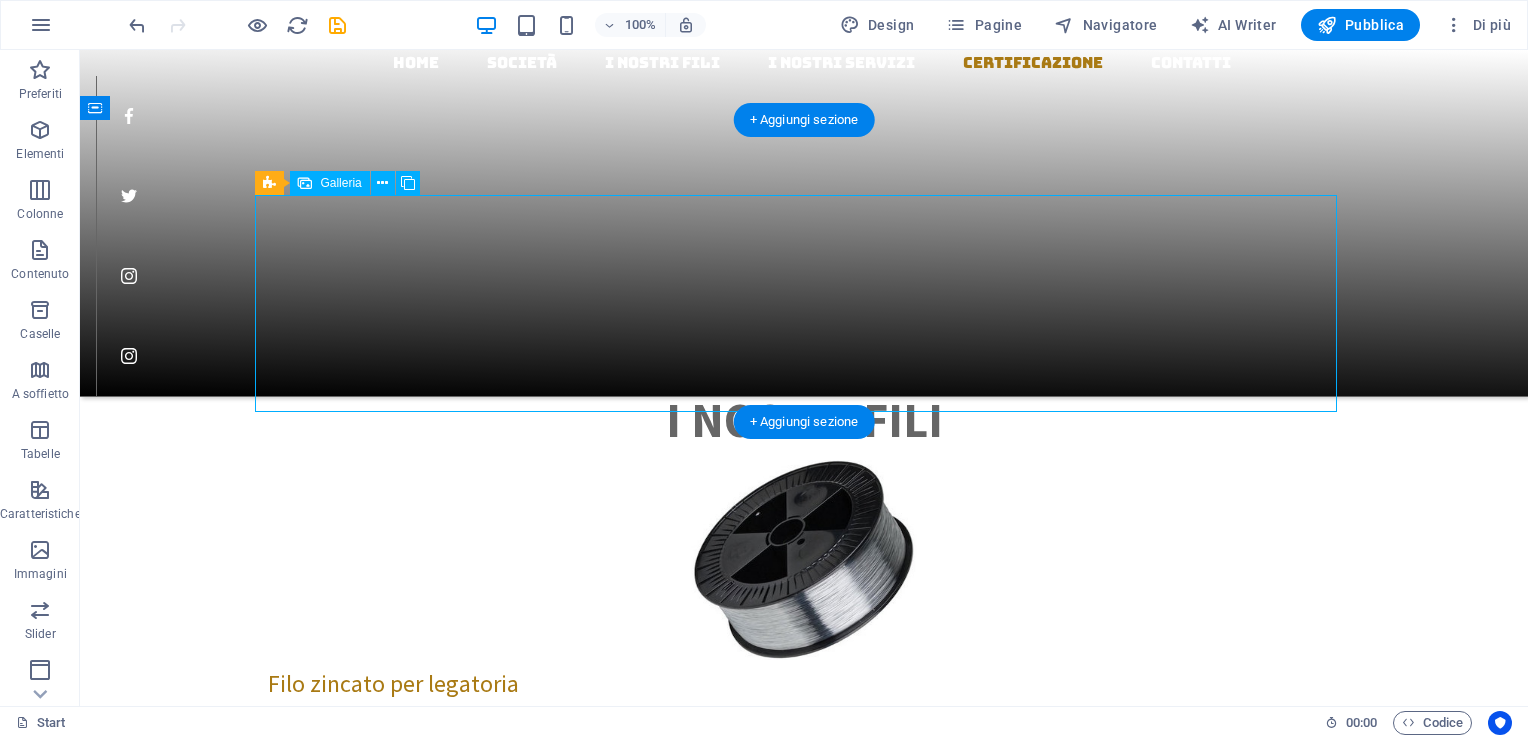 click at bounding box center (1237, 7434) 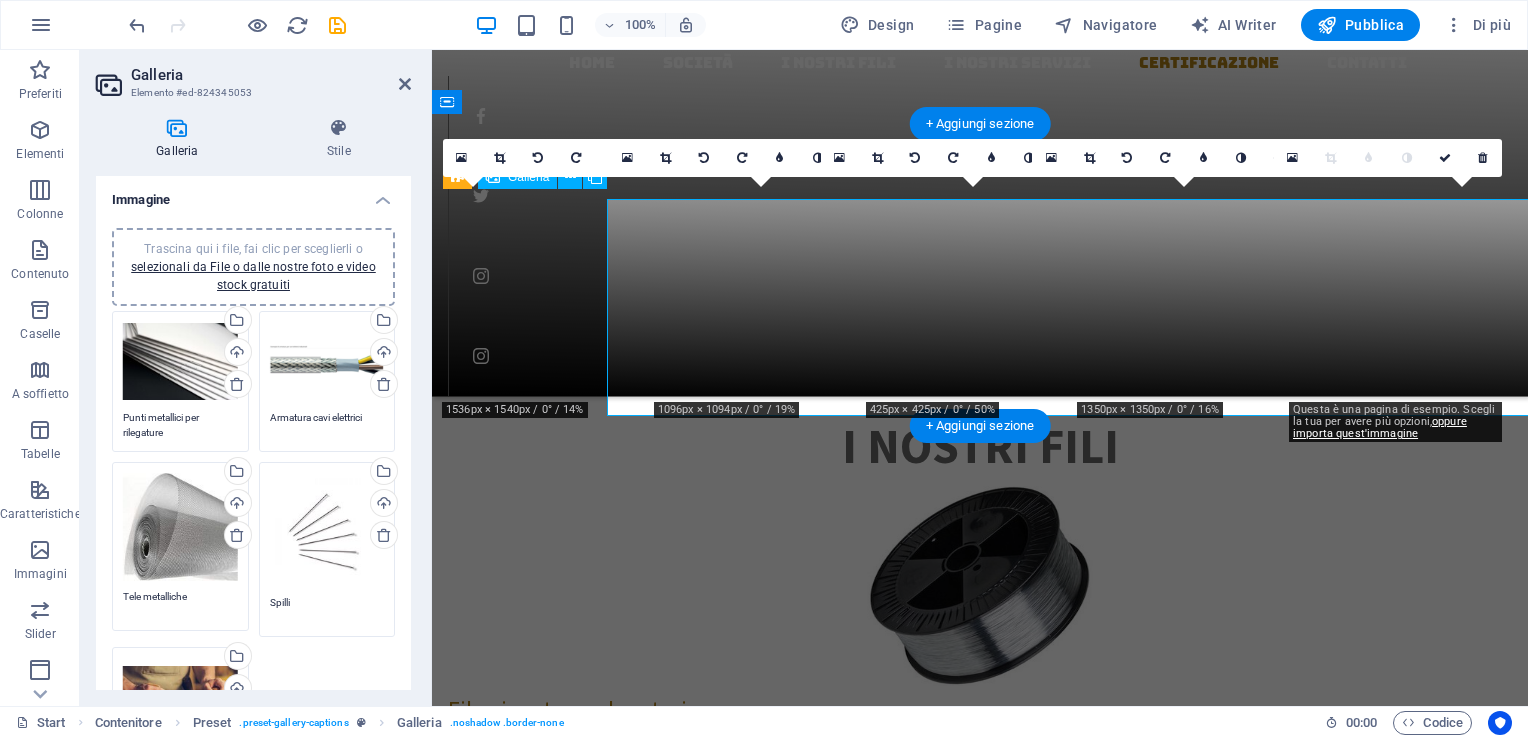 scroll, scrollTop: 2496, scrollLeft: 0, axis: vertical 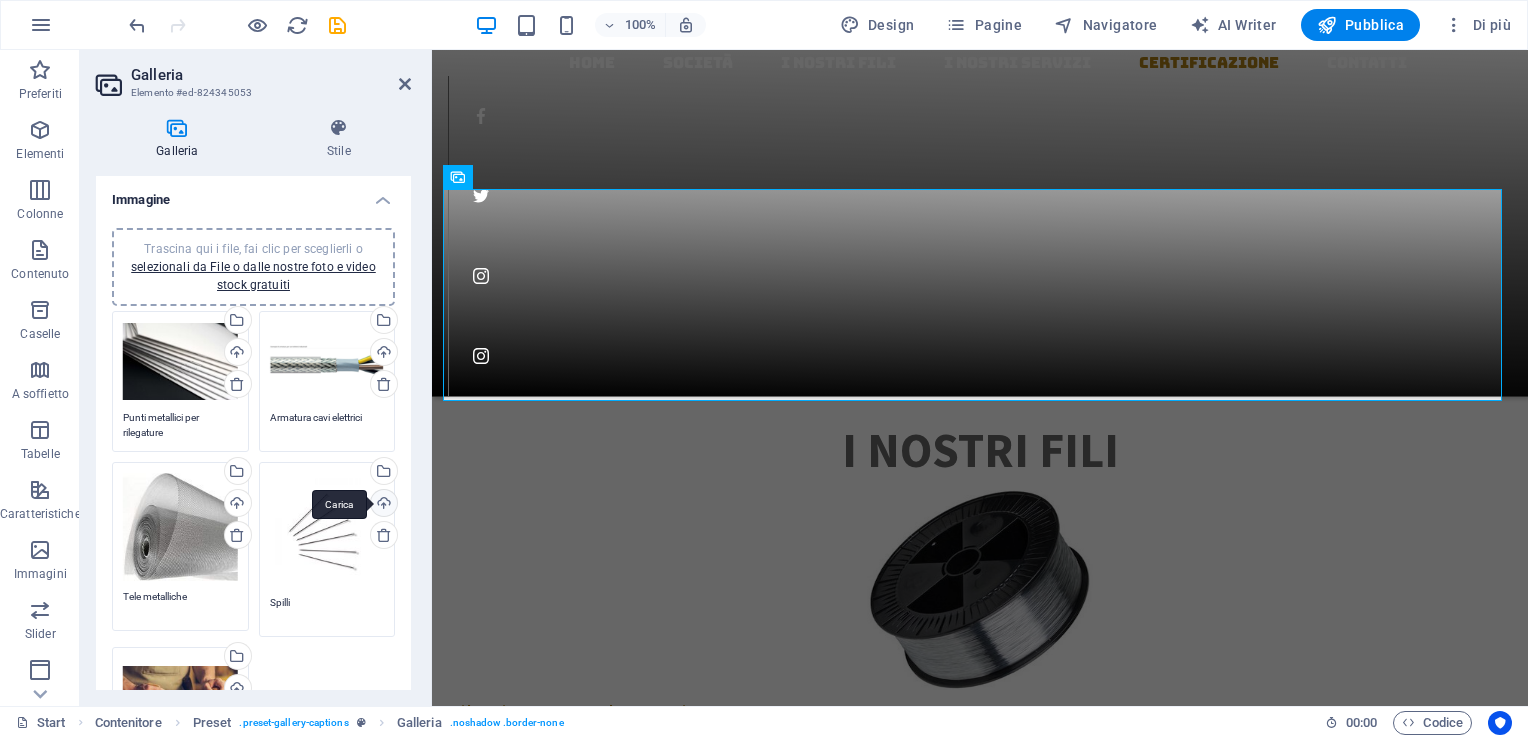 click on "Carica" at bounding box center (382, 505) 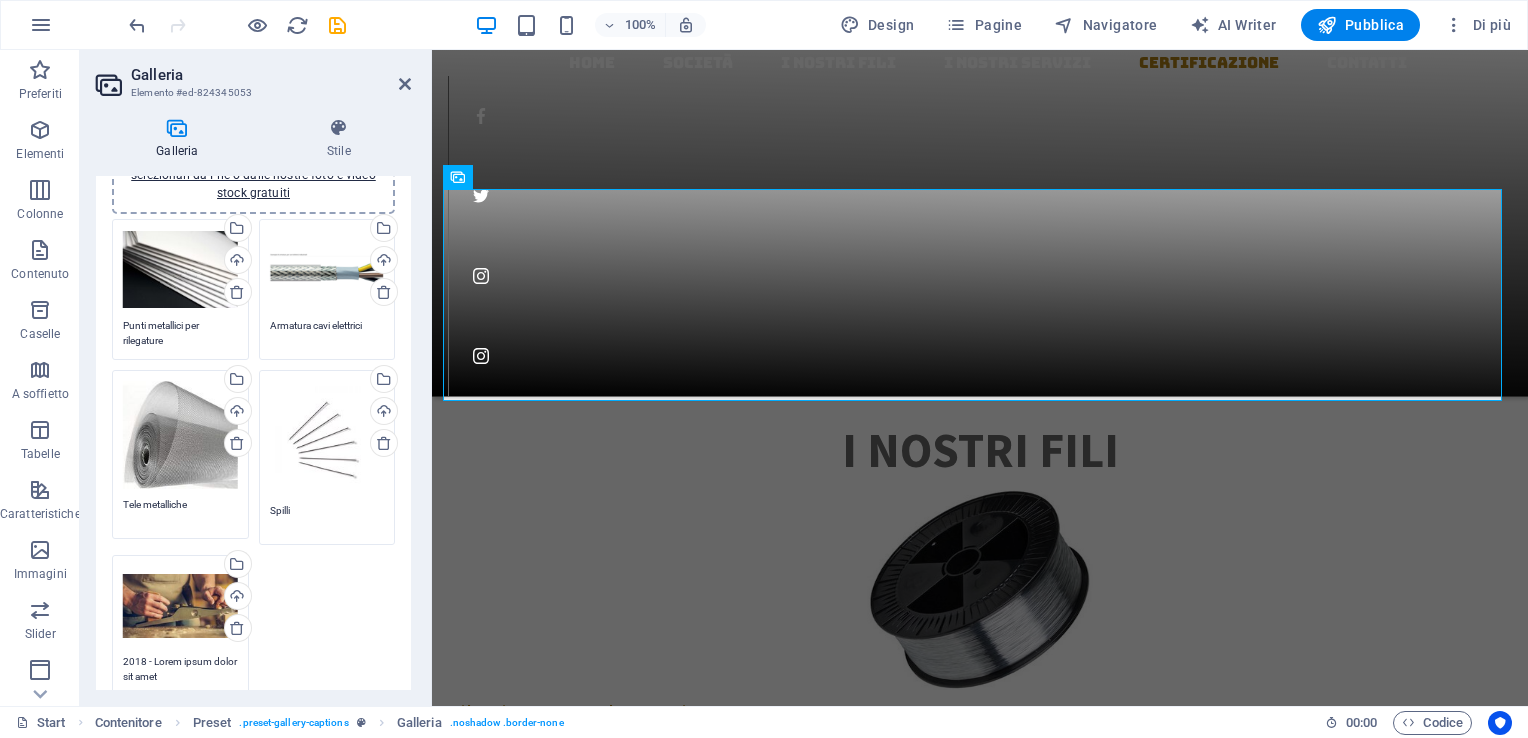 scroll, scrollTop: 200, scrollLeft: 0, axis: vertical 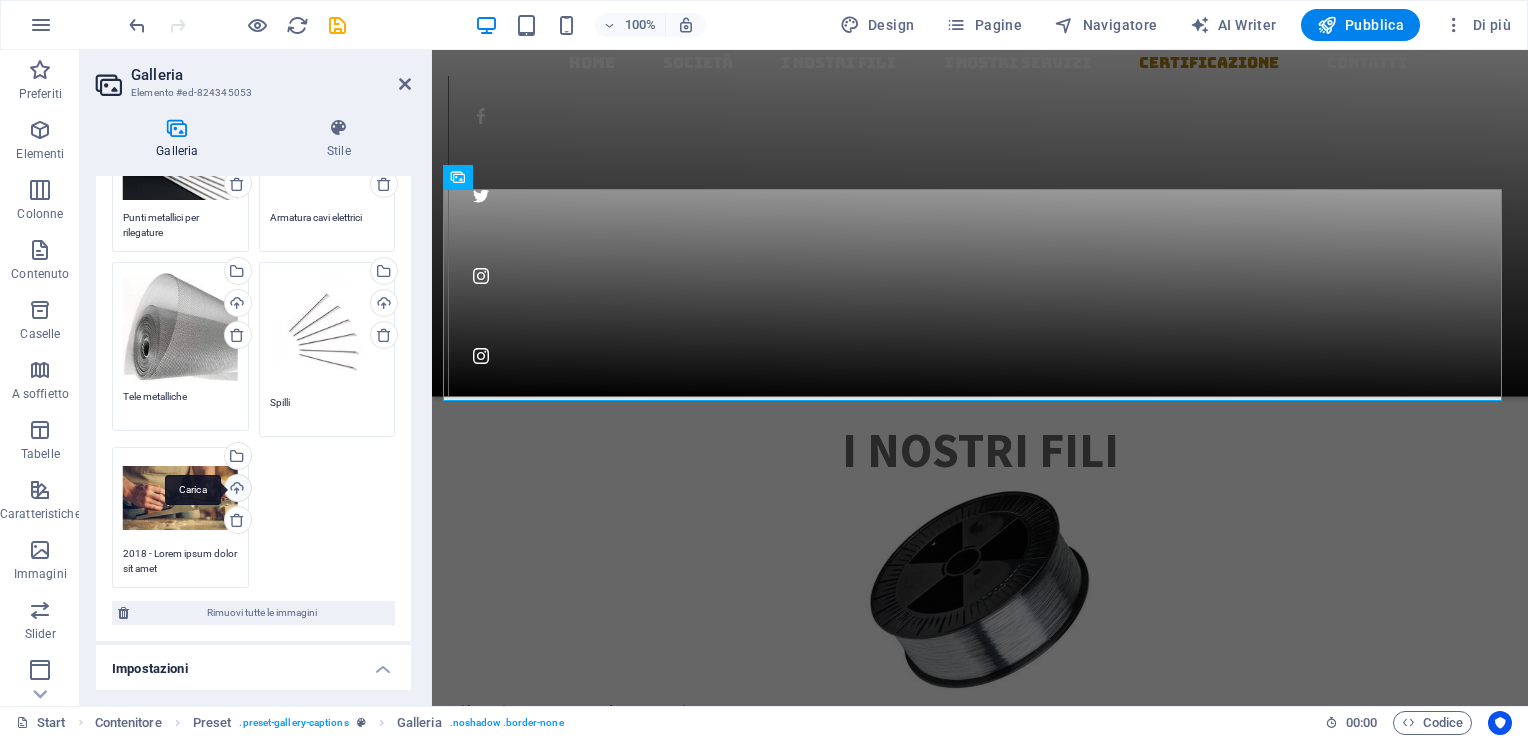 click on "Carica" at bounding box center (236, 490) 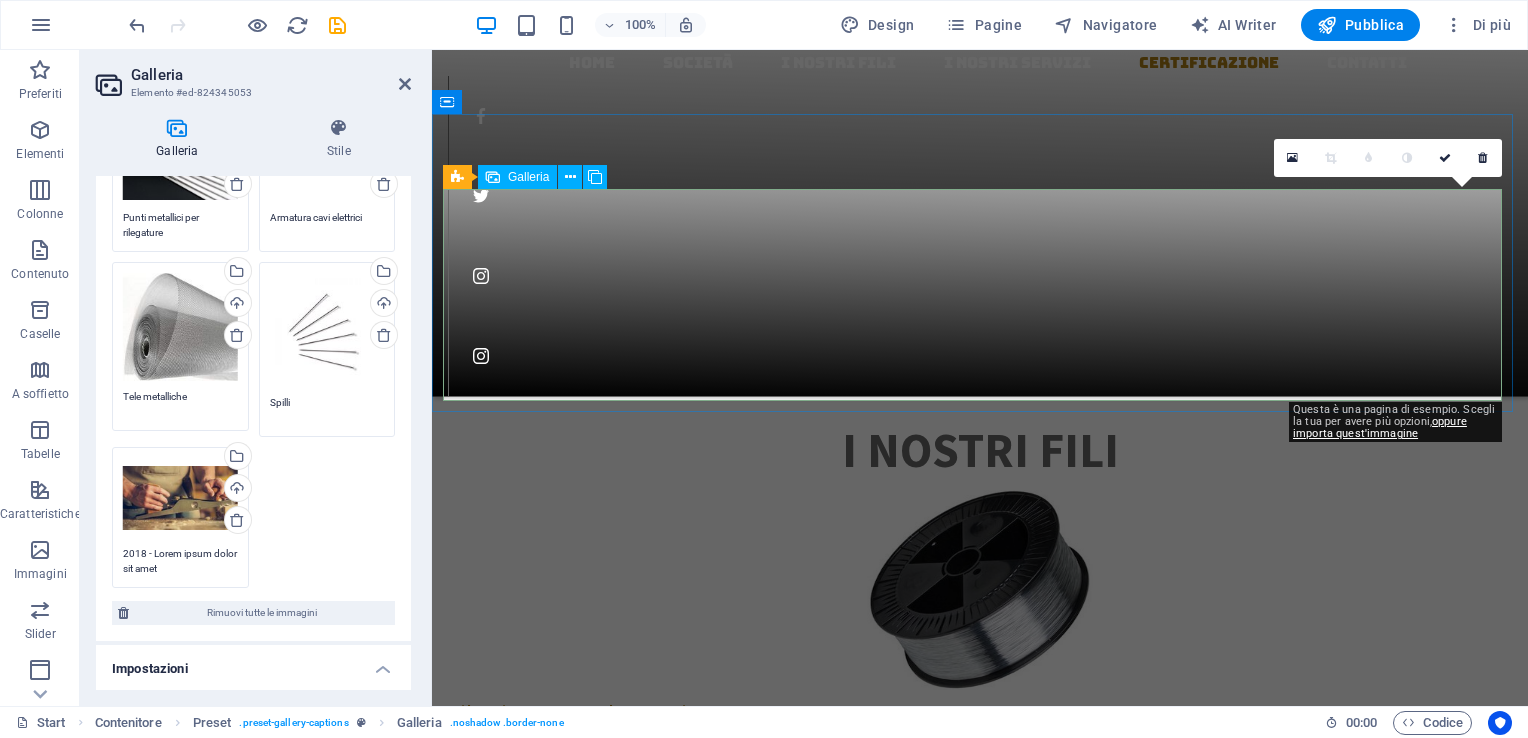 click at bounding box center [1409, 7420] 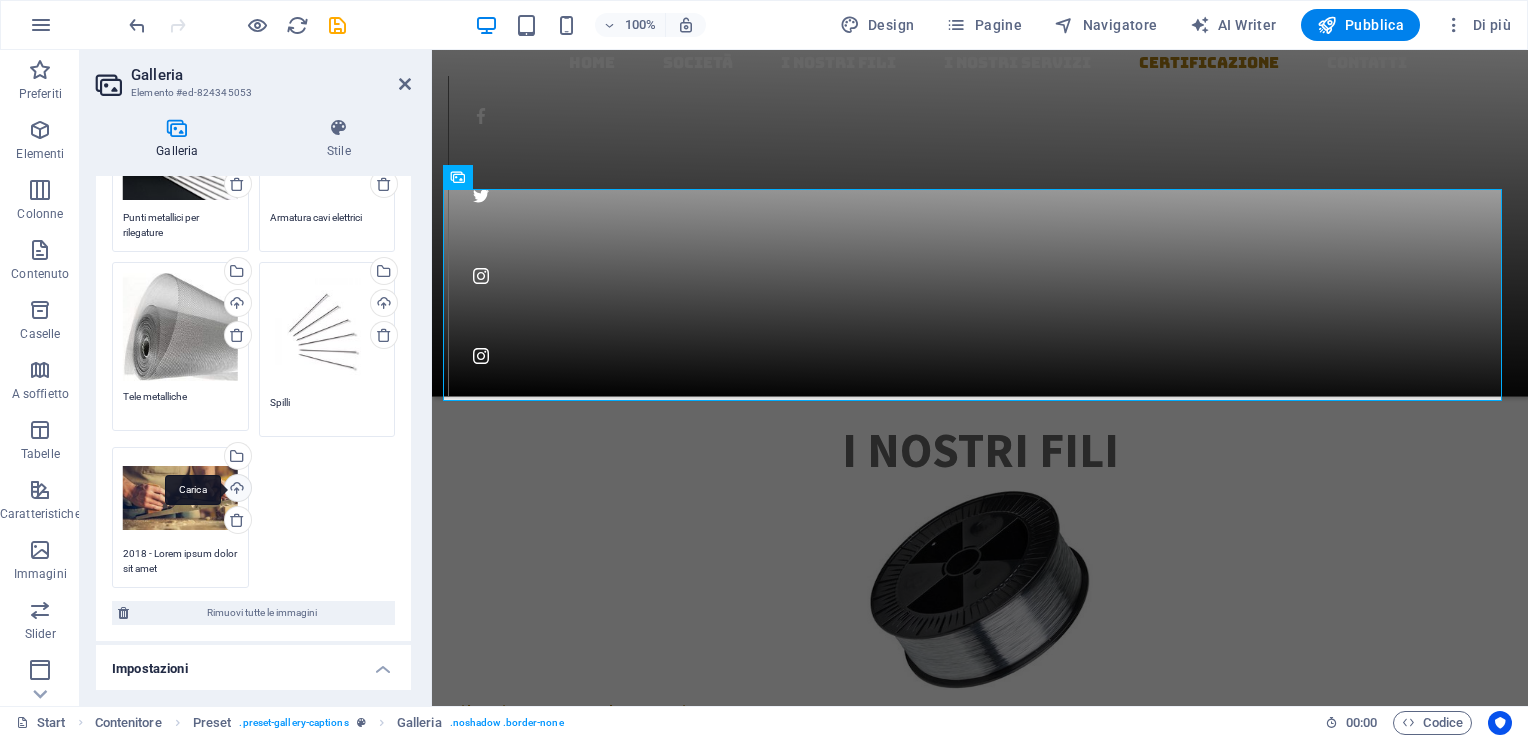 click on "Carica" at bounding box center [236, 490] 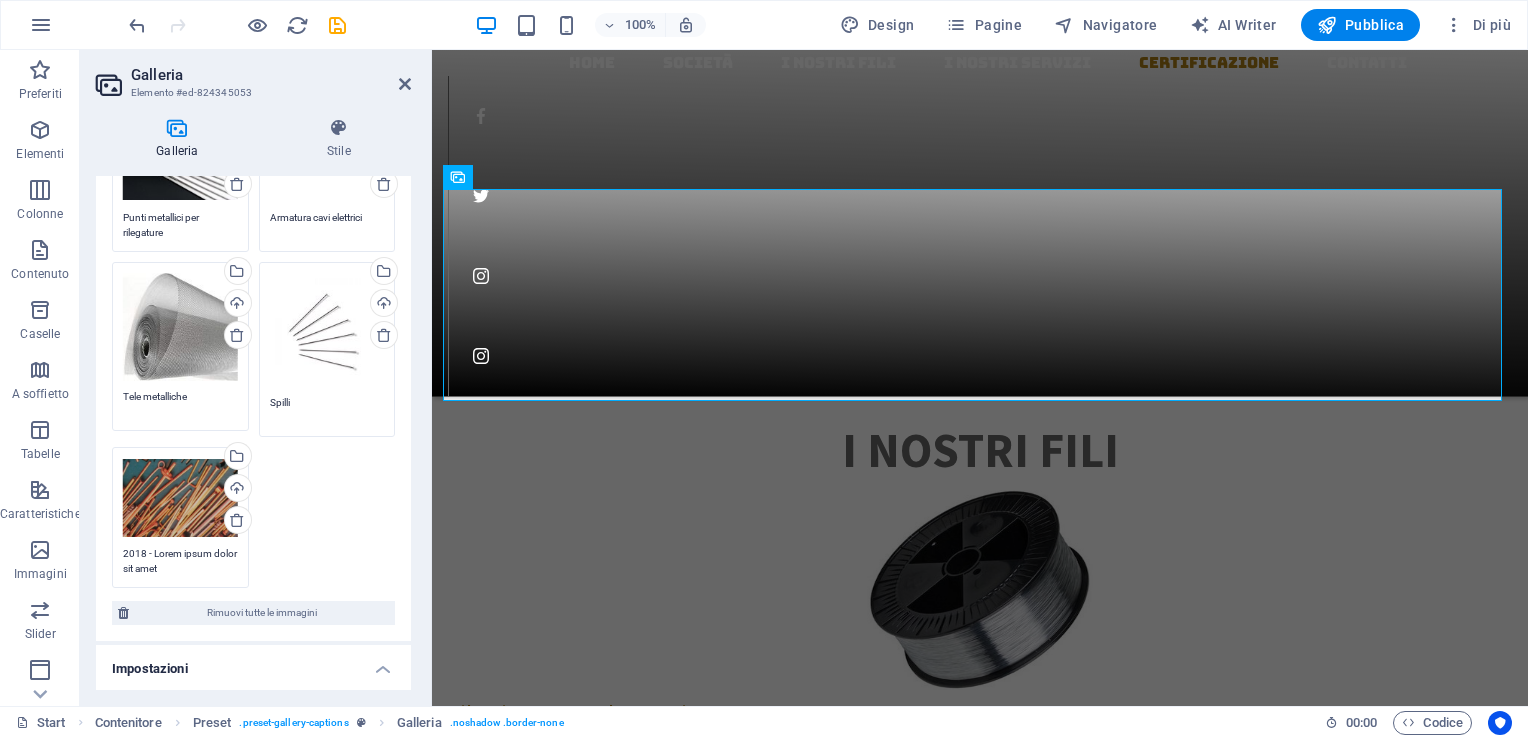 click on "2018 - Lorem ipsum dolor sit amet" at bounding box center [180, 561] 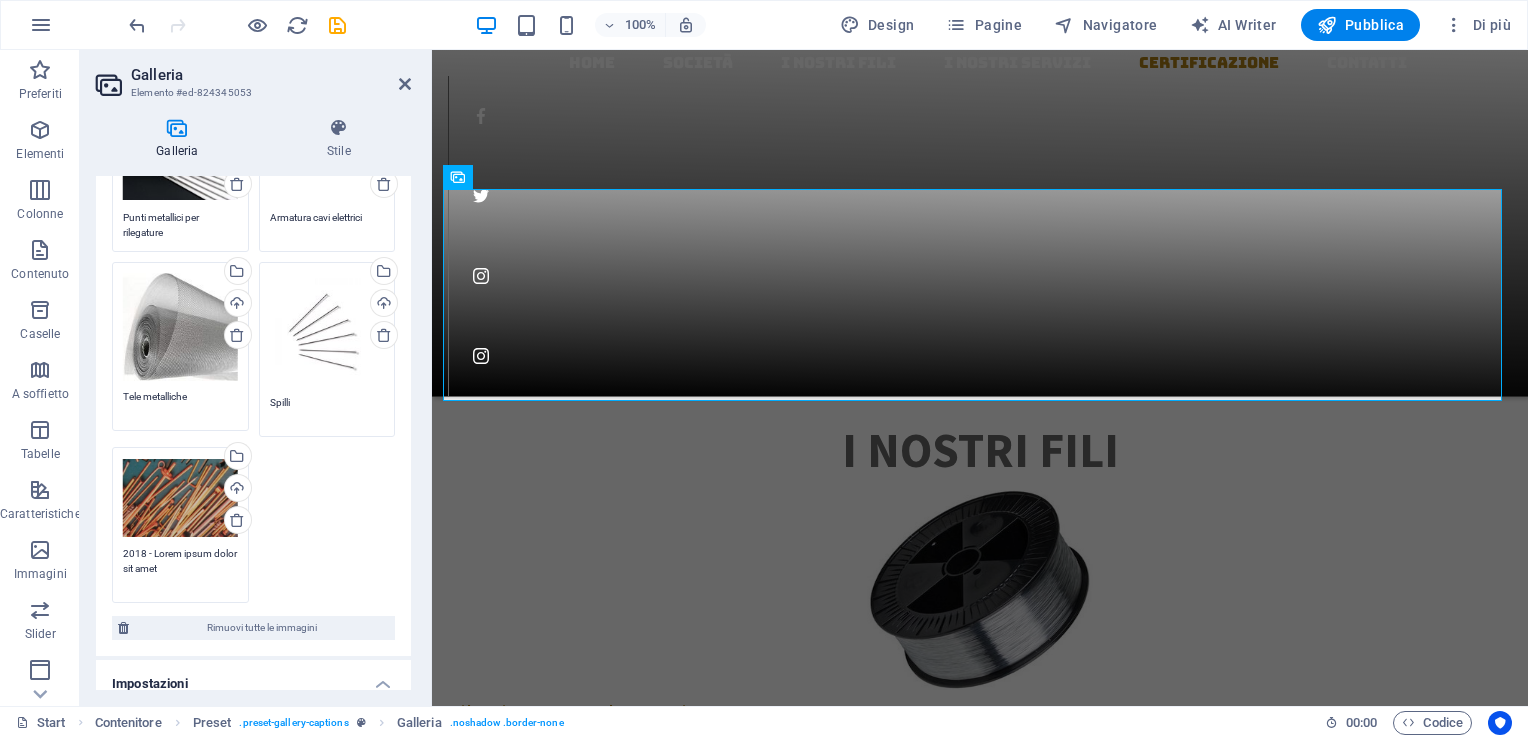 click on "2018 - Lorem ipsum dolor sit amet" at bounding box center (180, 568) 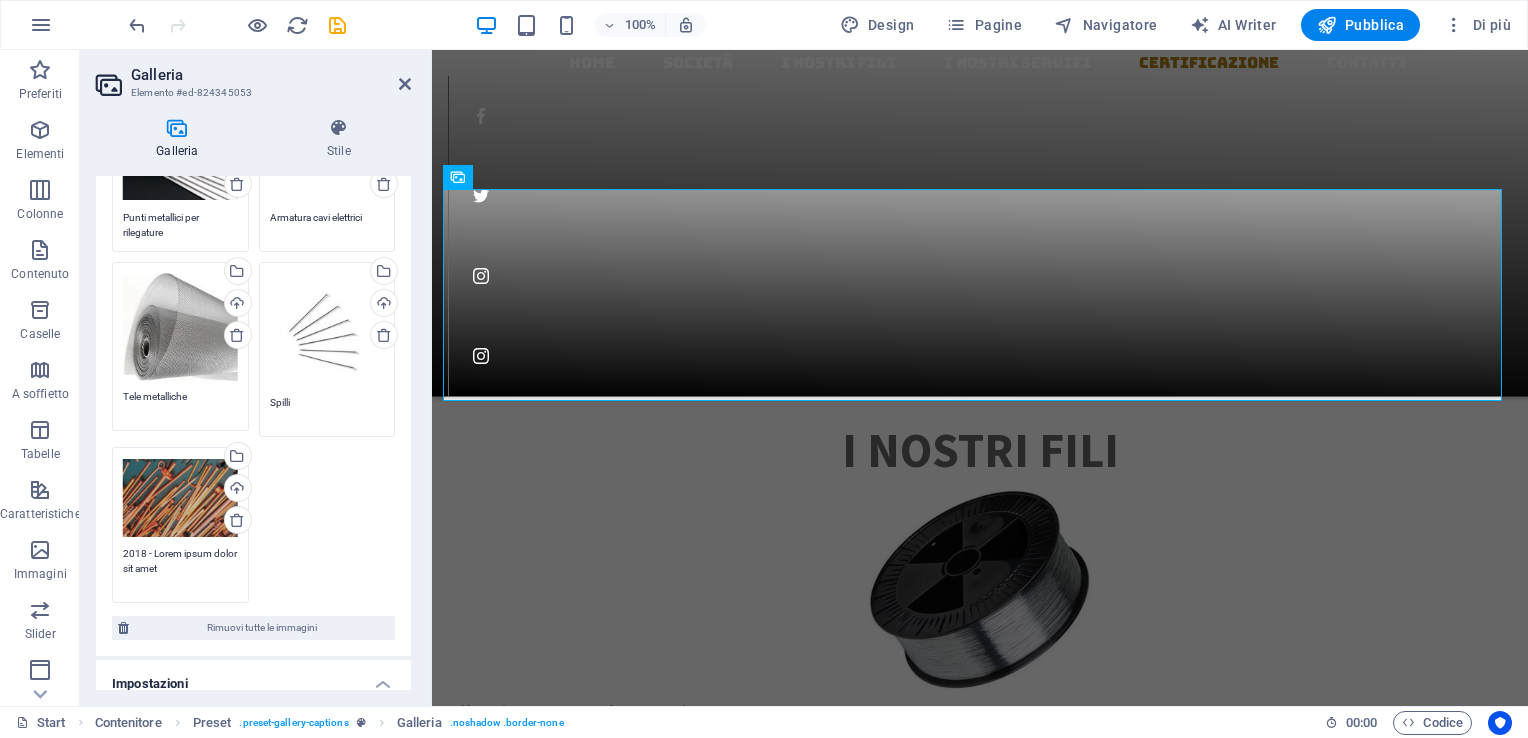 click on "2018 - Lorem ipsum dolor sit amet" at bounding box center (180, 568) 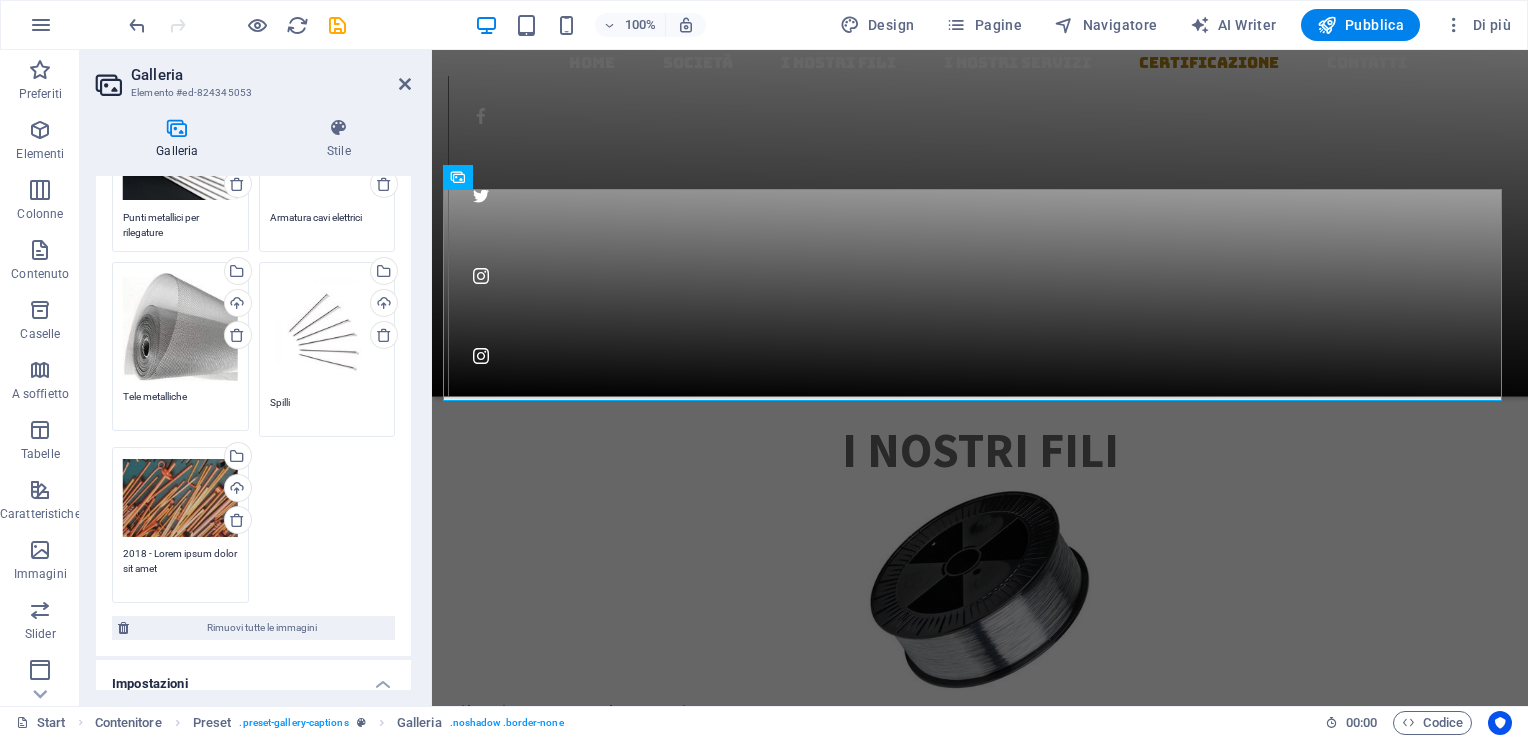 drag, startPoint x: 192, startPoint y: 566, endPoint x: 124, endPoint y: 554, distance: 69.050705 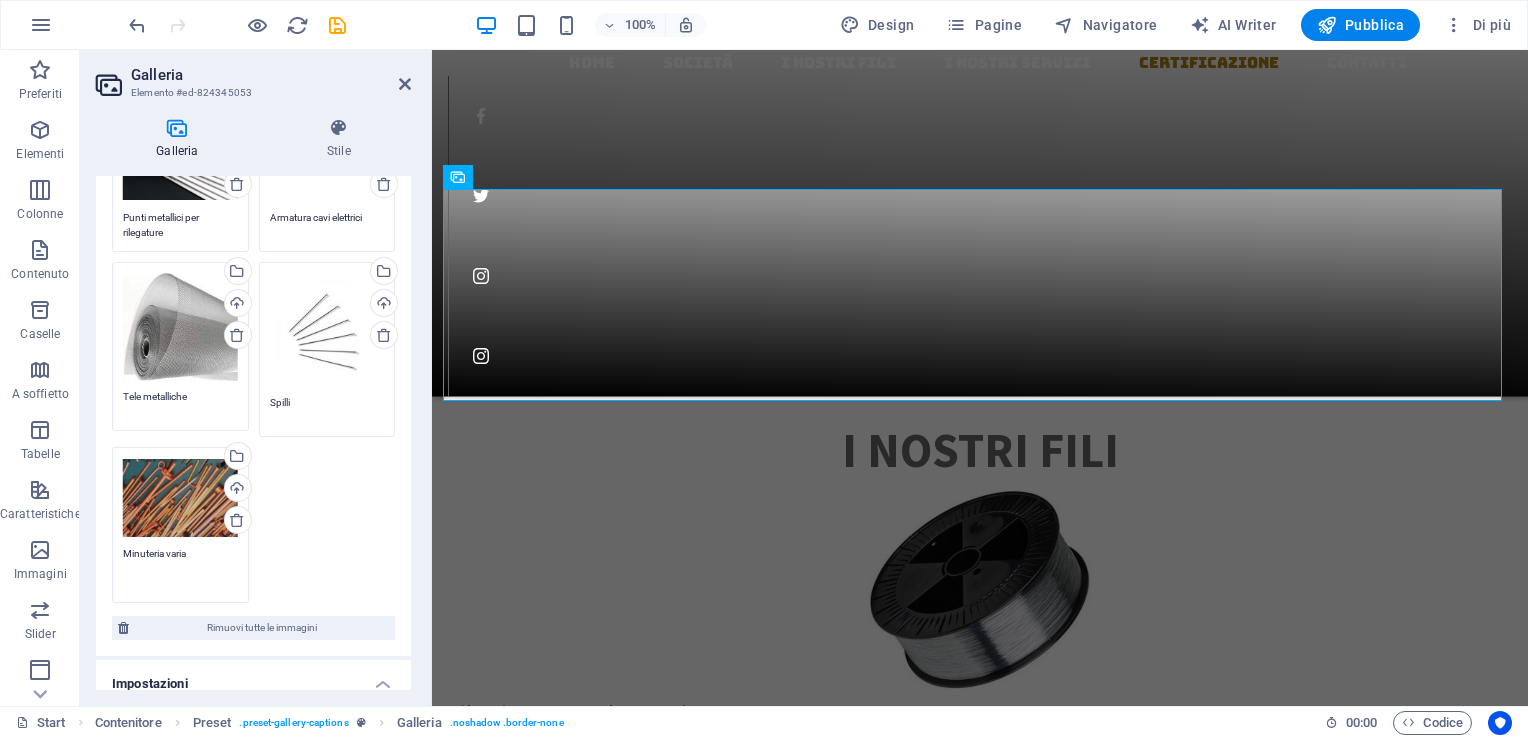 type on "Minuteria varia" 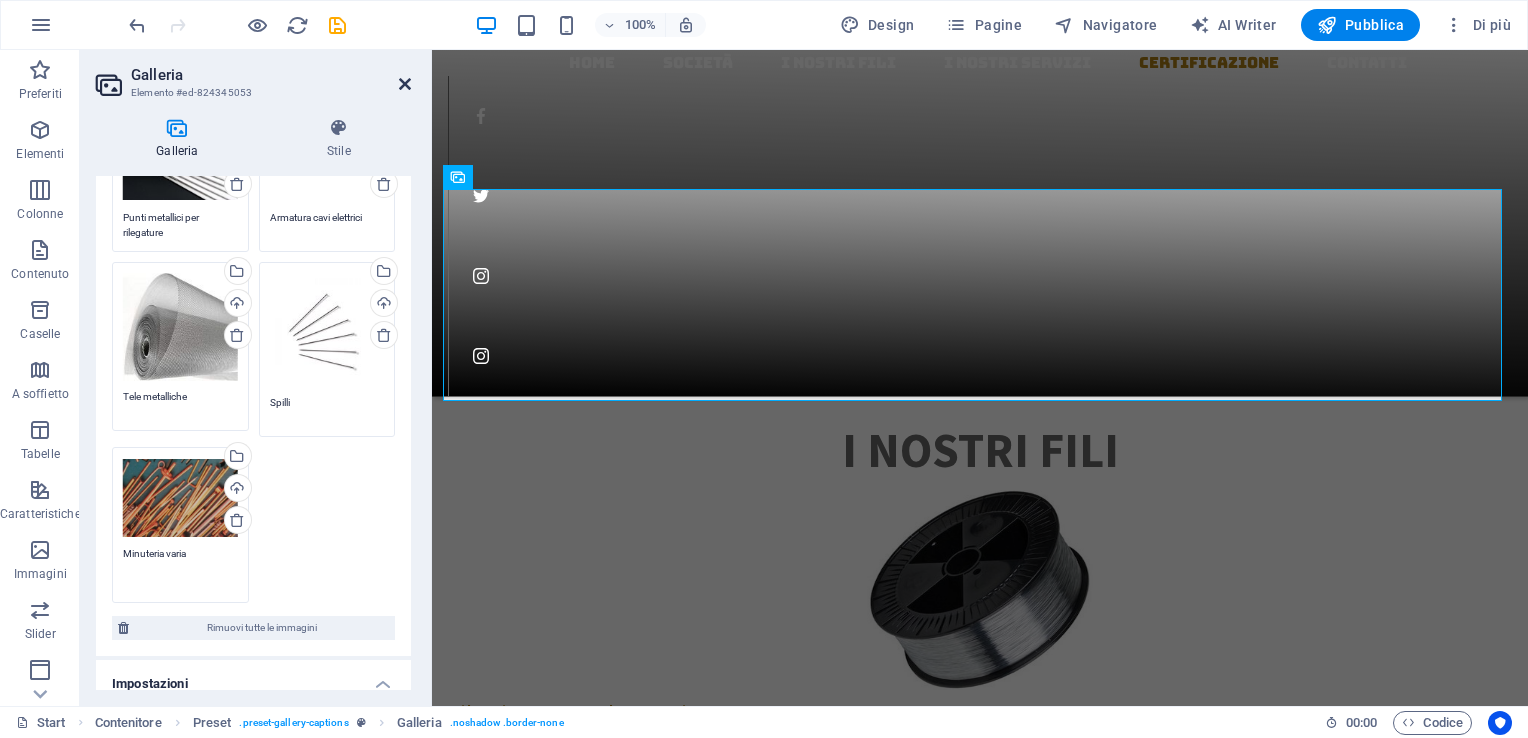 click on "Galleria Elemento #ed-824345053 Galleria Stile Immagine Trascina qui i file, fai clic per sceglierli o selezionali da File o dalle nostre foto e video stock gratuiti Trascina qui i file, fai clic per sceglierli o selezionali da File o dalle nostre foto e video stock gratuiti Seleziona i file dal file manager, dalle foto stock, o caricali Carica Punti metallici per rilegature Trascina qui i file, fai clic per sceglierli o selezionali da File o dalle nostre foto e video stock gratuiti Seleziona i file dal file manager, dalle foto stock, o caricali Carica Armatura cavi elettrici Trascina qui i file, fai clic per sceglierli o selezionali da File o dalle nostre foto e video stock gratuiti Seleziona i file dal file manager, dalle foto stock, o caricali Carica Tele metalliche Trascina qui i file, fai clic per sceglierli o selezionali da File o dalle nostre foto e video stock gratuiti Seleziona i file dal file manager, dalle foto stock, o caricali Carica Spilli Trascina qui i file, fai clic per sceglierli o Carica px" at bounding box center [256, 378] 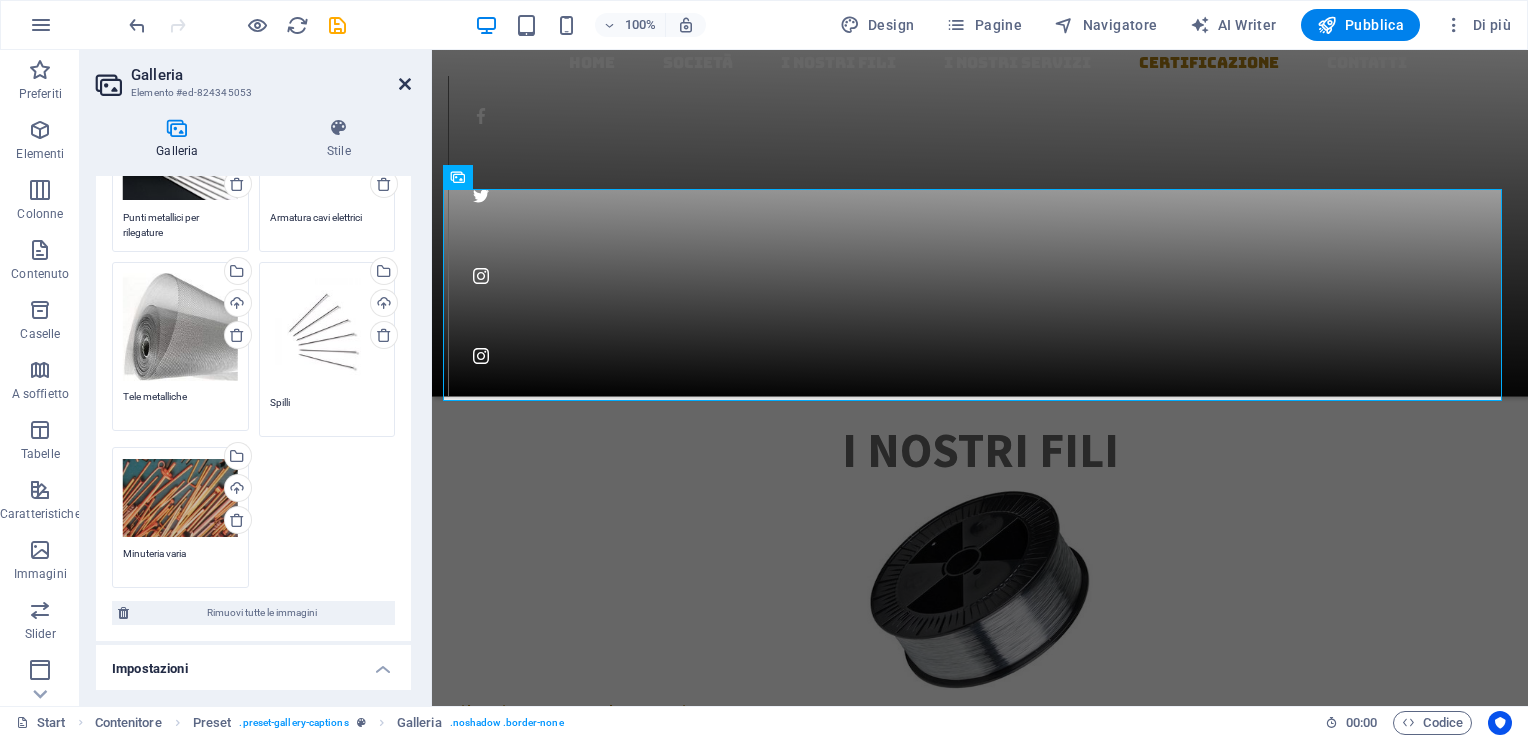 click at bounding box center (405, 84) 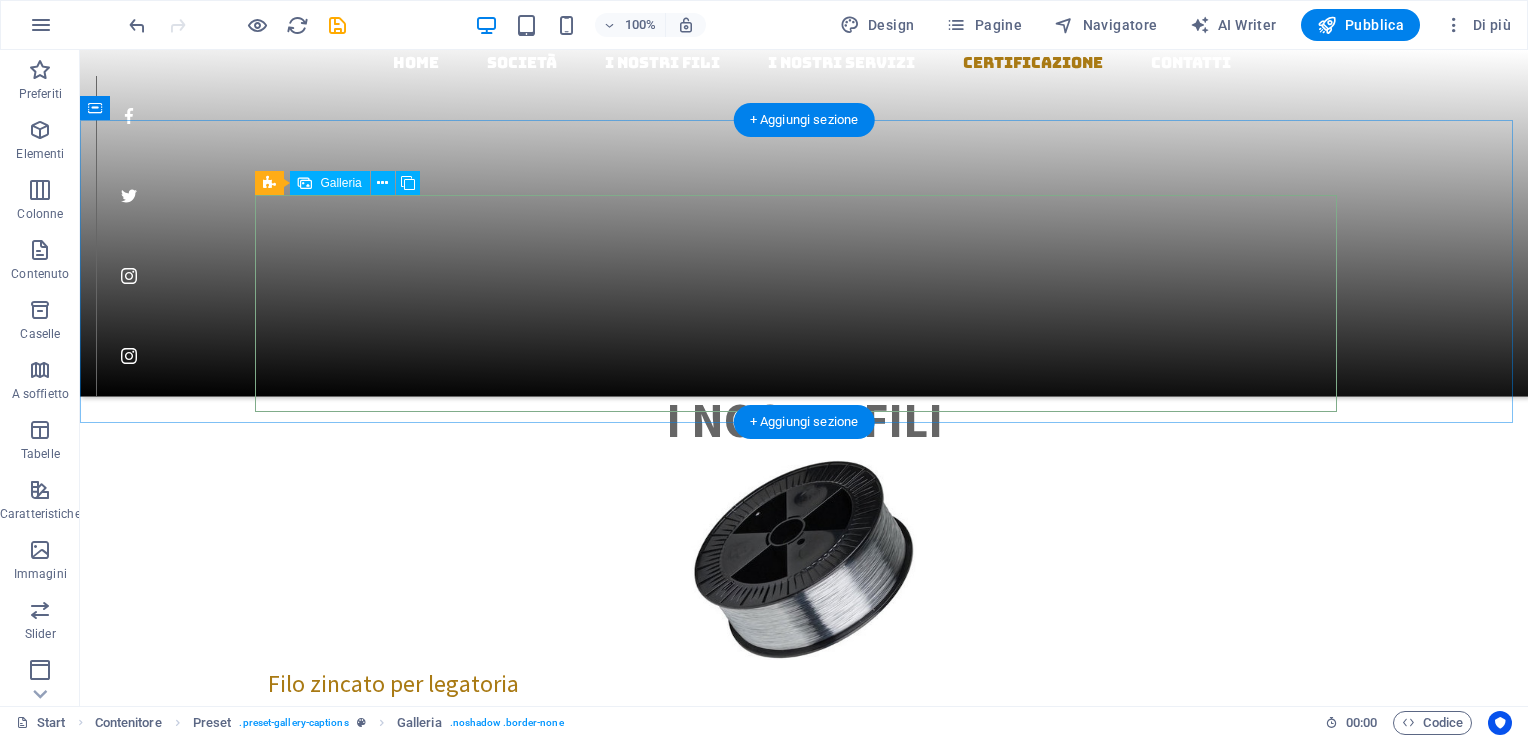 click at bounding box center (1237, 7434) 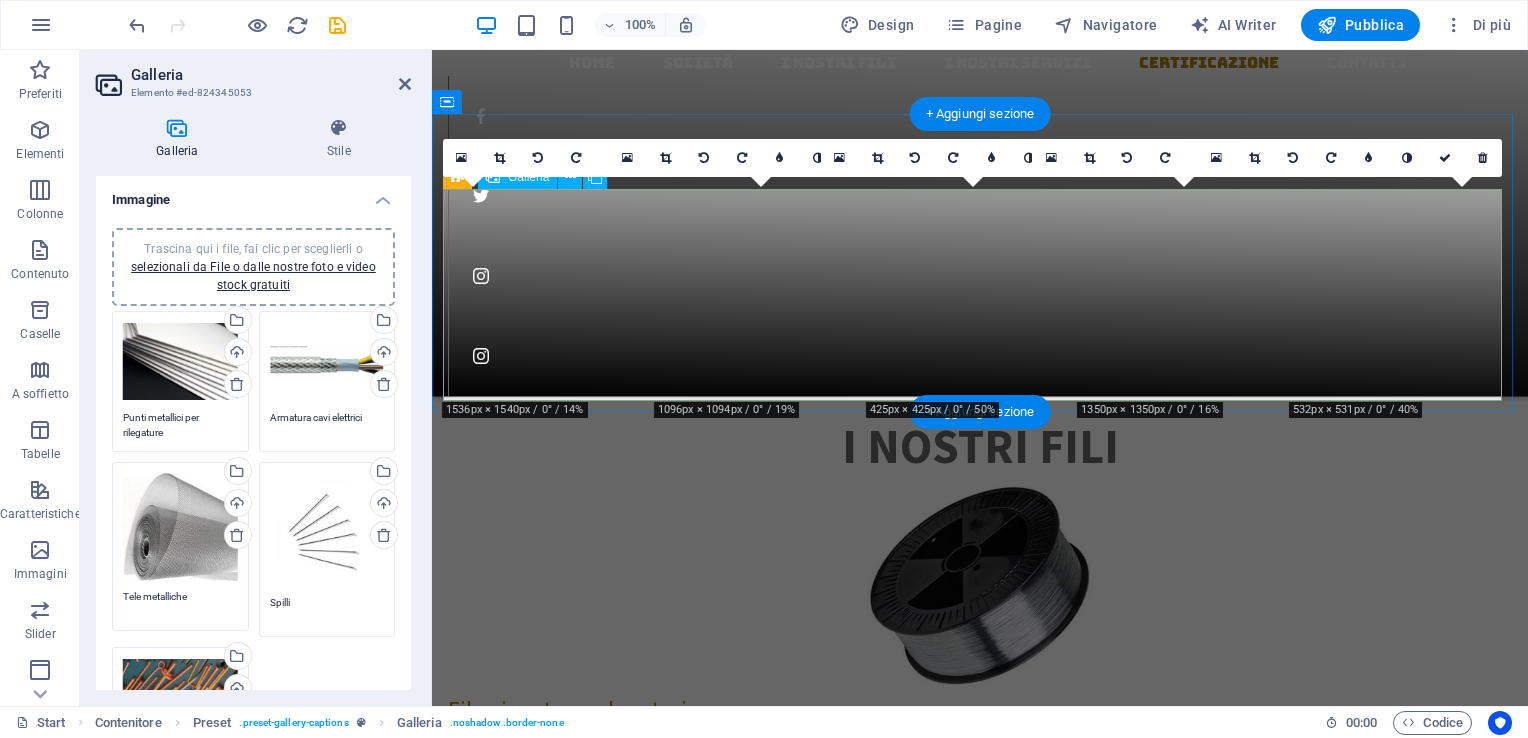 scroll, scrollTop: 2496, scrollLeft: 0, axis: vertical 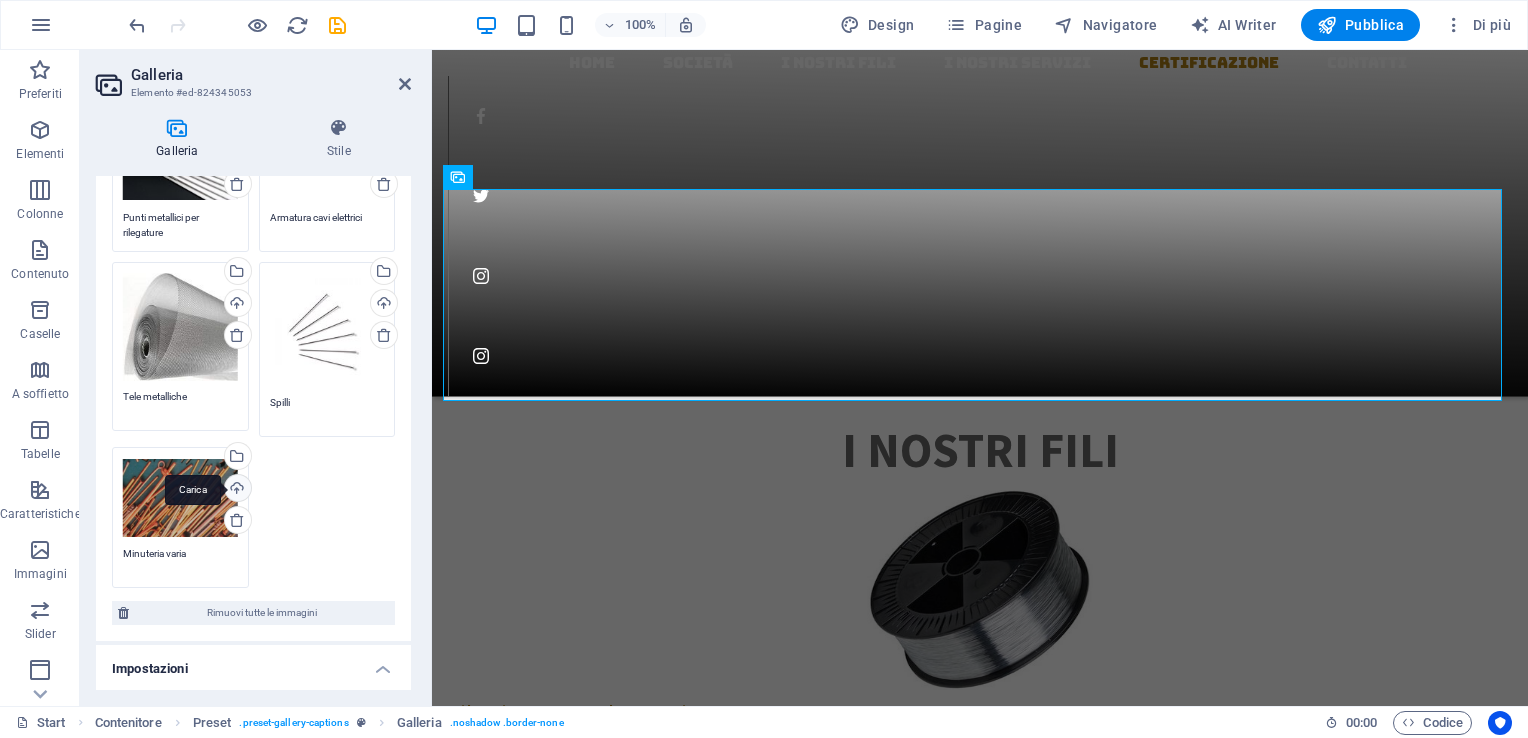 click on "Carica" at bounding box center [236, 490] 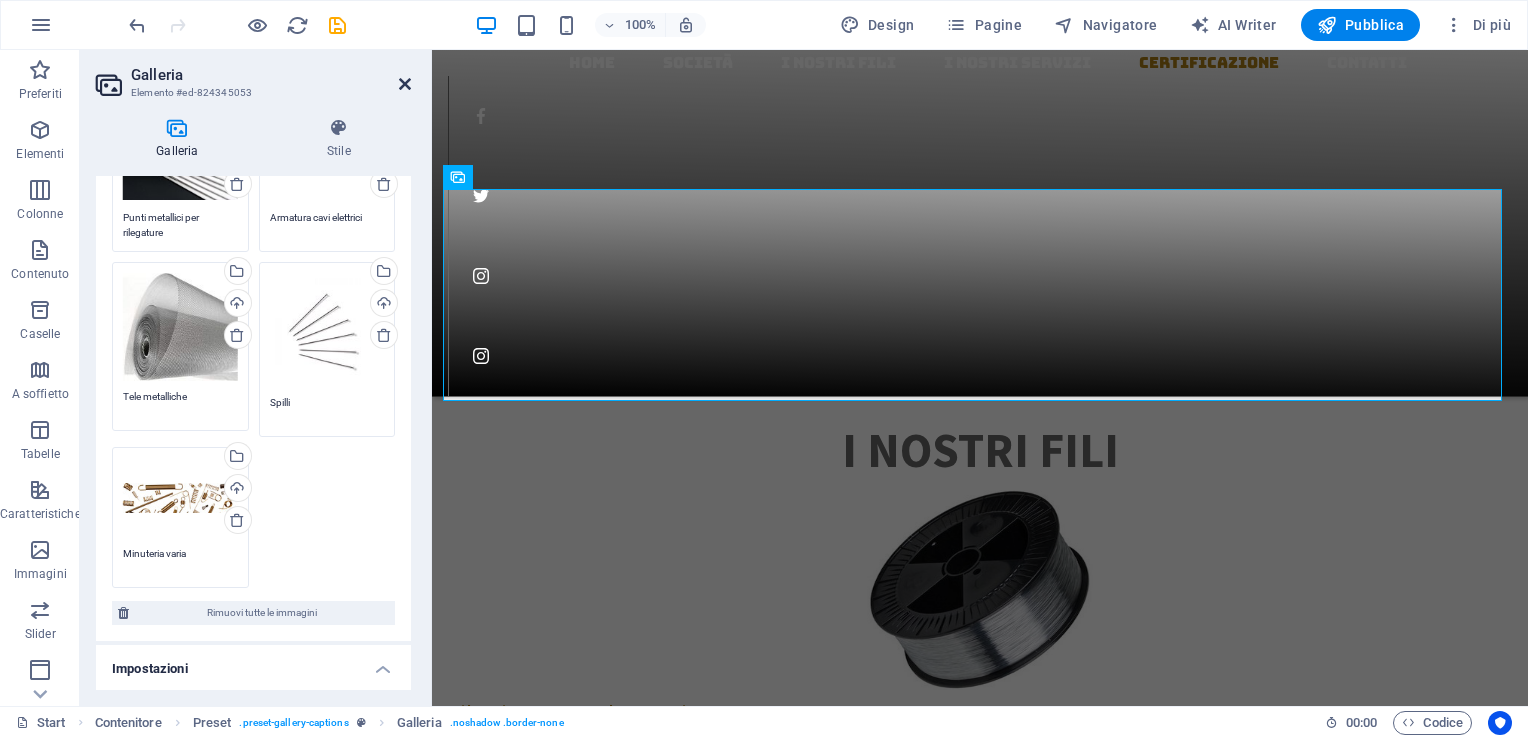 click at bounding box center (405, 84) 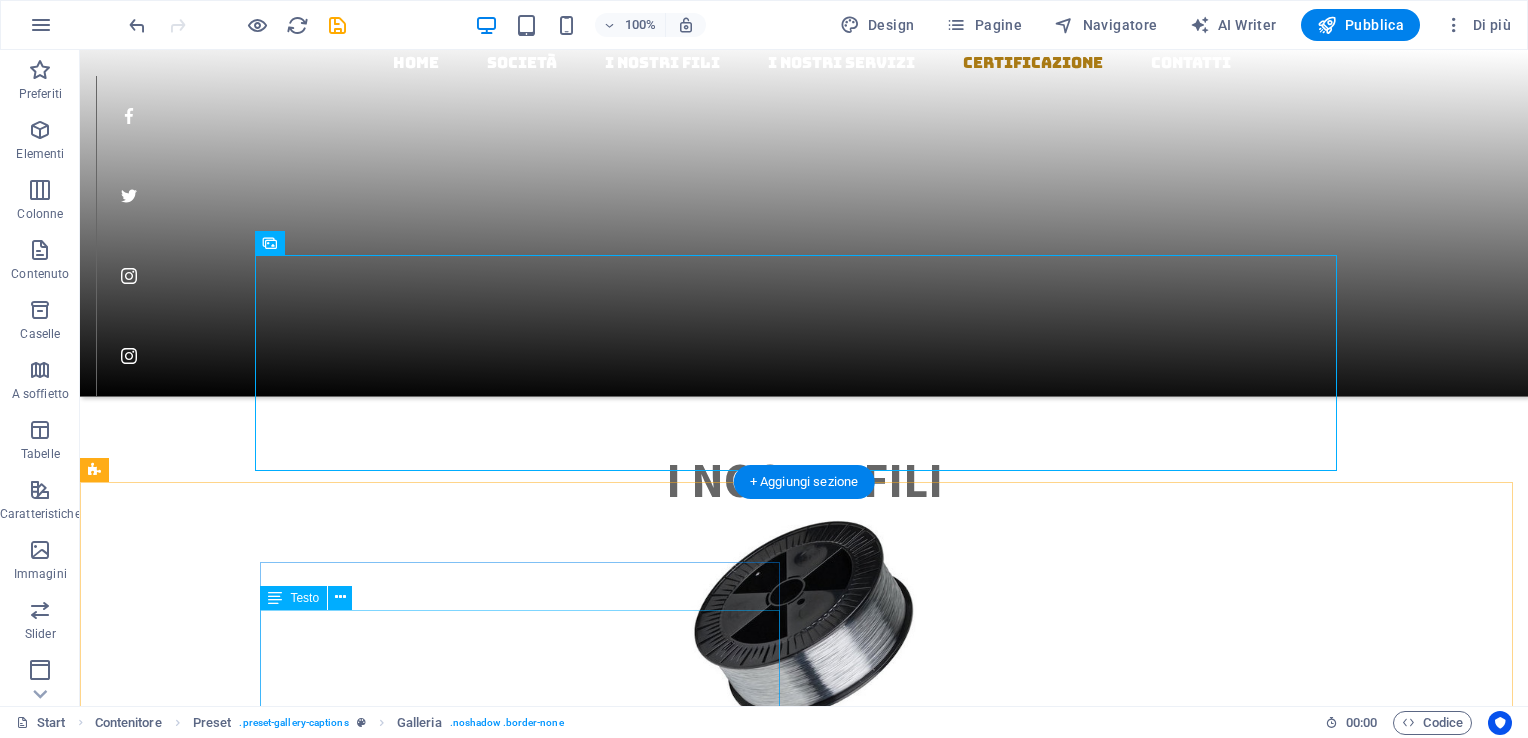 scroll, scrollTop: 2400, scrollLeft: 0, axis: vertical 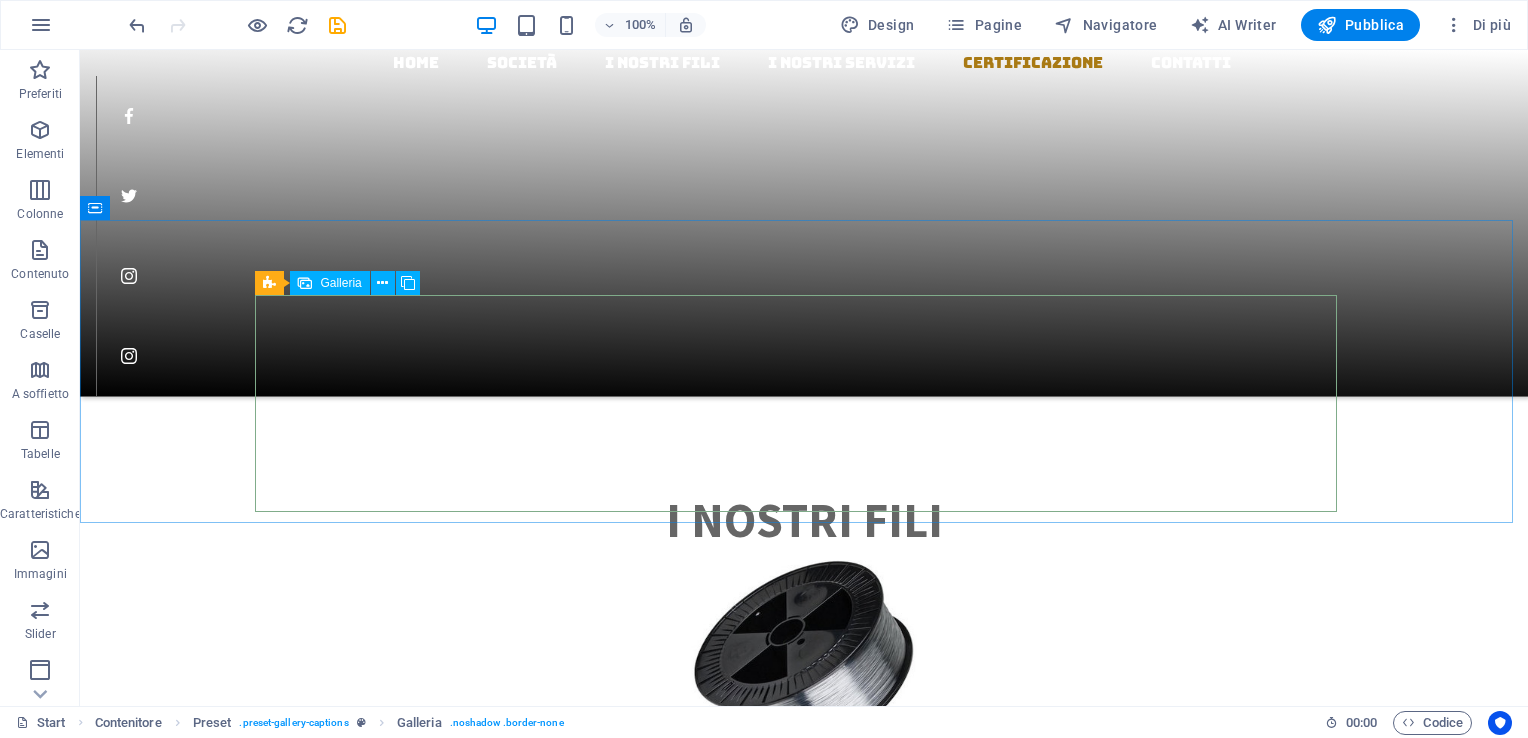 click on "Galleria" at bounding box center [340, 283] 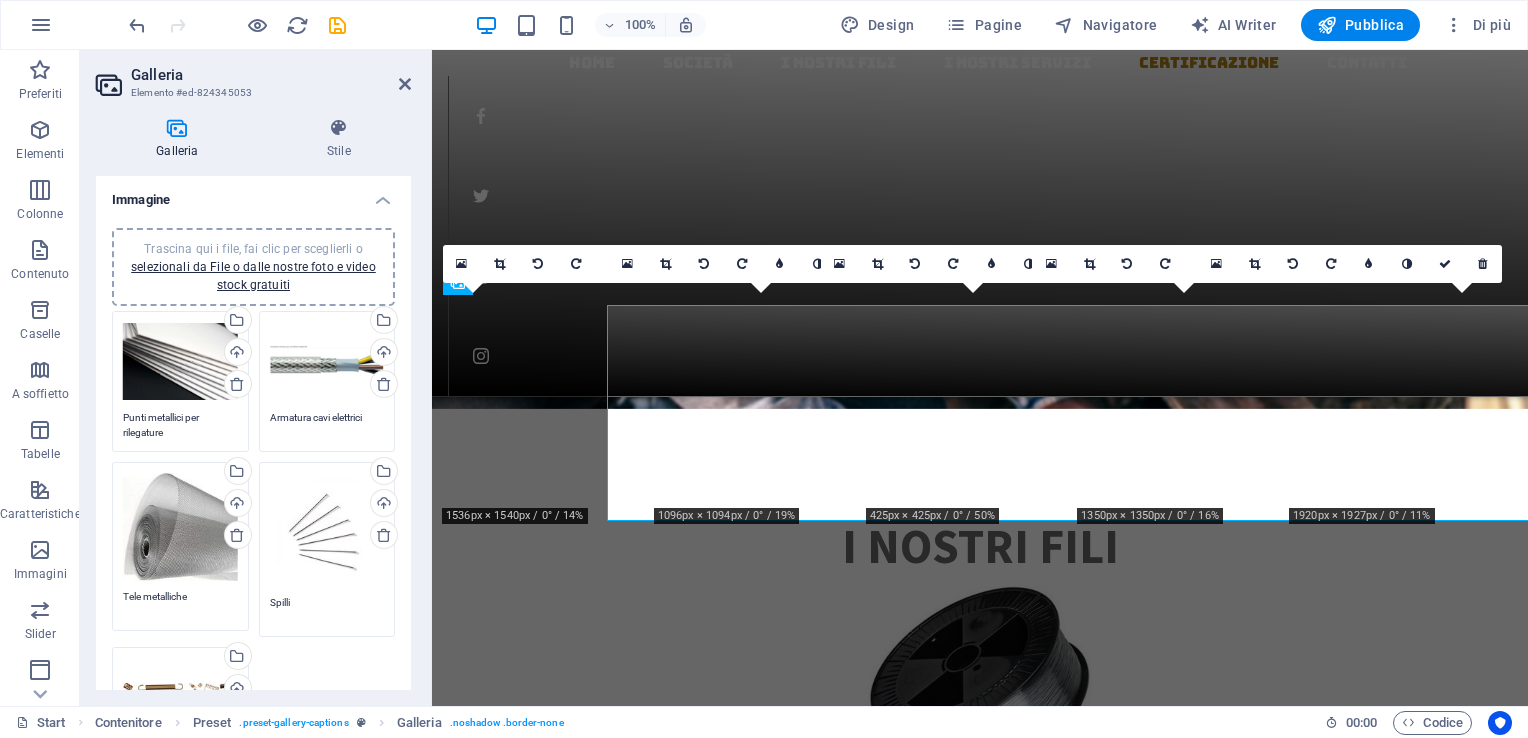 scroll, scrollTop: 2390, scrollLeft: 0, axis: vertical 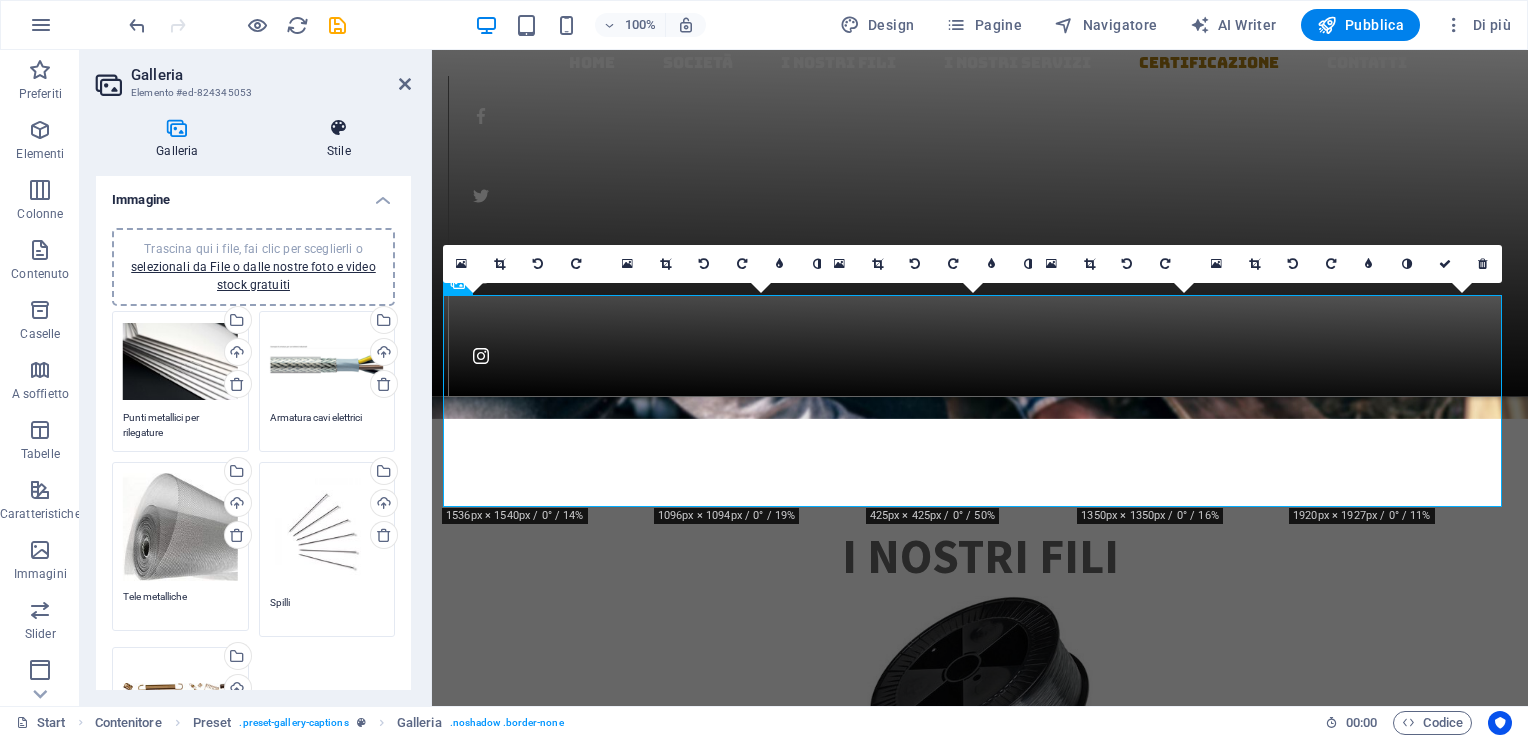 click on "Stile" at bounding box center (339, 139) 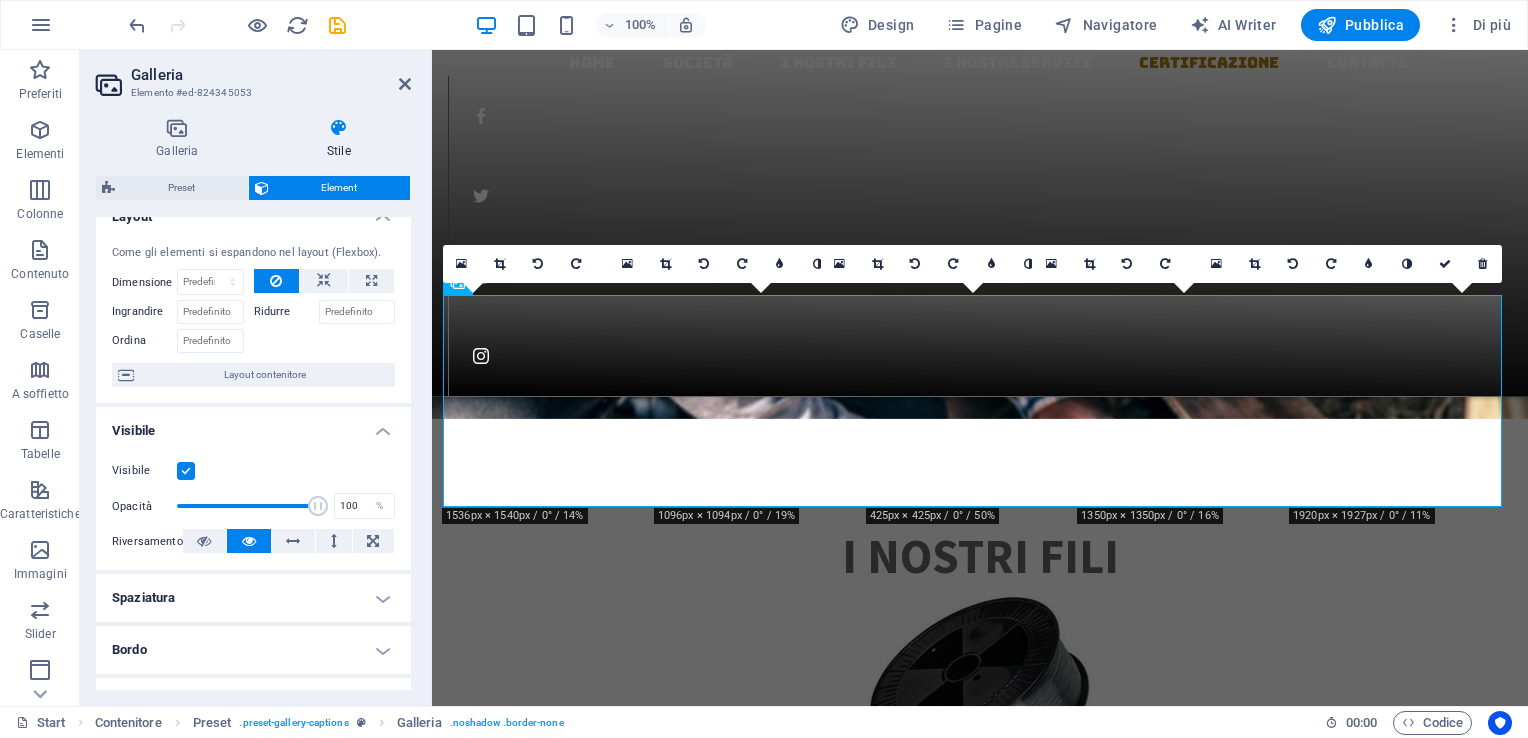 scroll, scrollTop: 0, scrollLeft: 0, axis: both 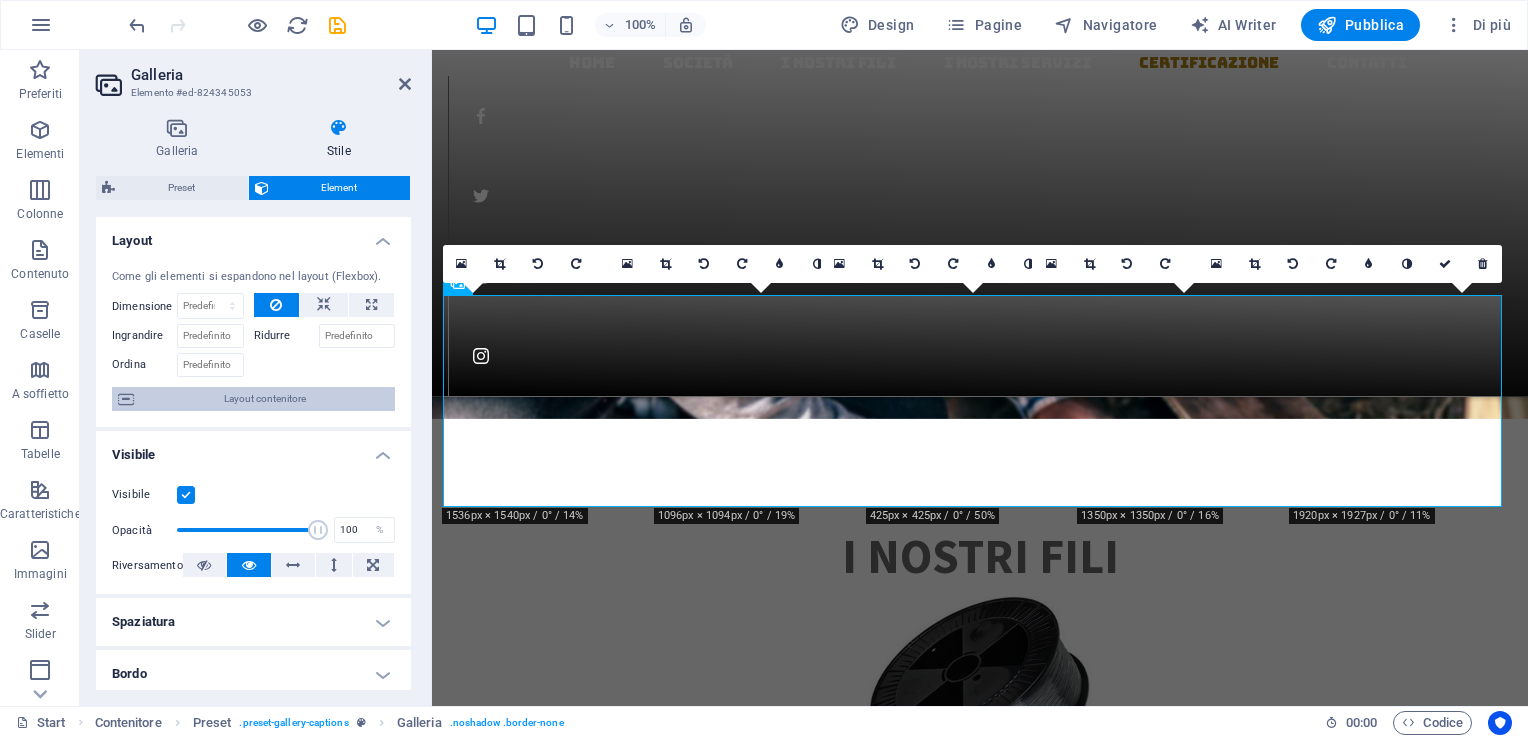 click on "Layout contenitore" at bounding box center (264, 399) 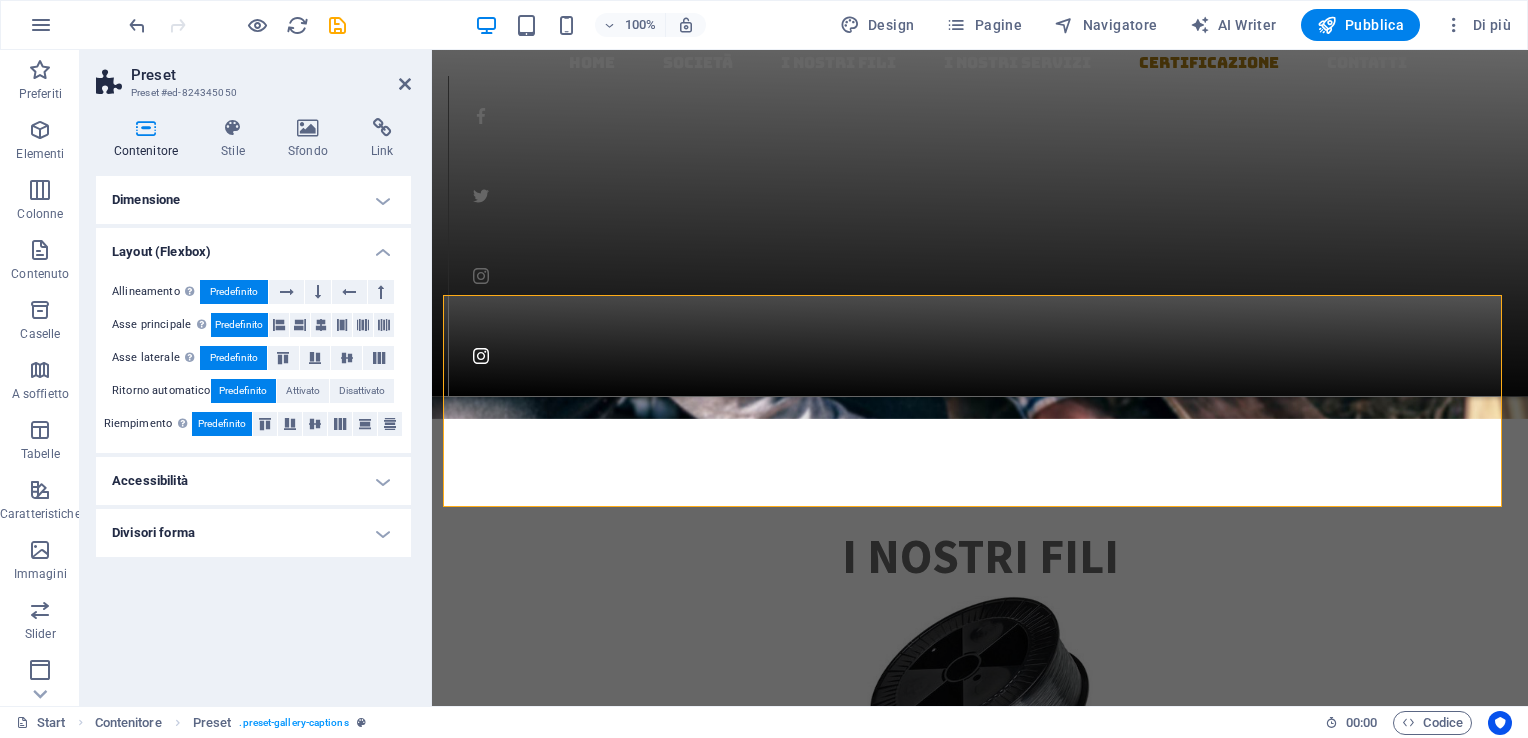 click on "Divisori forma" at bounding box center [253, 533] 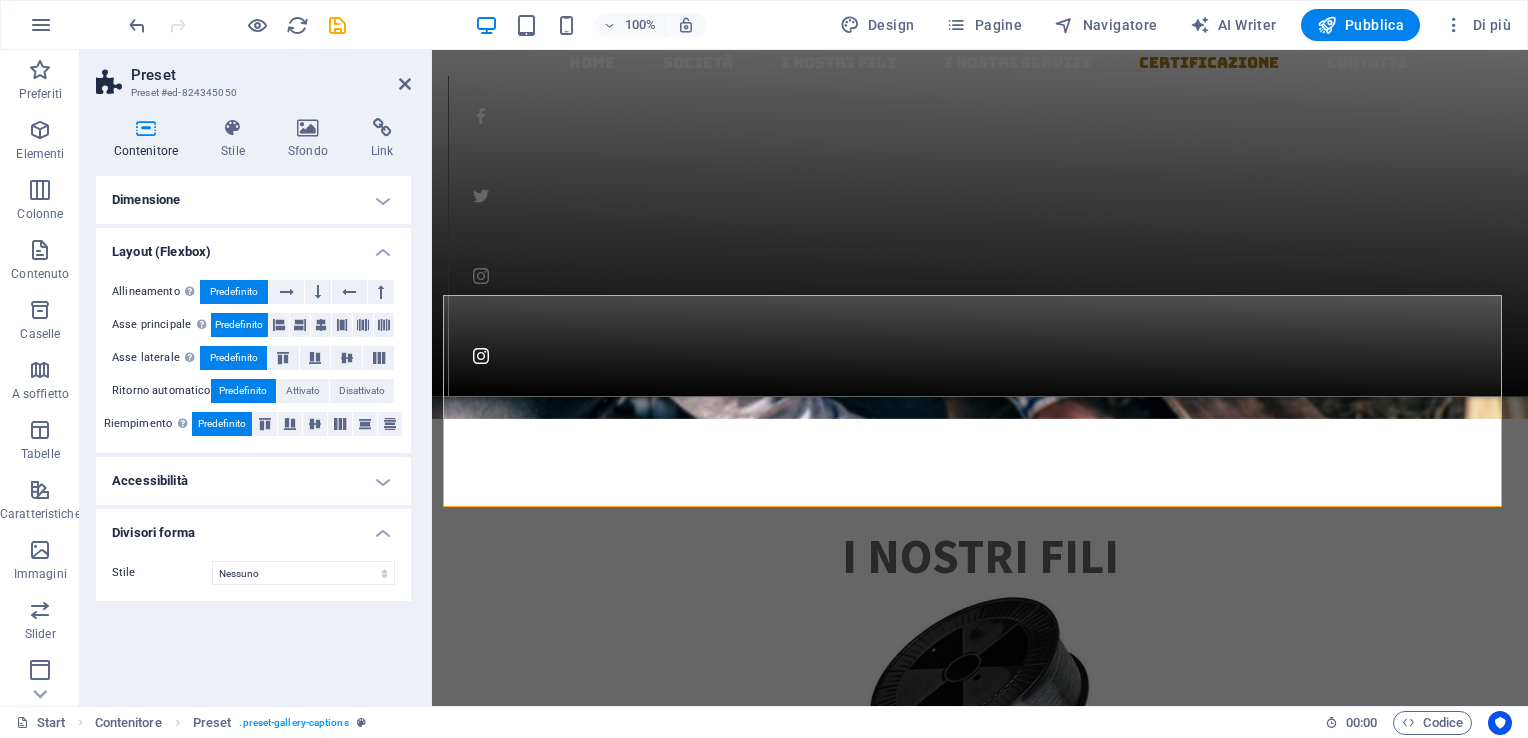 click on "Divisori forma" at bounding box center [253, 527] 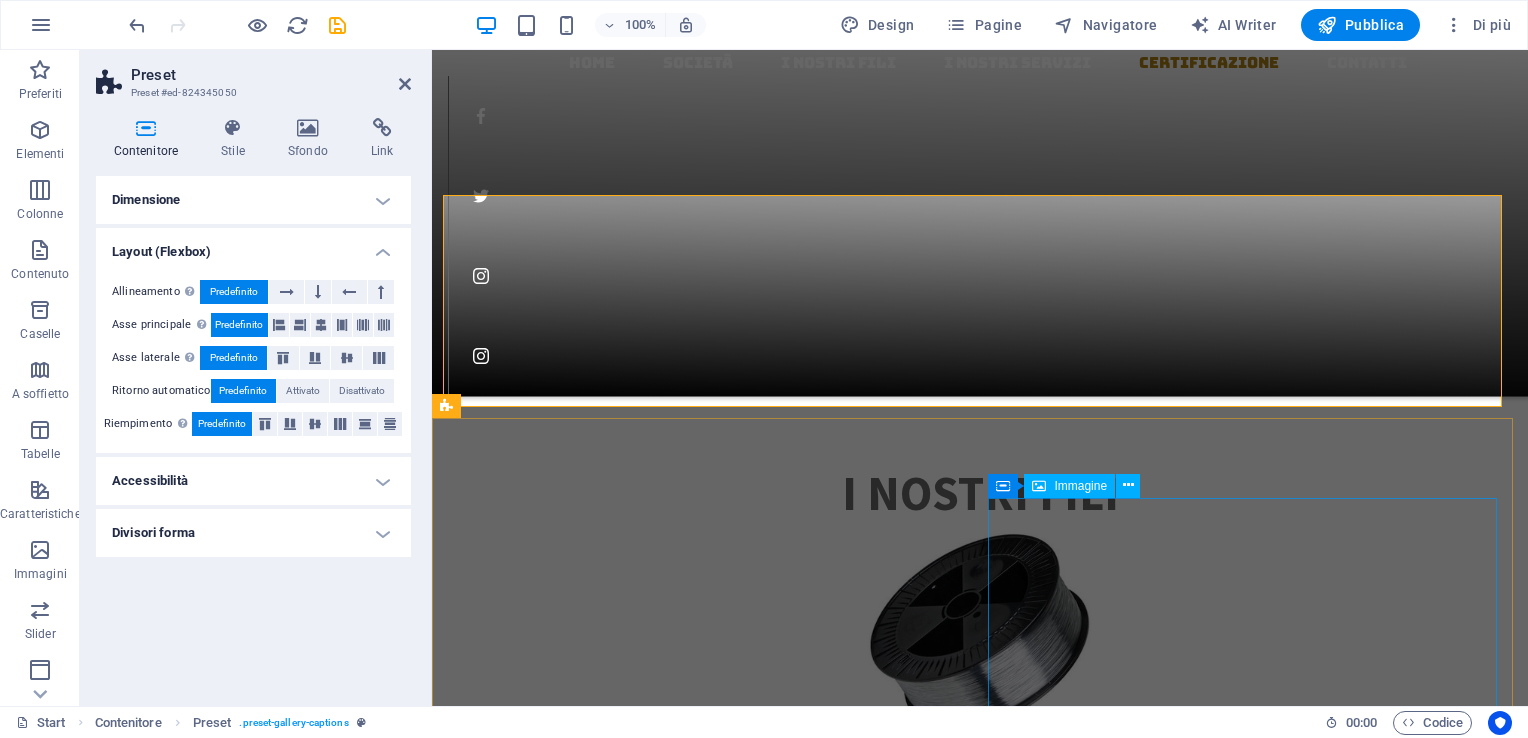 scroll, scrollTop: 2490, scrollLeft: 0, axis: vertical 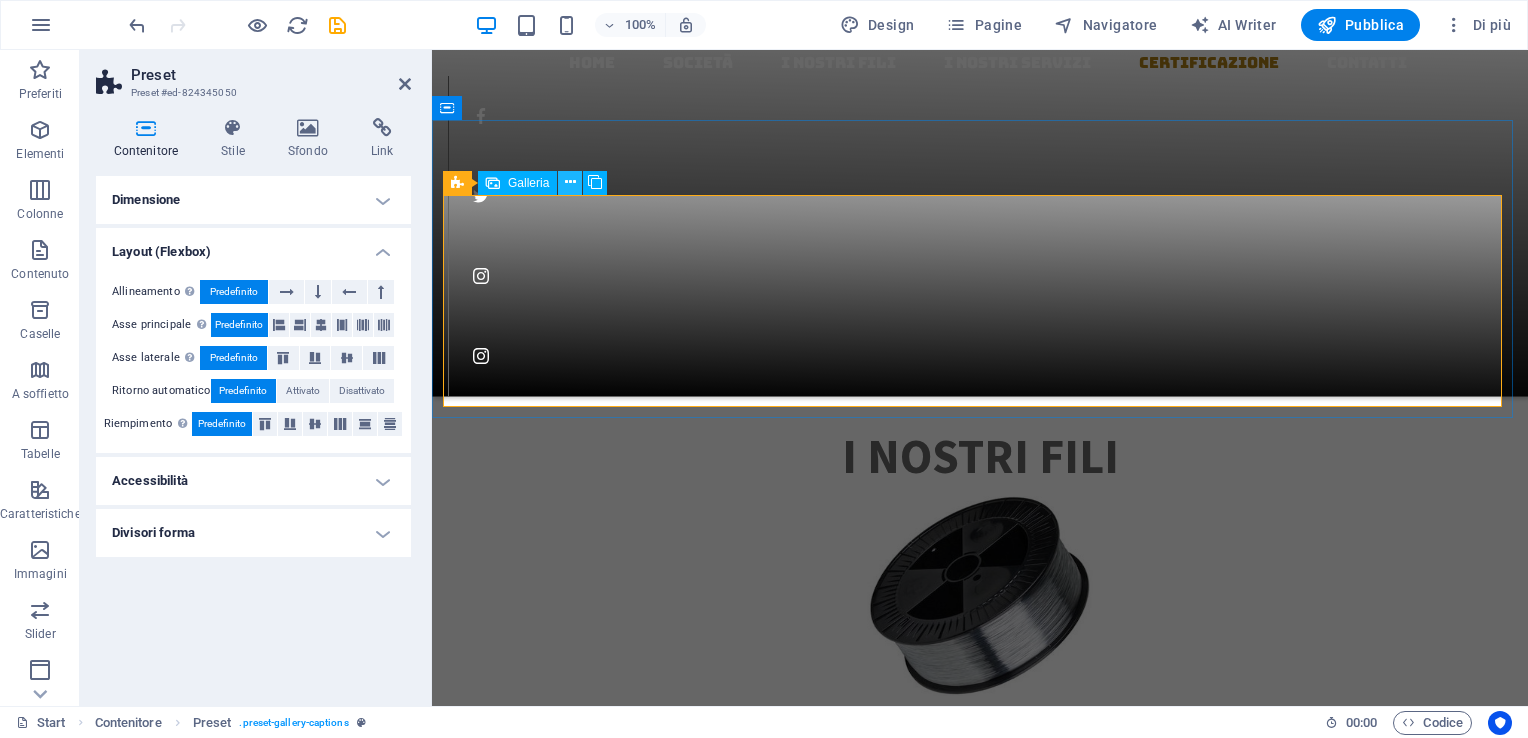 click at bounding box center (570, 183) 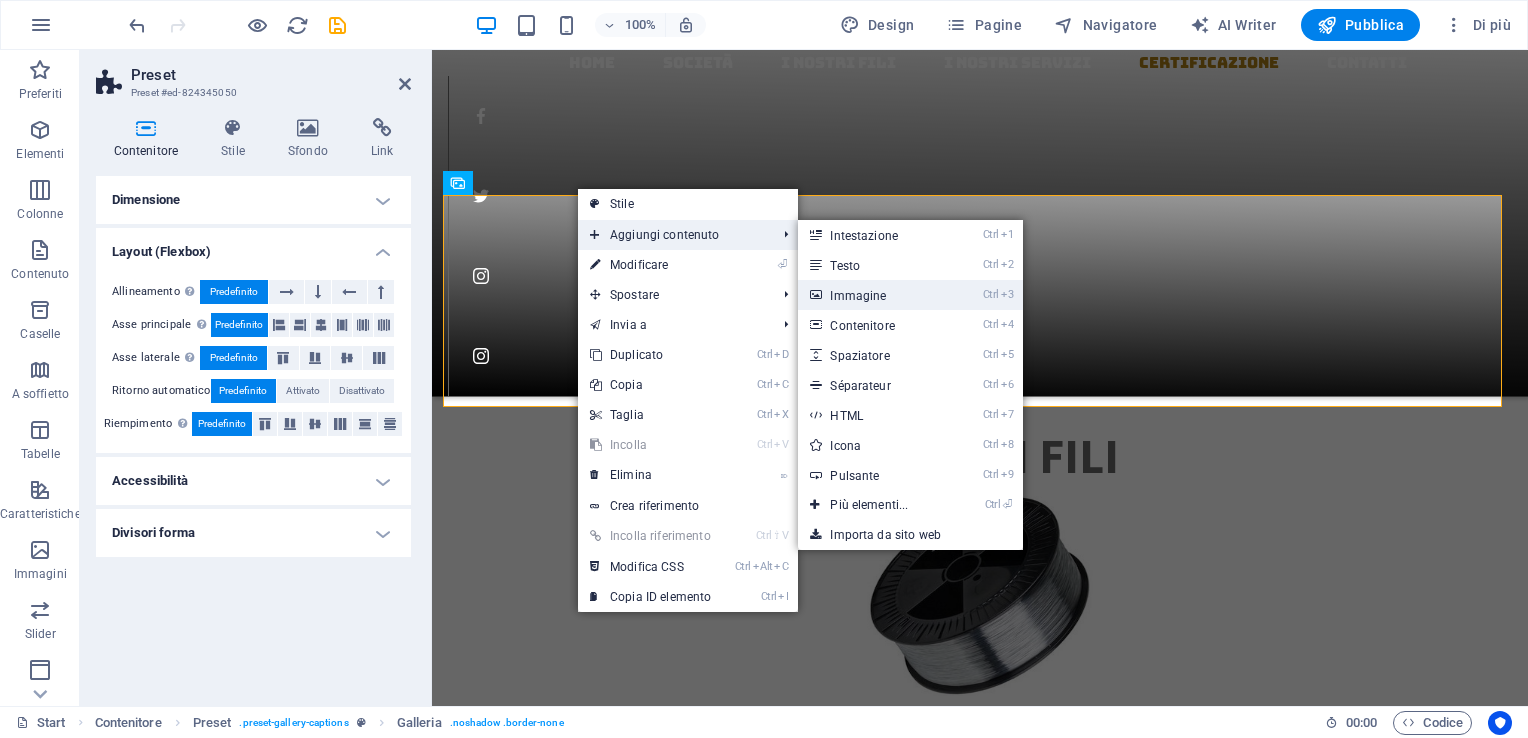 click on "Ctrl 3  Immagine" at bounding box center [873, 295] 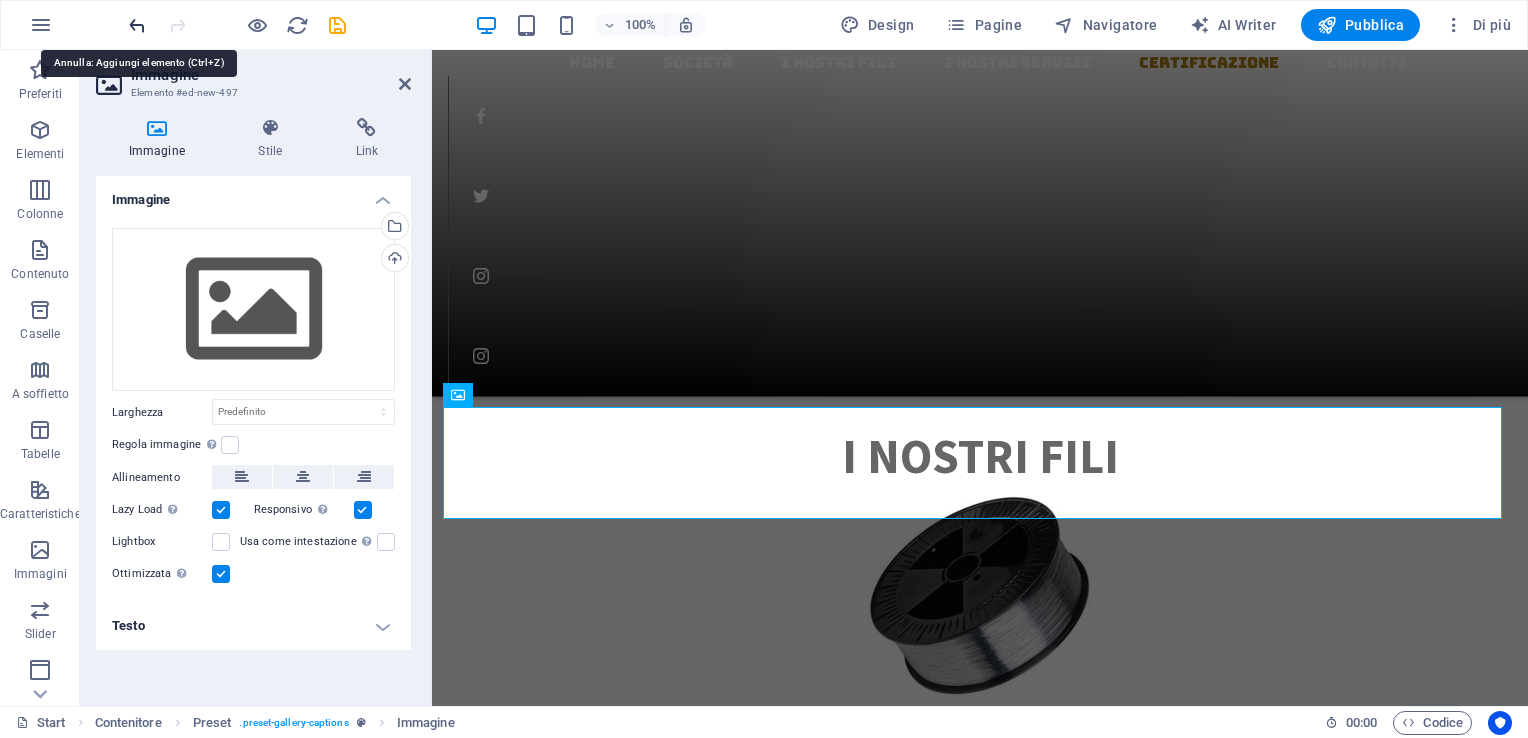 click at bounding box center [137, 25] 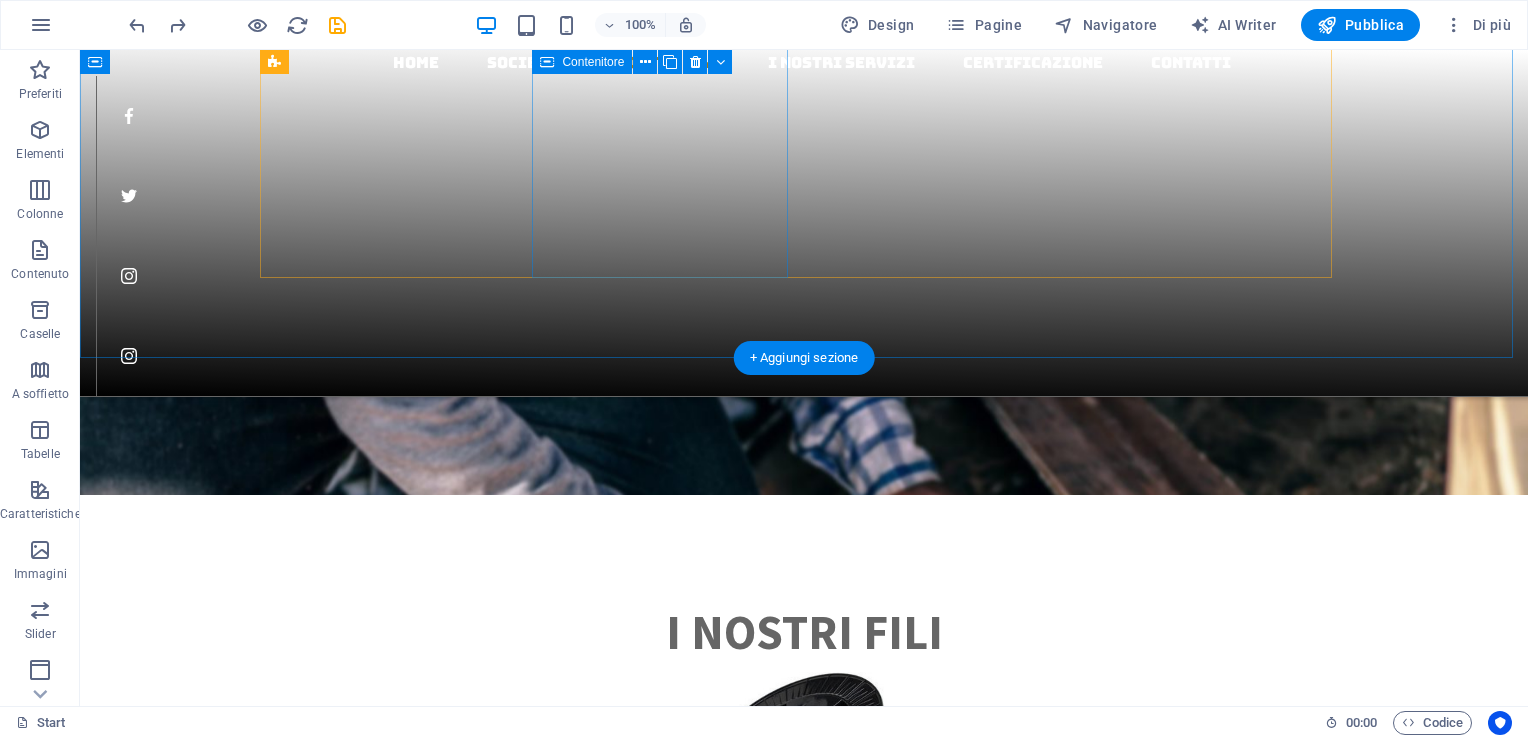 scroll, scrollTop: 2394, scrollLeft: 0, axis: vertical 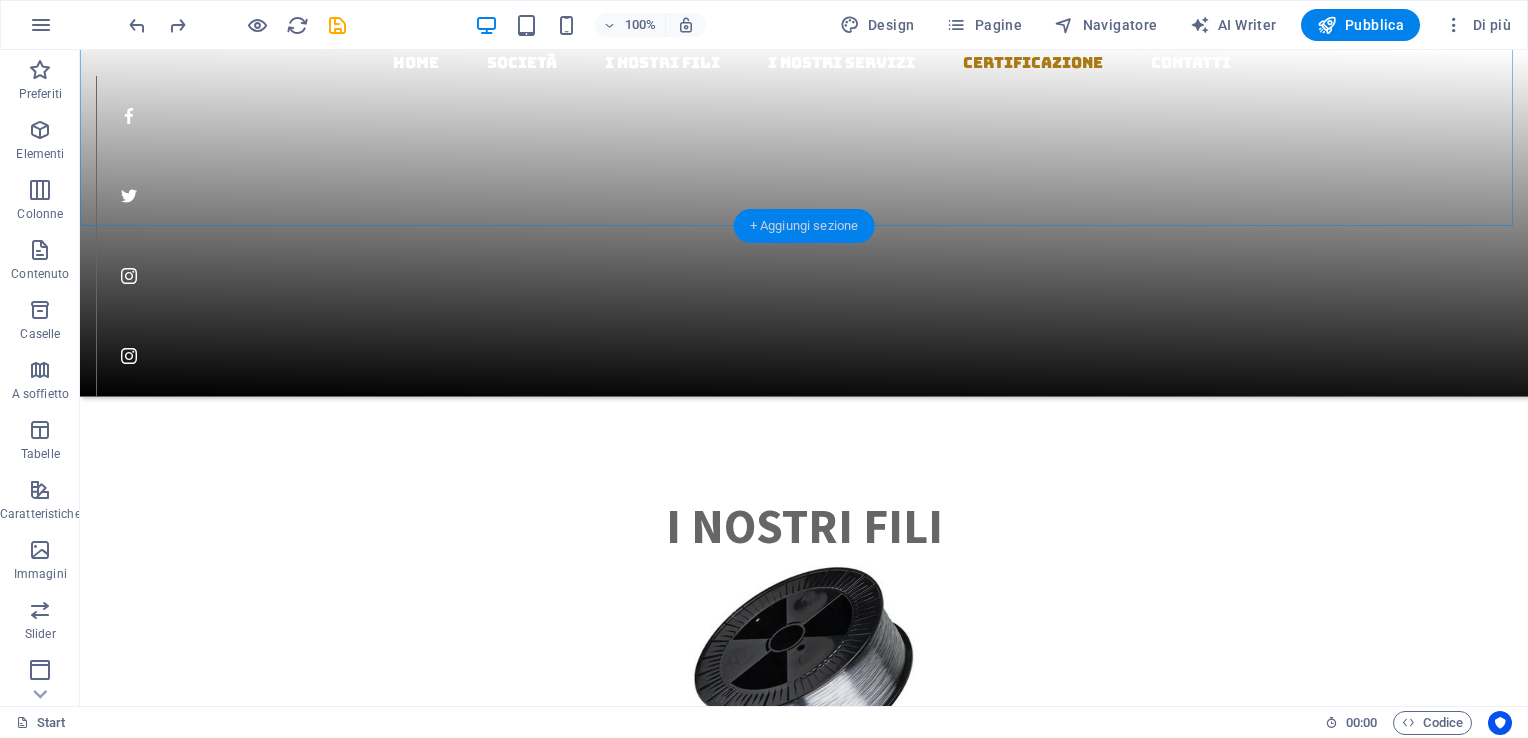 click on "+ Aggiungi sezione" at bounding box center [804, 226] 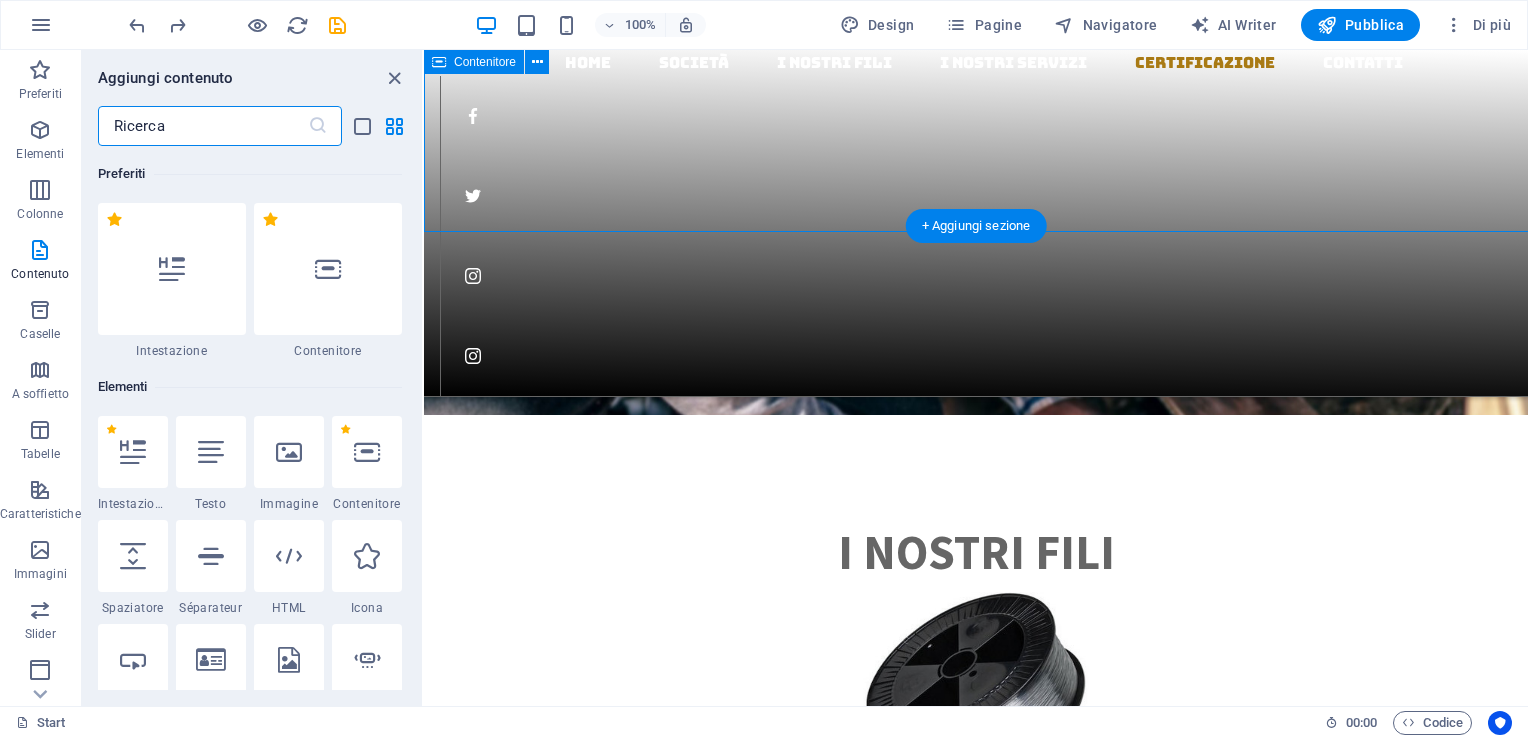 scroll, scrollTop: 2388, scrollLeft: 0, axis: vertical 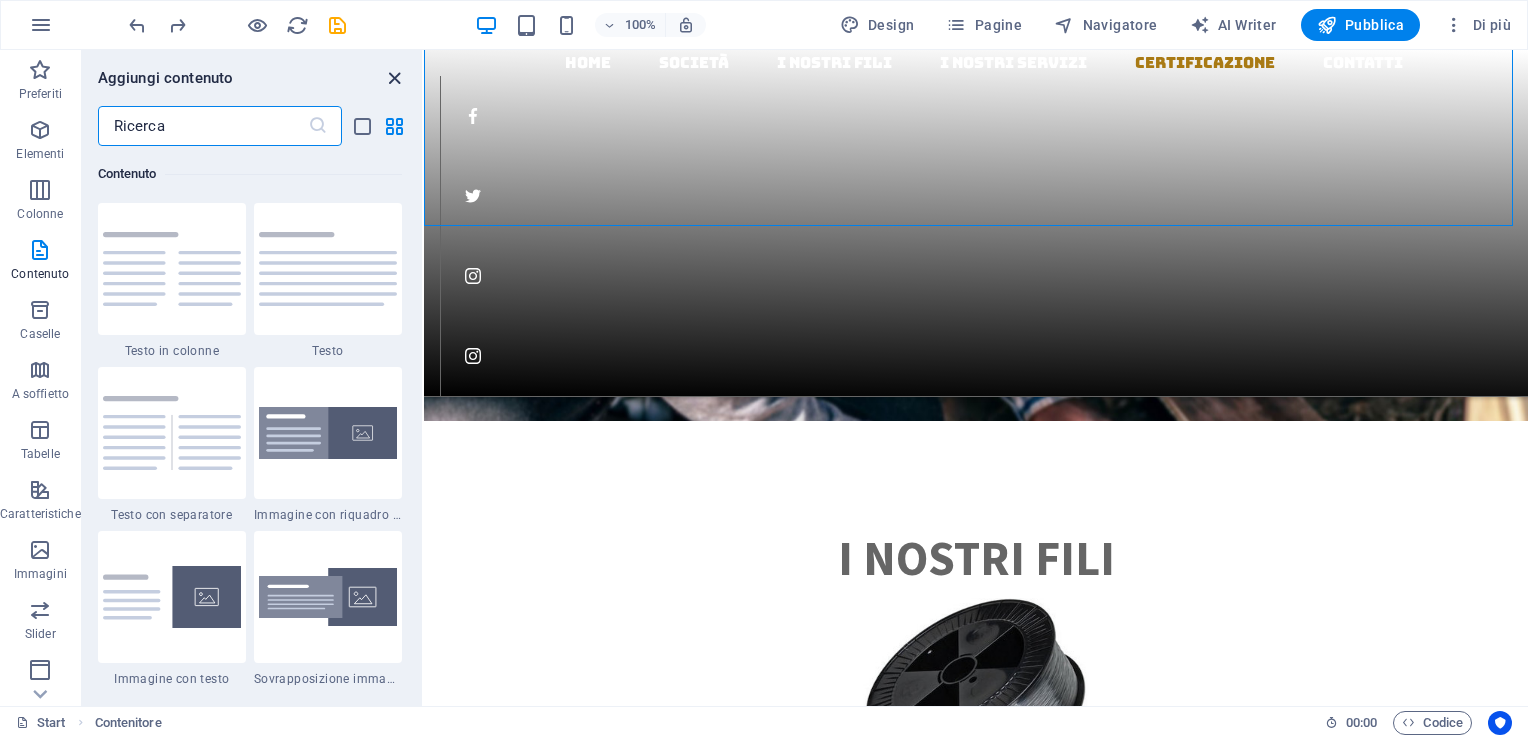 click at bounding box center (394, 78) 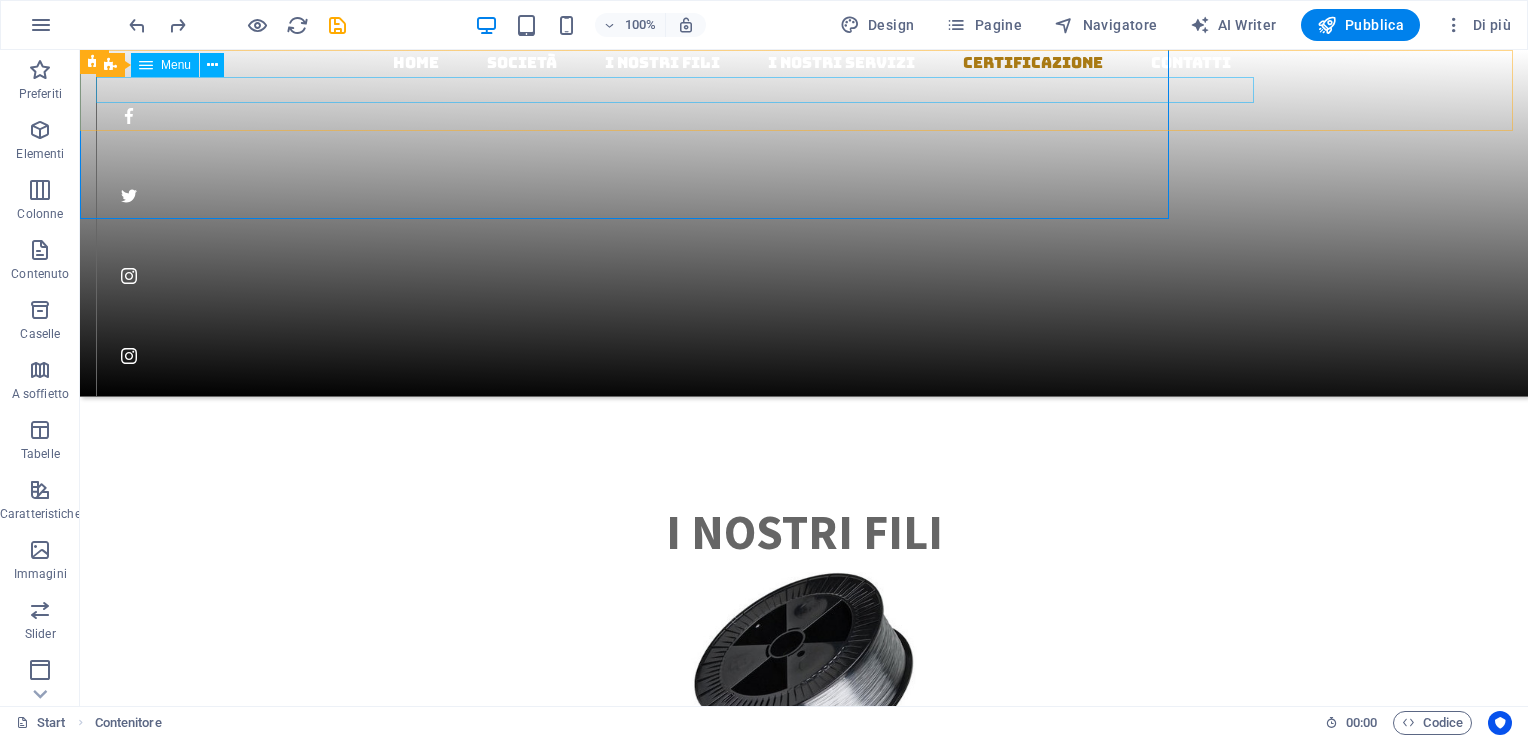 scroll, scrollTop: 2394, scrollLeft: 0, axis: vertical 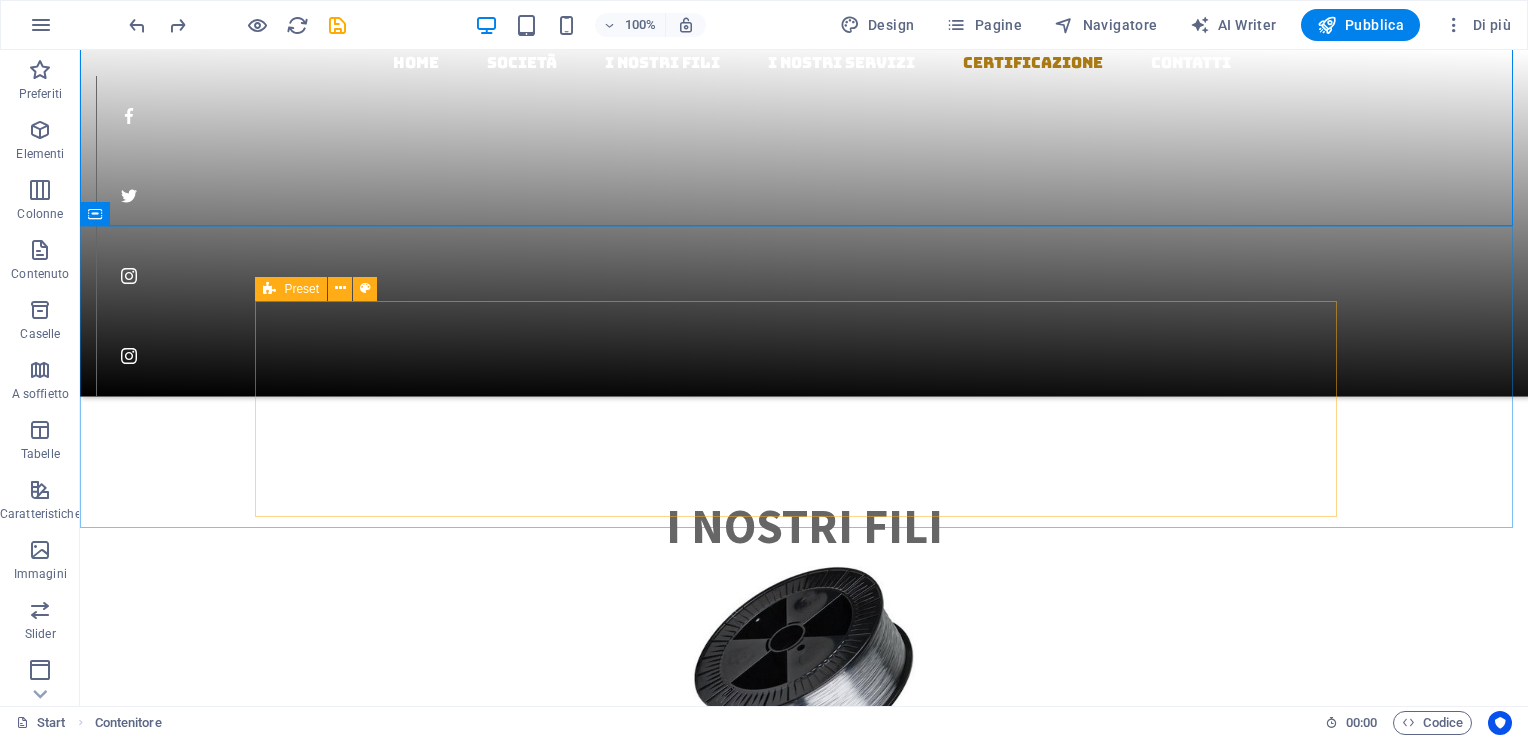 click on "Preset" at bounding box center (291, 289) 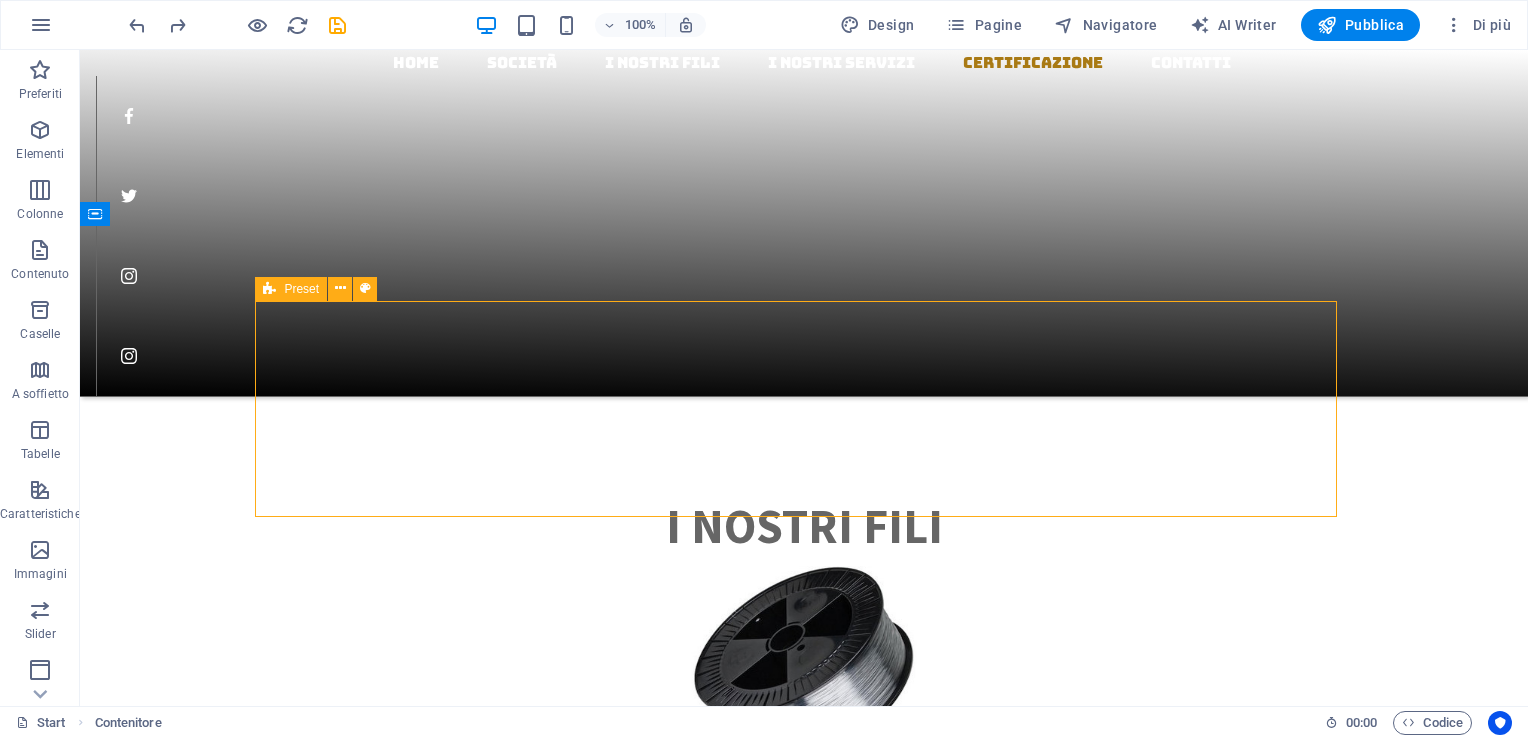 click on "Preset" at bounding box center (291, 289) 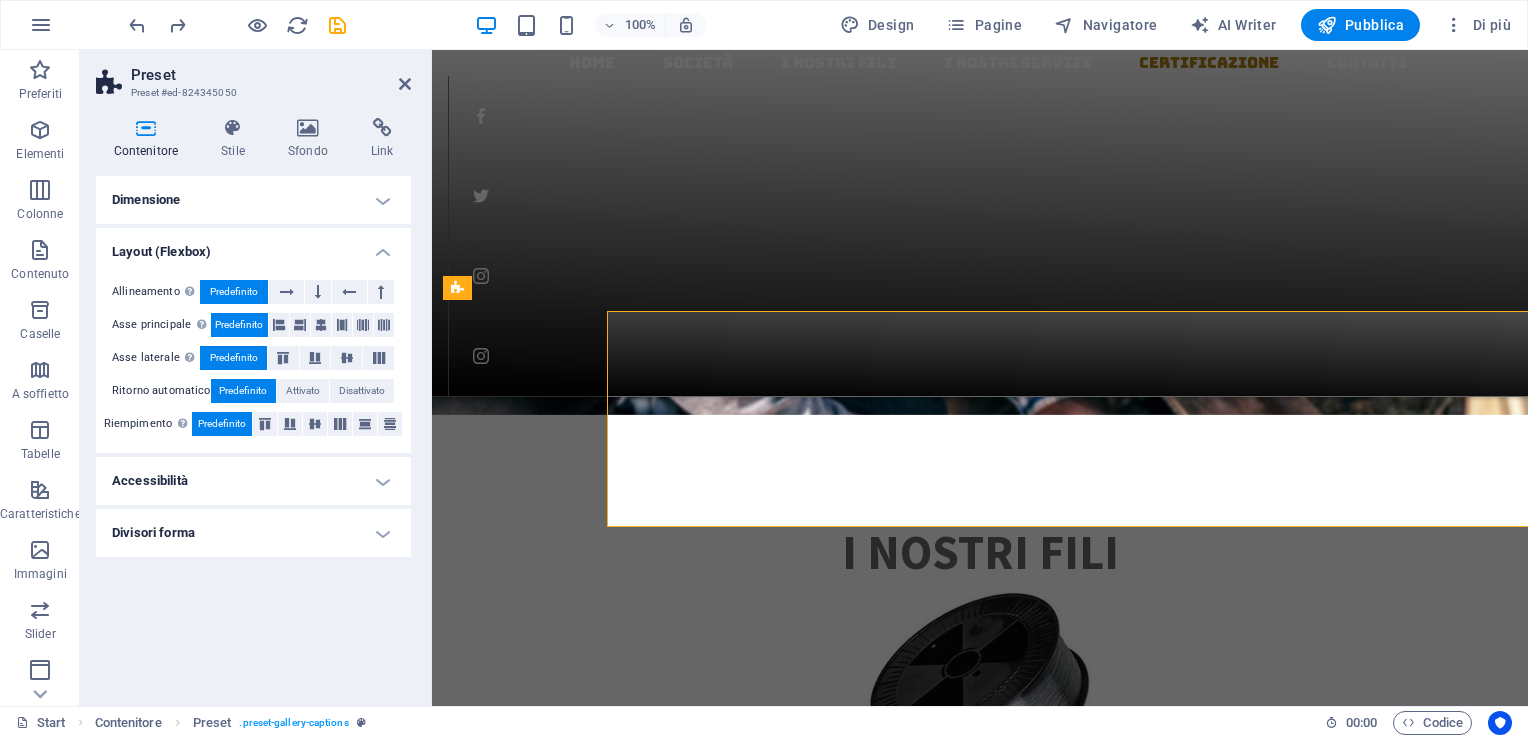 scroll, scrollTop: 2384, scrollLeft: 0, axis: vertical 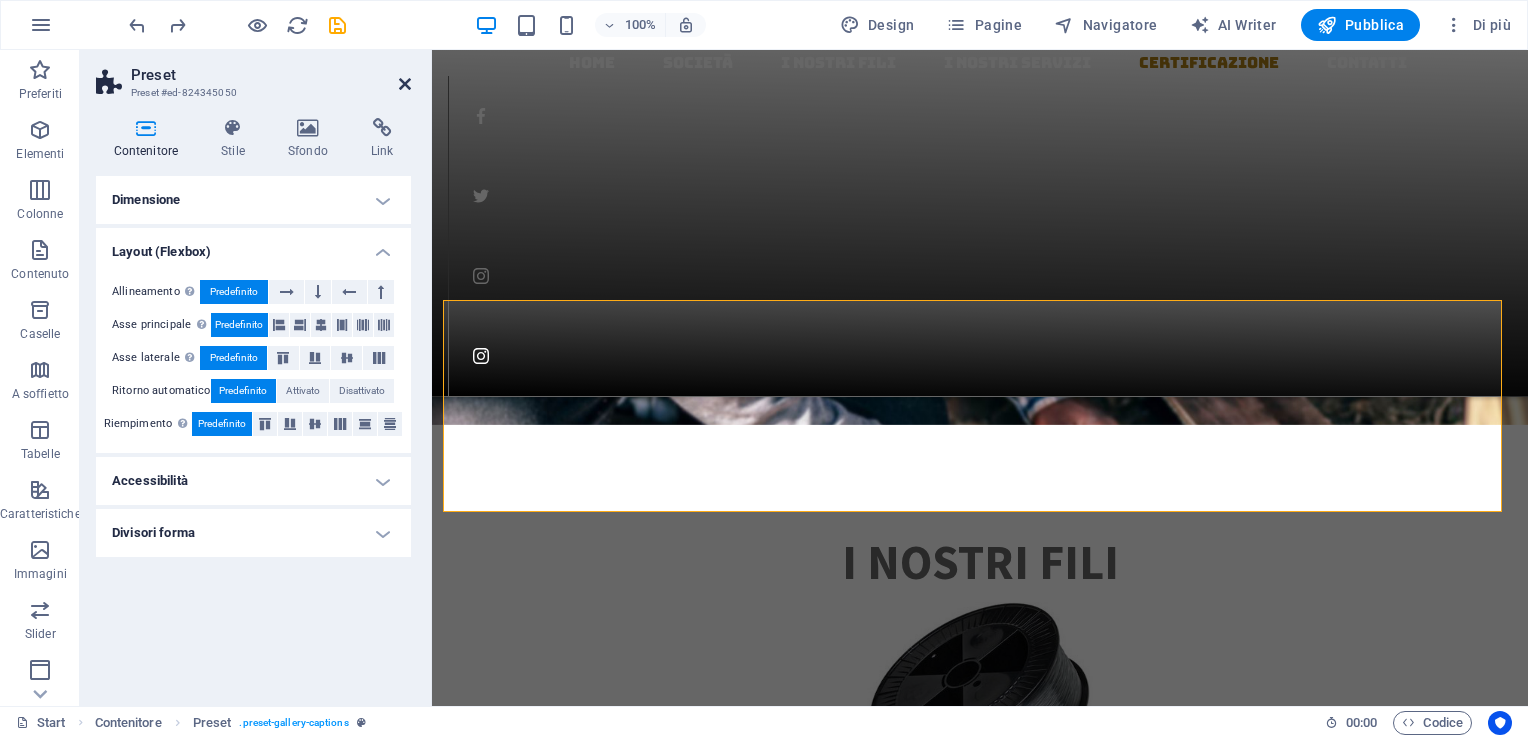 click at bounding box center (405, 84) 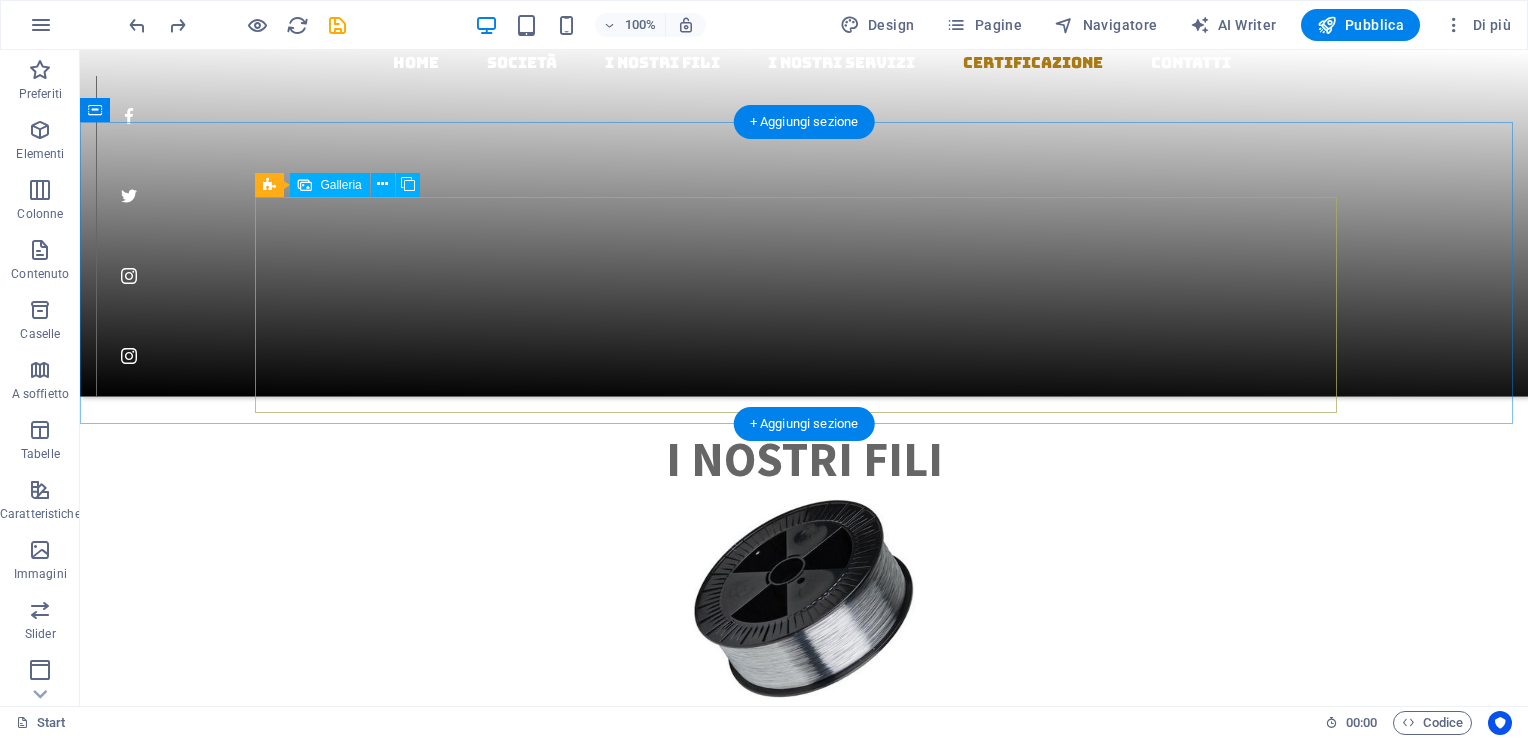 scroll, scrollTop: 2400, scrollLeft: 0, axis: vertical 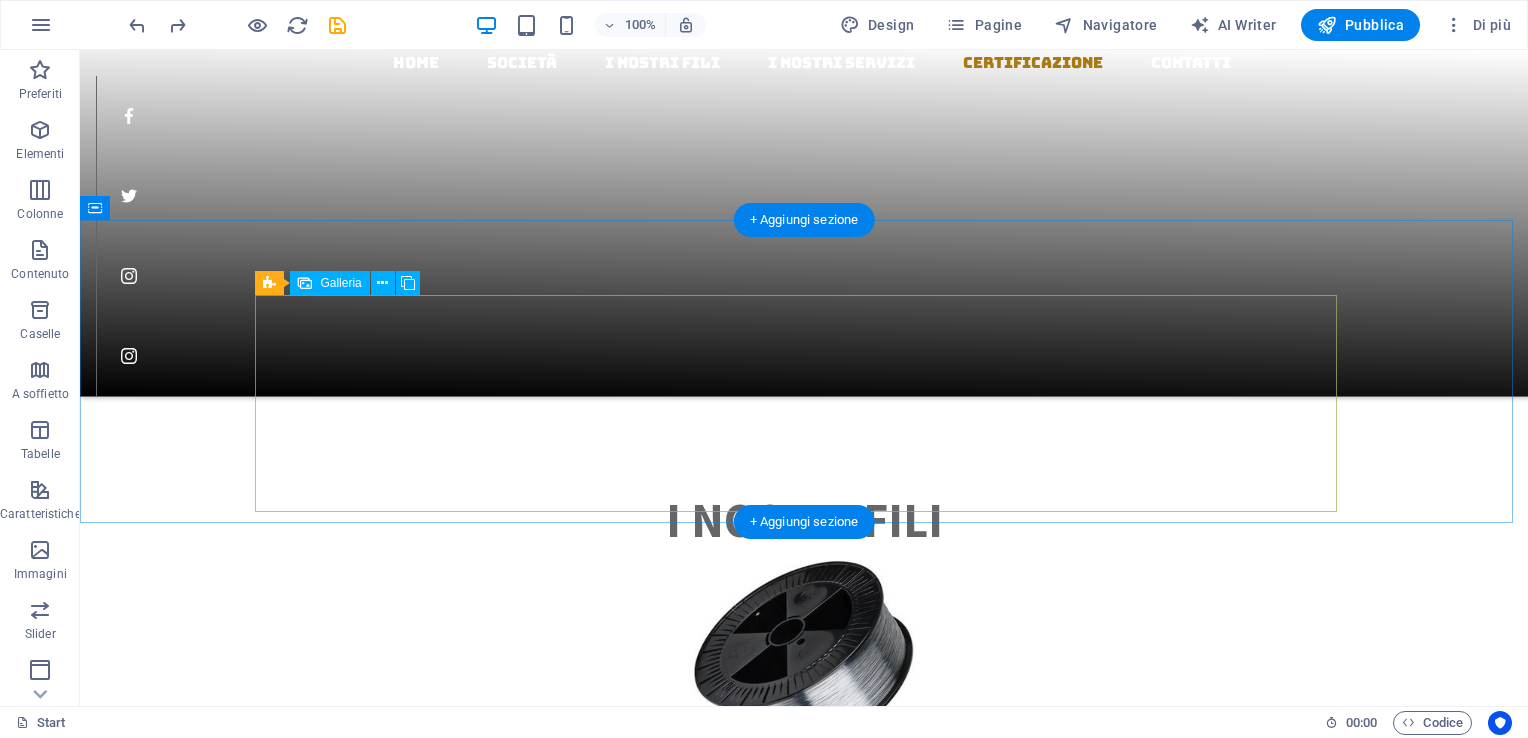 click at bounding box center [371, 7534] 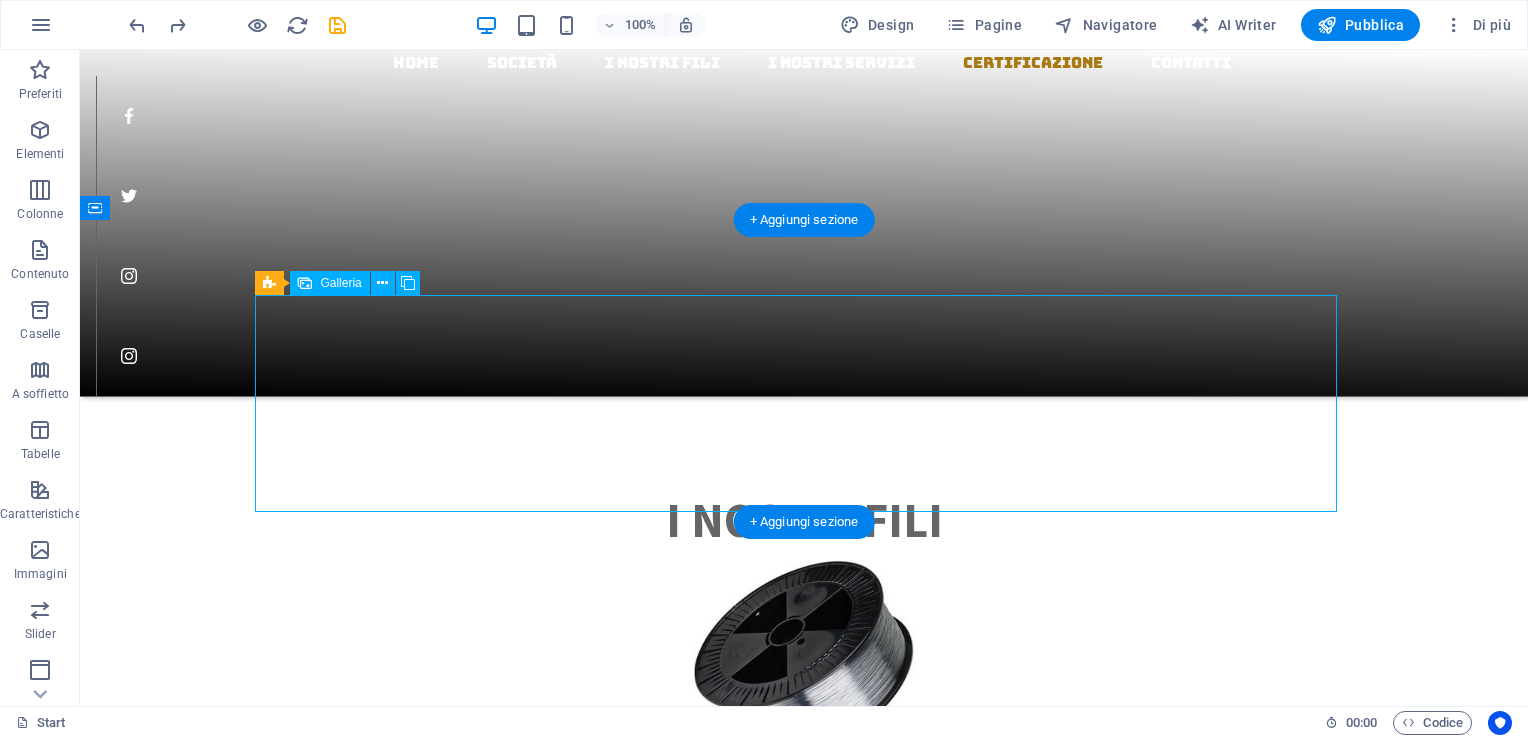 click at bounding box center (371, 7534) 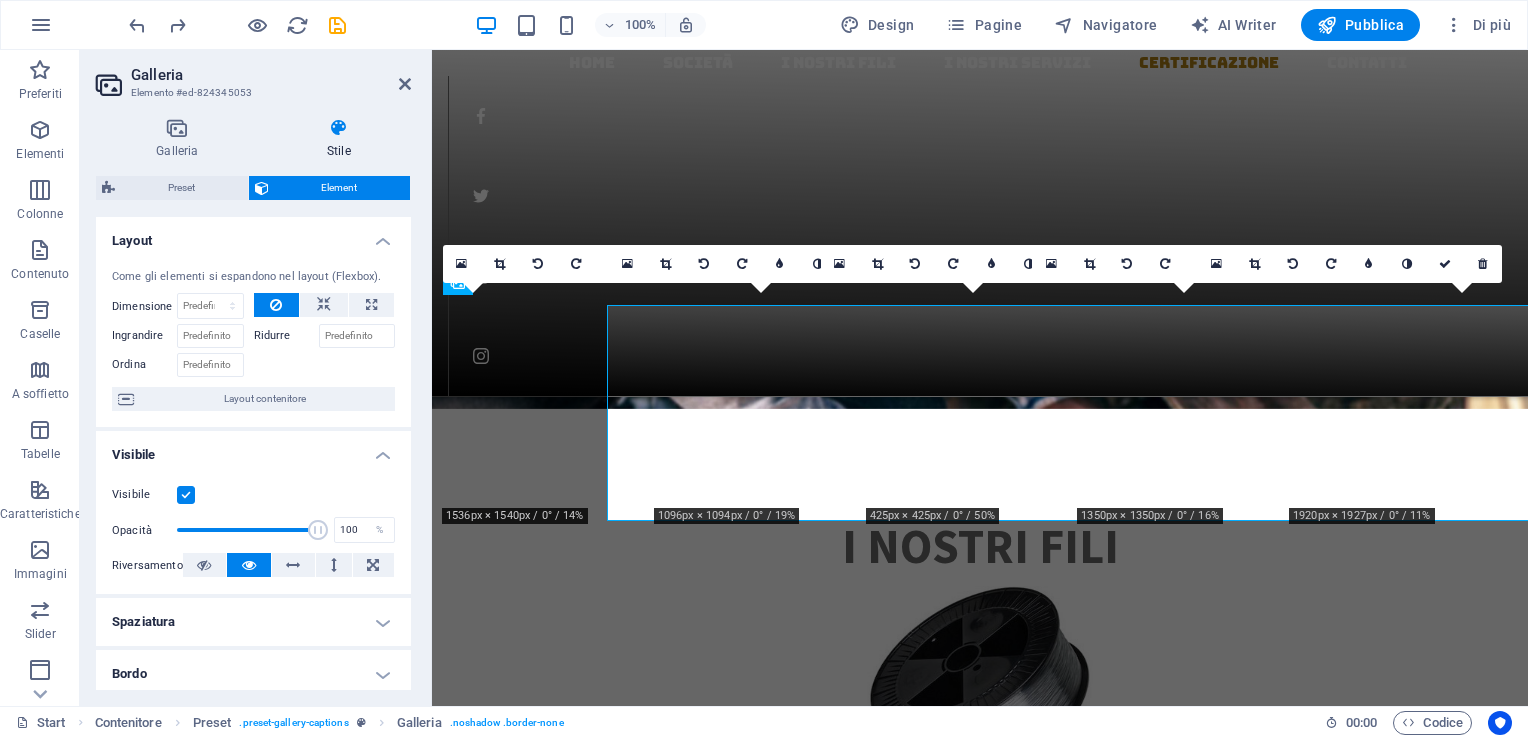 scroll, scrollTop: 2390, scrollLeft: 0, axis: vertical 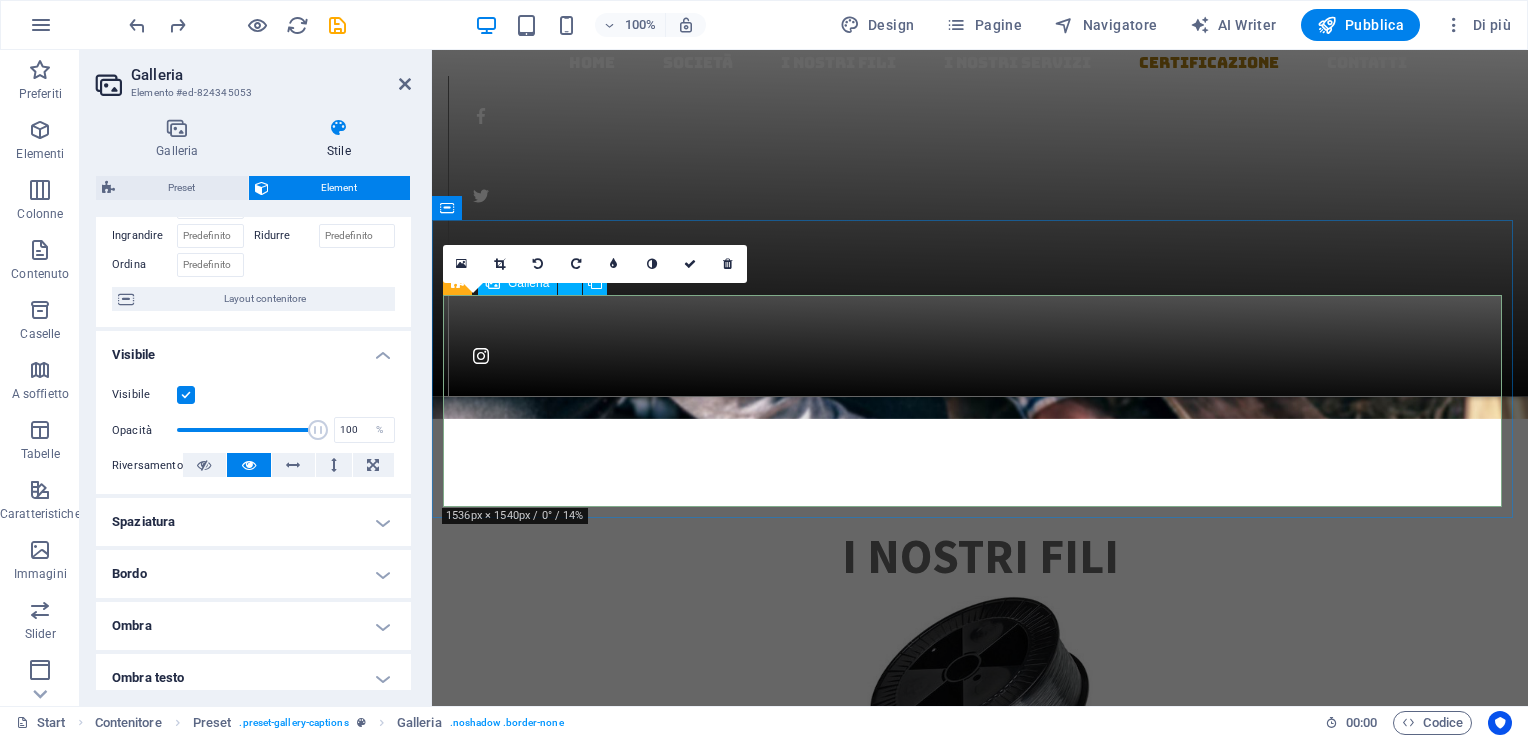 click at bounding box center (550, 7526) 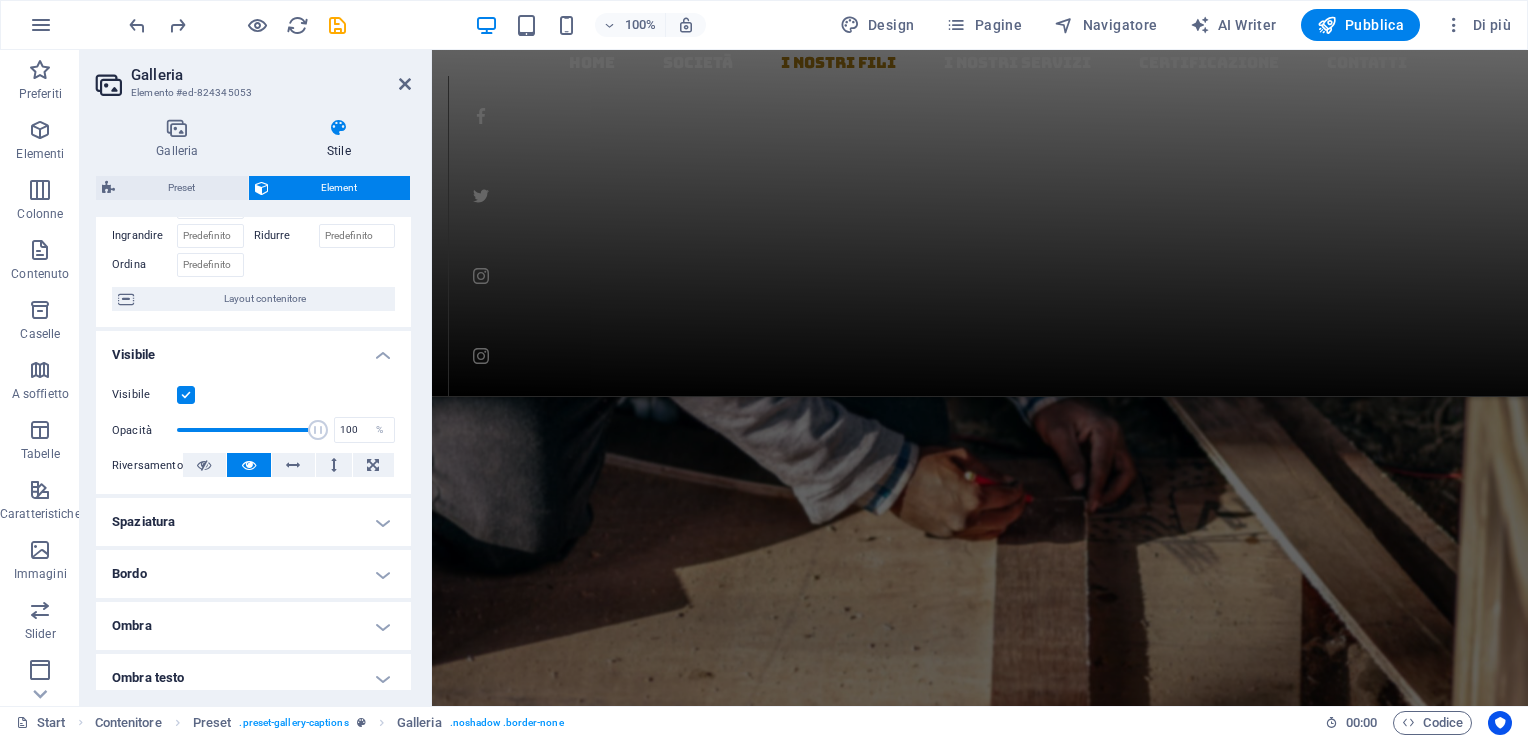 scroll, scrollTop: 1890, scrollLeft: 0, axis: vertical 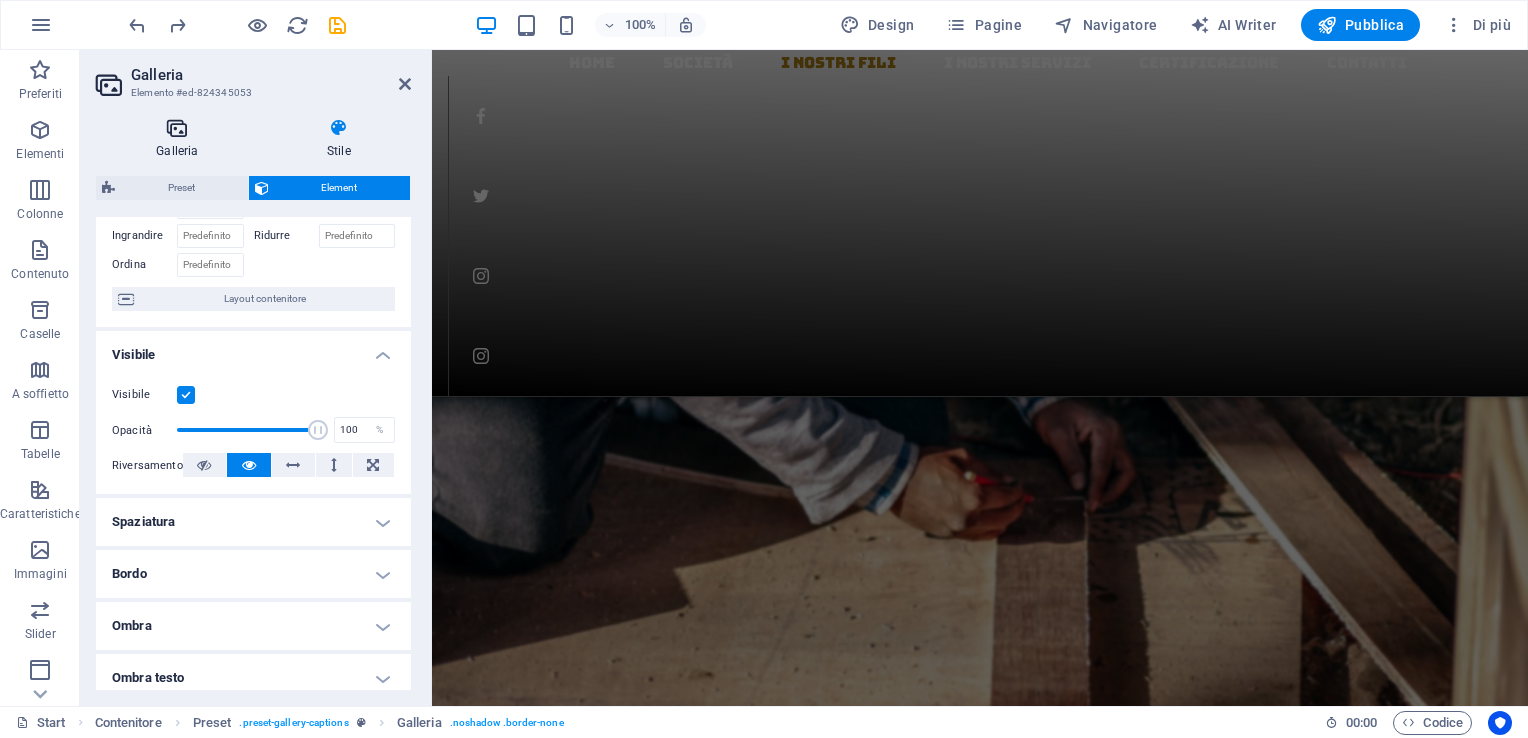 click at bounding box center [177, 128] 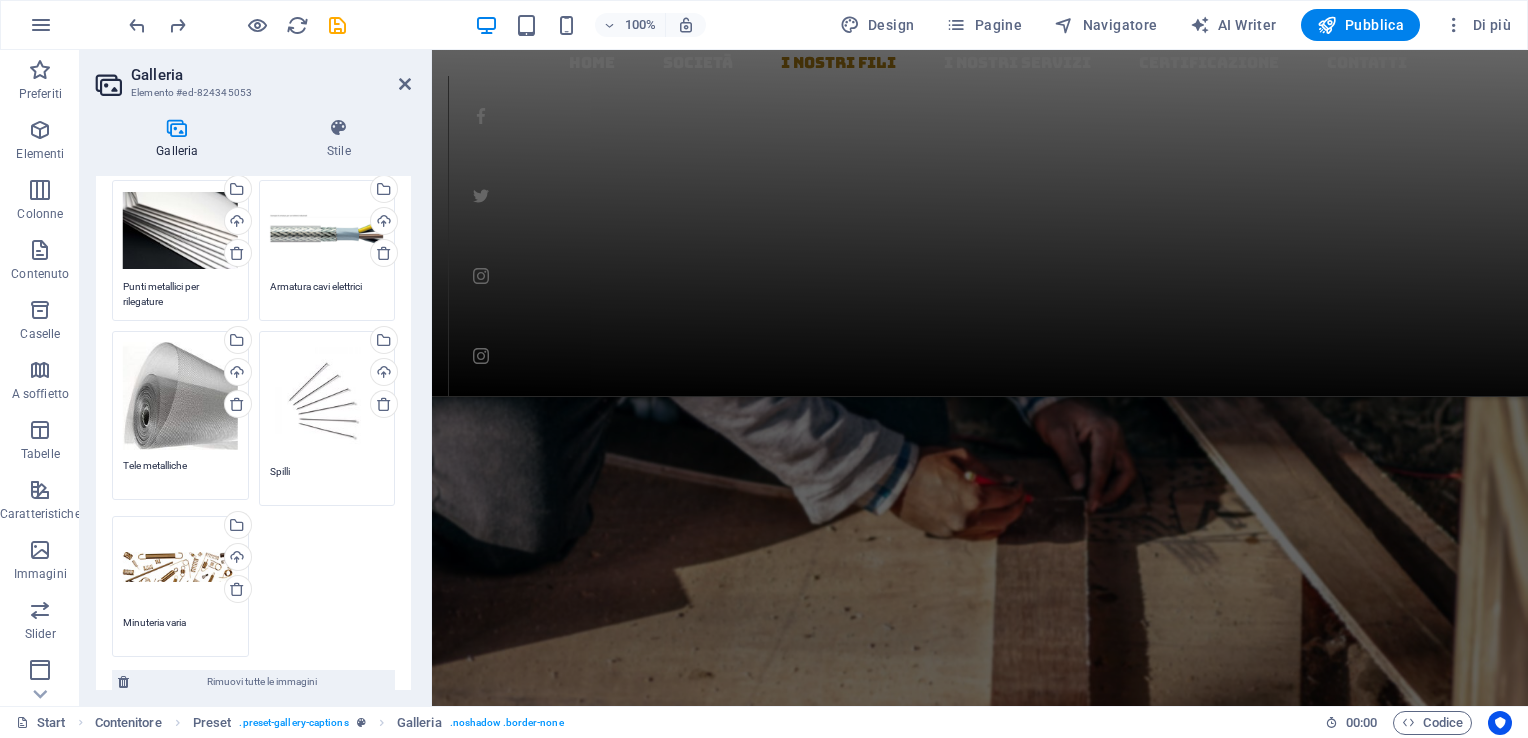 scroll, scrollTop: 0, scrollLeft: 0, axis: both 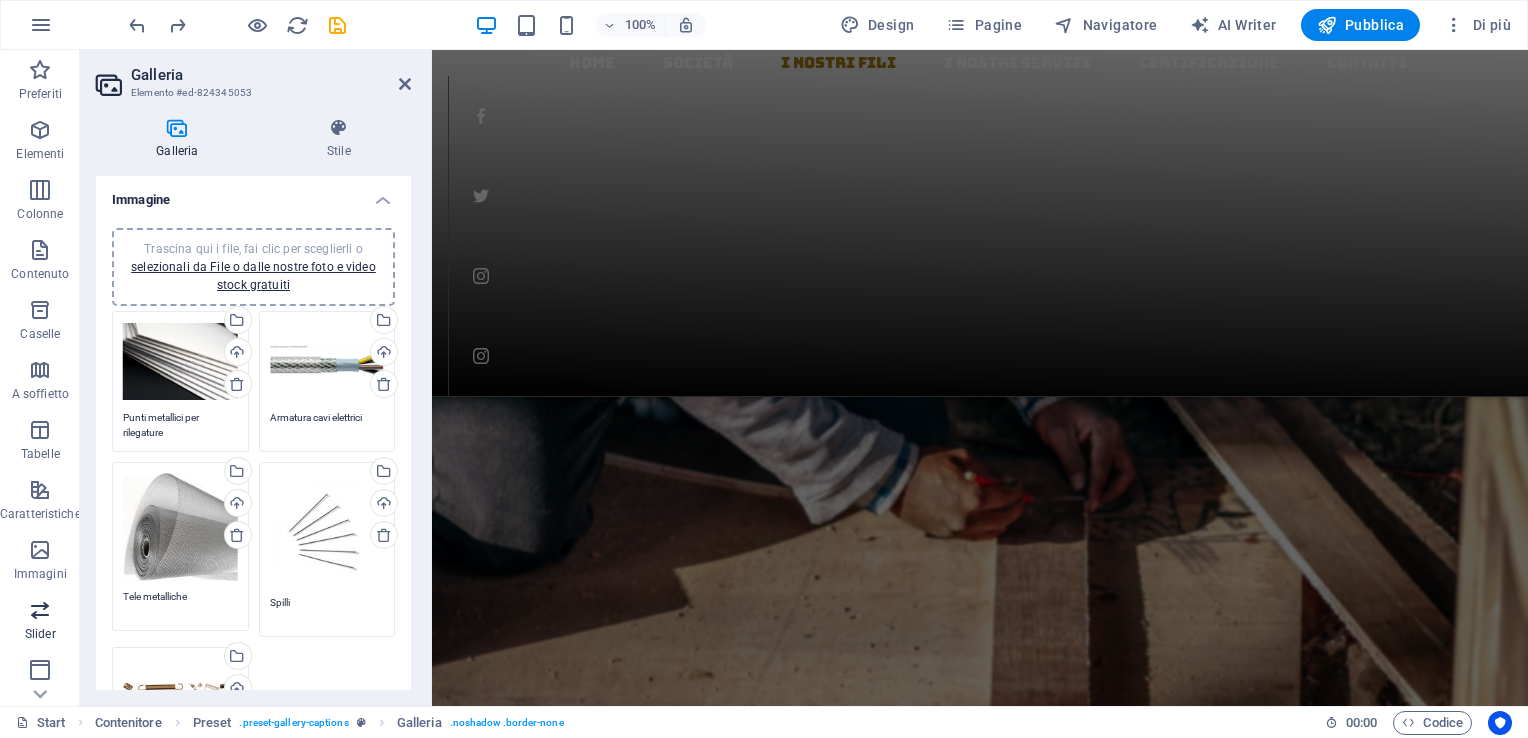 click at bounding box center (40, 610) 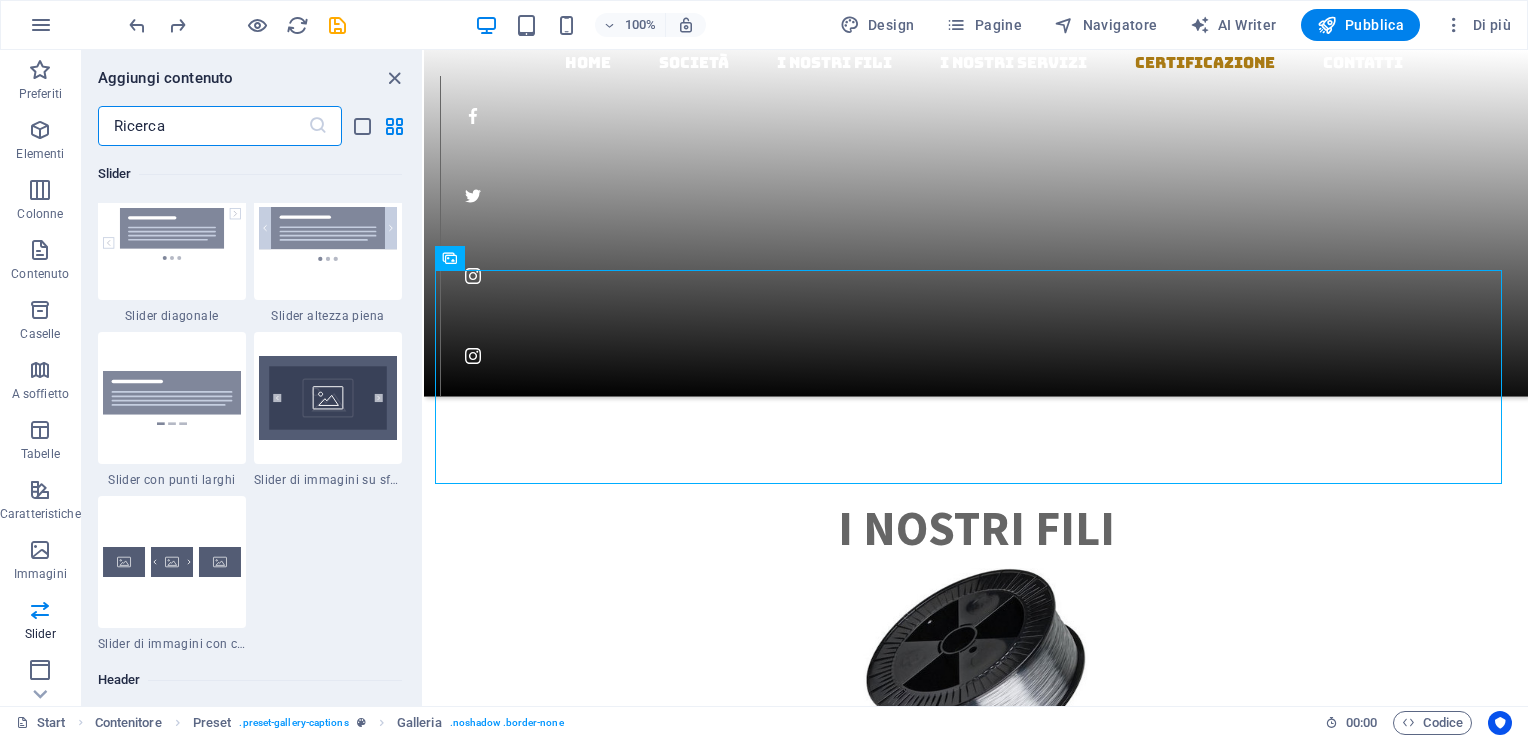 scroll, scrollTop: 11836, scrollLeft: 0, axis: vertical 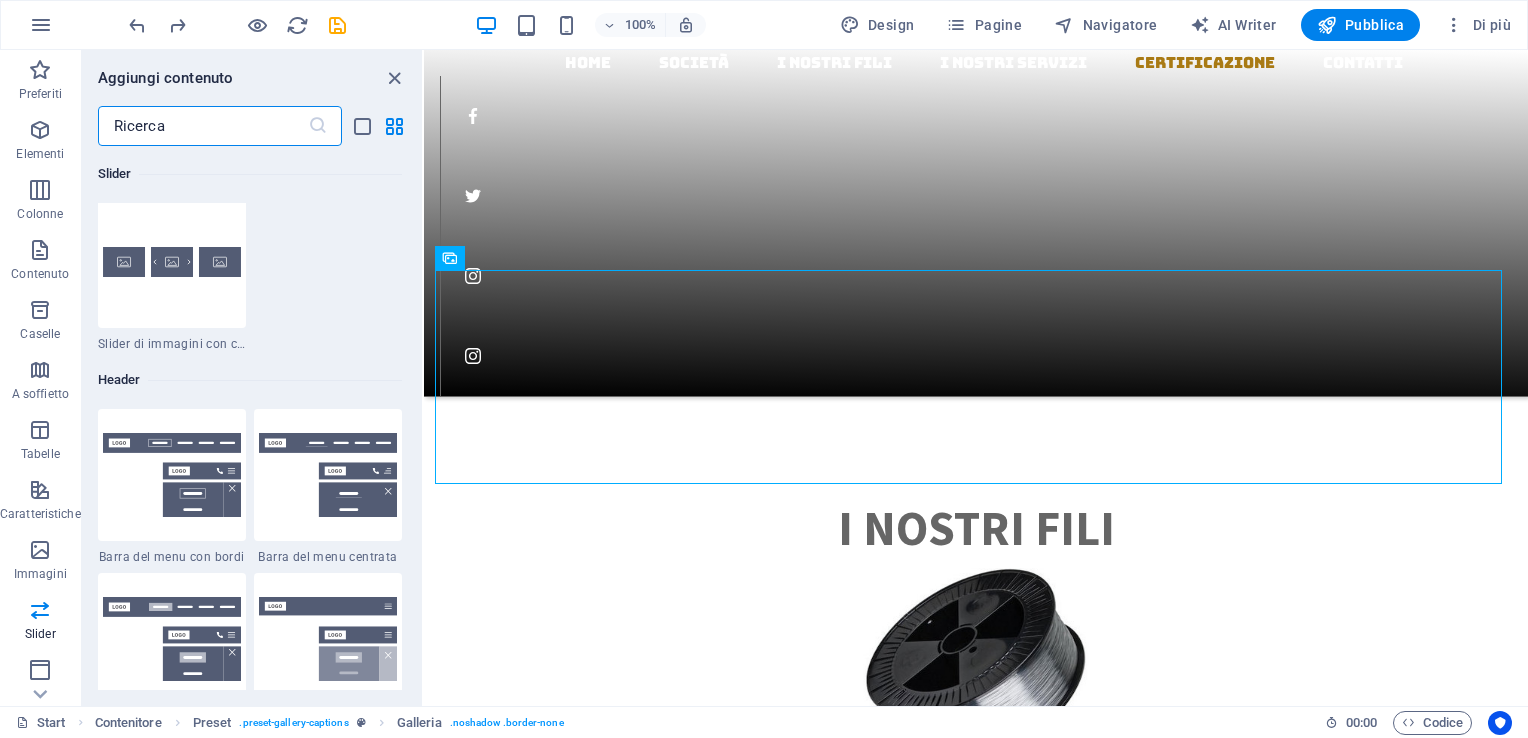 click at bounding box center [172, 262] 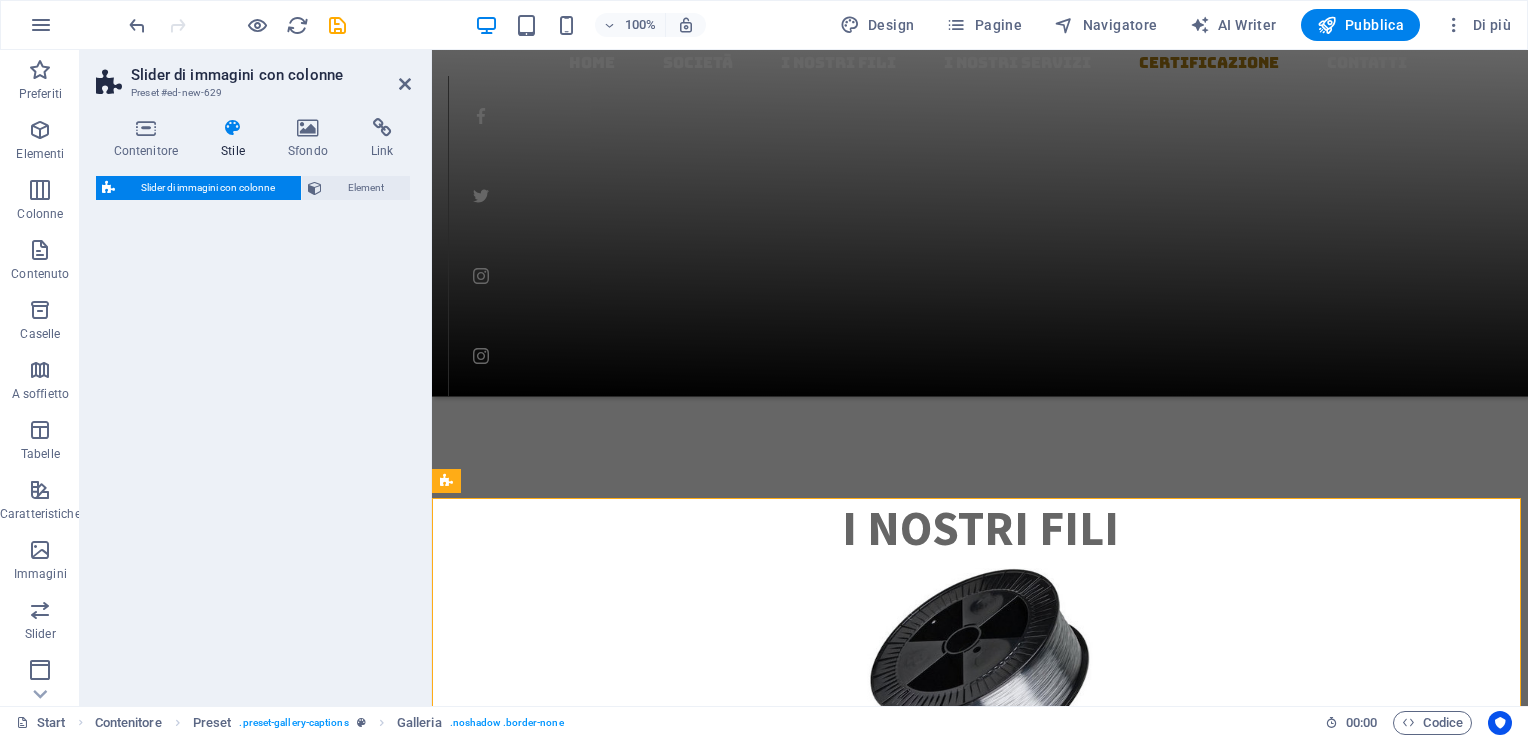 scroll, scrollTop: 2415, scrollLeft: 0, axis: vertical 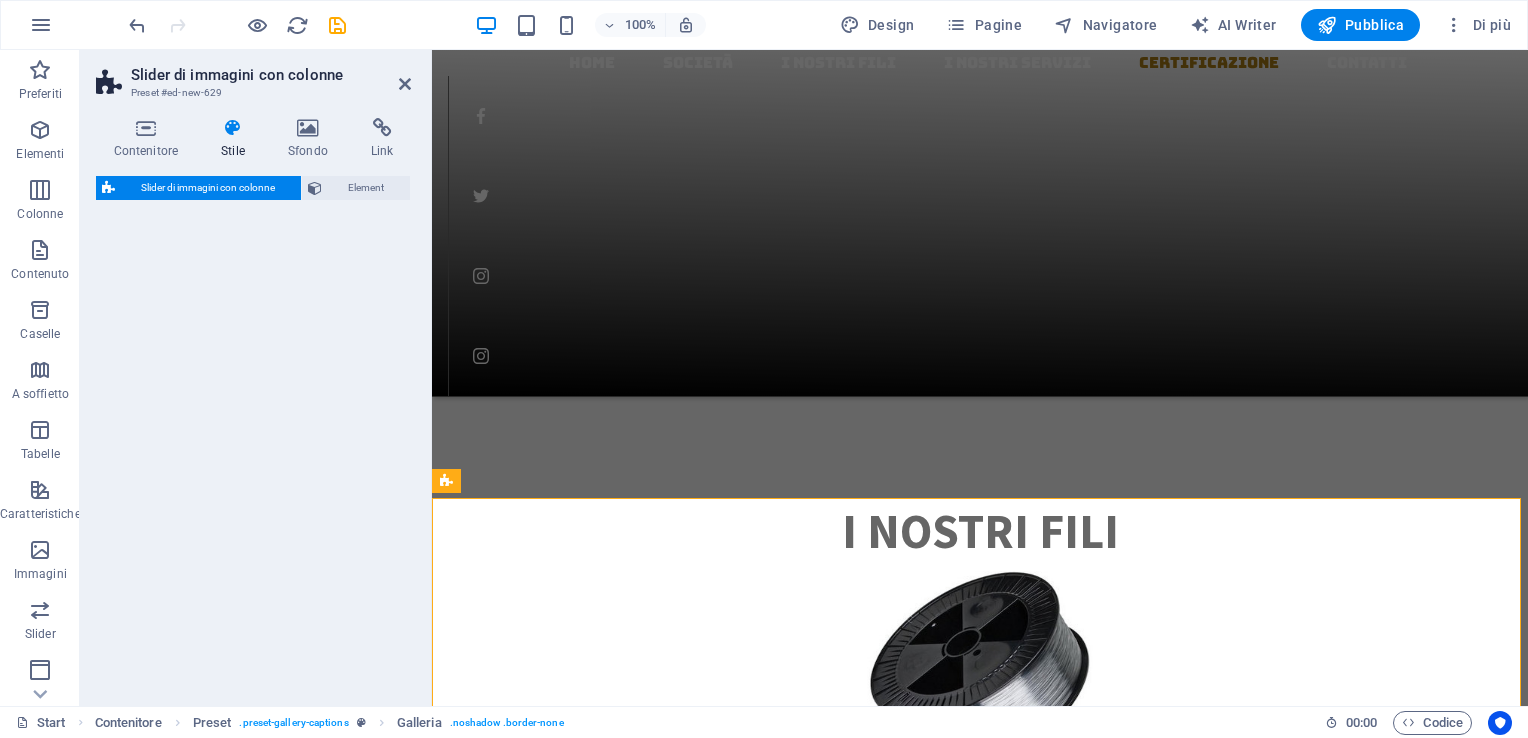 select on "rem" 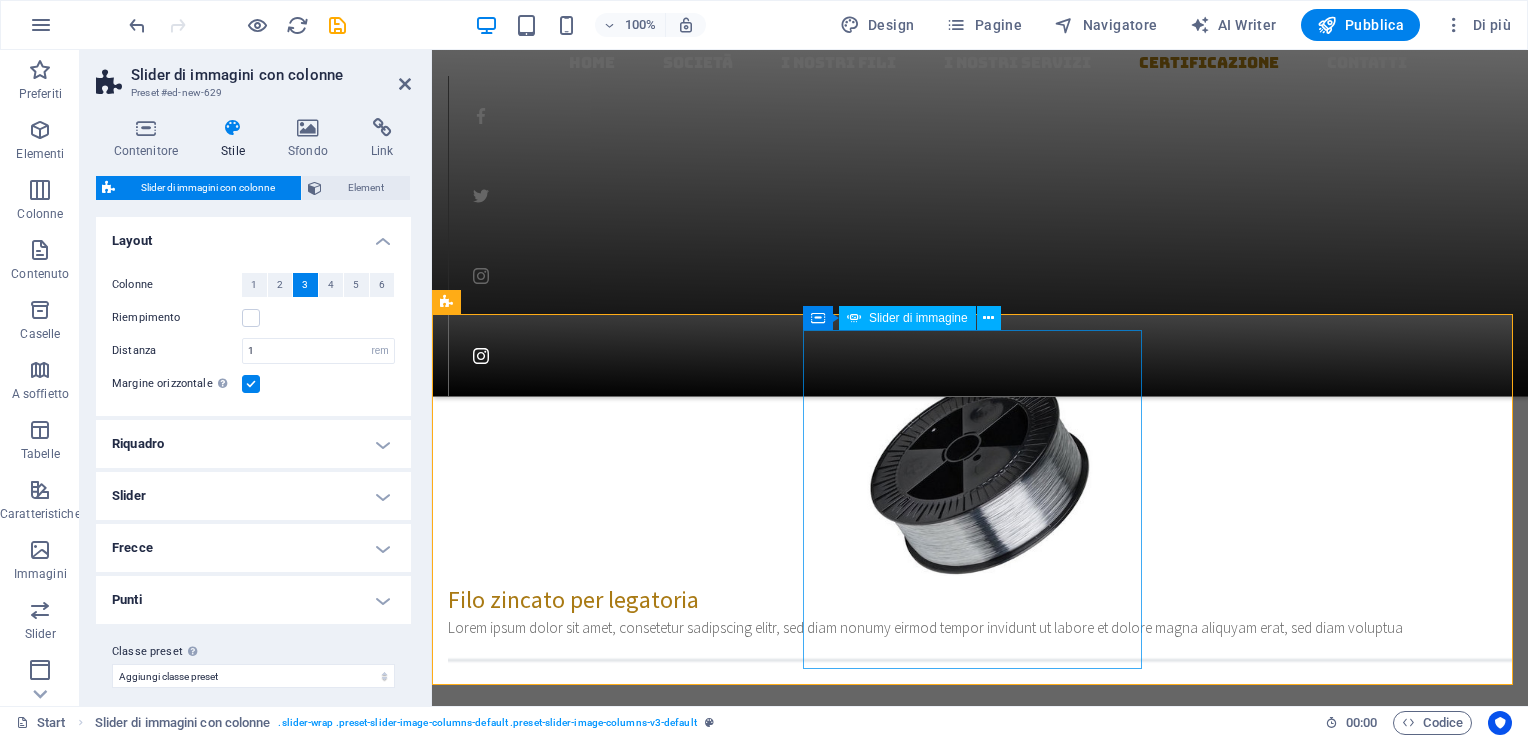 scroll, scrollTop: 2615, scrollLeft: 0, axis: vertical 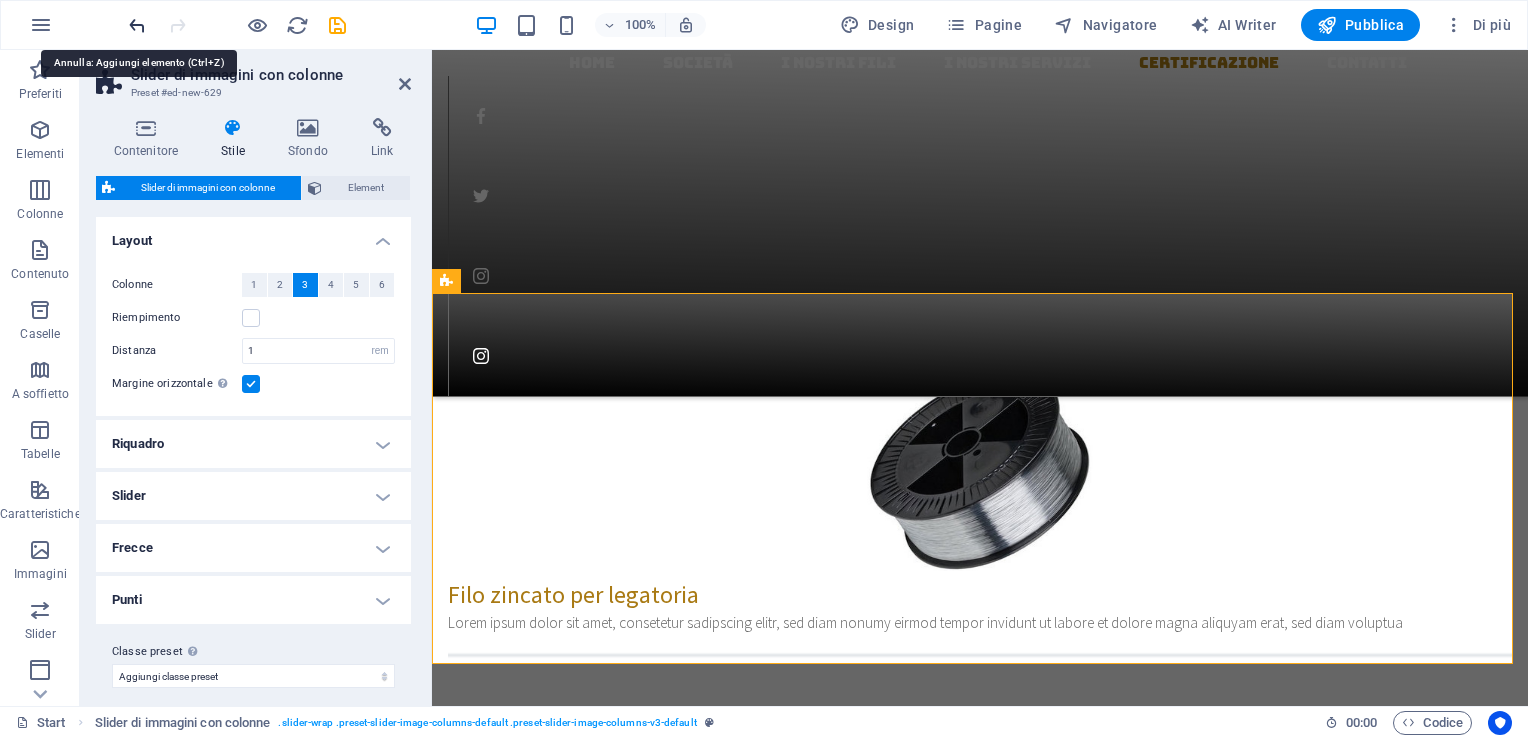 click at bounding box center [137, 25] 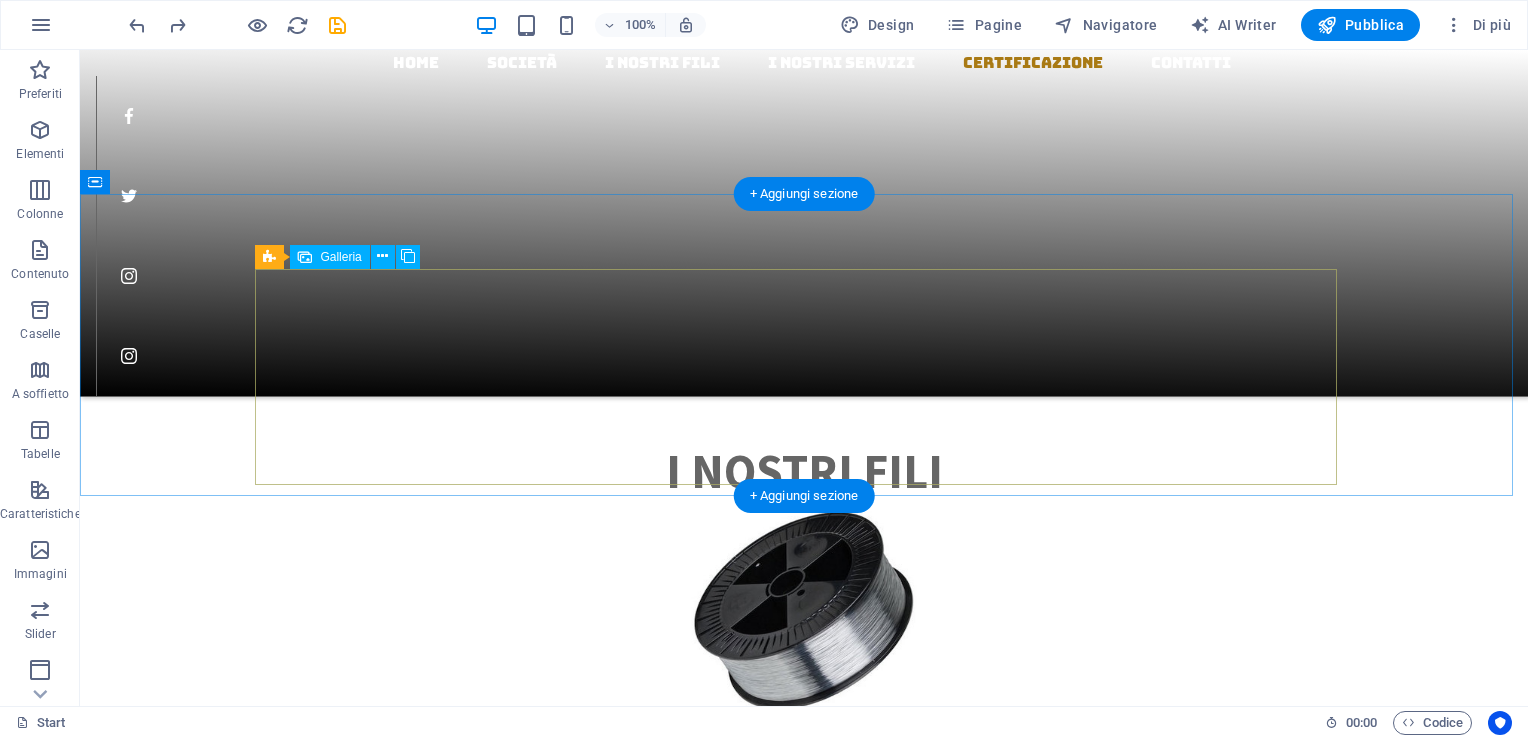 scroll, scrollTop: 2425, scrollLeft: 0, axis: vertical 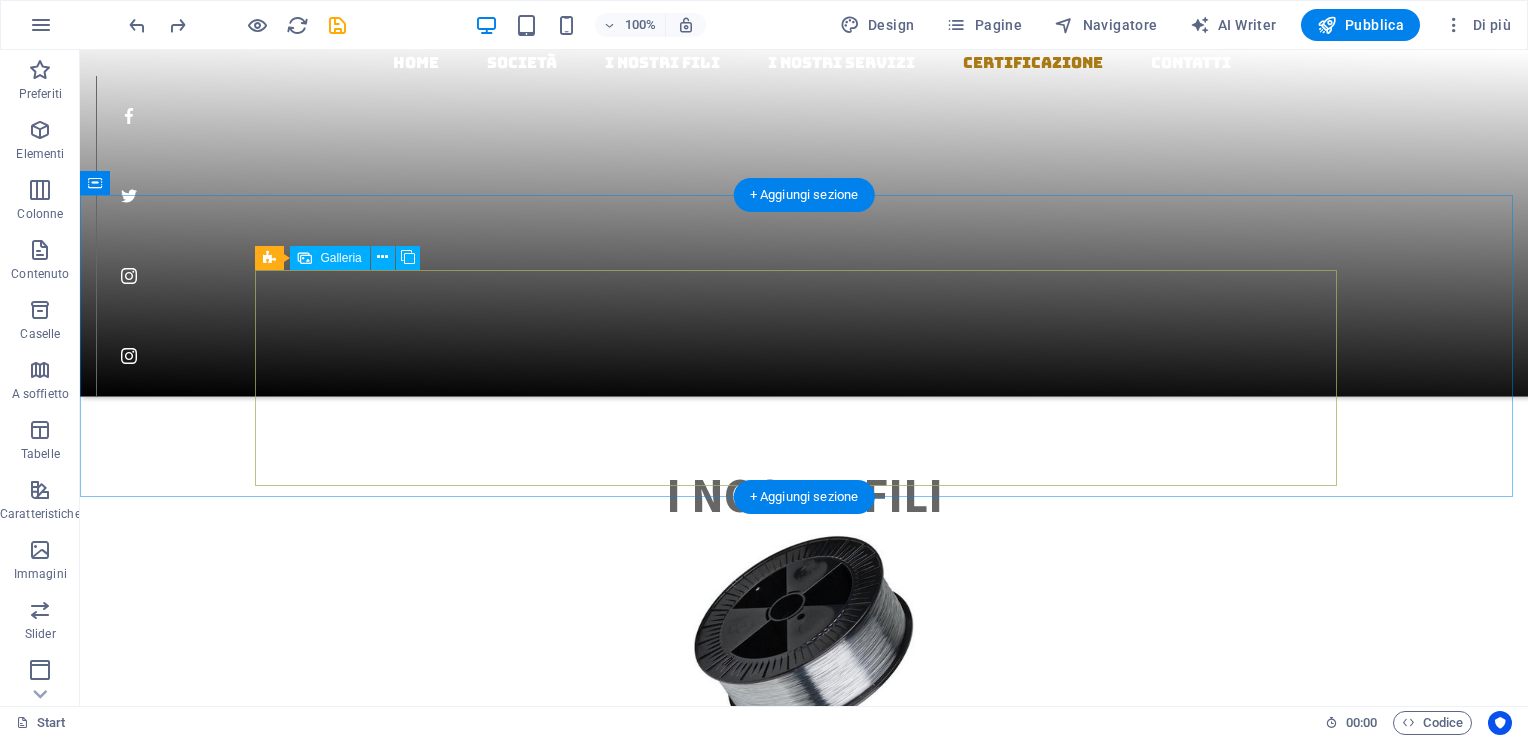 click at bounding box center (371, 7509) 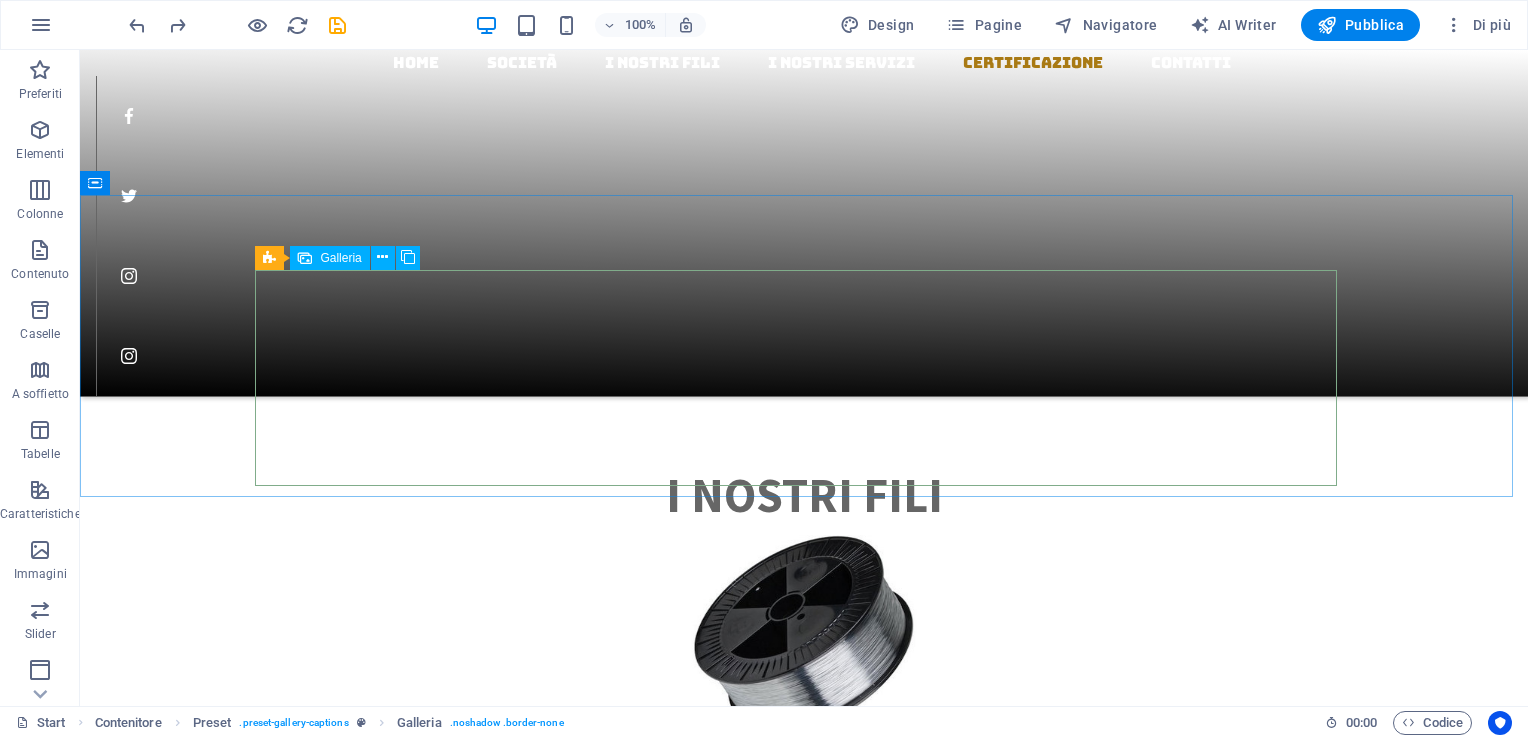 click at bounding box center [371, 7509] 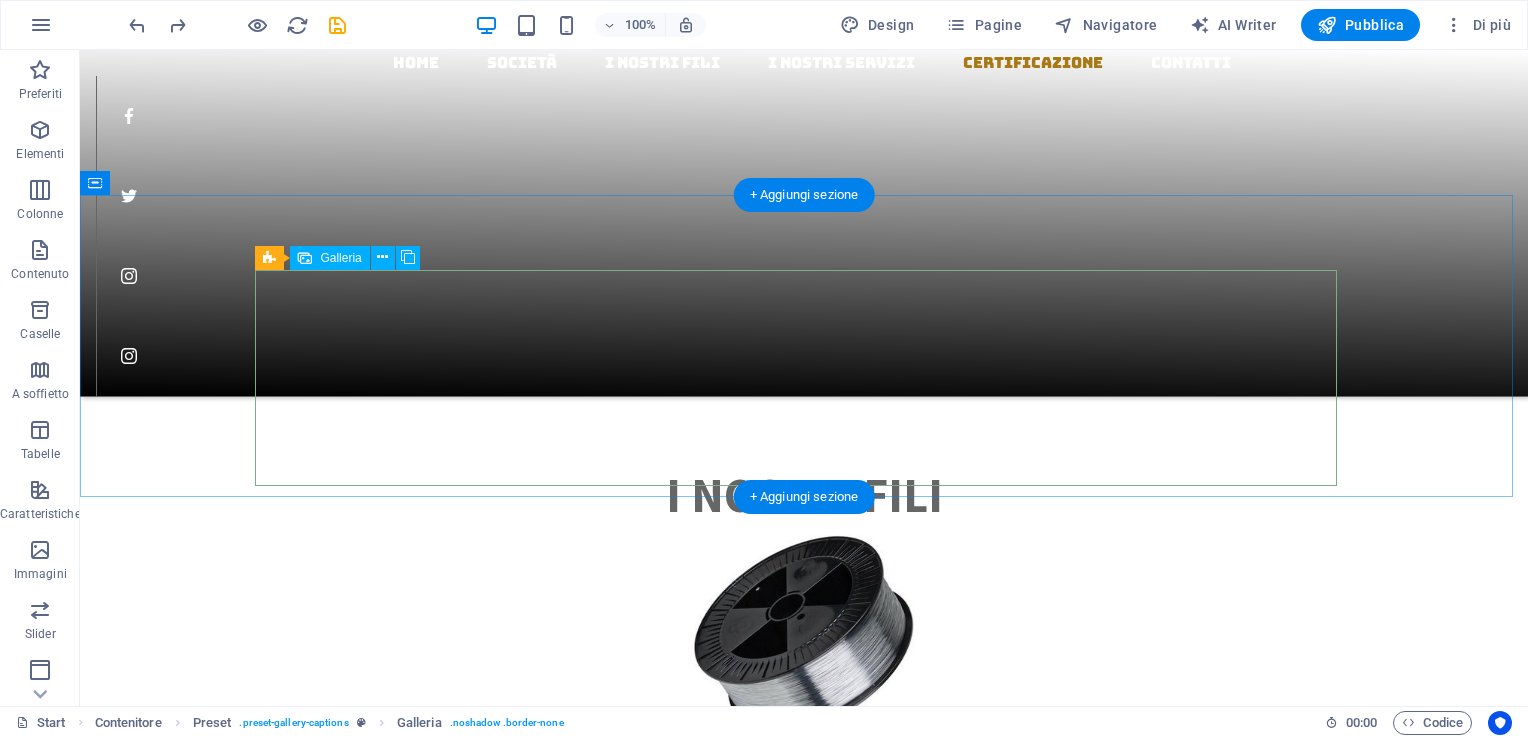 click at bounding box center [371, 7509] 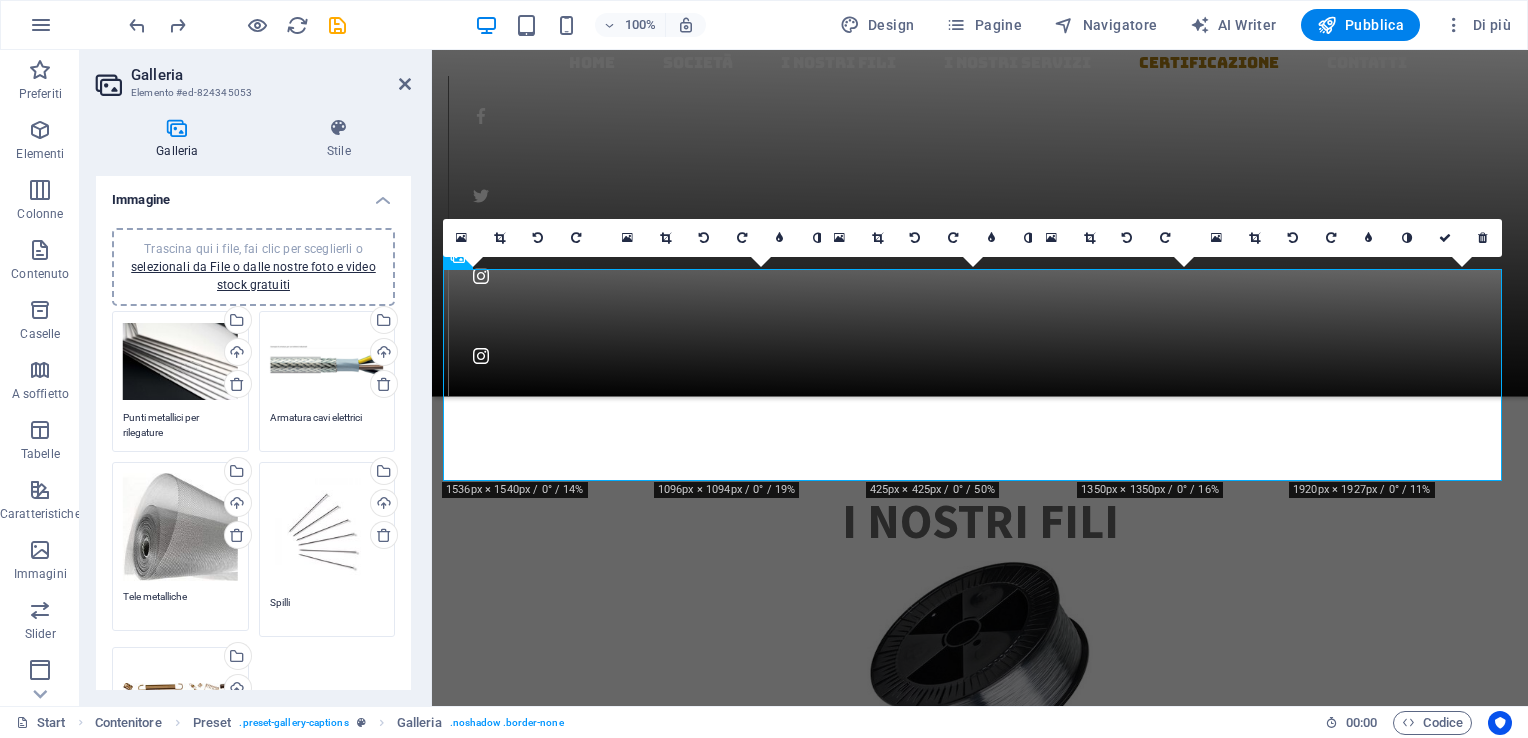 scroll, scrollTop: 2416, scrollLeft: 0, axis: vertical 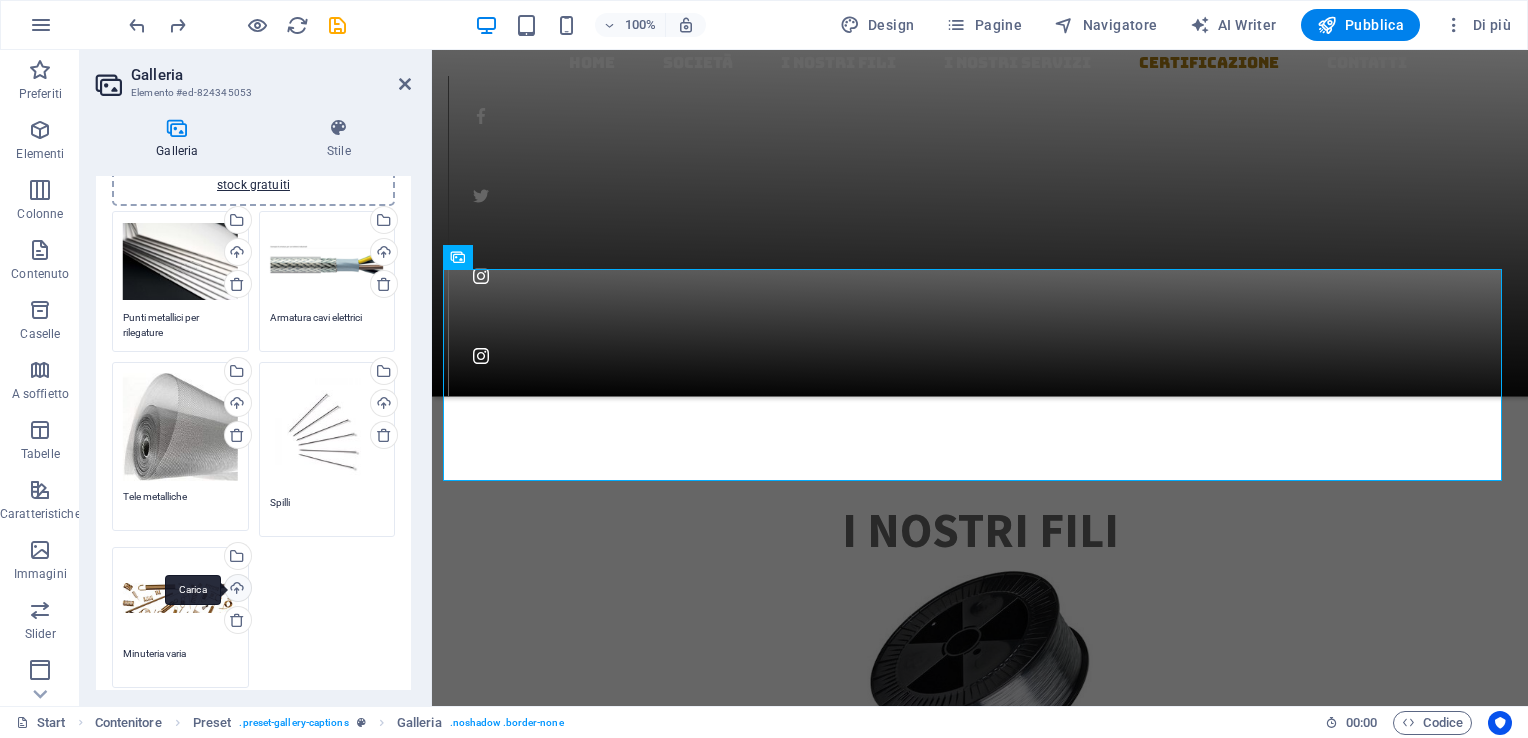 click on "Carica" at bounding box center [236, 590] 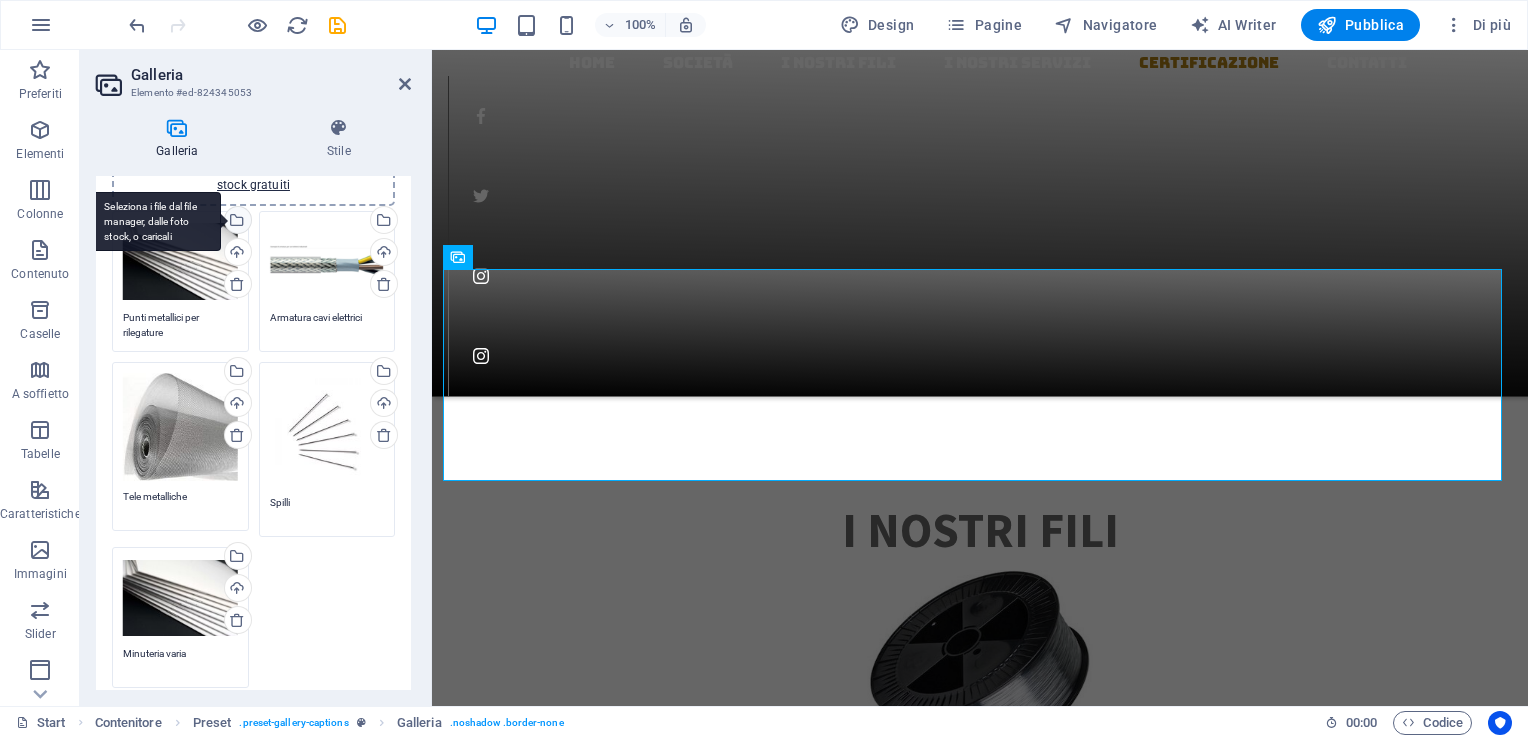 click on "Seleziona i file dal file manager, dalle foto stock, o caricali" at bounding box center [156, 222] 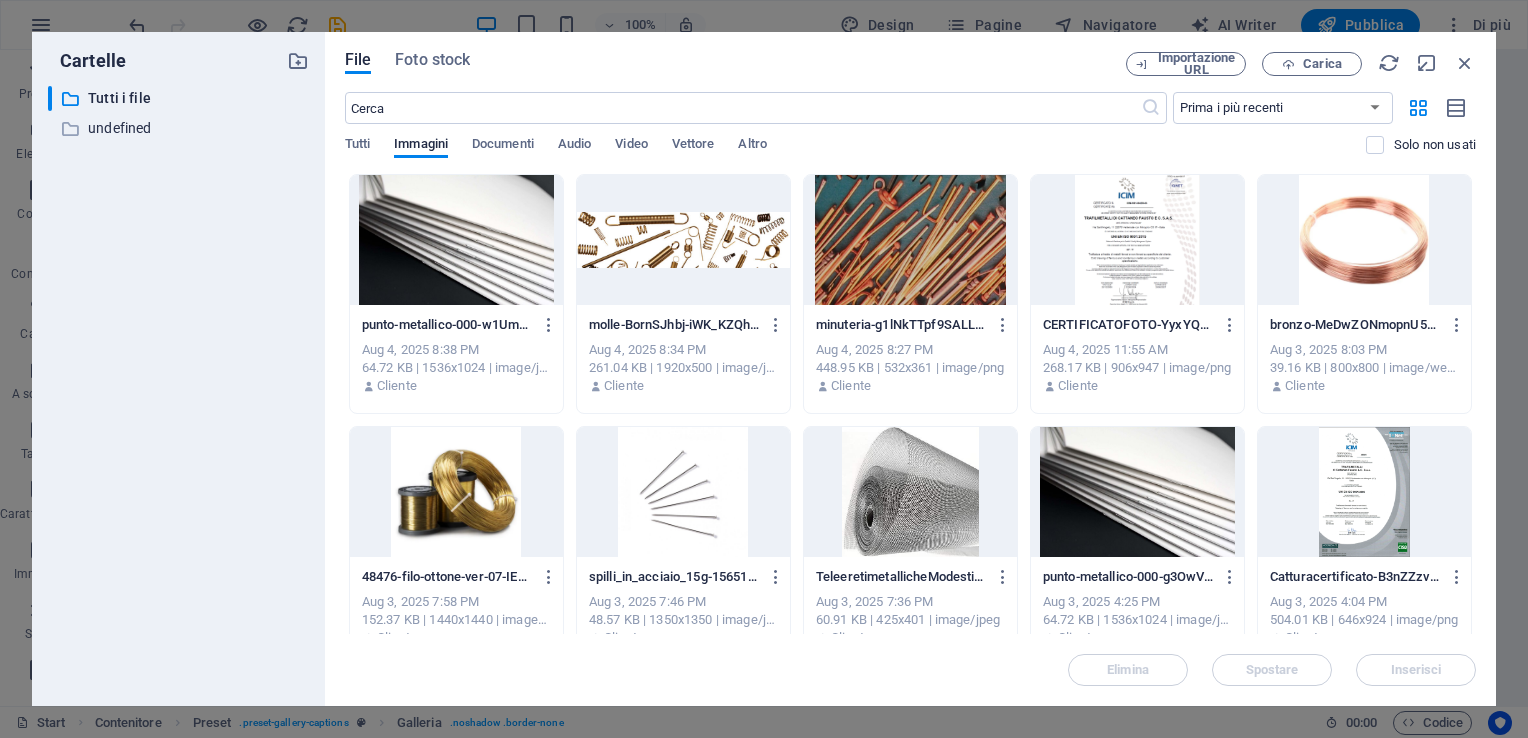 scroll, scrollTop: 2896, scrollLeft: 0, axis: vertical 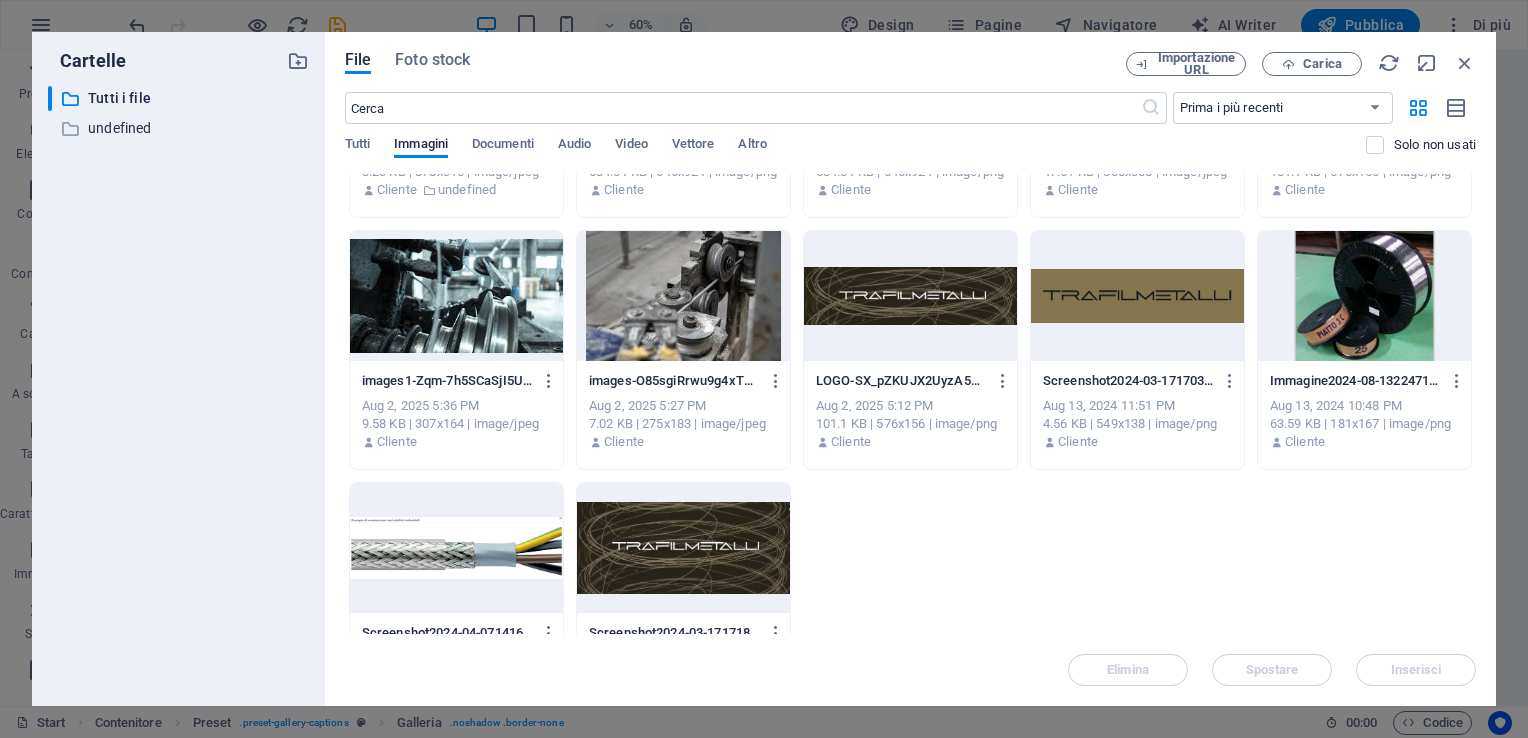 click at bounding box center (456, 548) 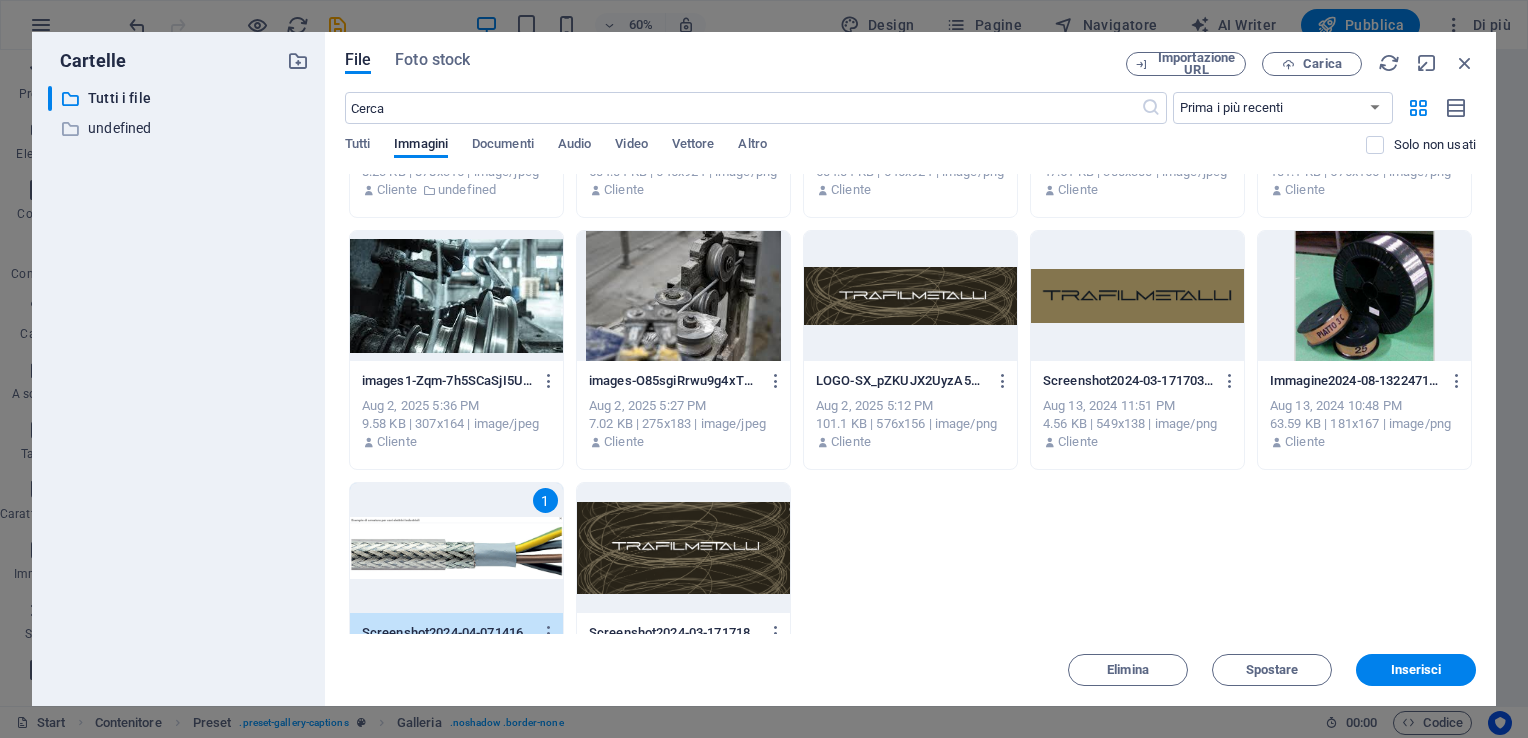 click on "1" at bounding box center [456, 548] 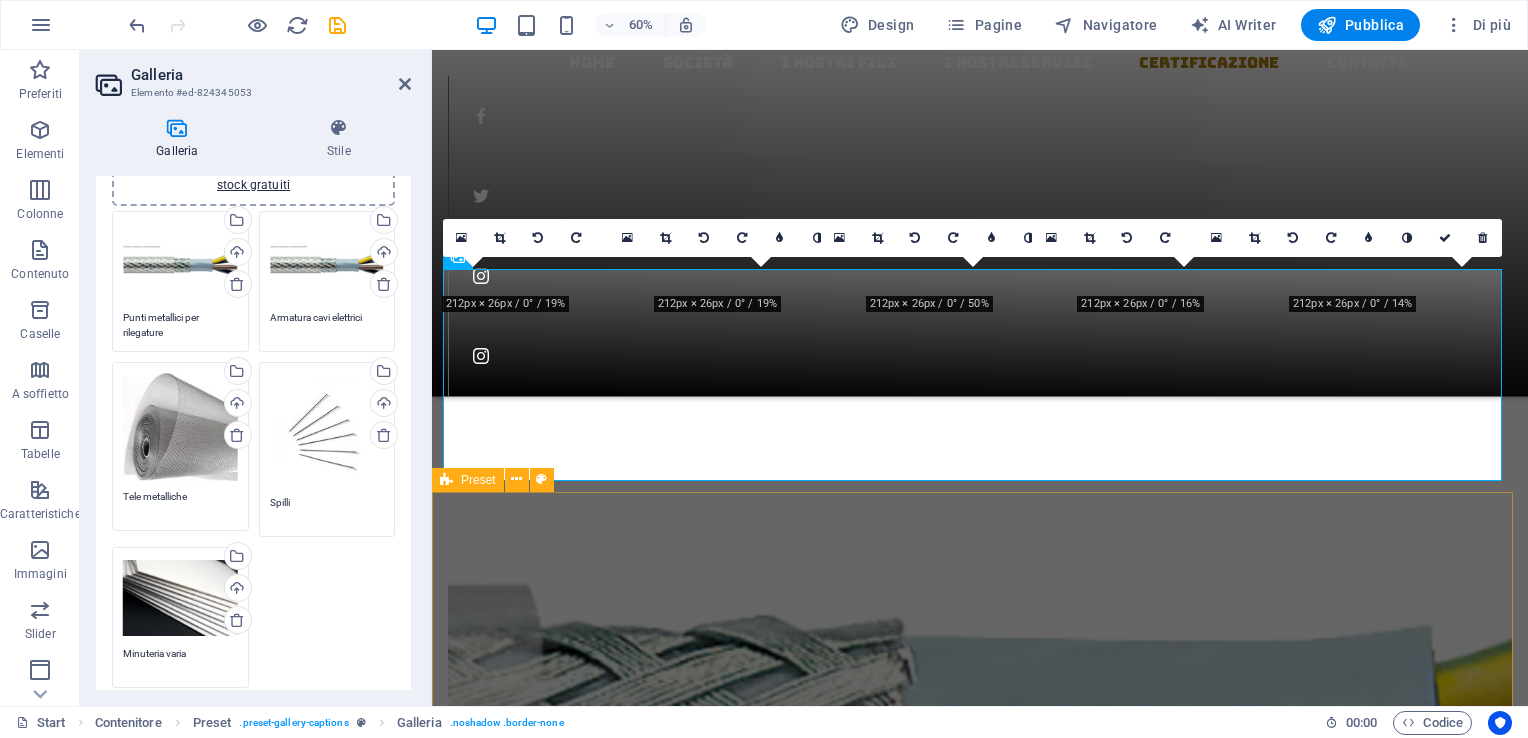 scroll, scrollTop: 2416, scrollLeft: 0, axis: vertical 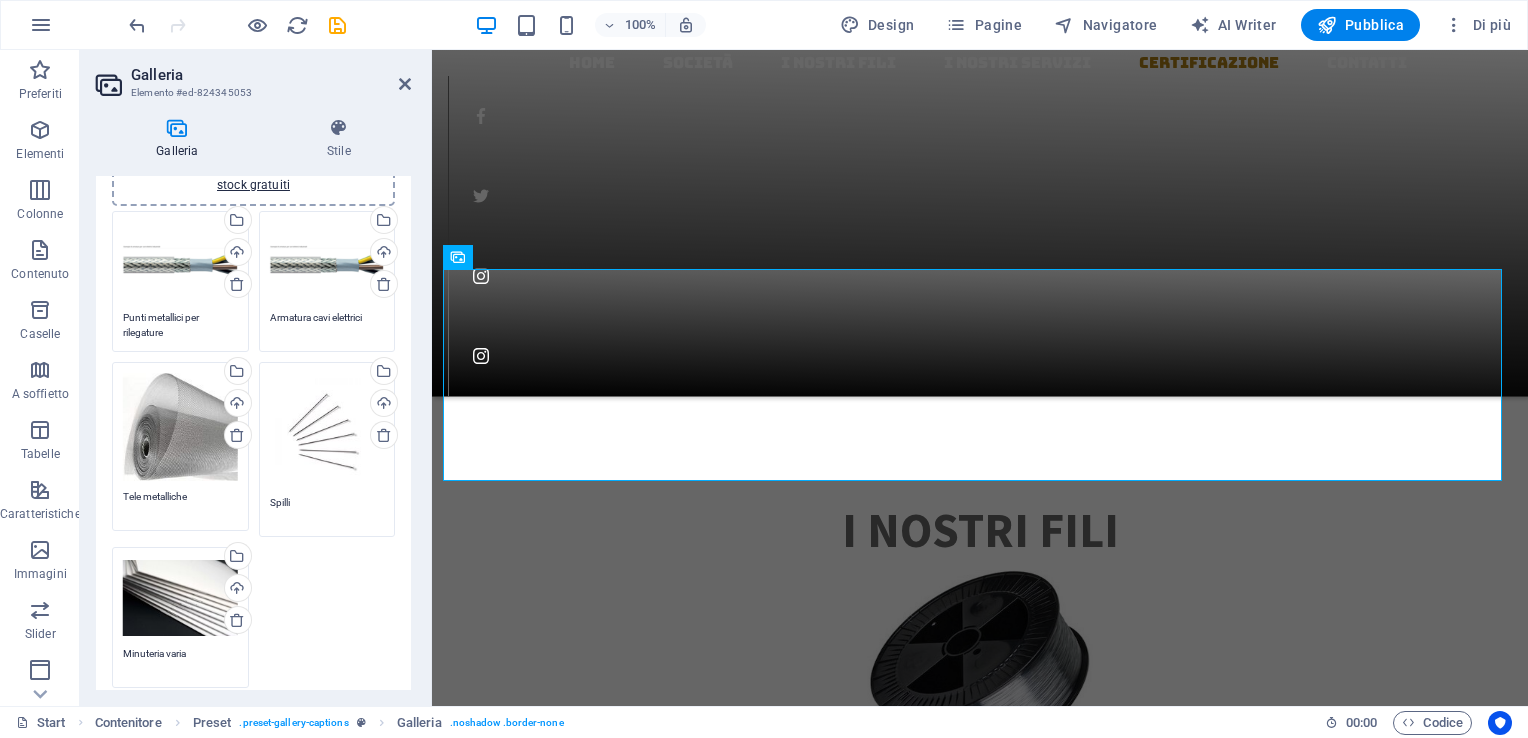 click on "Trascina qui i file, fai clic per sceglierli o selezionali da File o dalle nostre foto e video stock gratuiti" at bounding box center (327, 262) 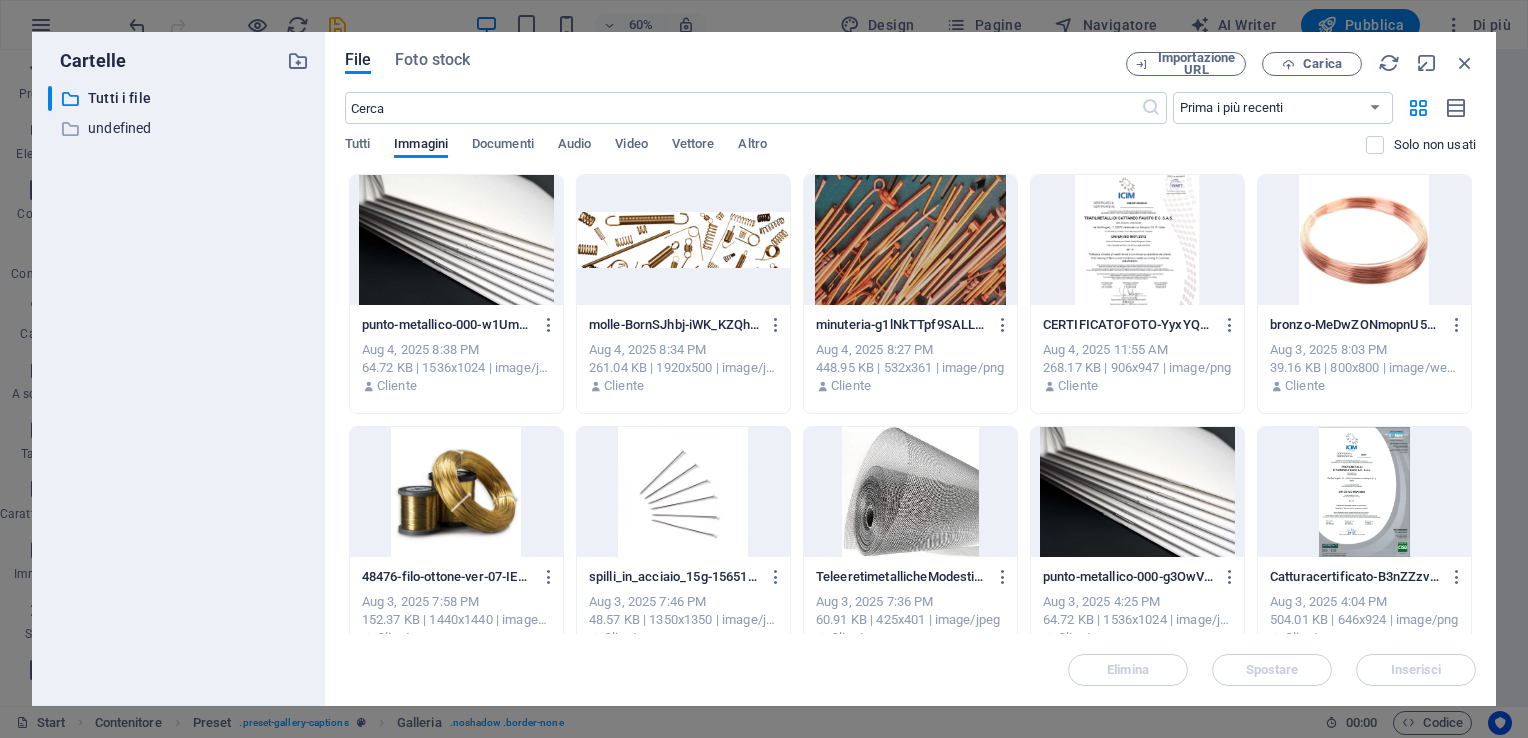 scroll, scrollTop: 2896, scrollLeft: 0, axis: vertical 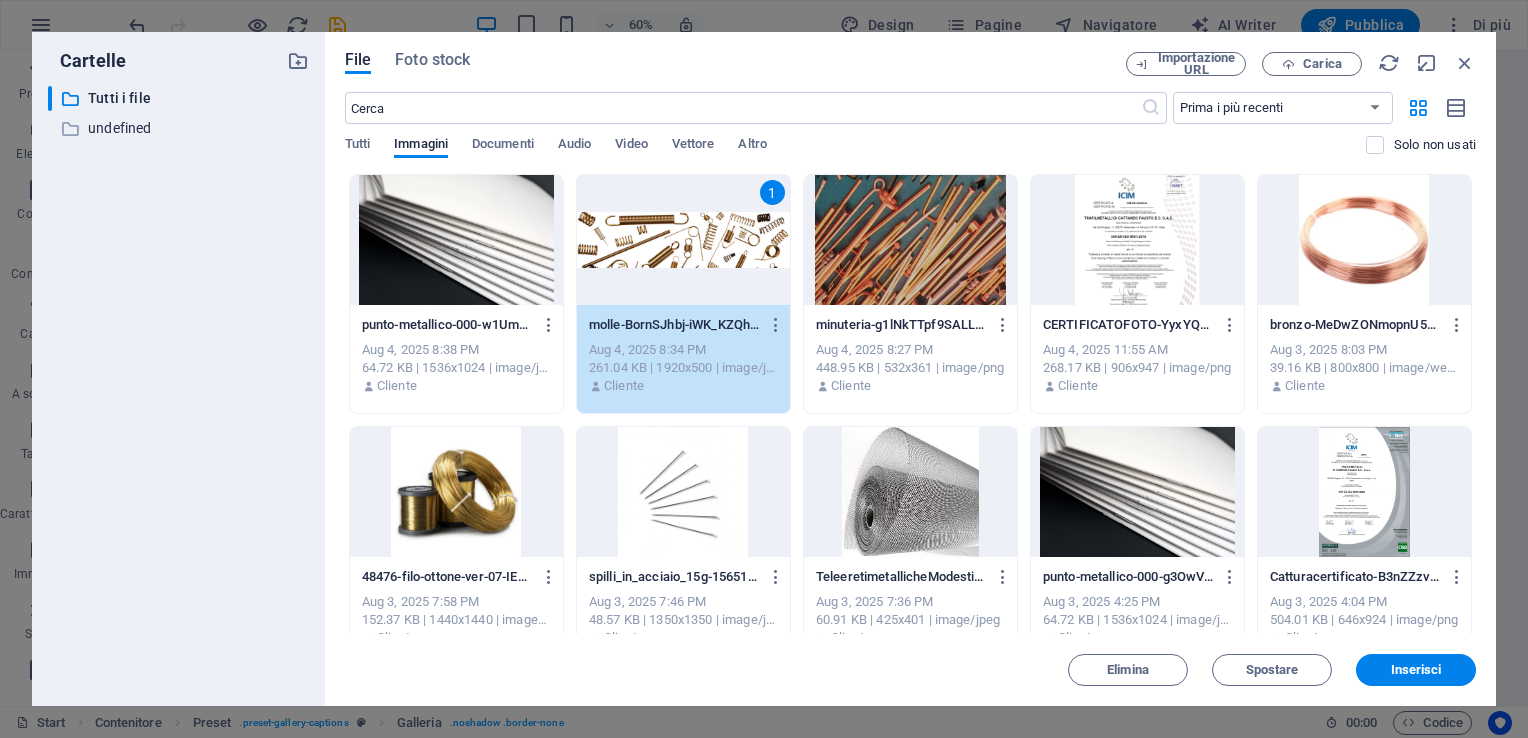 click on "1" at bounding box center [683, 240] 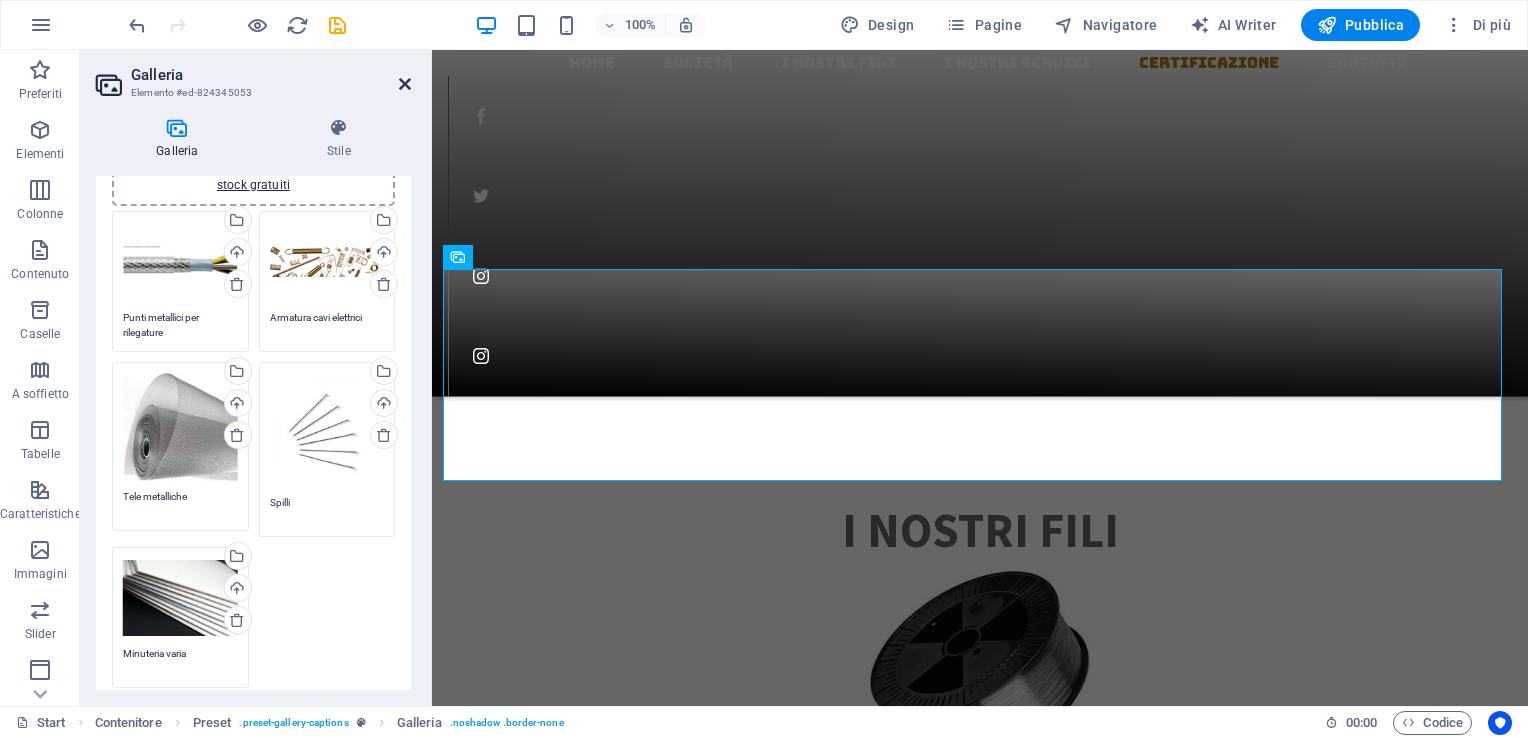 click at bounding box center (405, 84) 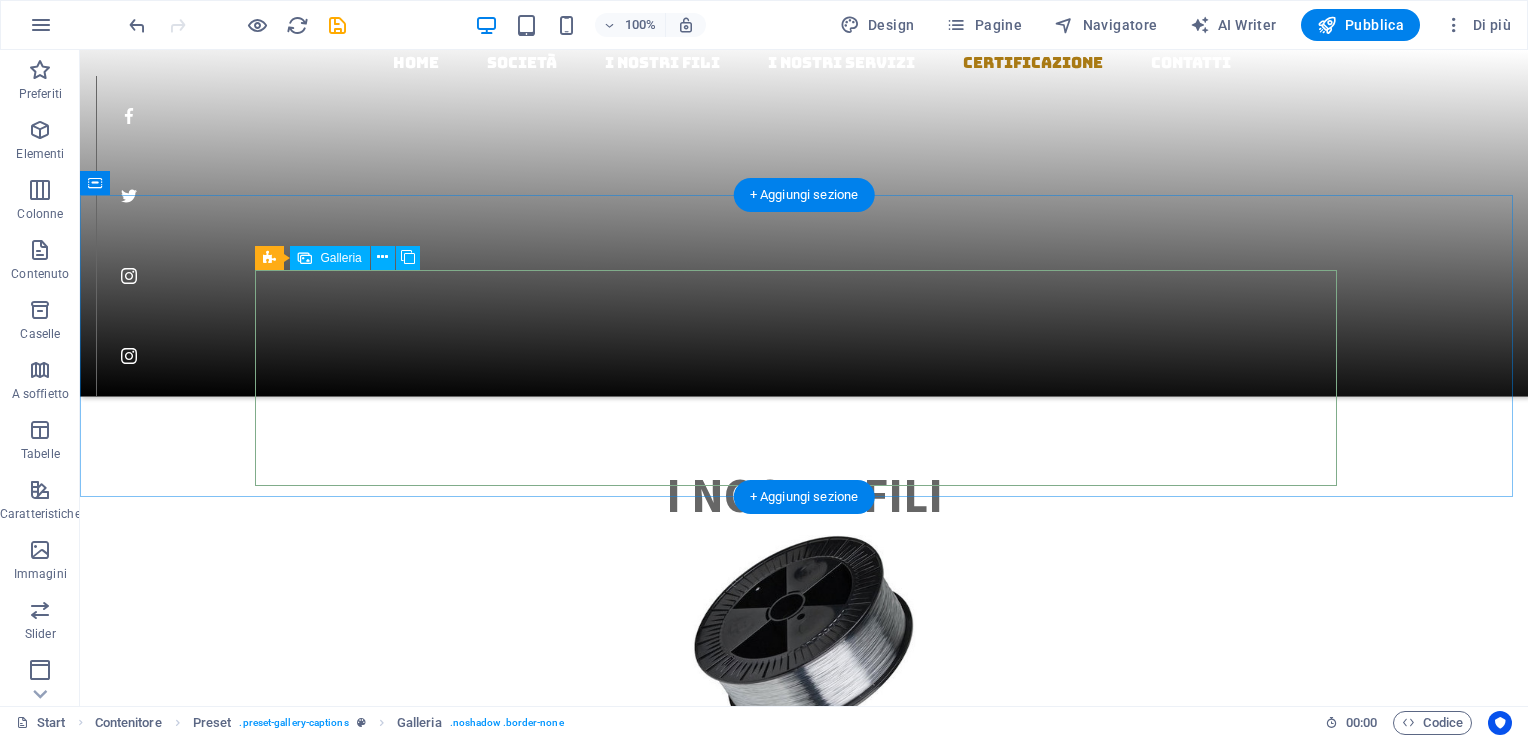 click at bounding box center [371, 7509] 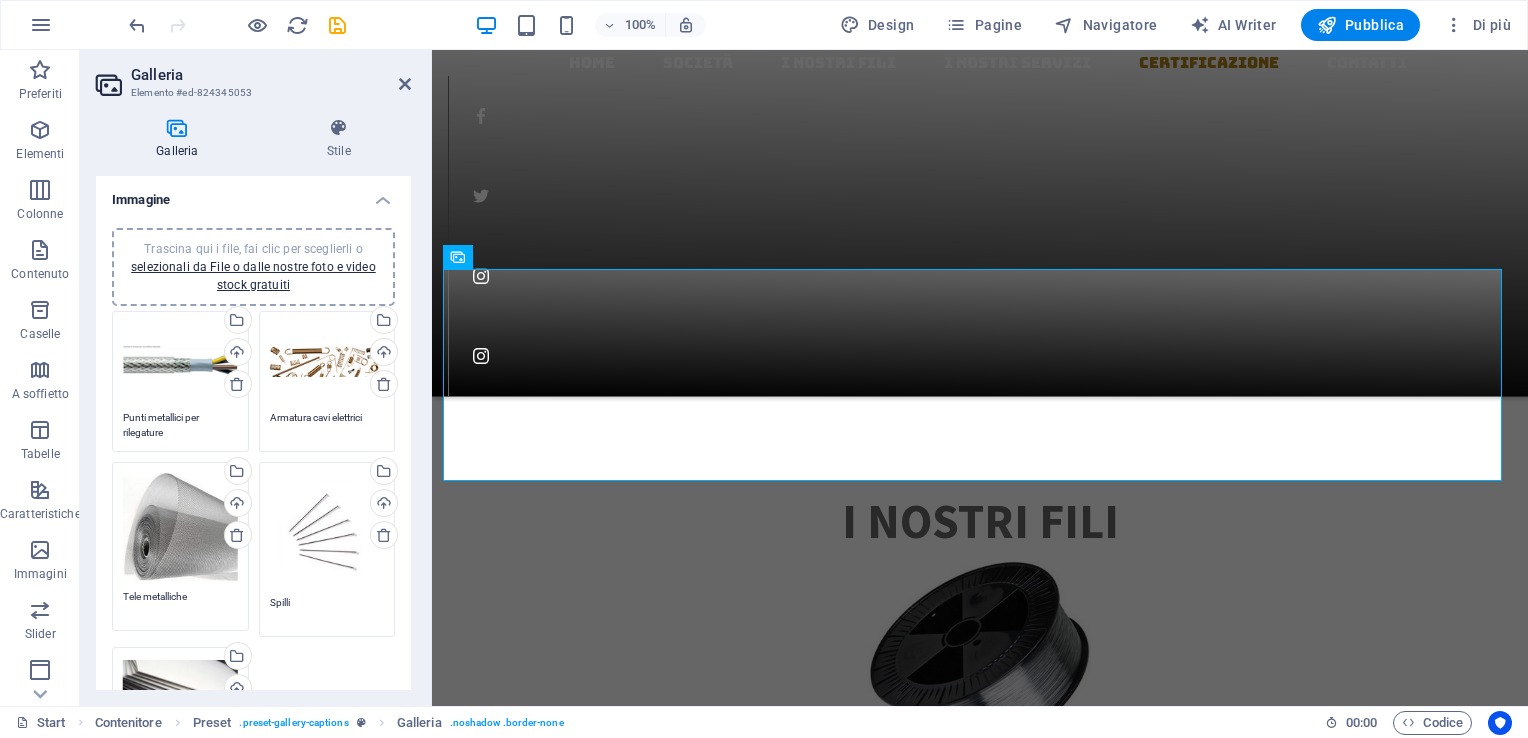 scroll, scrollTop: 2416, scrollLeft: 0, axis: vertical 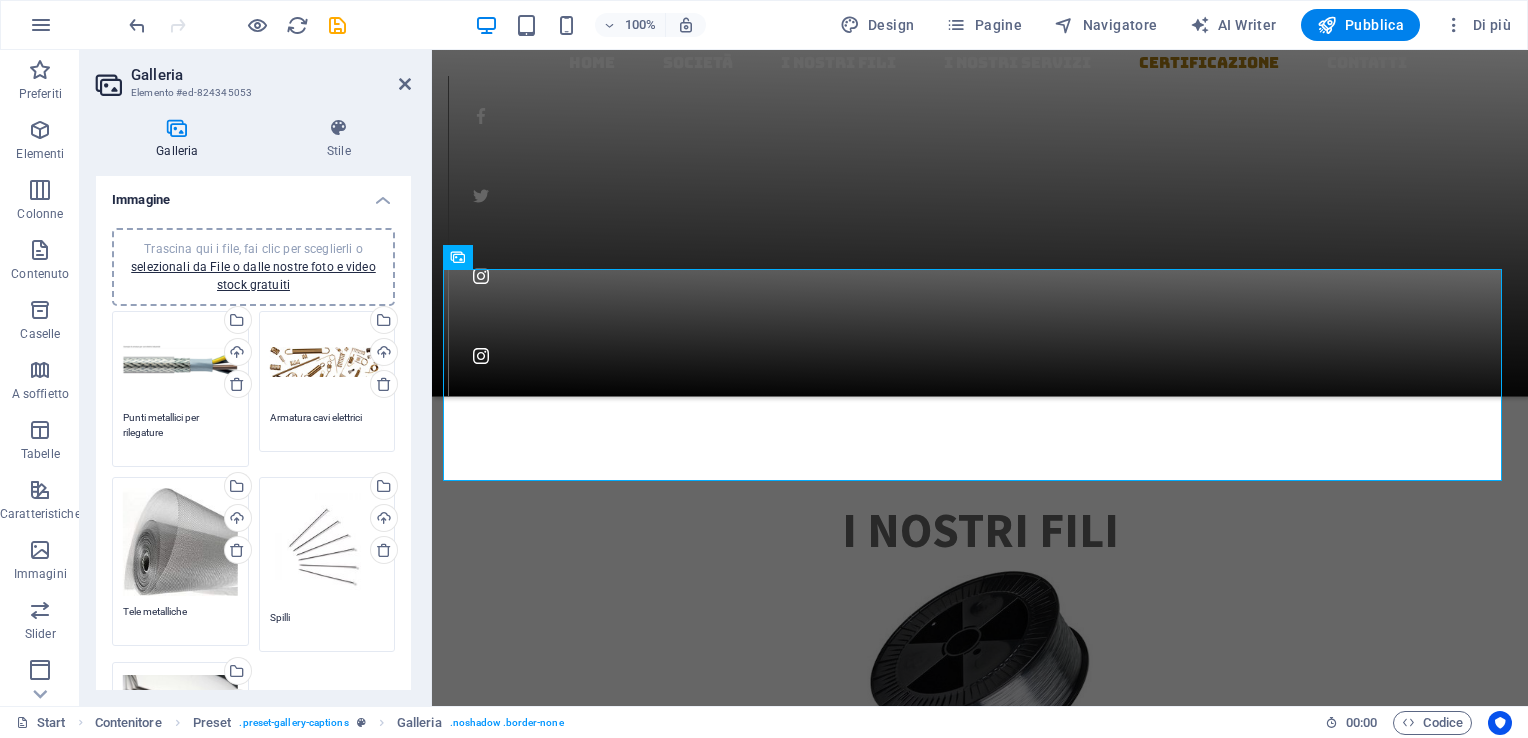 drag, startPoint x: 200, startPoint y: 436, endPoint x: 114, endPoint y: 412, distance: 89.28606 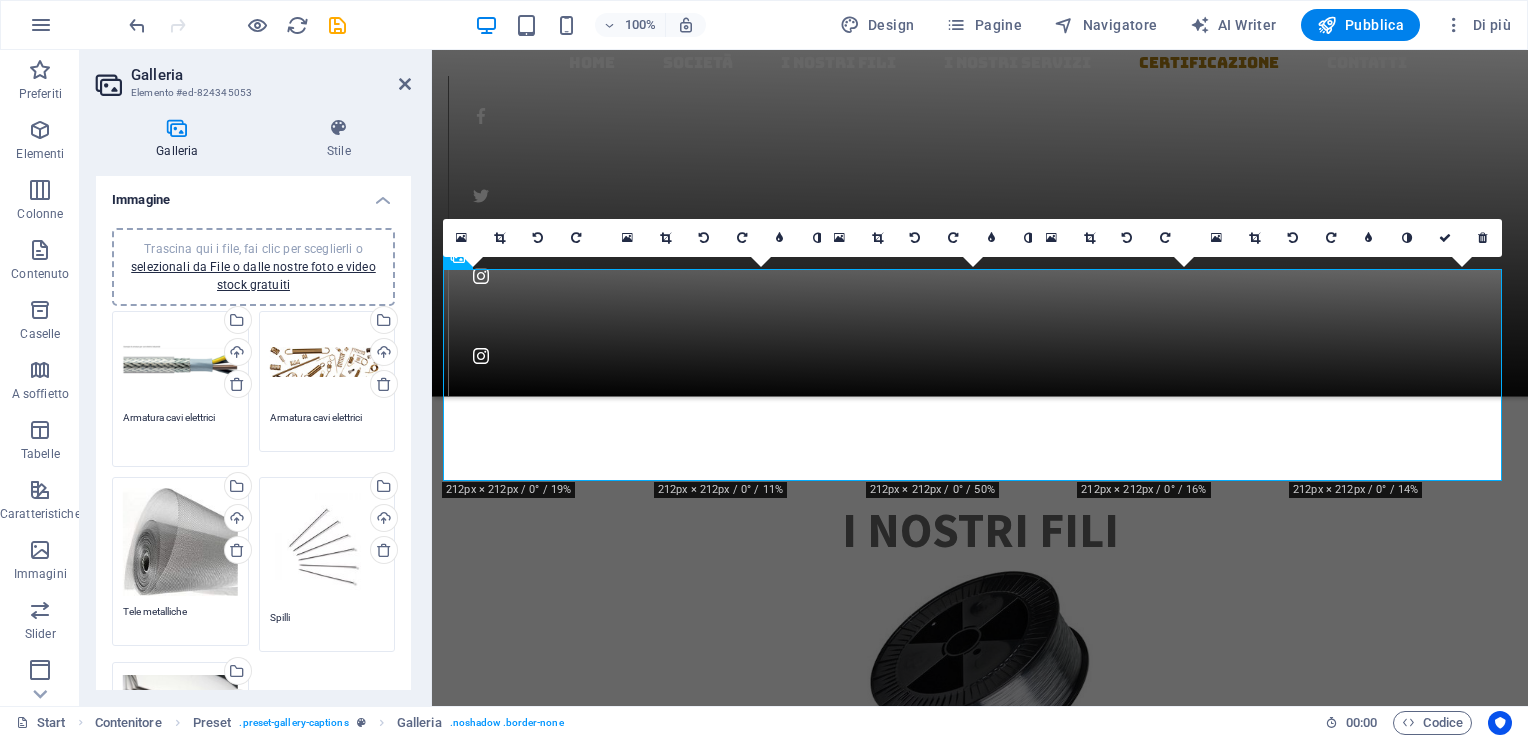 type on "Armatura cavi elettrici" 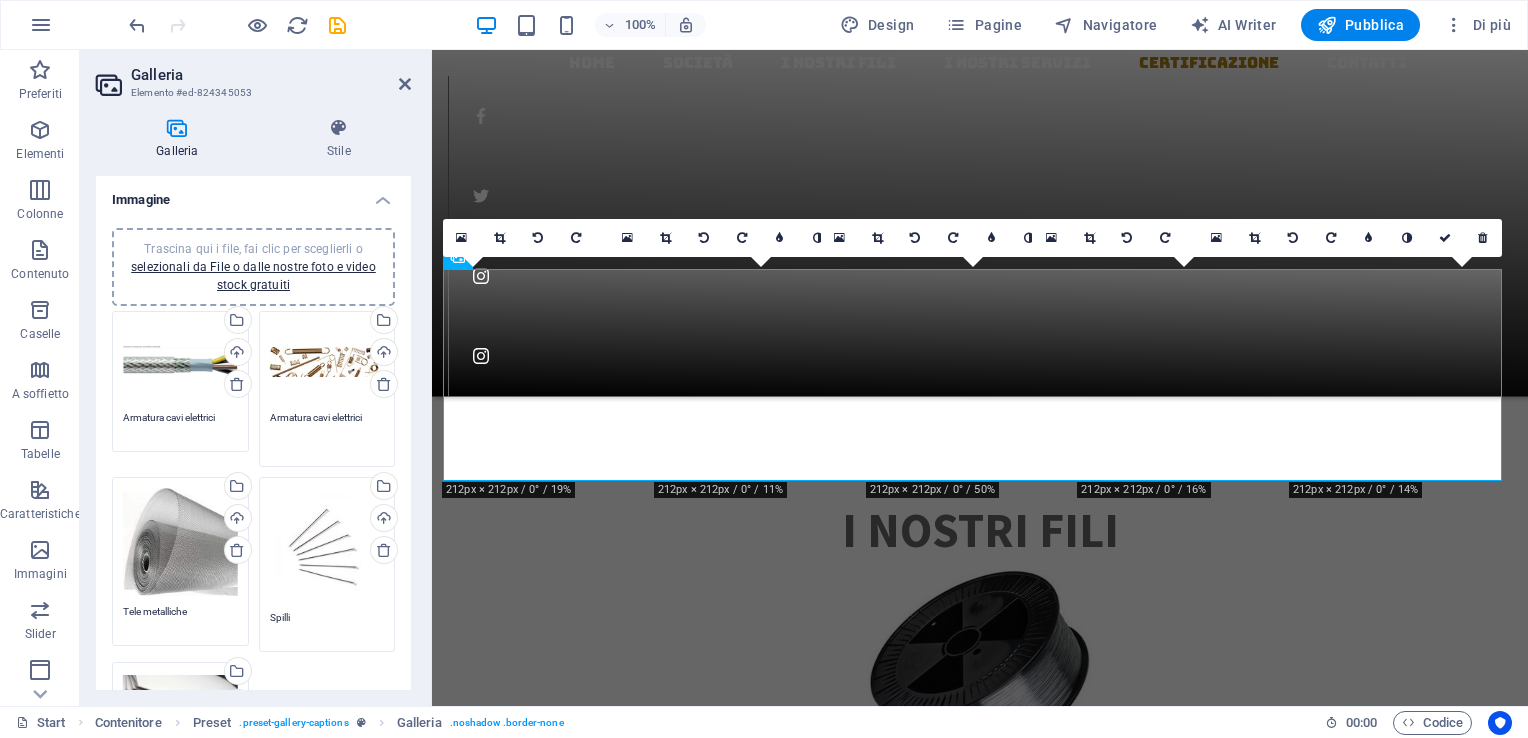 drag, startPoint x: 372, startPoint y: 414, endPoint x: 260, endPoint y: 399, distance: 113 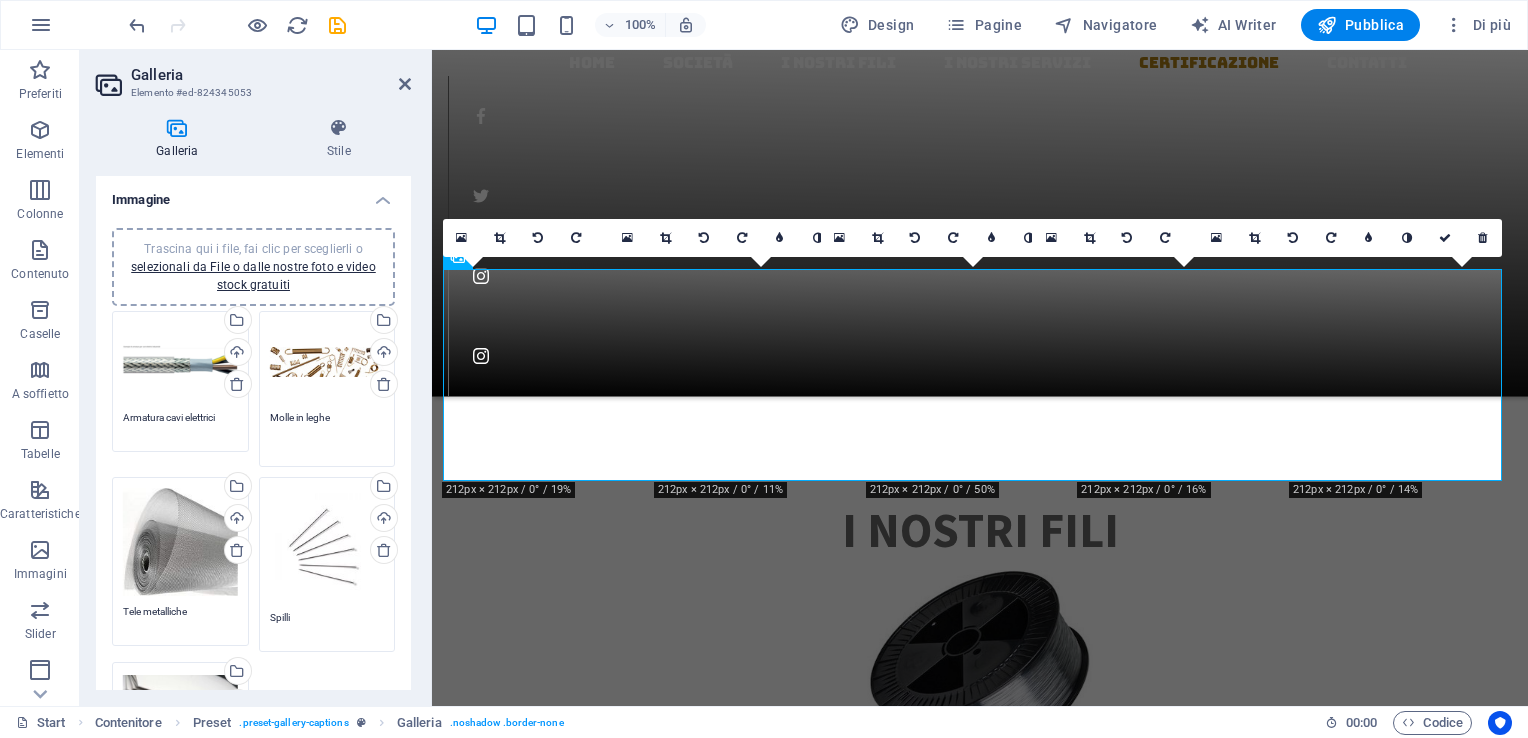 scroll, scrollTop: 200, scrollLeft: 0, axis: vertical 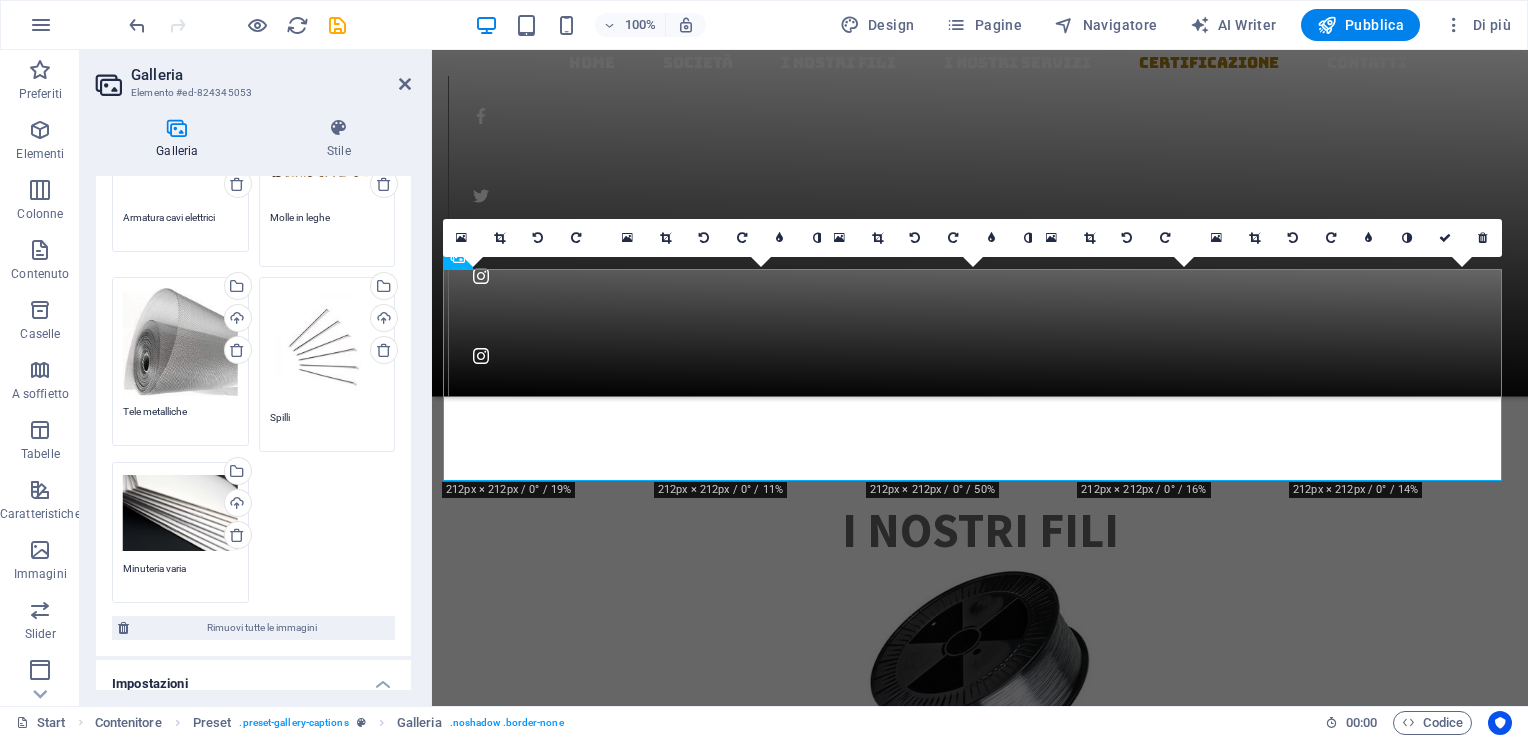 type on "Molle in leghe" 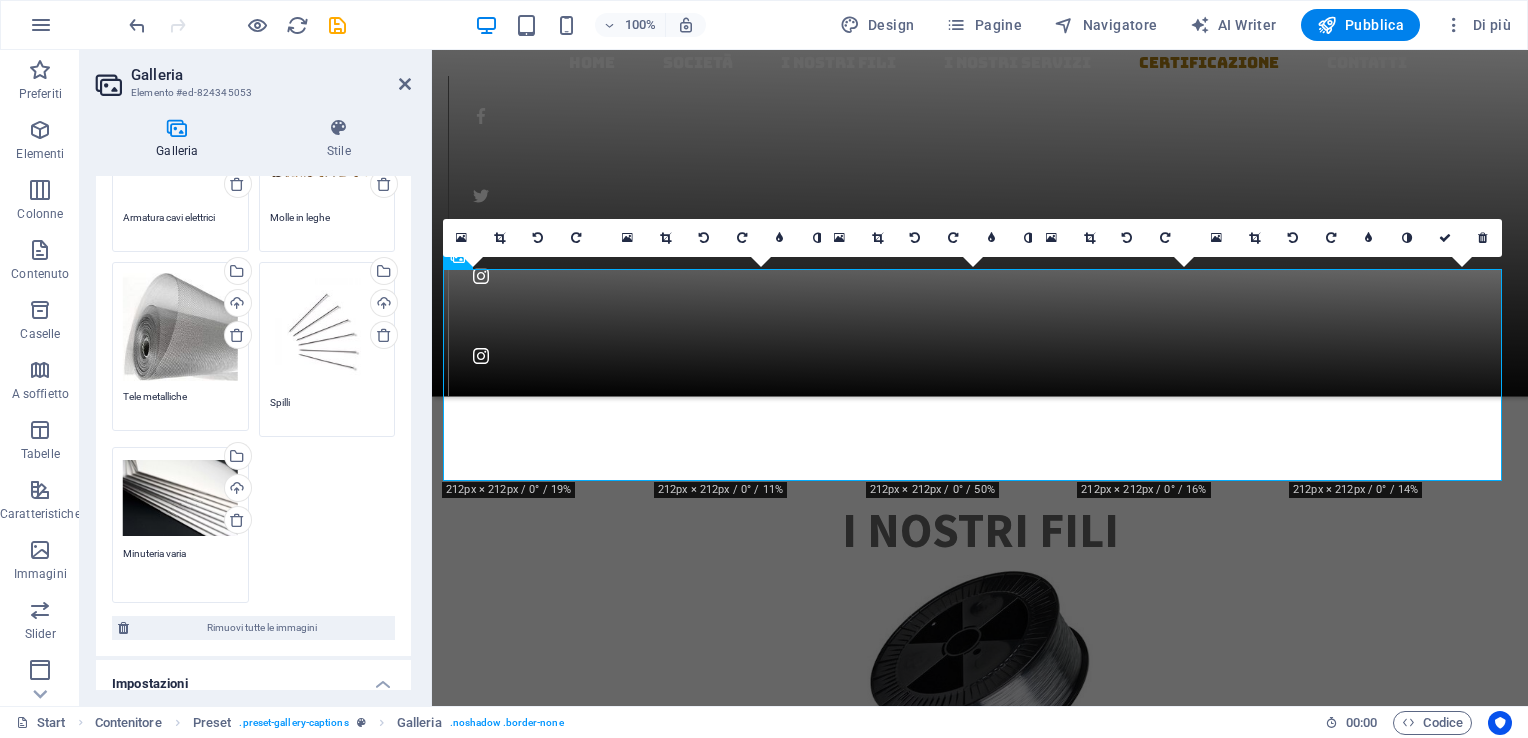 click on "Minuteria varia" at bounding box center (180, 568) 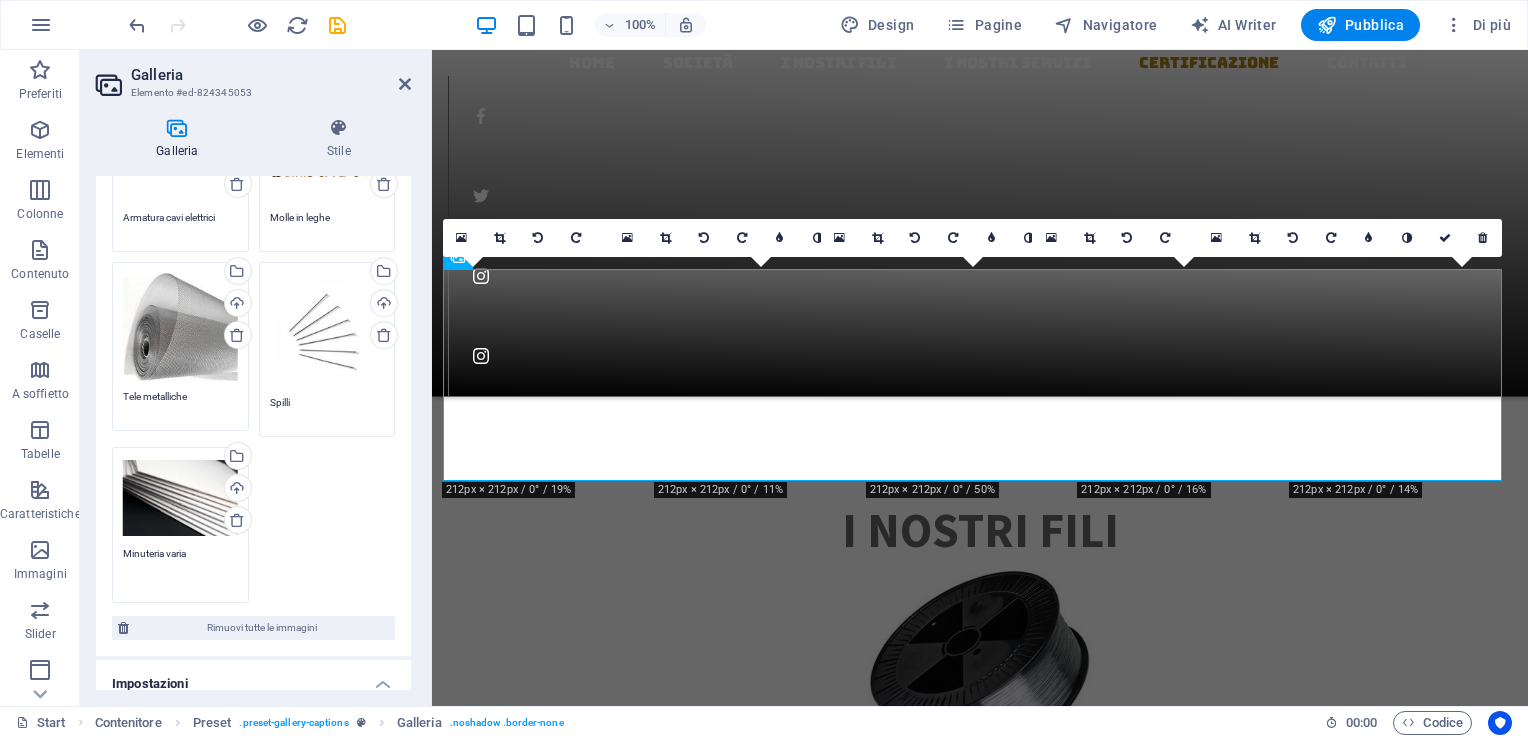 click on "Minuteria varia" at bounding box center (180, 568) 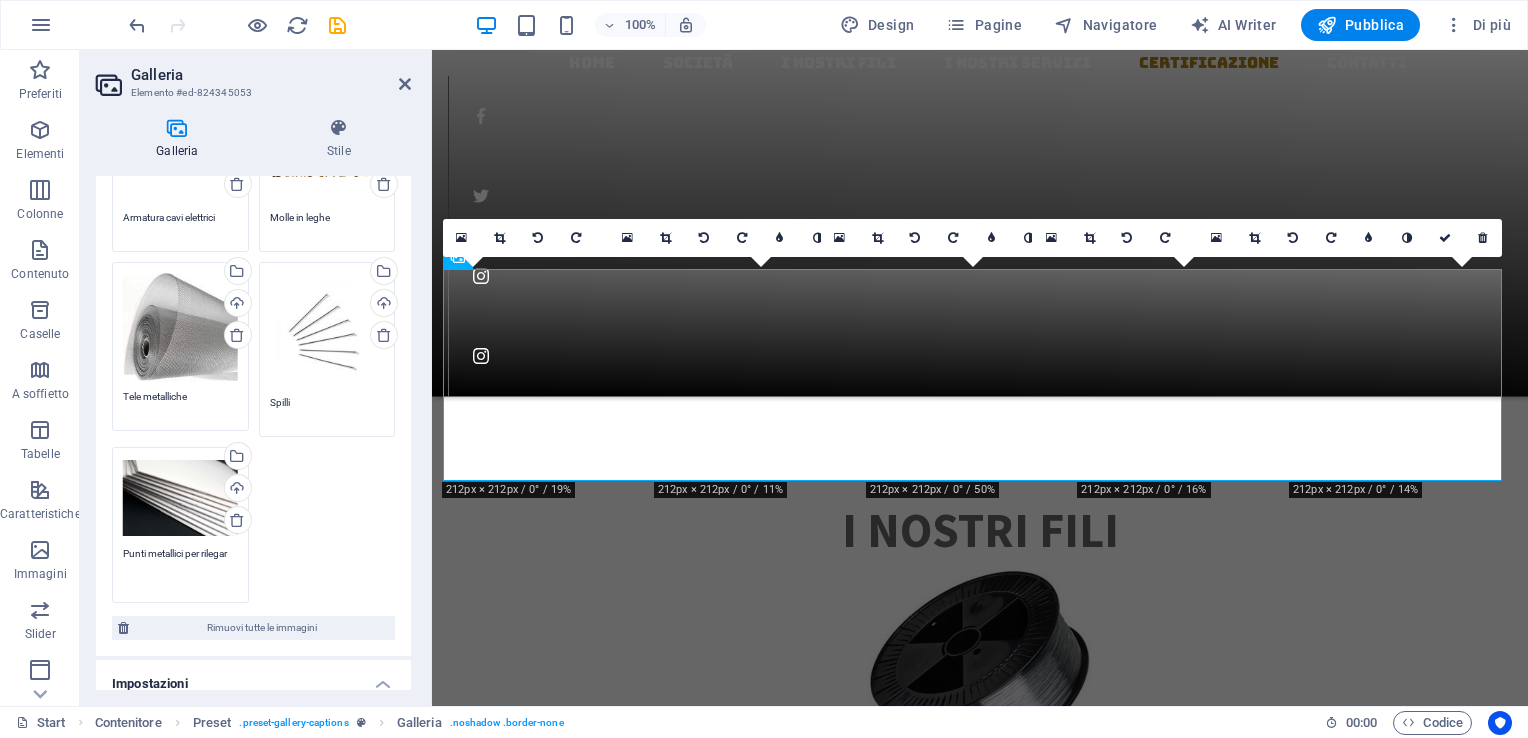 type on "Punti metallici per rilegare" 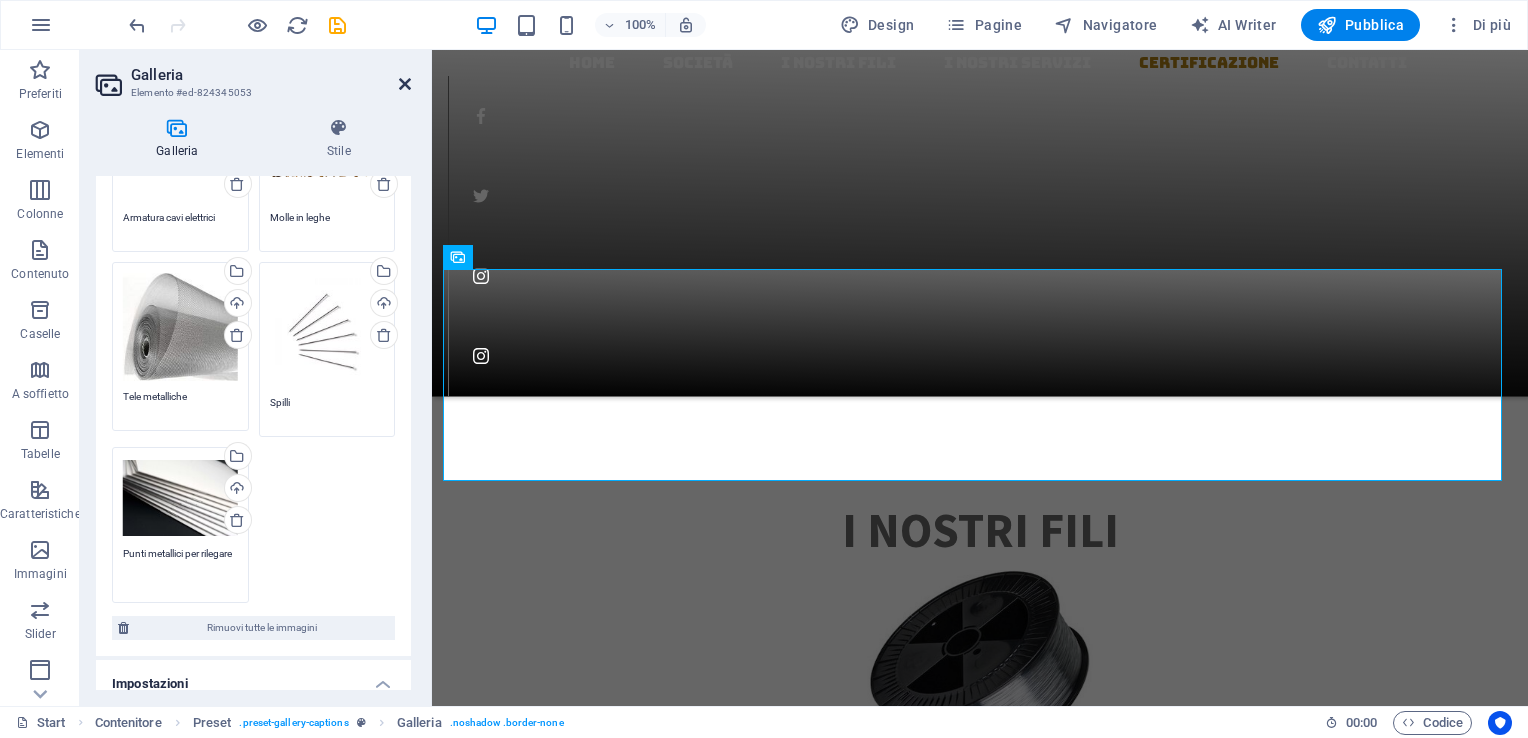 click at bounding box center [405, 84] 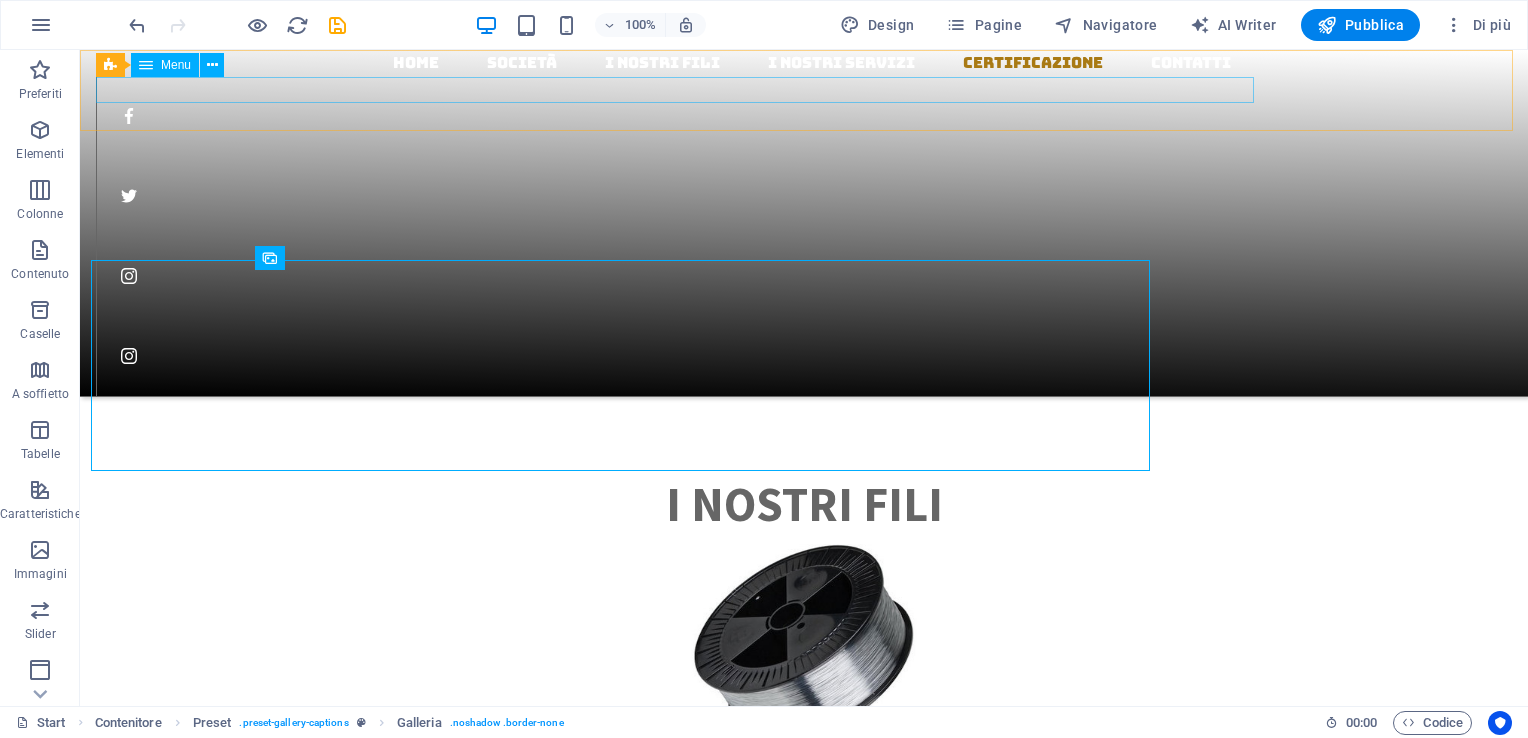 scroll, scrollTop: 2425, scrollLeft: 0, axis: vertical 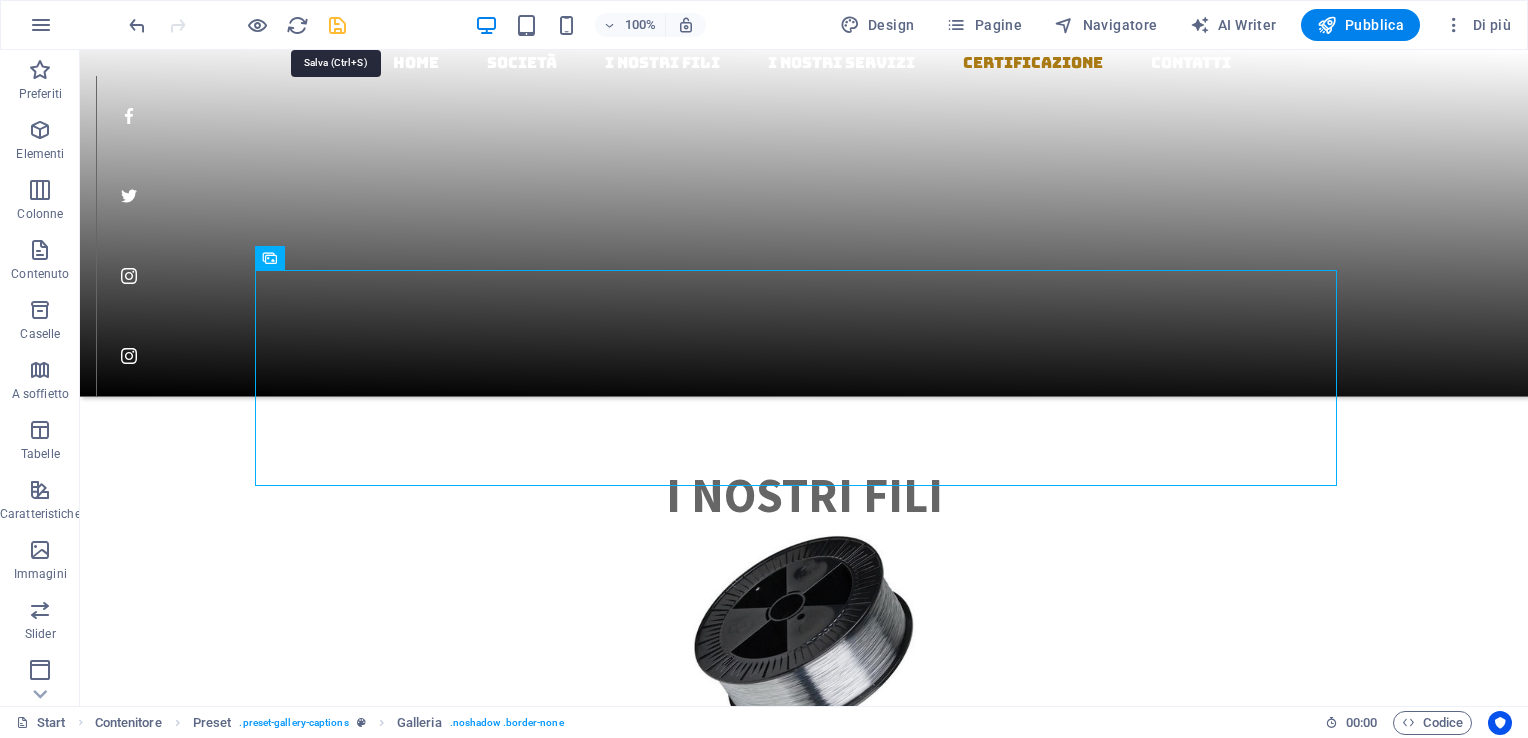 click at bounding box center [337, 25] 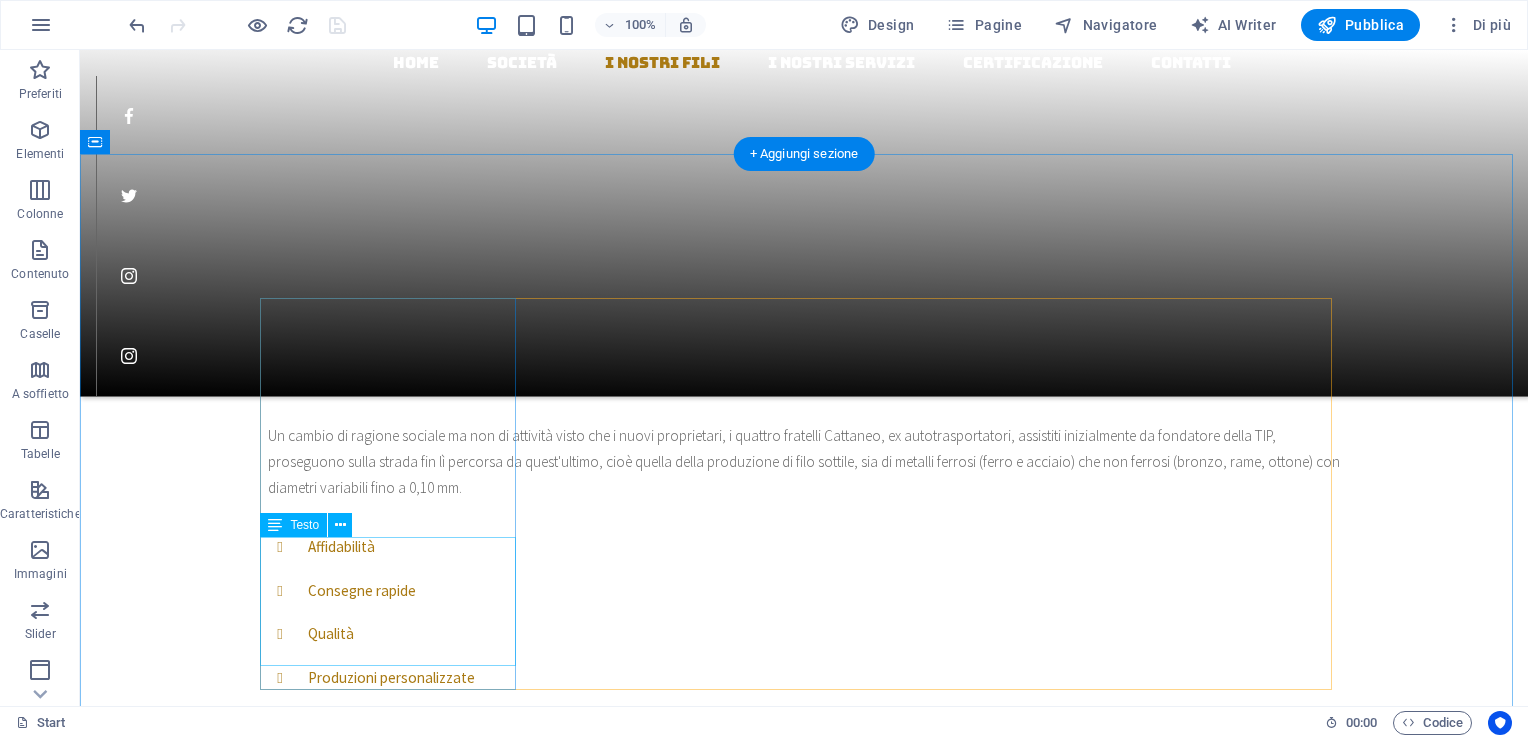 scroll, scrollTop: 1425, scrollLeft: 0, axis: vertical 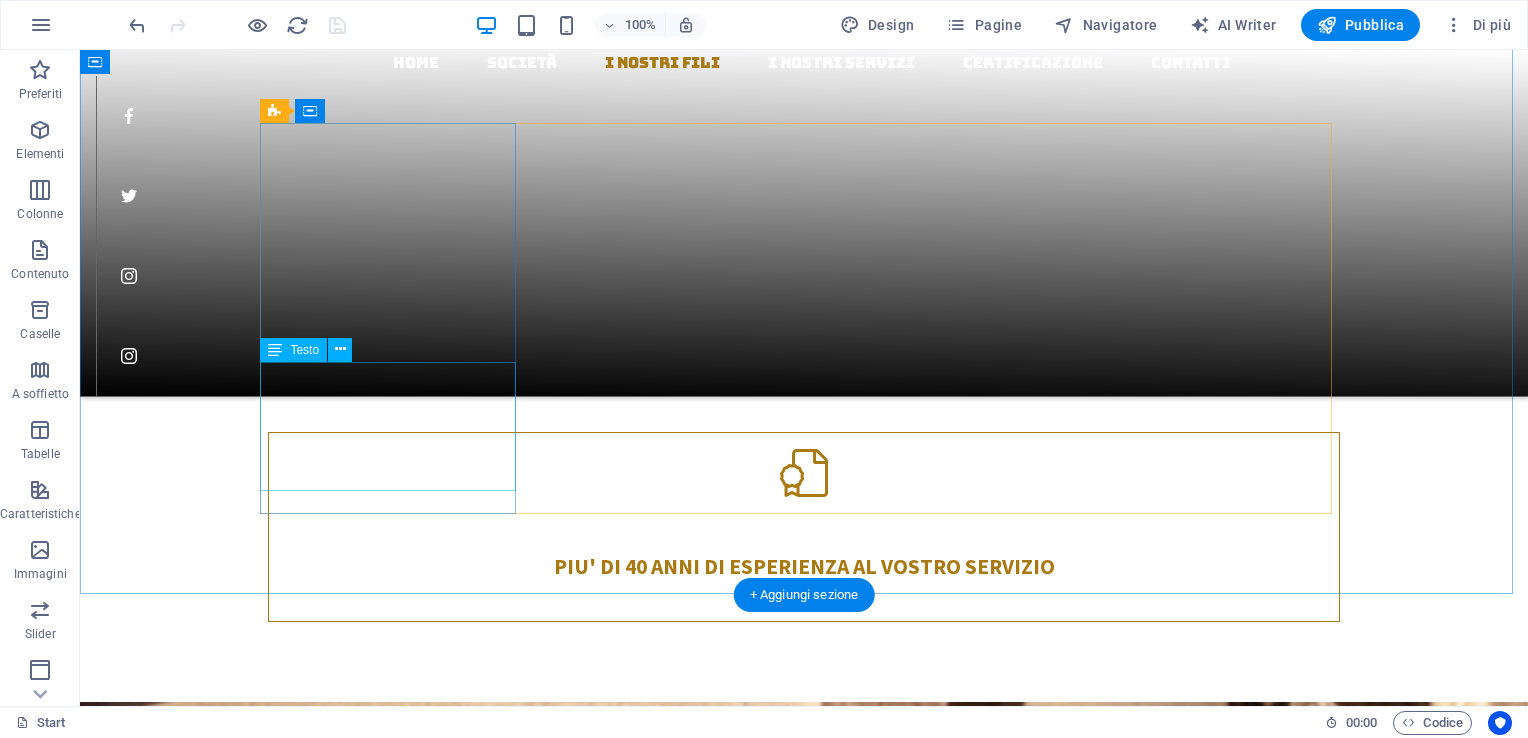 click on "Lorem ipsum dolor sit amet, consetetur sadipscing elitr, sed diam nonumy eirmod tempor invidunt ut labore et dolore magna aliquyam erat, sed diam voluptua" at bounding box center (804, 1787) 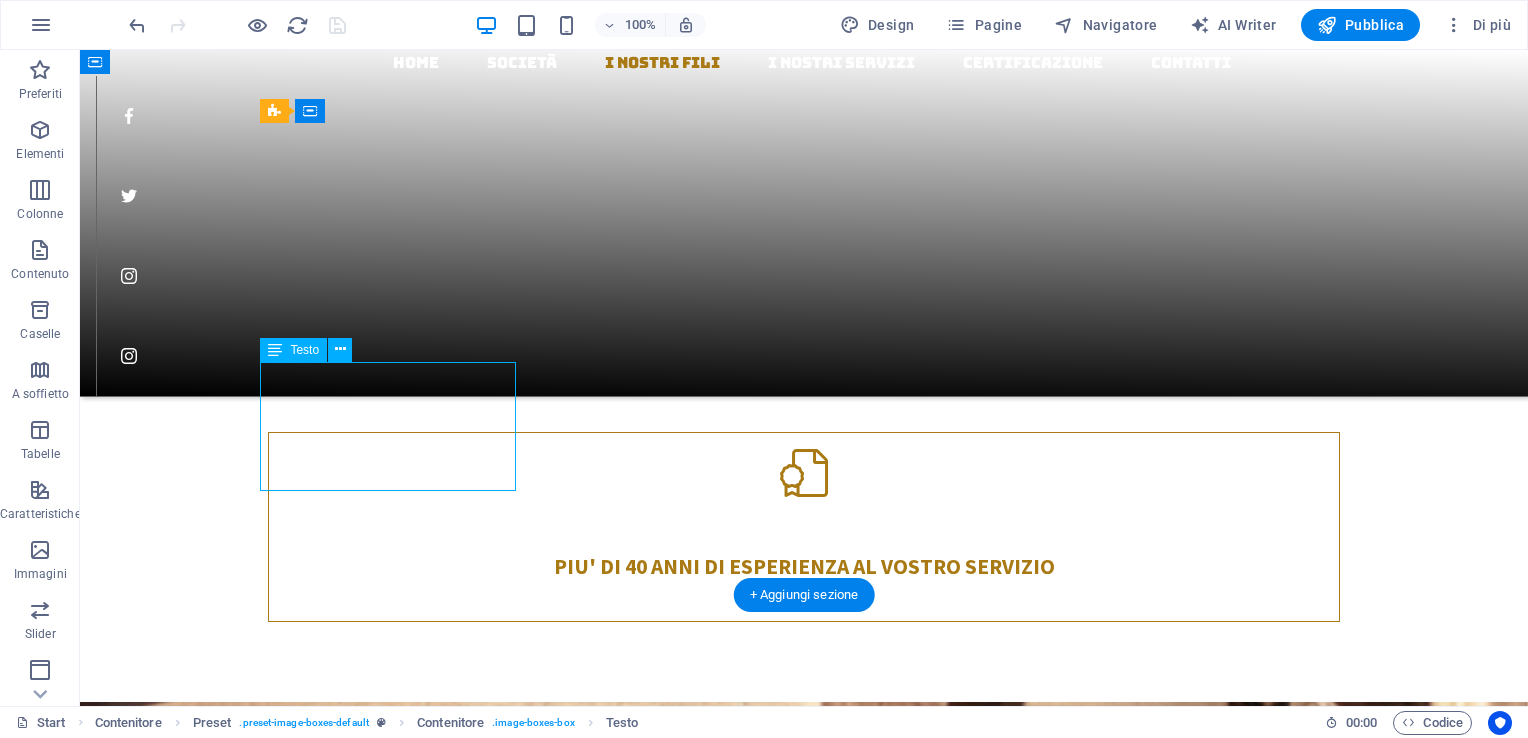 click on "Lorem ipsum dolor sit amet, consetetur sadipscing elitr, sed diam nonumy eirmod tempor invidunt ut labore et dolore magna aliquyam erat, sed diam voluptua" at bounding box center (804, 1787) 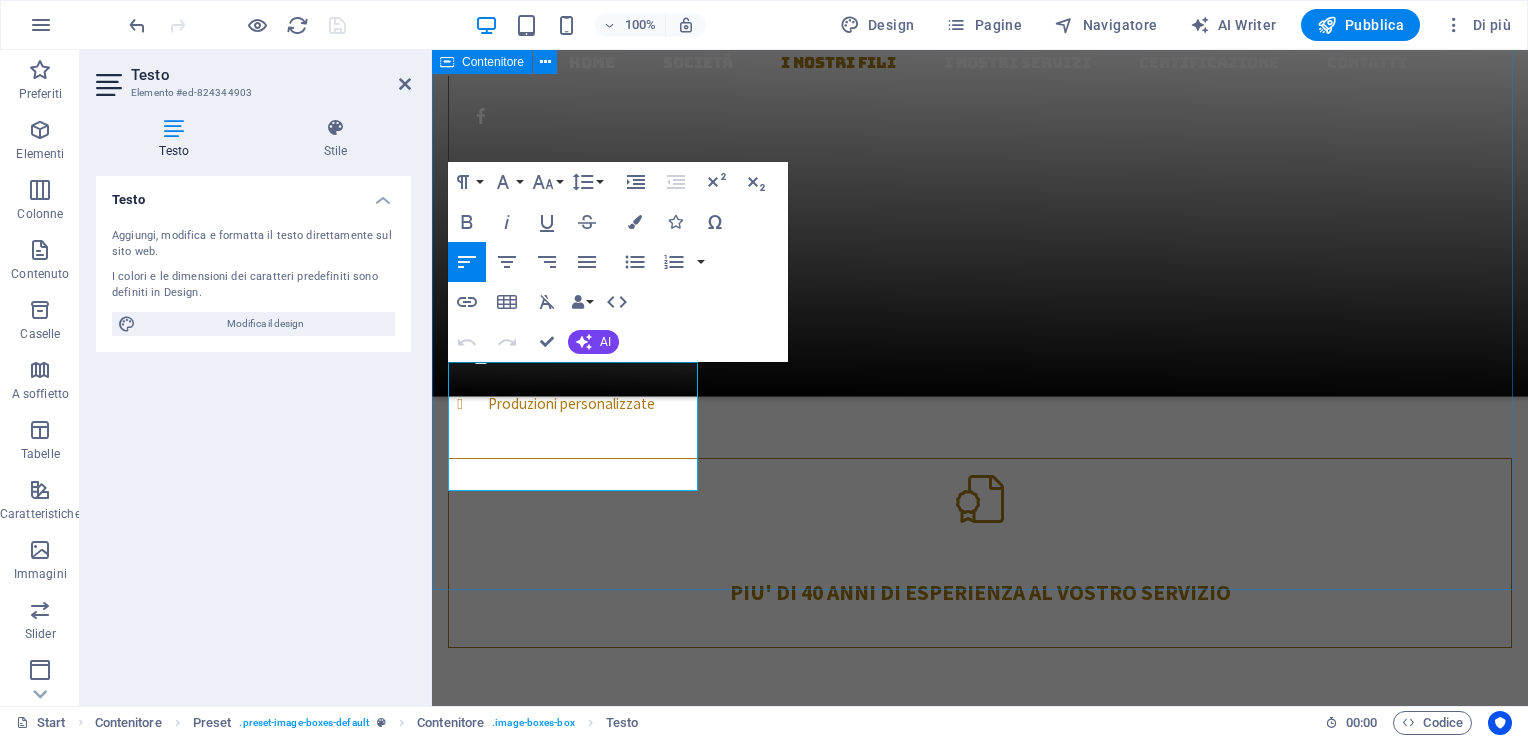 drag, startPoint x: 559, startPoint y: 484, endPoint x: 439, endPoint y: 377, distance: 160.77625 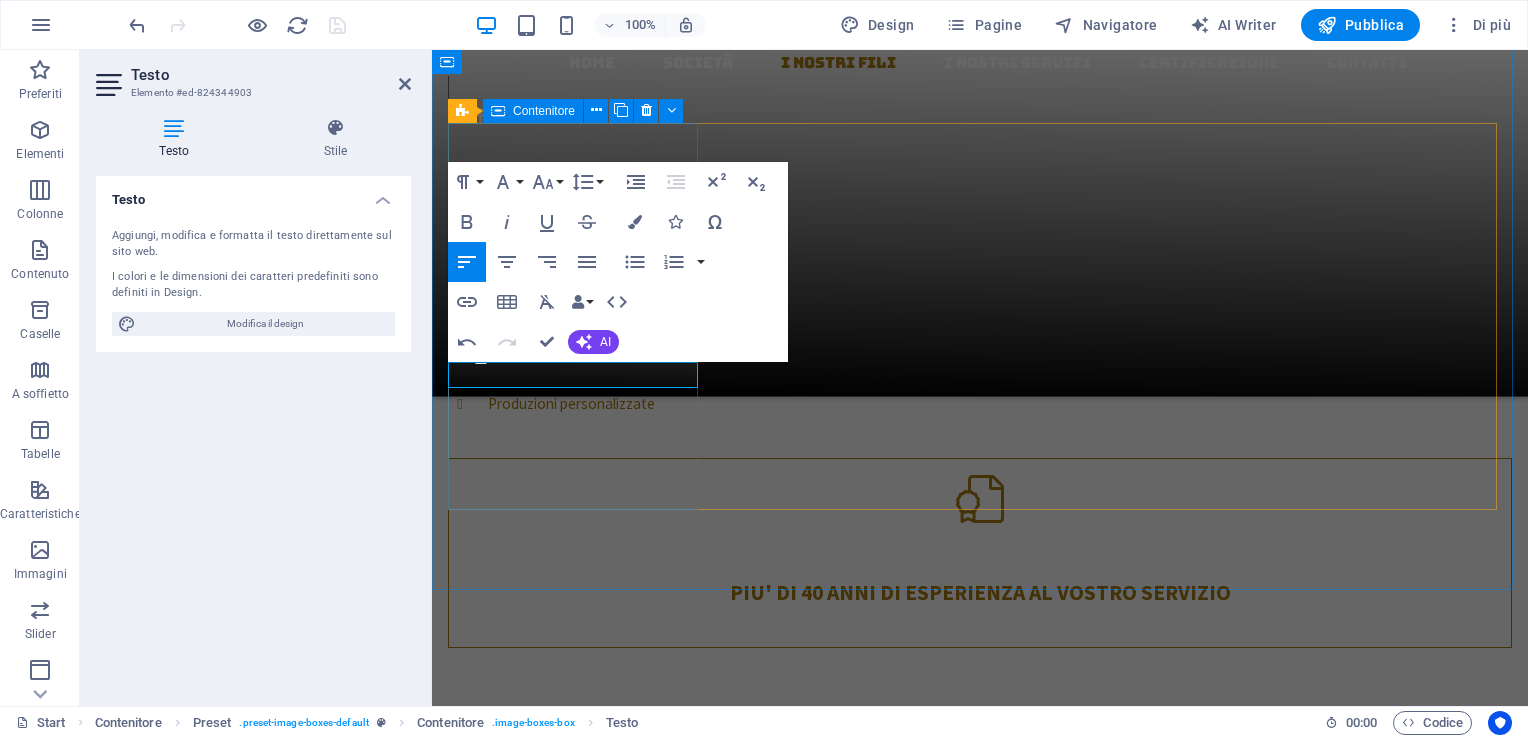 click on "Filo zincato per legatoria Scheda tecnica" at bounding box center [980, 1693] 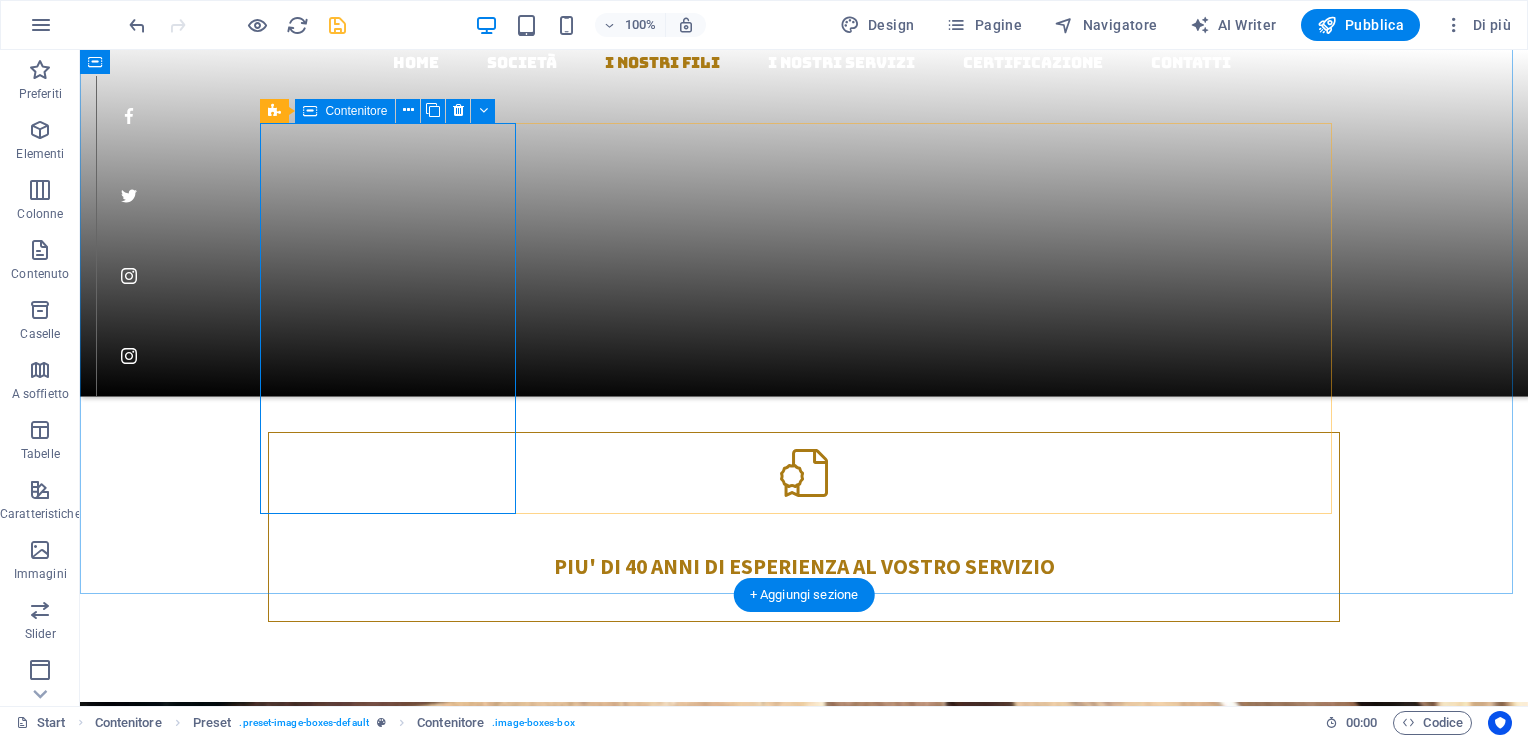 click on "Scheda tecnica" at bounding box center [804, 1787] 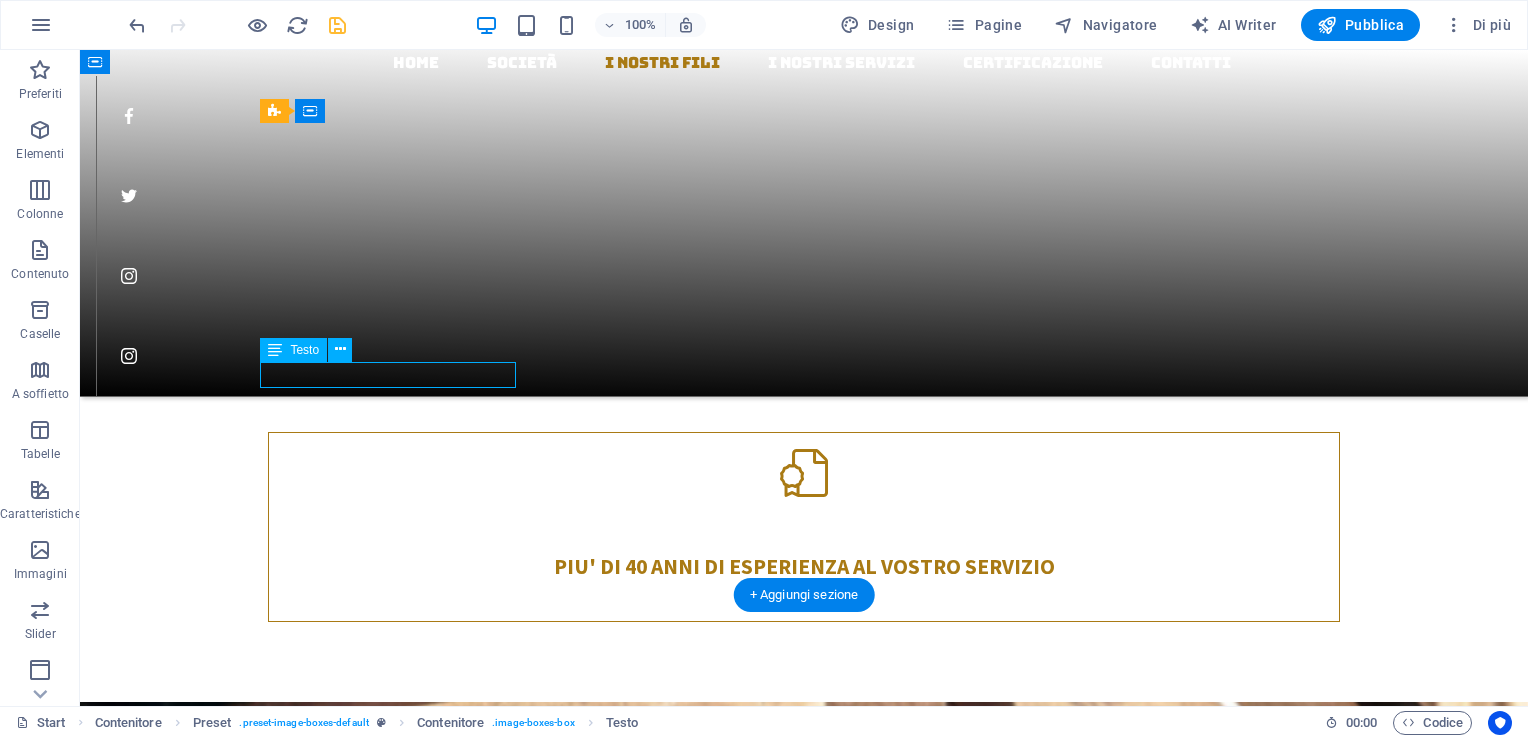 click on "Scheda tecnica" at bounding box center [804, 1787] 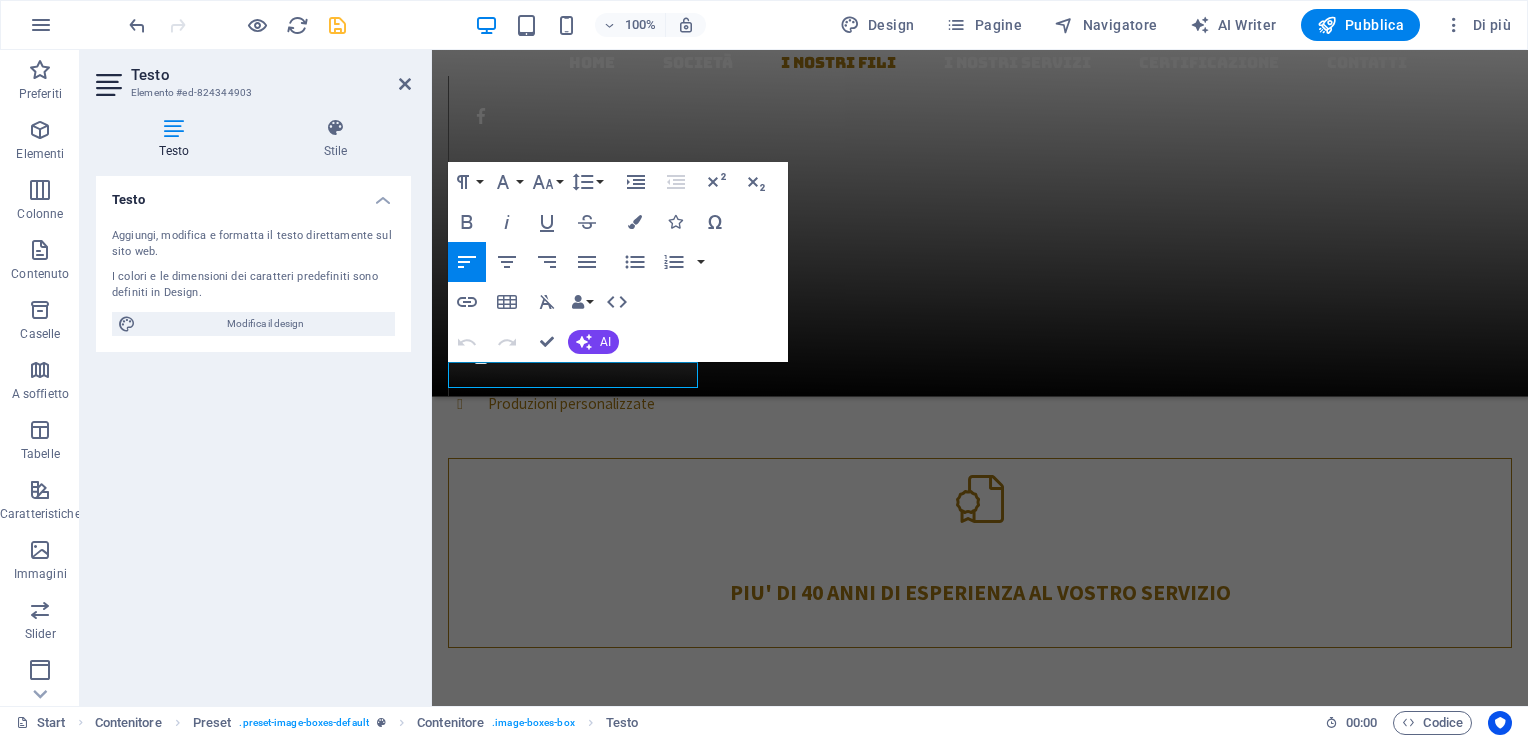 click on "Testo Aggiungi, modifica e formatta il testo direttamente sul sito web. I colori e le dimensioni dei caratteri predefiniti sono definiti in Design. Modifica il design Allineamento Allineato a sinistra Centrato Allineato a destra" at bounding box center [253, 433] 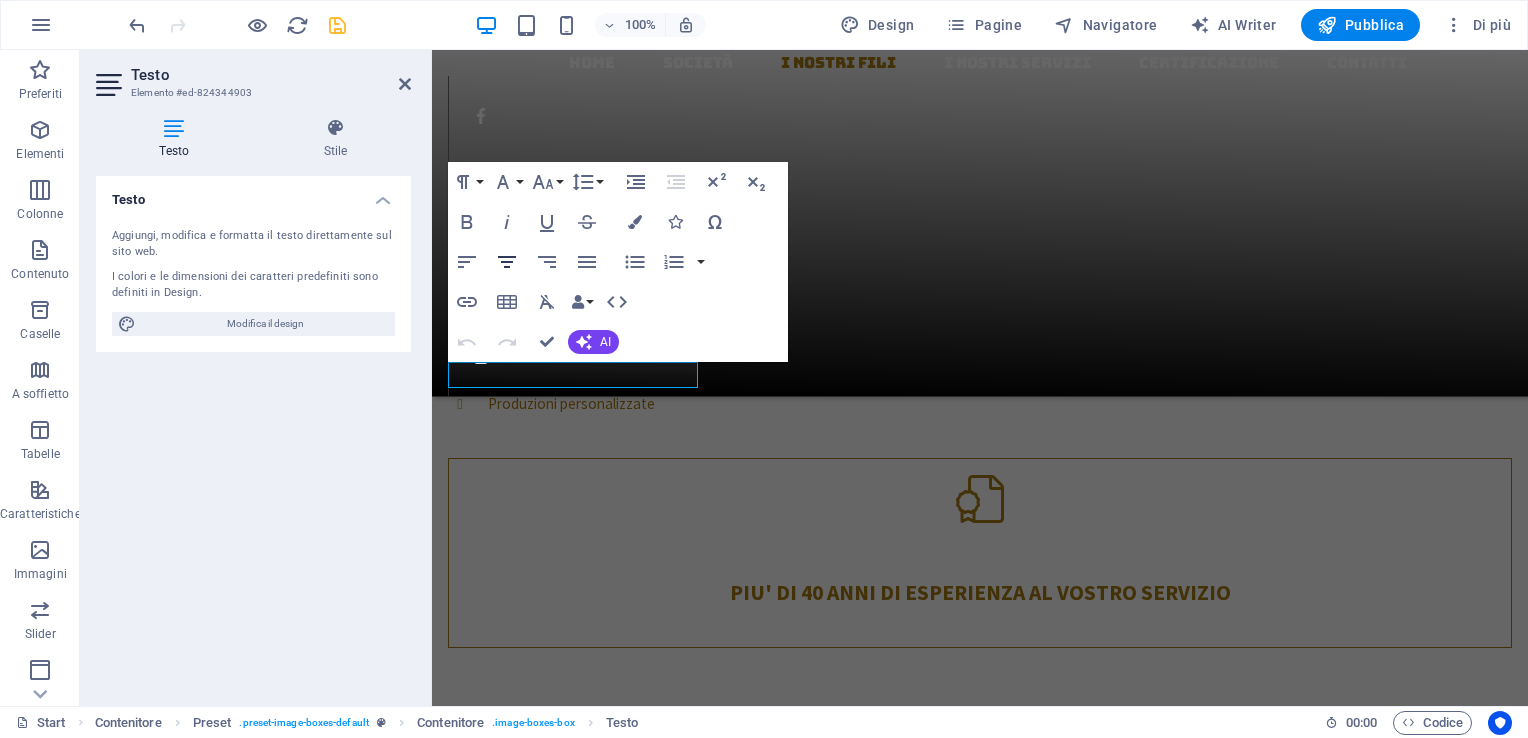 click 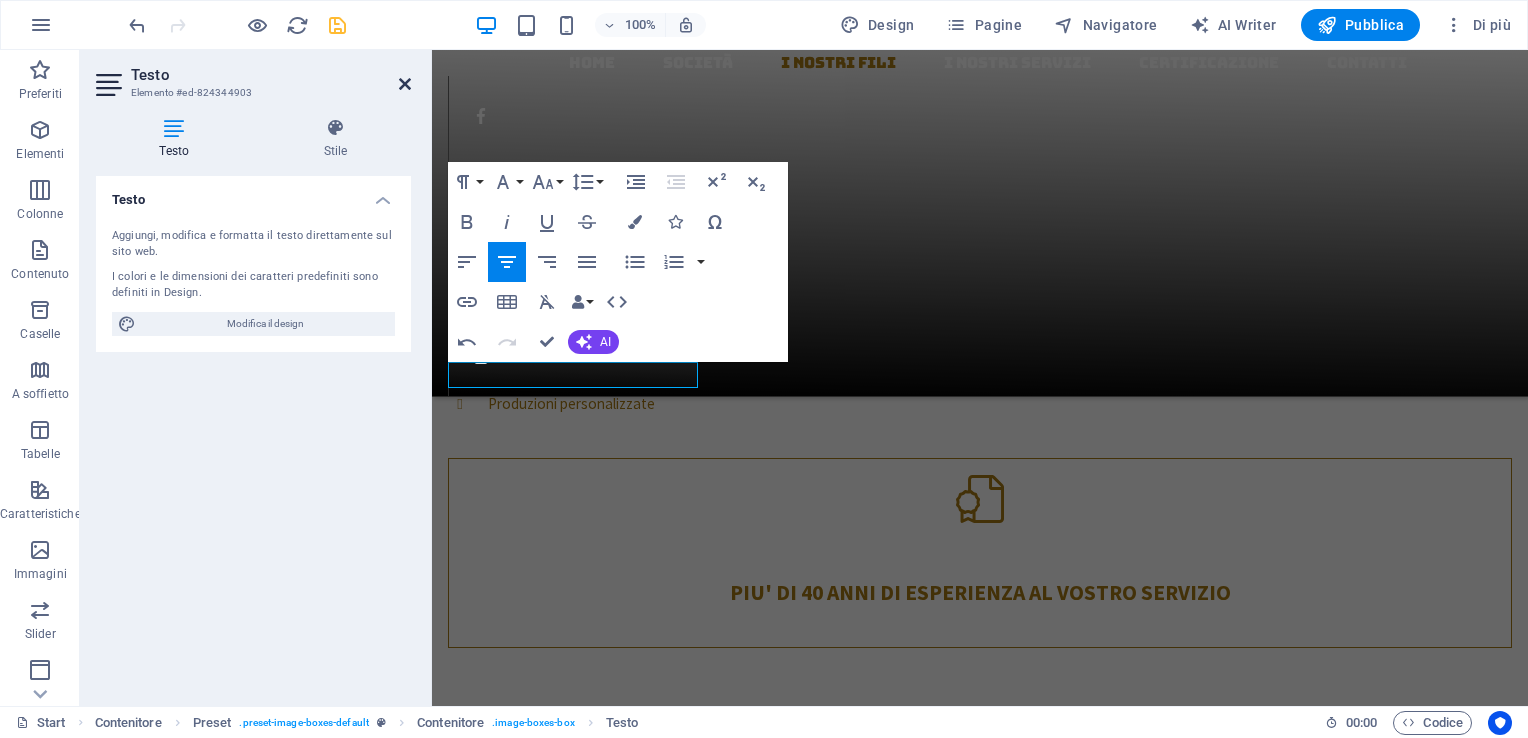 click at bounding box center [405, 84] 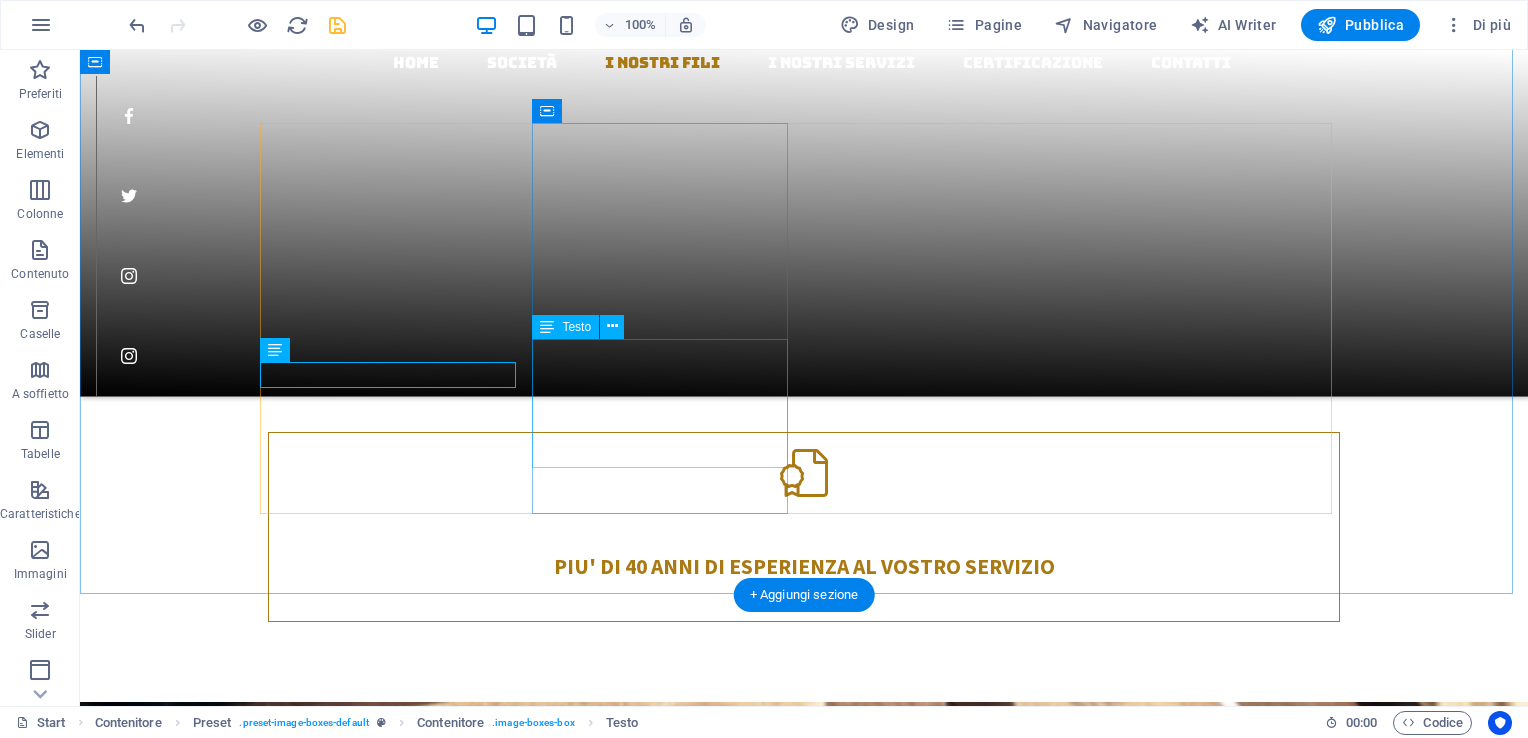 click on "Lorem ipsum dolor sit amet, consetetur sadipscing elitr, sed diam nonumy eirmod tempor invidunt ut labore et dolore magna aliquyam erat, sed diam voluptua" at bounding box center (804, 2600) 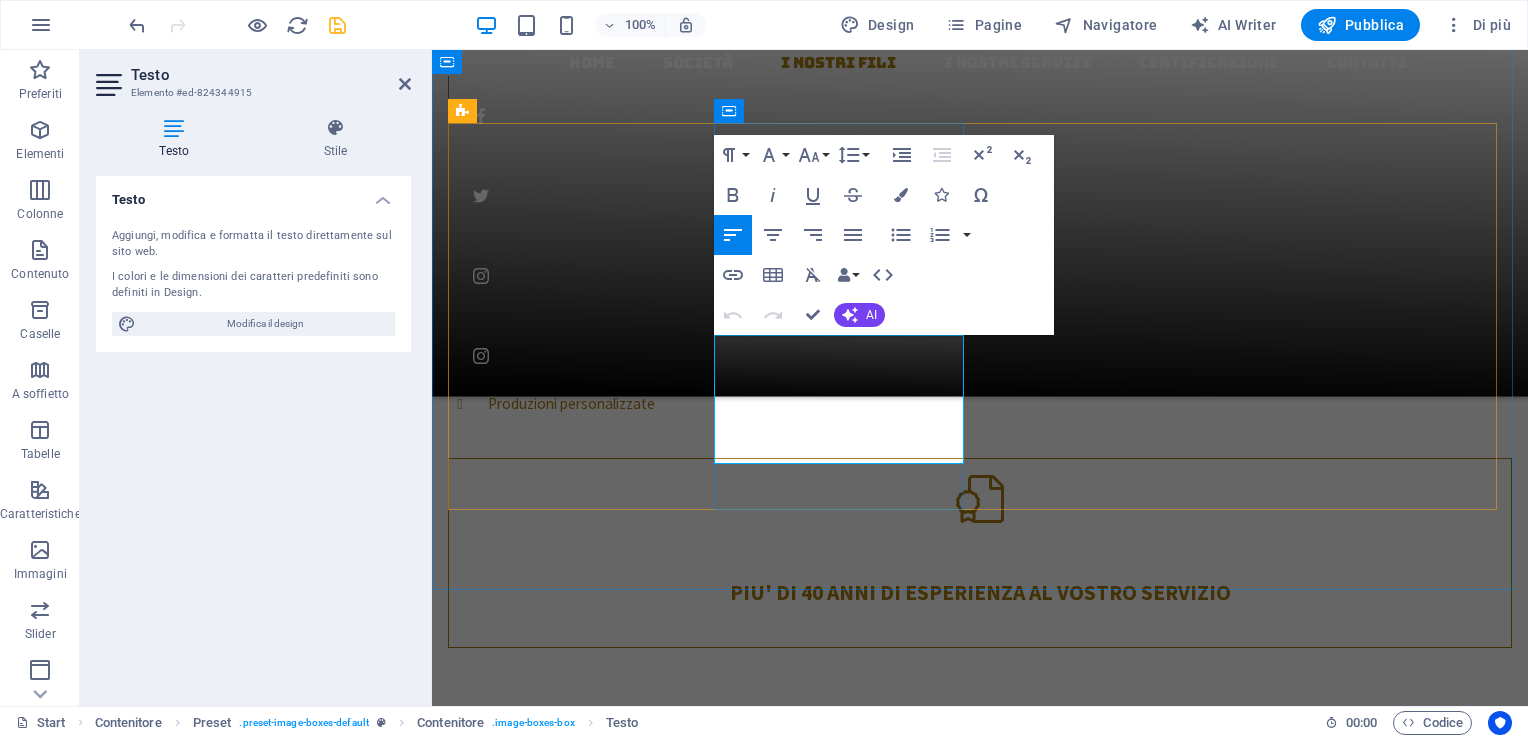 drag, startPoint x: 798, startPoint y: 456, endPoint x: 716, endPoint y: 346, distance: 137.20058 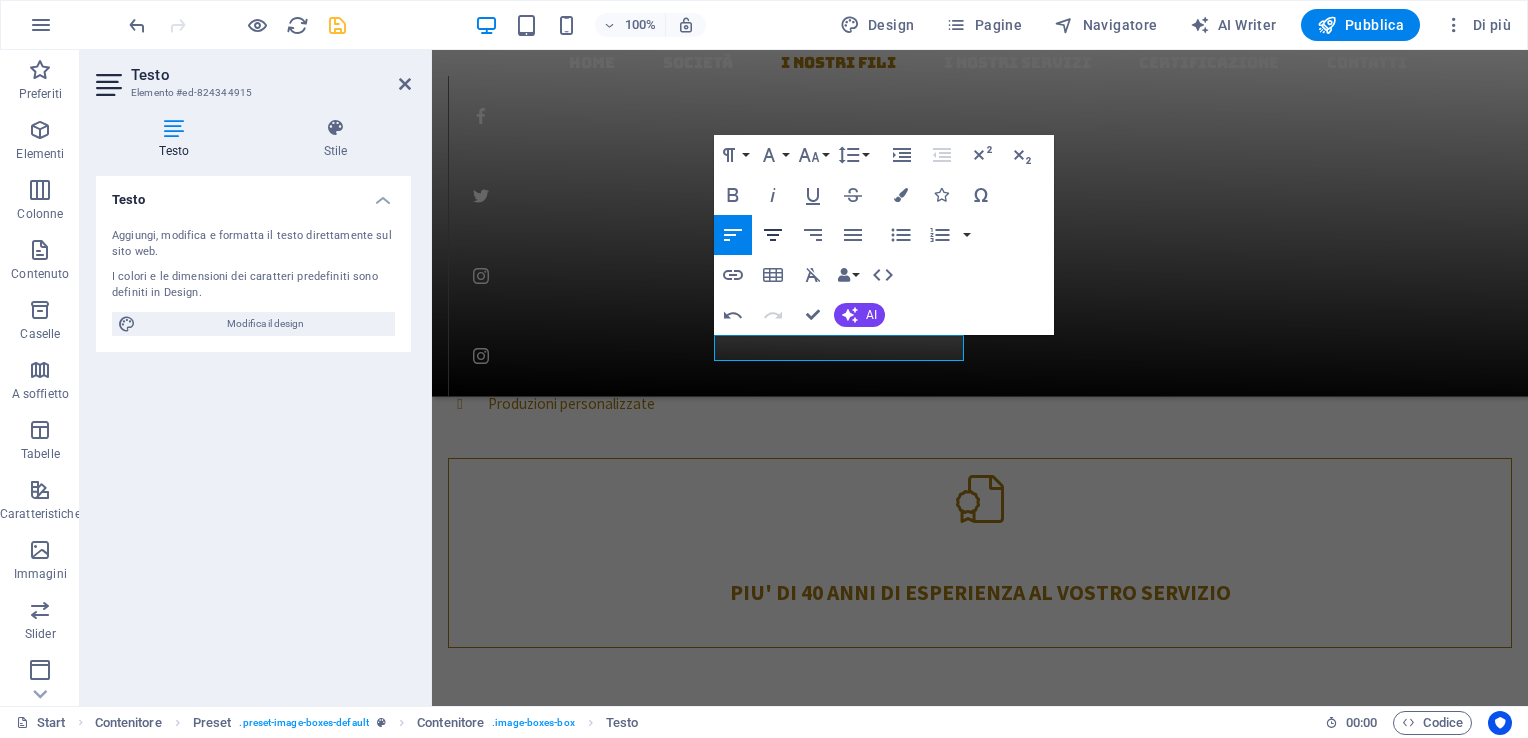 click 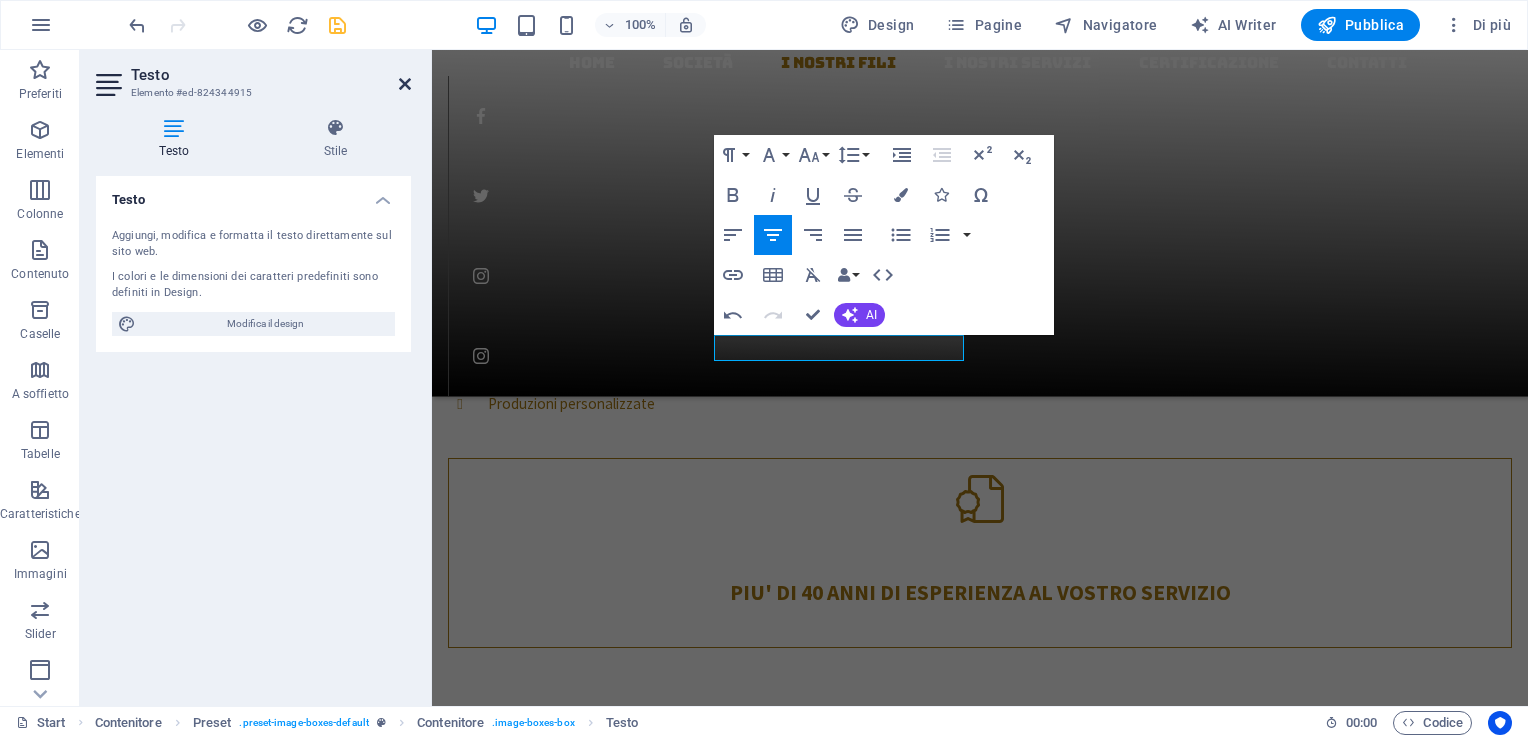click at bounding box center [405, 84] 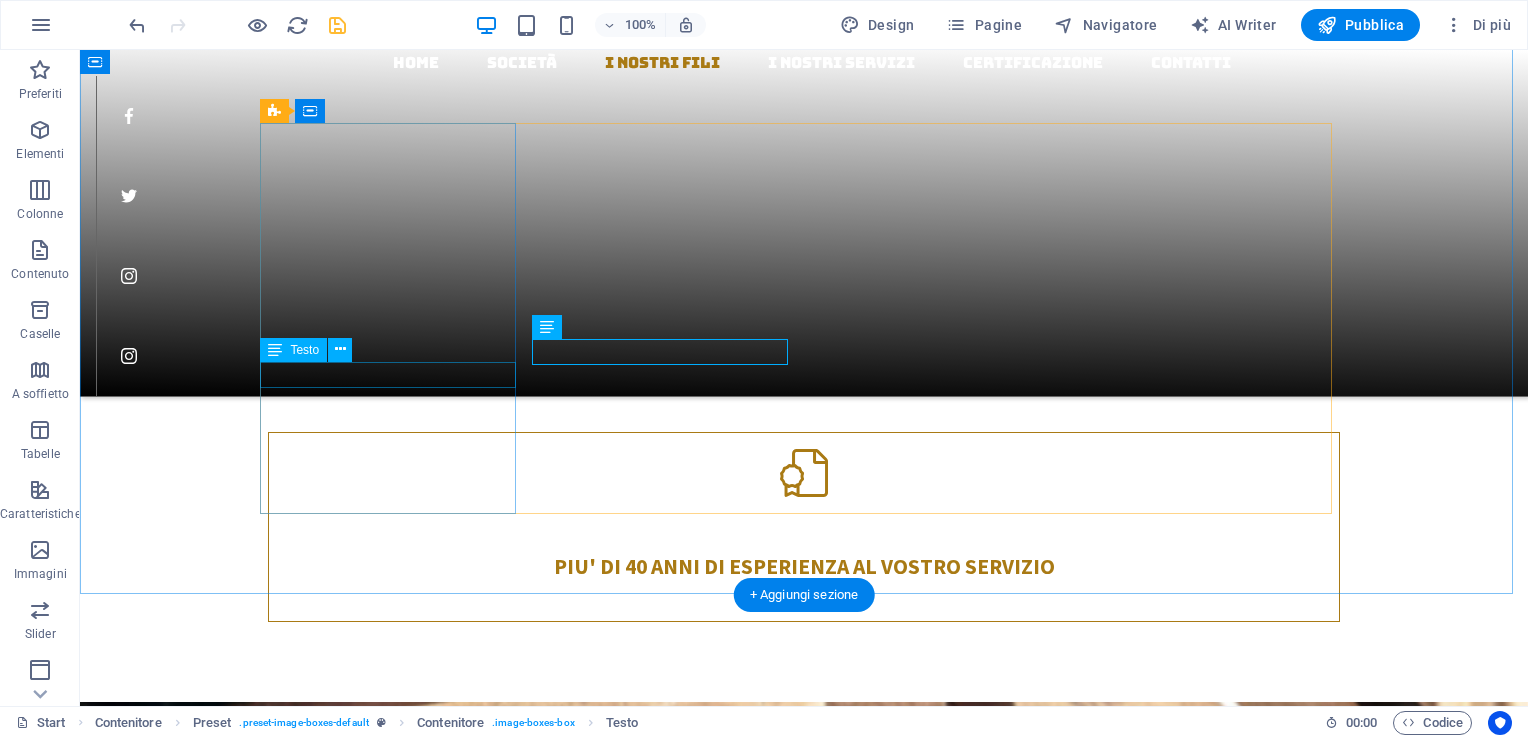 click on "Scheda tecnica" at bounding box center [804, 1787] 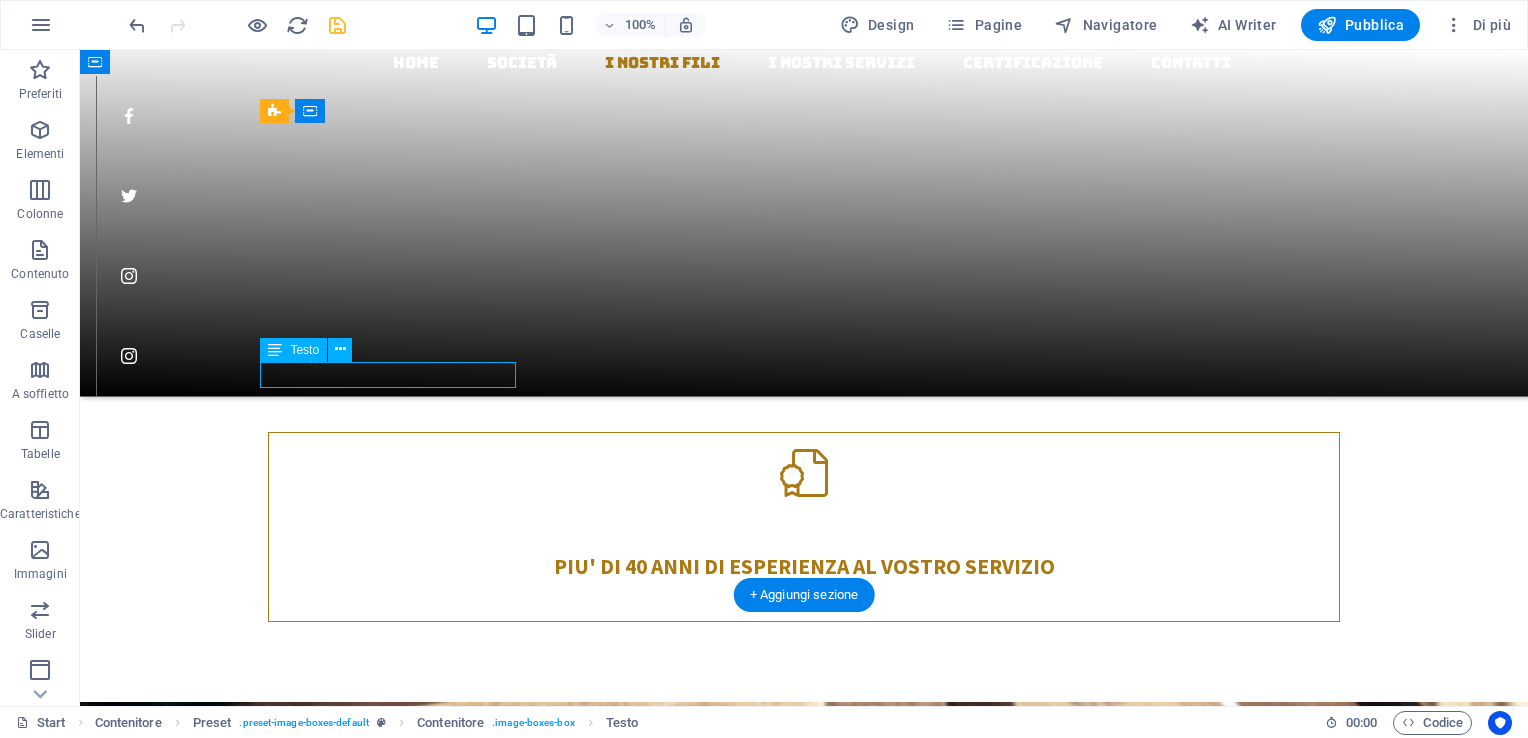 click on "Scheda tecnica" at bounding box center [804, 1787] 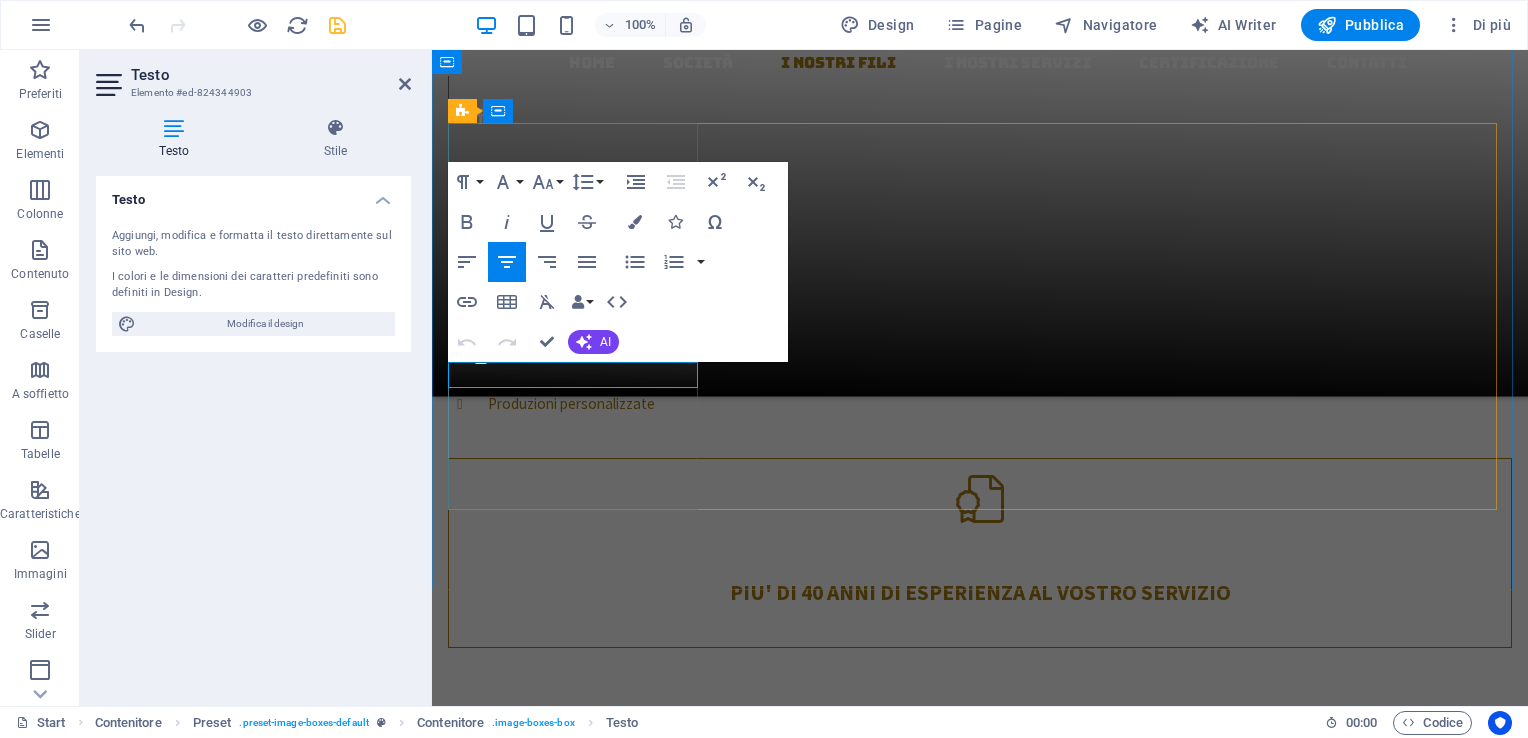 drag, startPoint x: 525, startPoint y: 374, endPoint x: 630, endPoint y: 370, distance: 105.076164 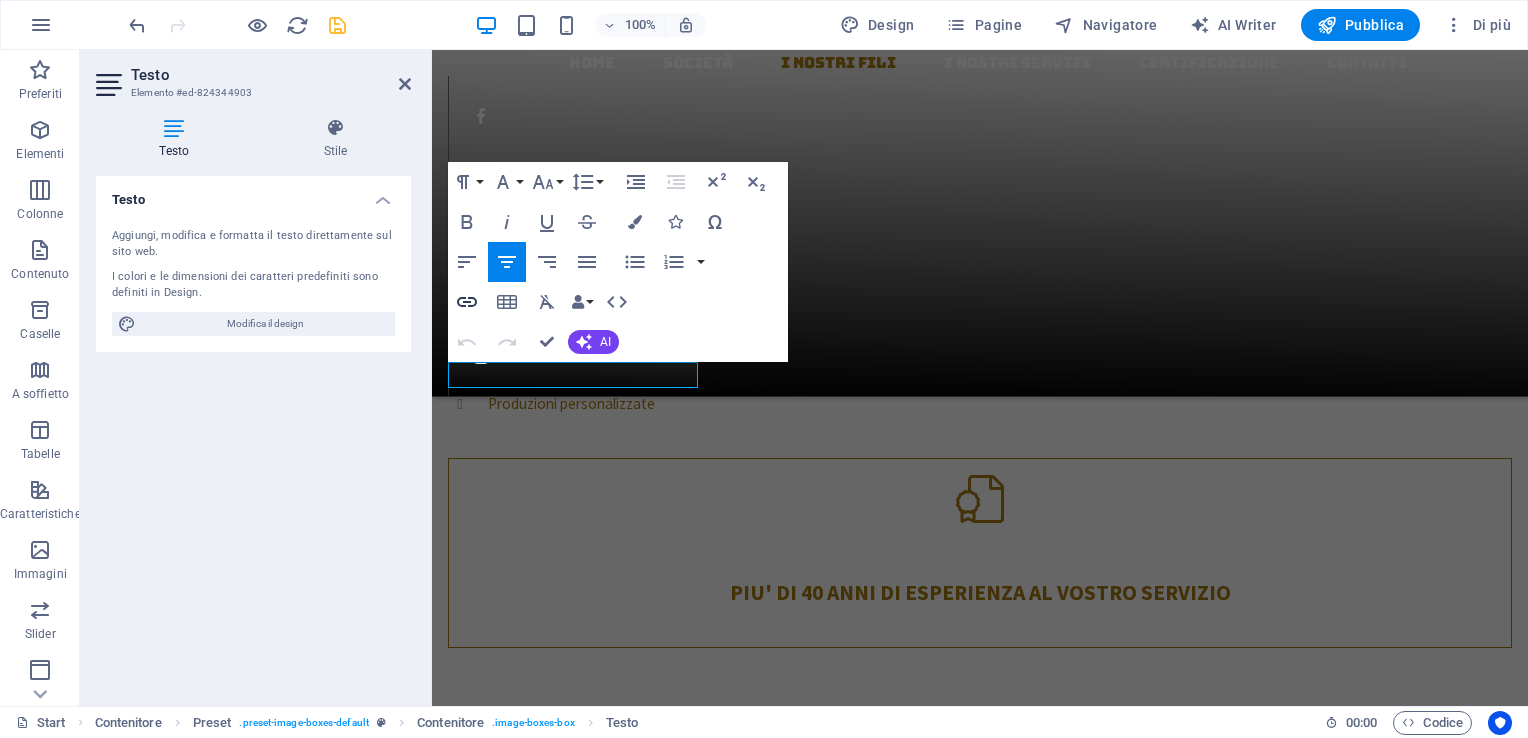 click 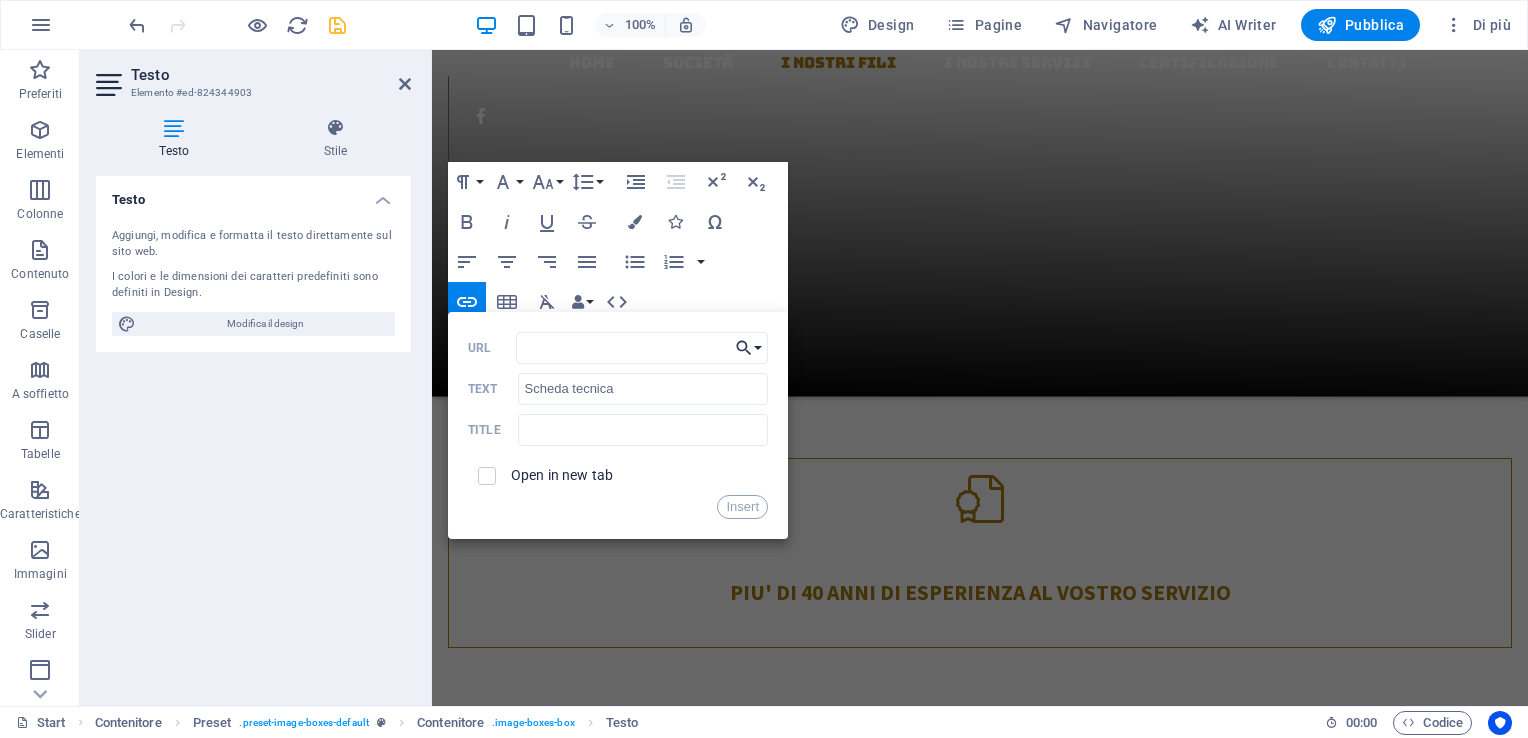 click 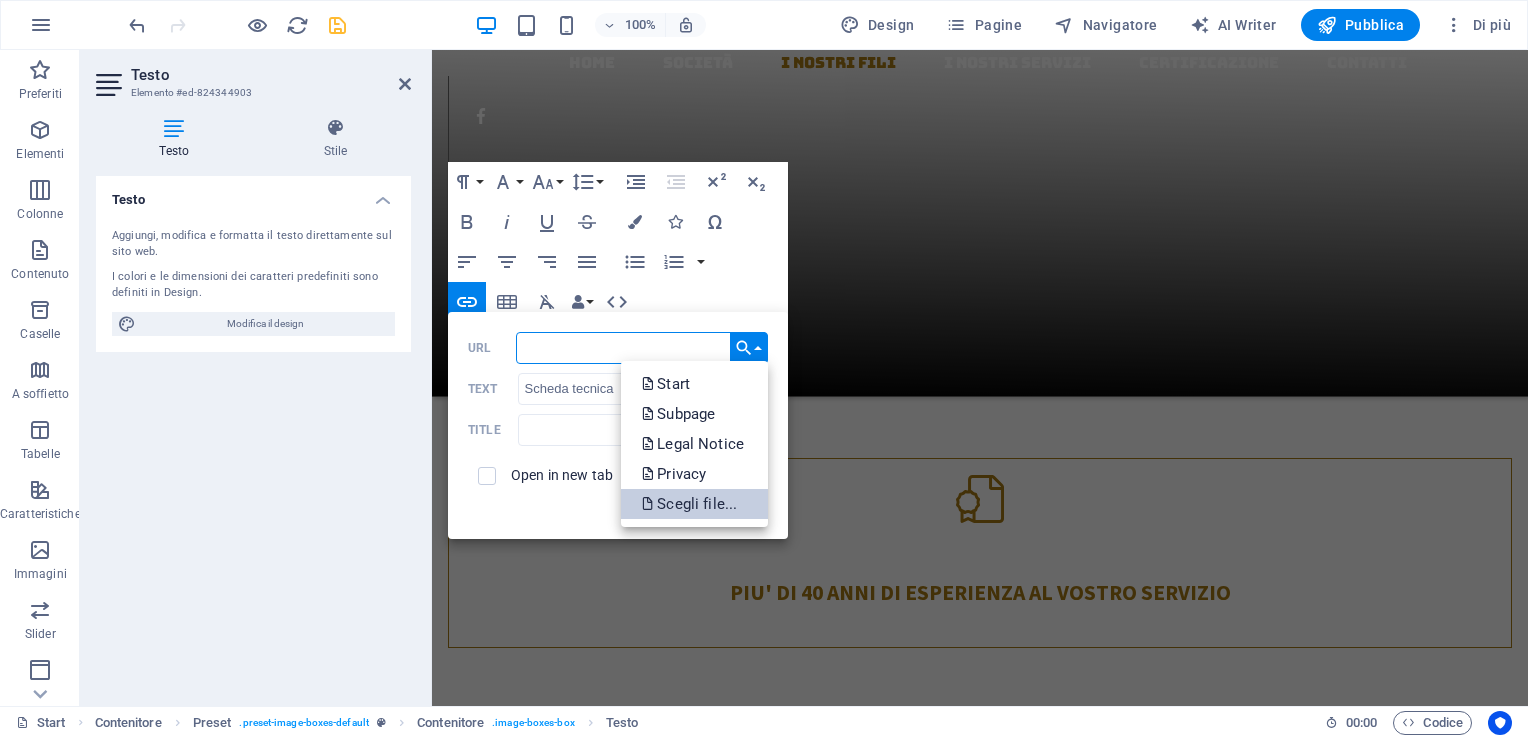 click on "Scegli file..." at bounding box center (691, 504) 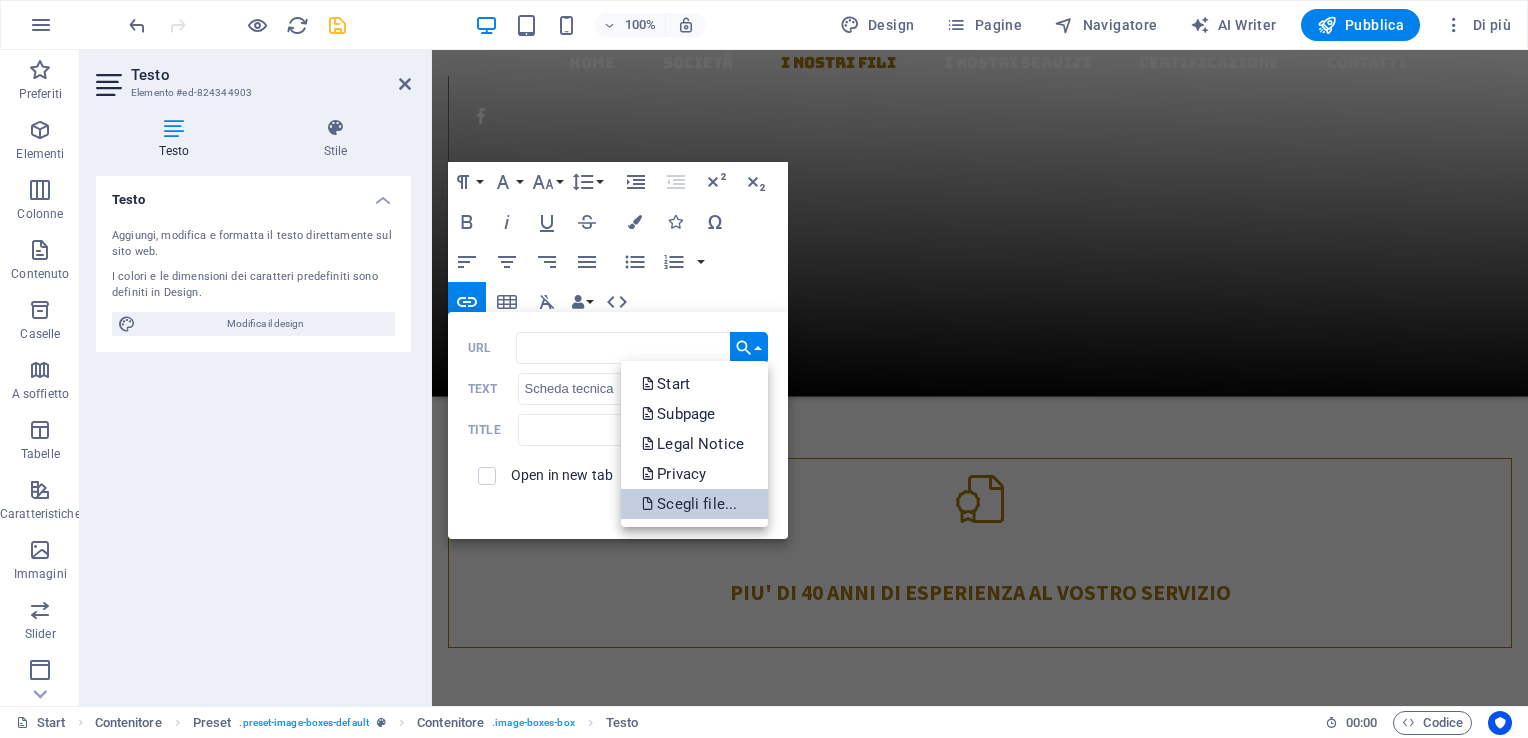 scroll, scrollTop: 1915, scrollLeft: 0, axis: vertical 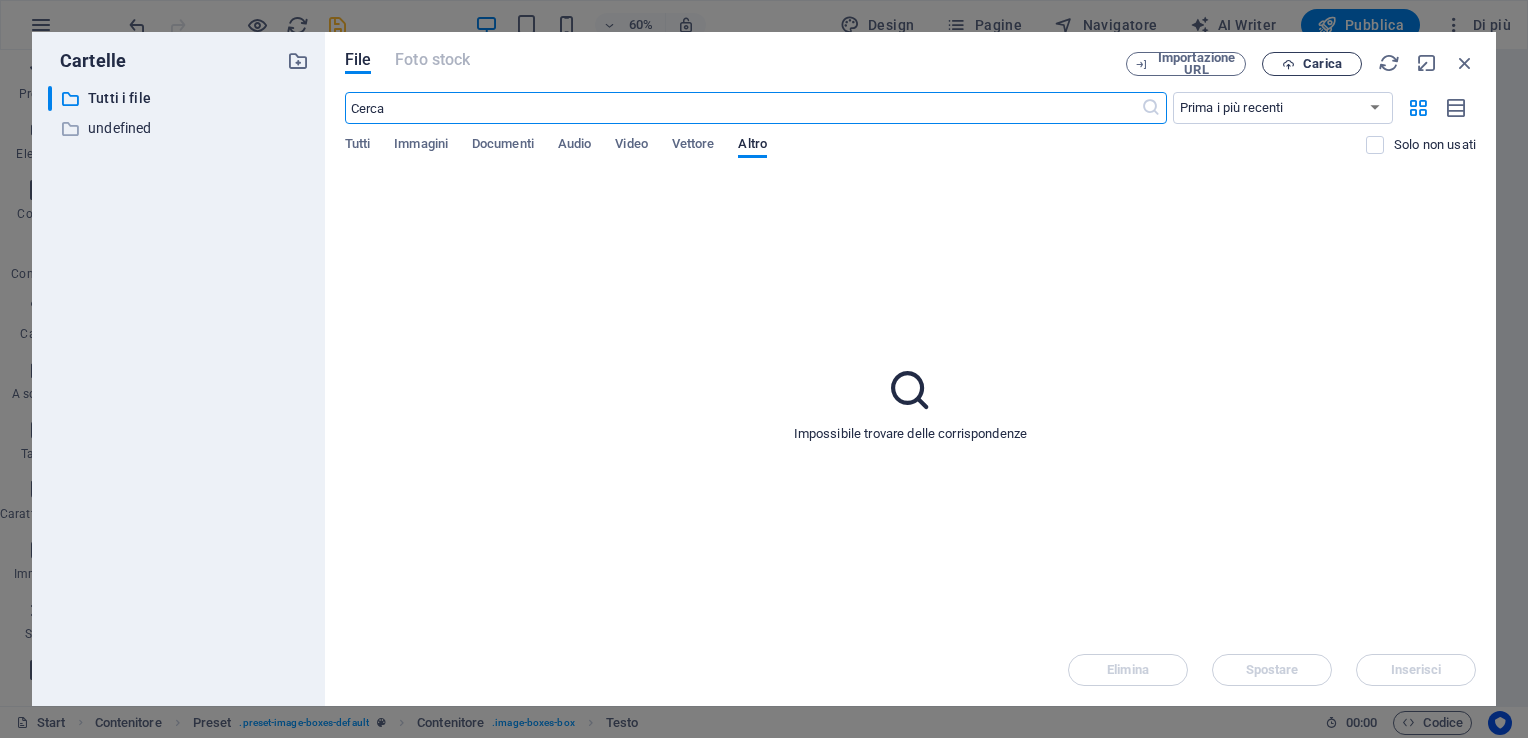 click on "Carica" at bounding box center [1312, 64] 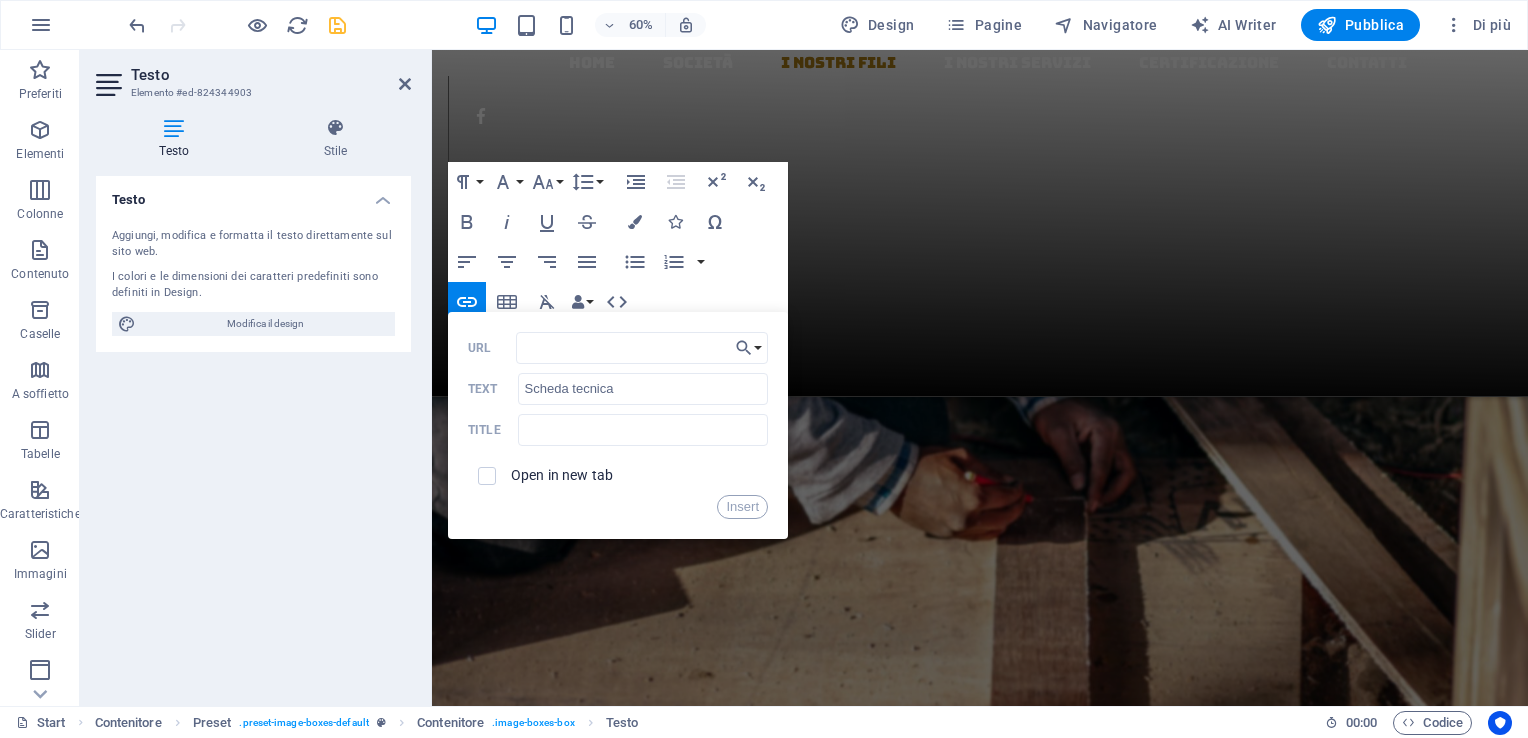 scroll, scrollTop: 1425, scrollLeft: 0, axis: vertical 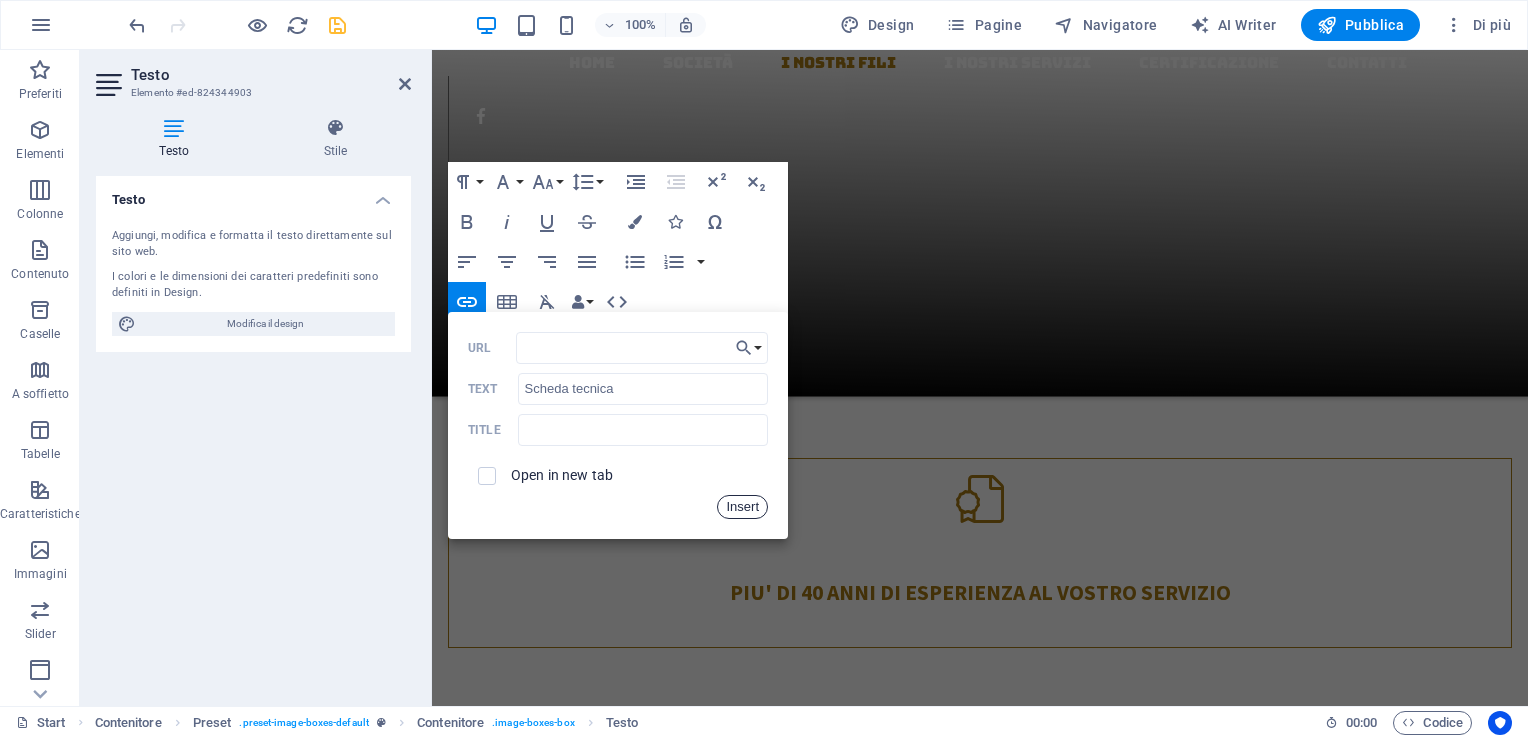 click on "Insert" at bounding box center [742, 507] 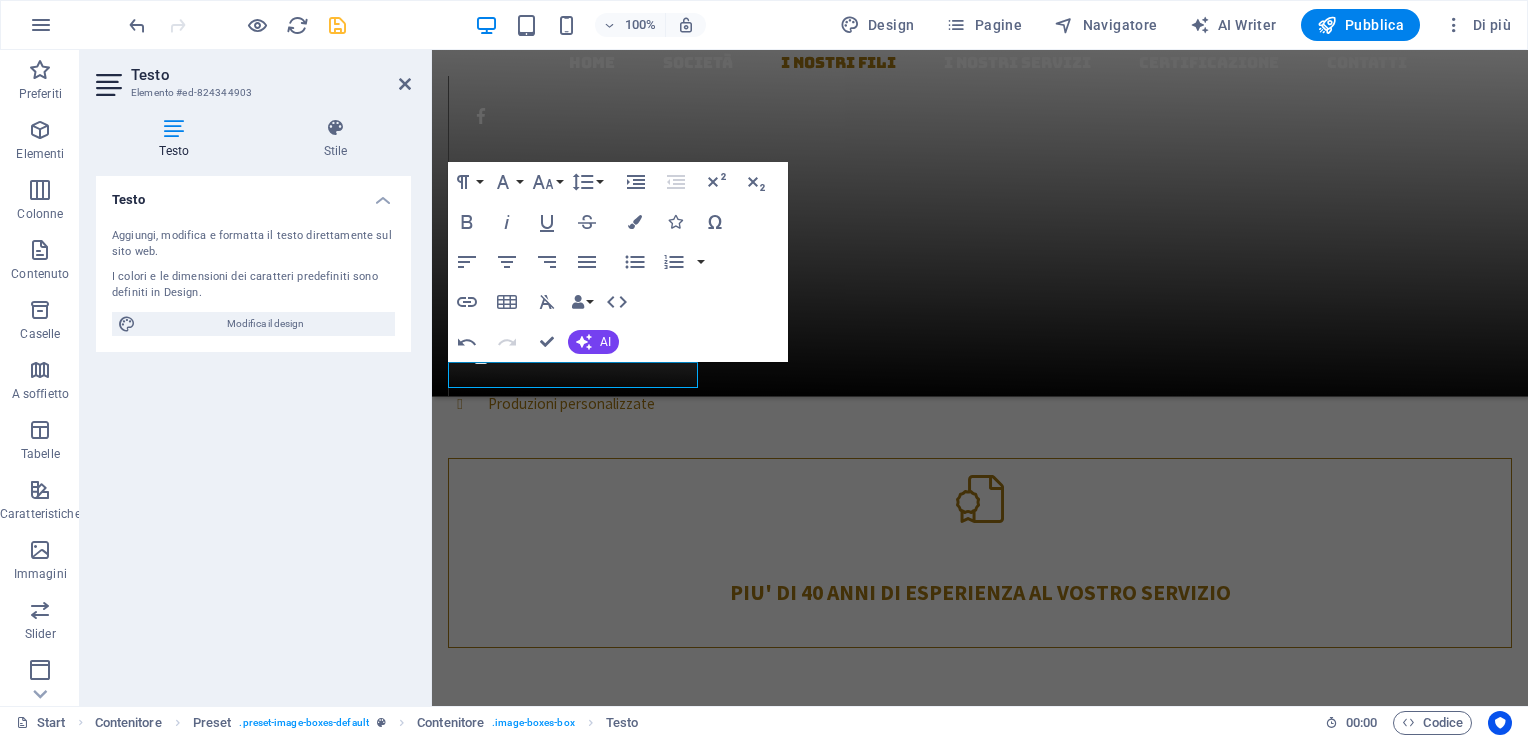 click on "Testo Elemento #ed-824344903 Testo Stile Testo Aggiungi, modifica e formatta il testo direttamente sul sito web. I colori e le dimensioni dei caratteri predefiniti sono definiti in Design. Modifica il design Allineamento Allineato a sinistra Centrato Allineato a destra Preset Element Layout Come gli elementi si espandono nel layout (Flexbox). Dimensione Predefinito automatico px % 1/1 1/2 1/3 1/4 1/5 1/6 1/7 1/8 1/9 1/10 Ingrandire Ridurre Ordina Layout contenitore Visibile Visibile Opacità 100 % Riversamento Spaziatura Margine Predefinito automatico px % rem vw vh Personalizza Personalizza automatico px % rem vw vh automatico px % rem vw vh automatico px % rem vw vh automatico px % rem vw vh Padding Predefinito px rem % vh vw Personalizza Personalizza px rem % vh vw px rem % vh vw px rem % vh vw px rem % vh vw Bordo Stile              - Larghezza 1 automatico px rem % vh vw Personalizza Personalizza 1 automatico px rem % vh vw 1 automatico px rem % vh vw 1 automatico px rem % vh vw 1 automatico px" at bounding box center (256, 378) 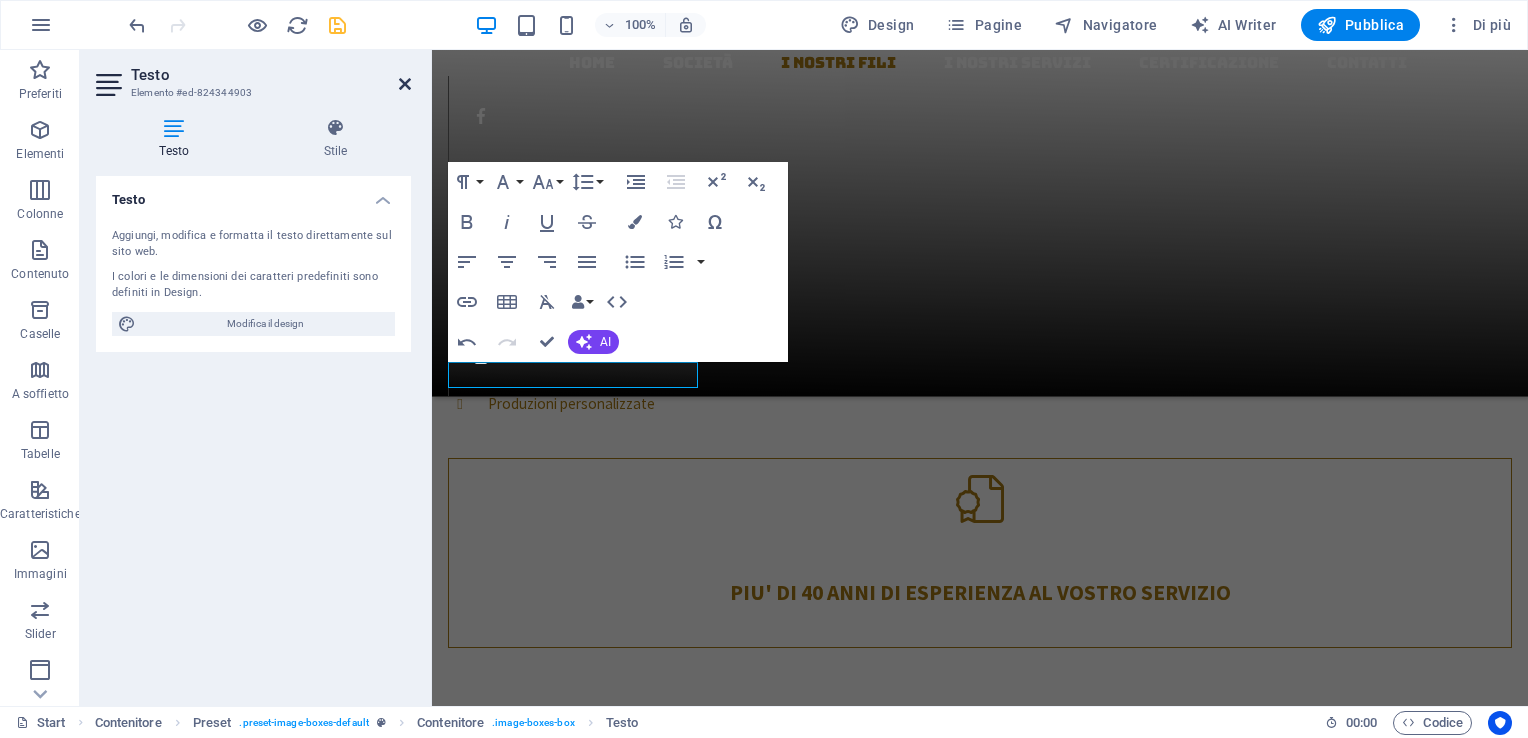 click at bounding box center [405, 84] 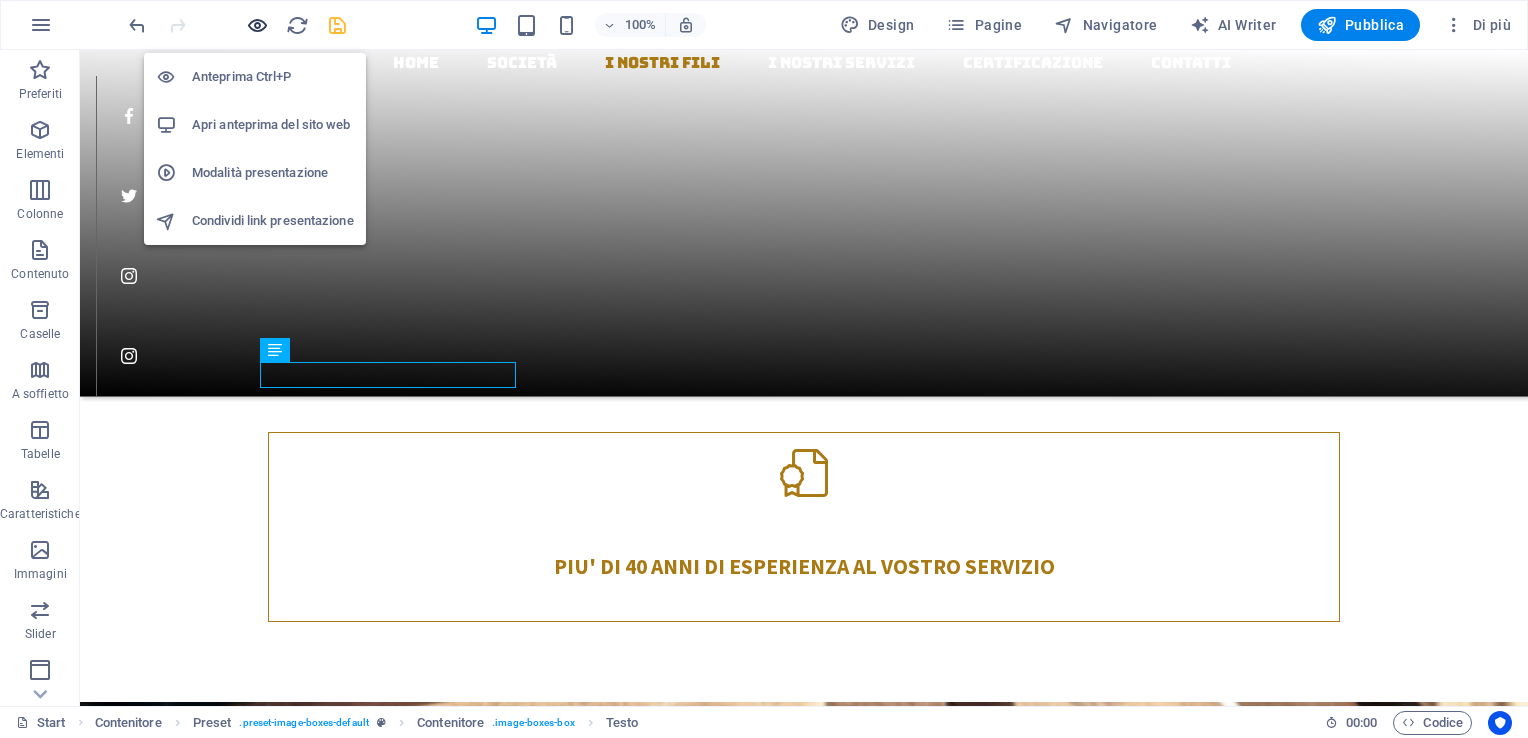 click at bounding box center (257, 25) 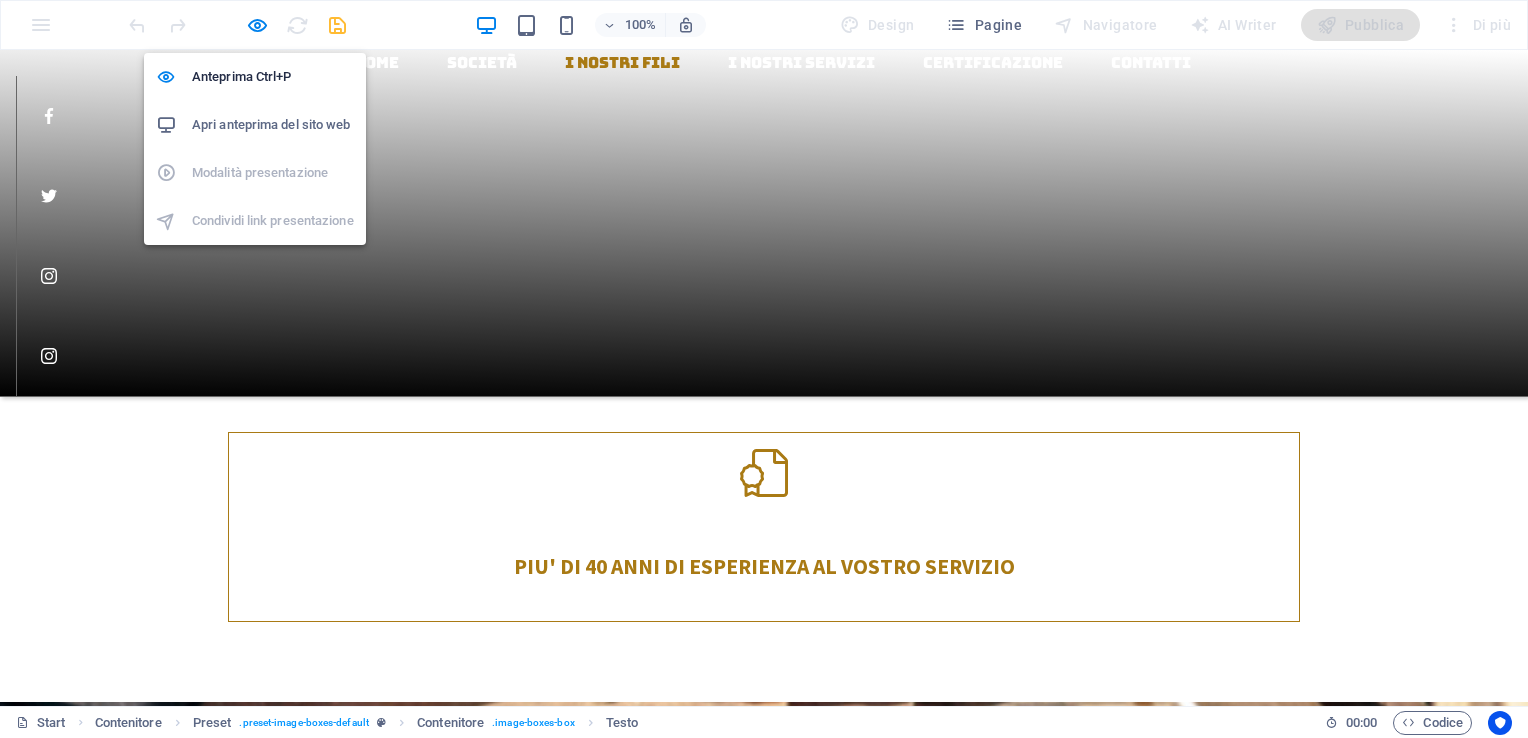 click on "Apri anteprima del sito web" at bounding box center (273, 125) 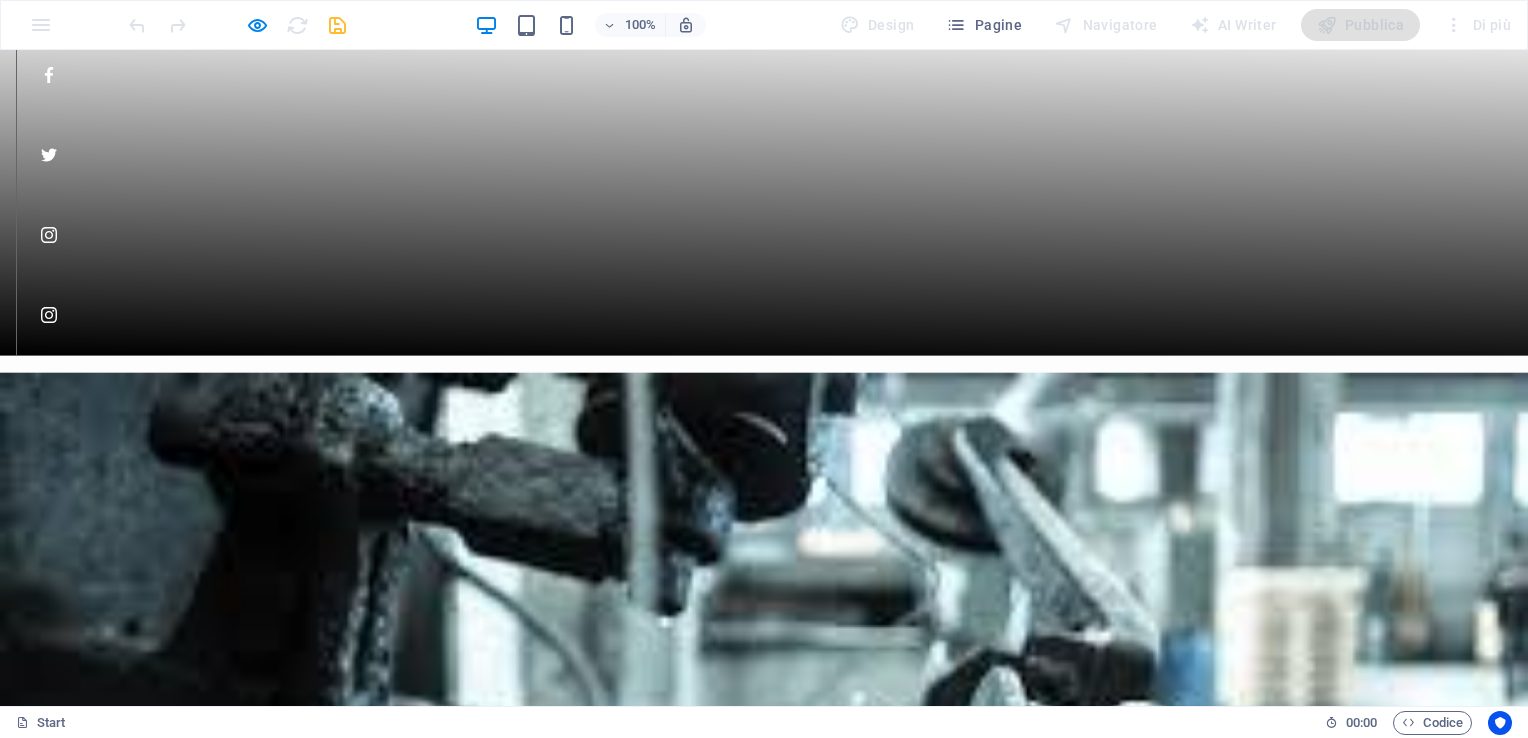 scroll, scrollTop: 0, scrollLeft: 0, axis: both 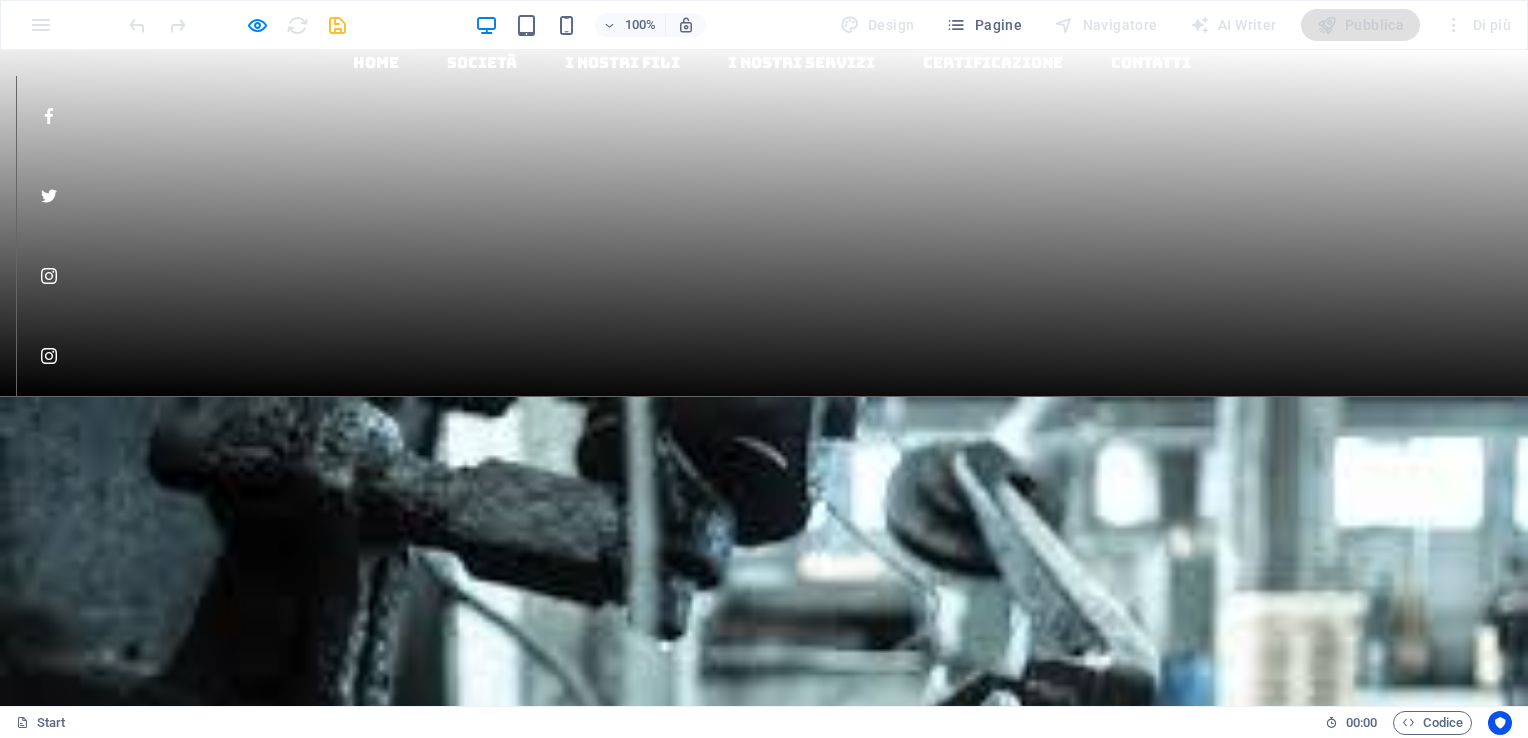 click at bounding box center [237, 25] 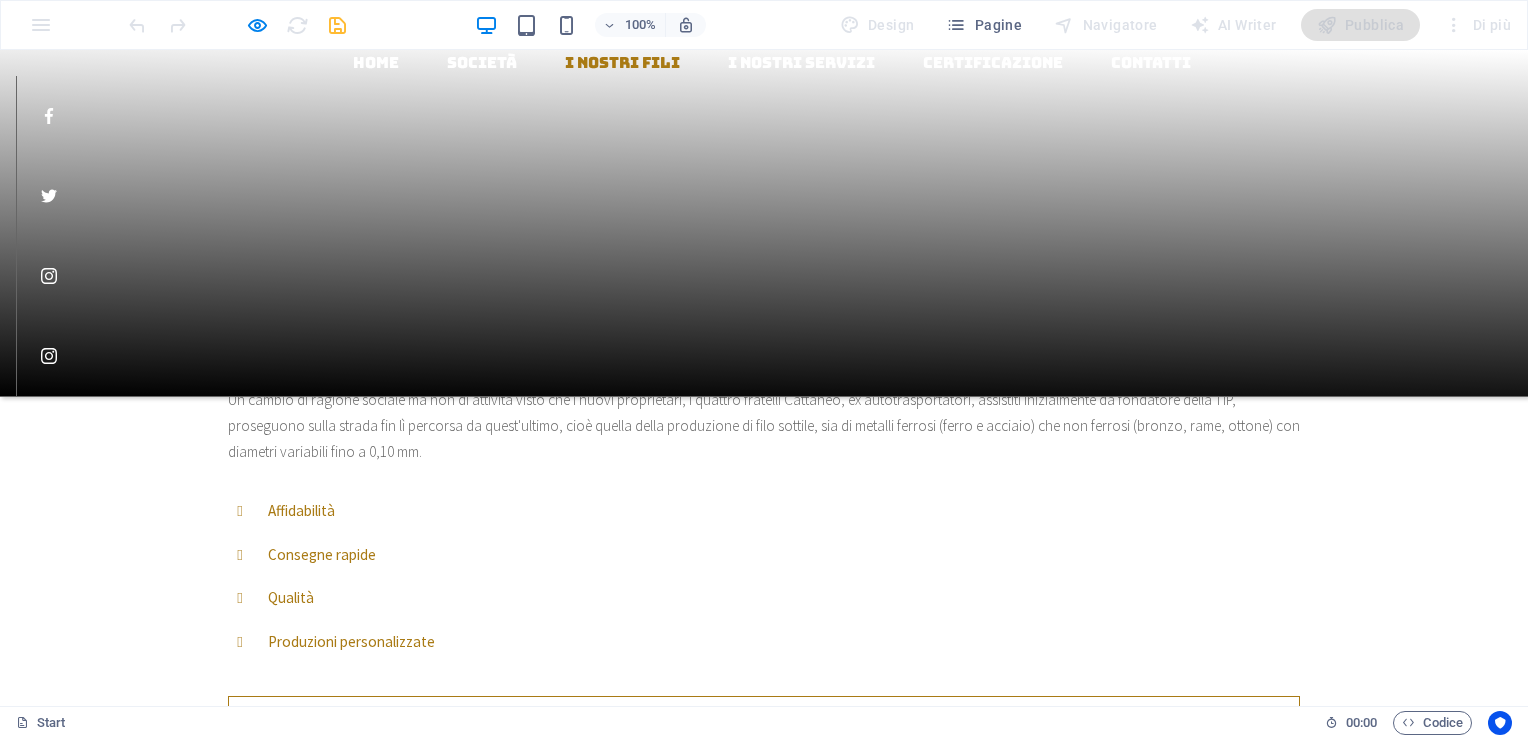 scroll, scrollTop: 1300, scrollLeft: 0, axis: vertical 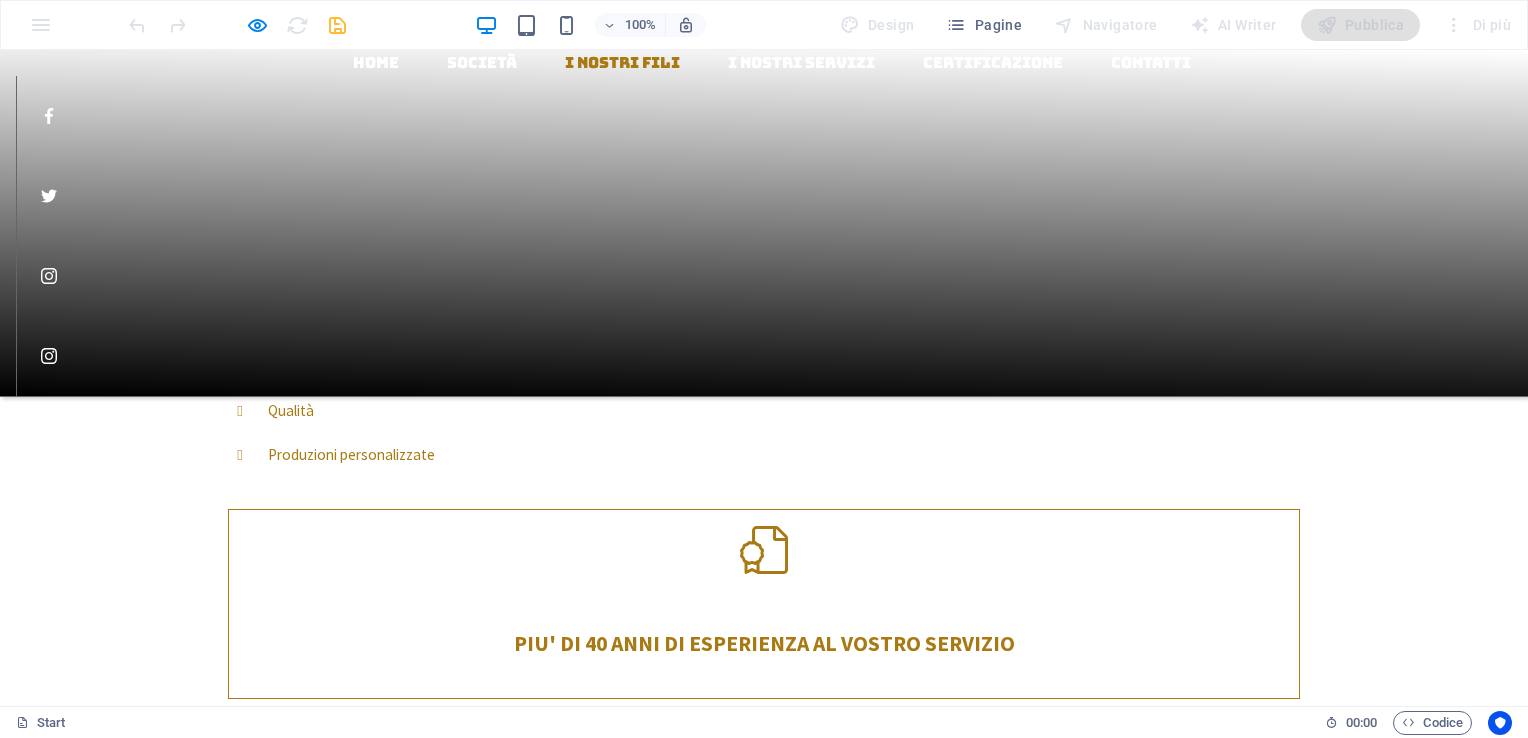 click on "Filo zincato per legatoria" at bounding box center [764, 1831] 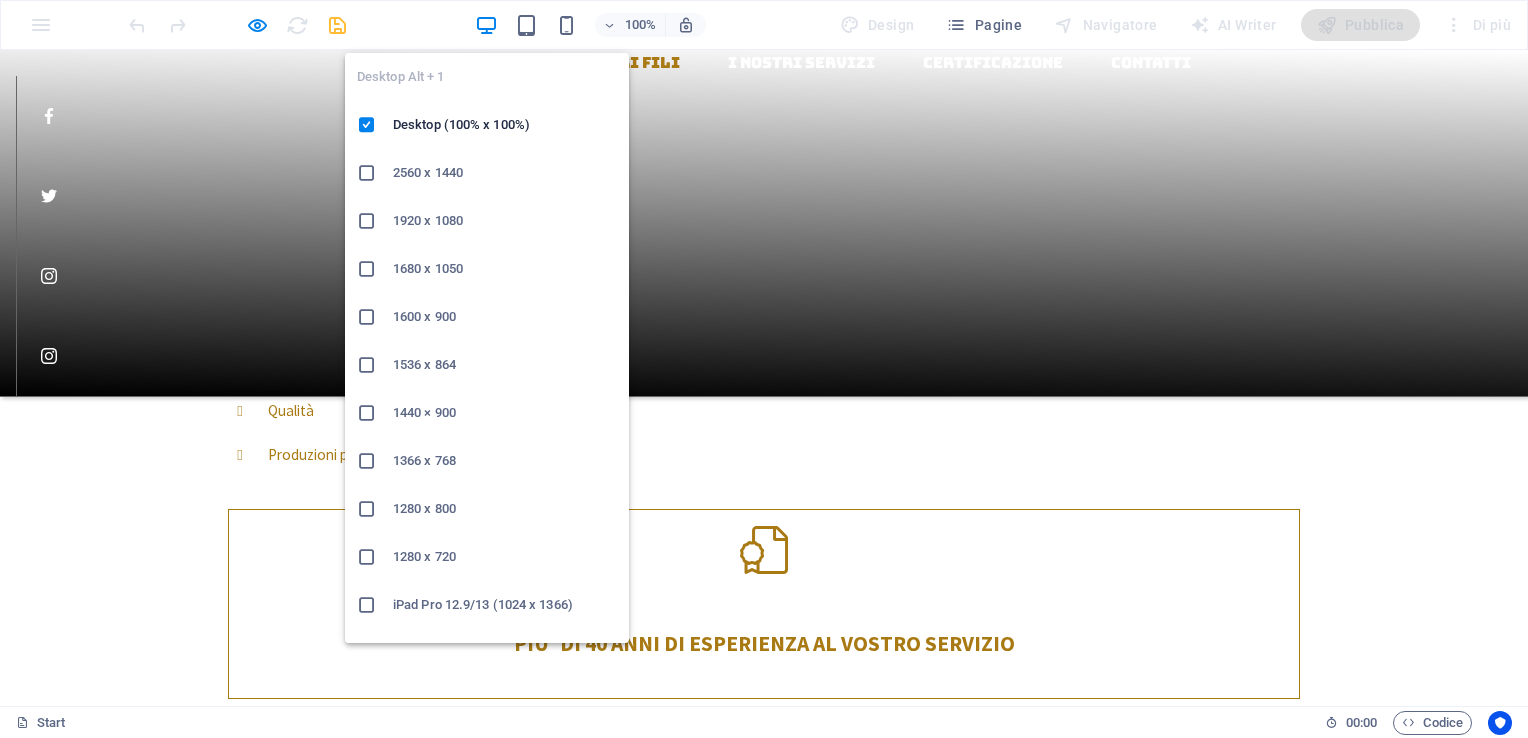 click on "iPad Pro 12.9/13 (1024 x 1366)" at bounding box center [487, 605] 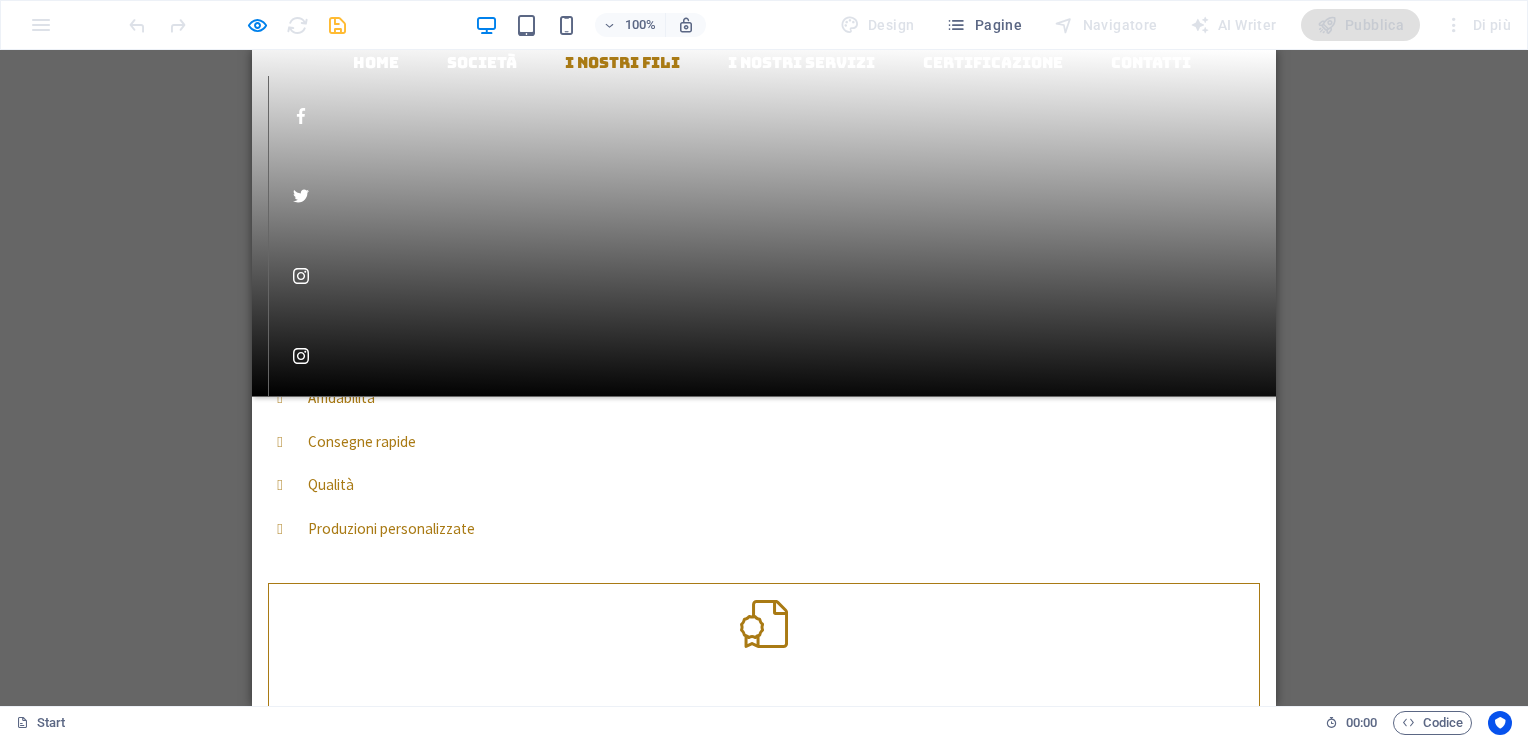 scroll, scrollTop: 1352, scrollLeft: 0, axis: vertical 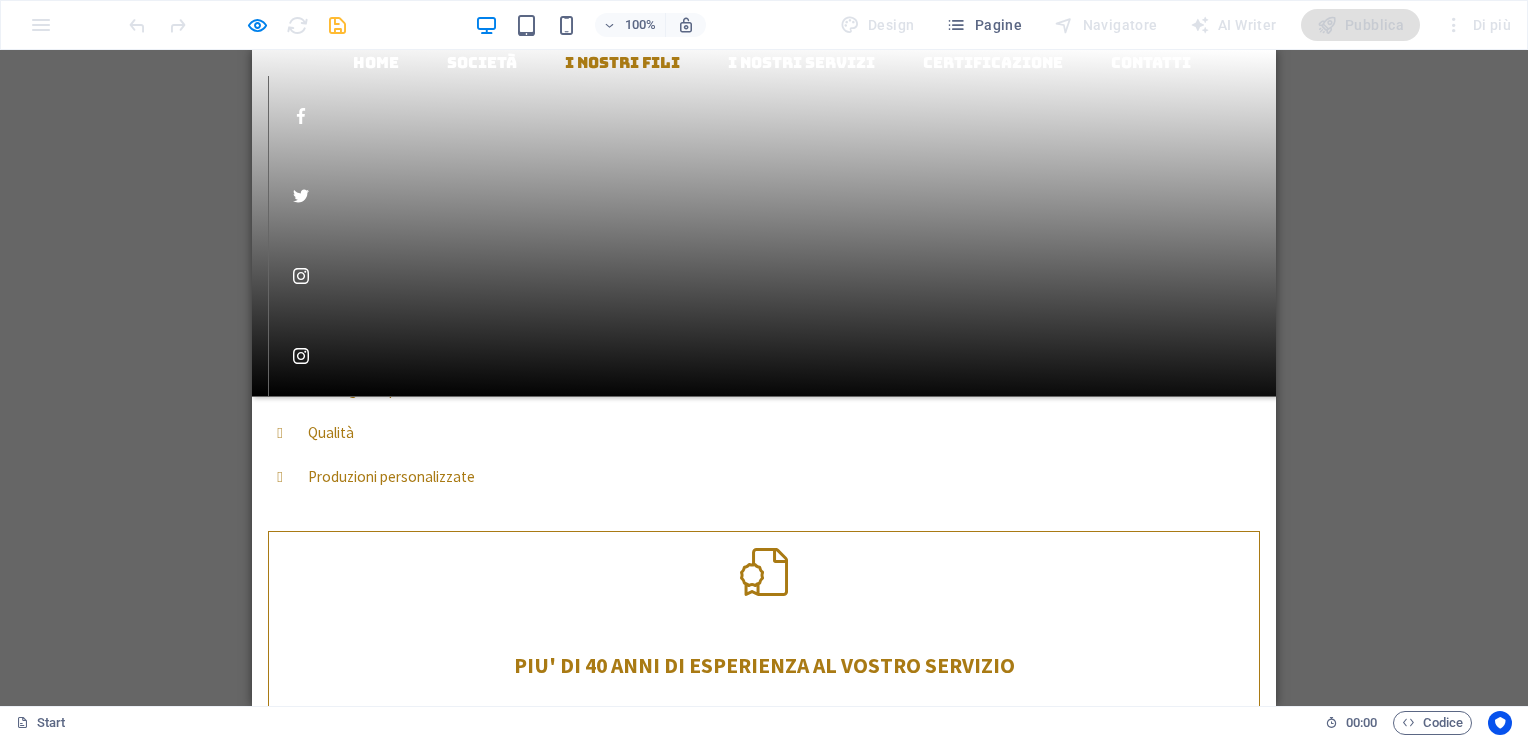 click at bounding box center [764, 2249] 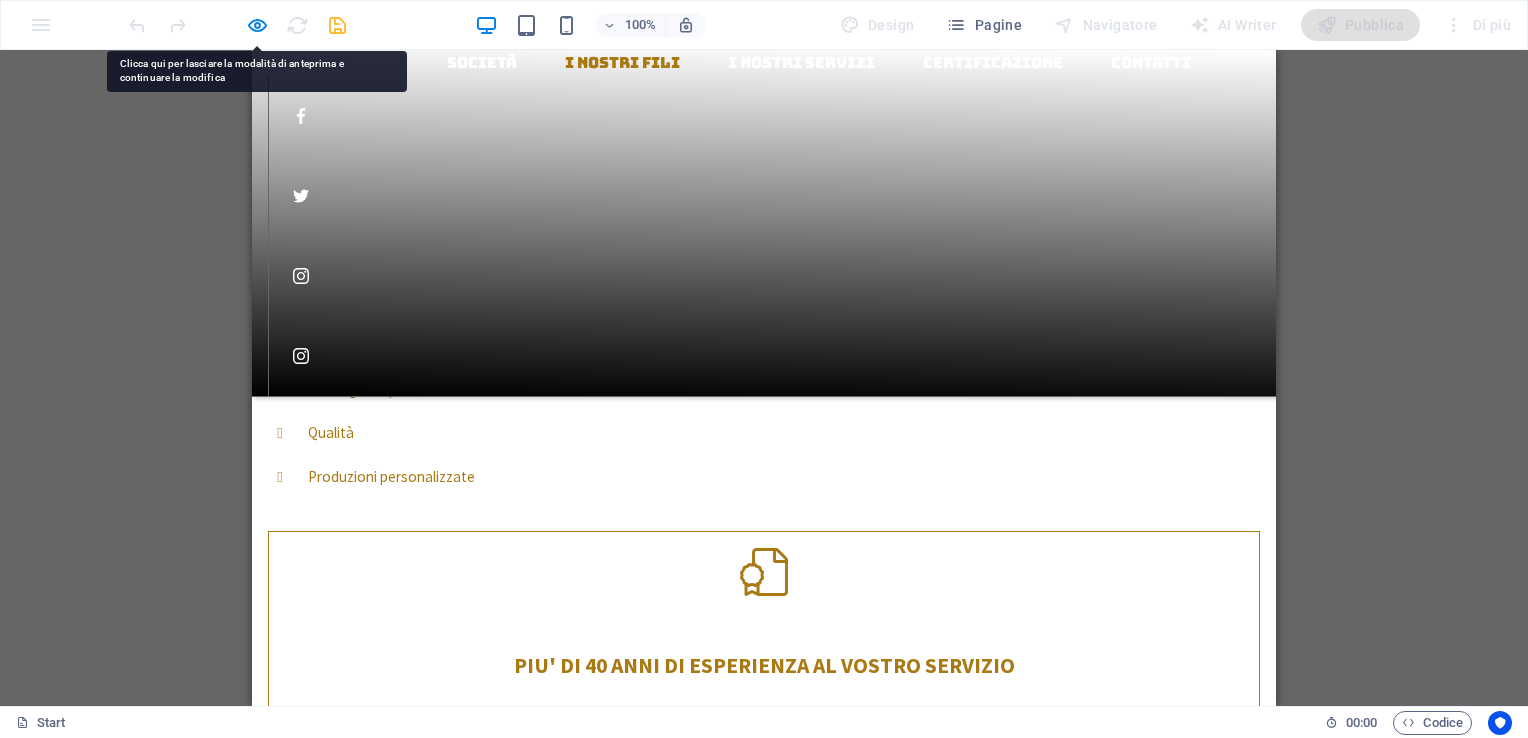 scroll, scrollTop: 1052, scrollLeft: 0, axis: vertical 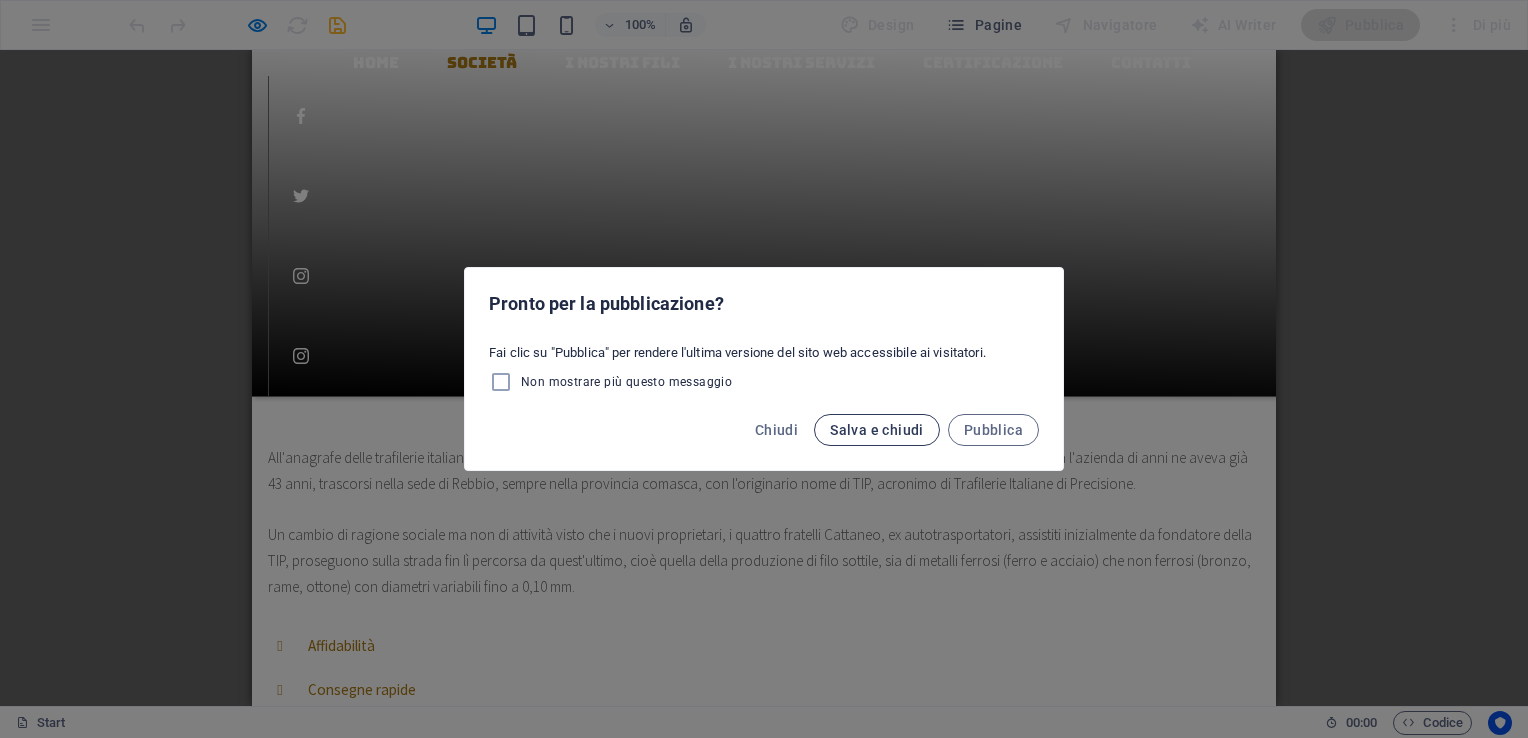click on "Salva e chiudi" at bounding box center [877, 430] 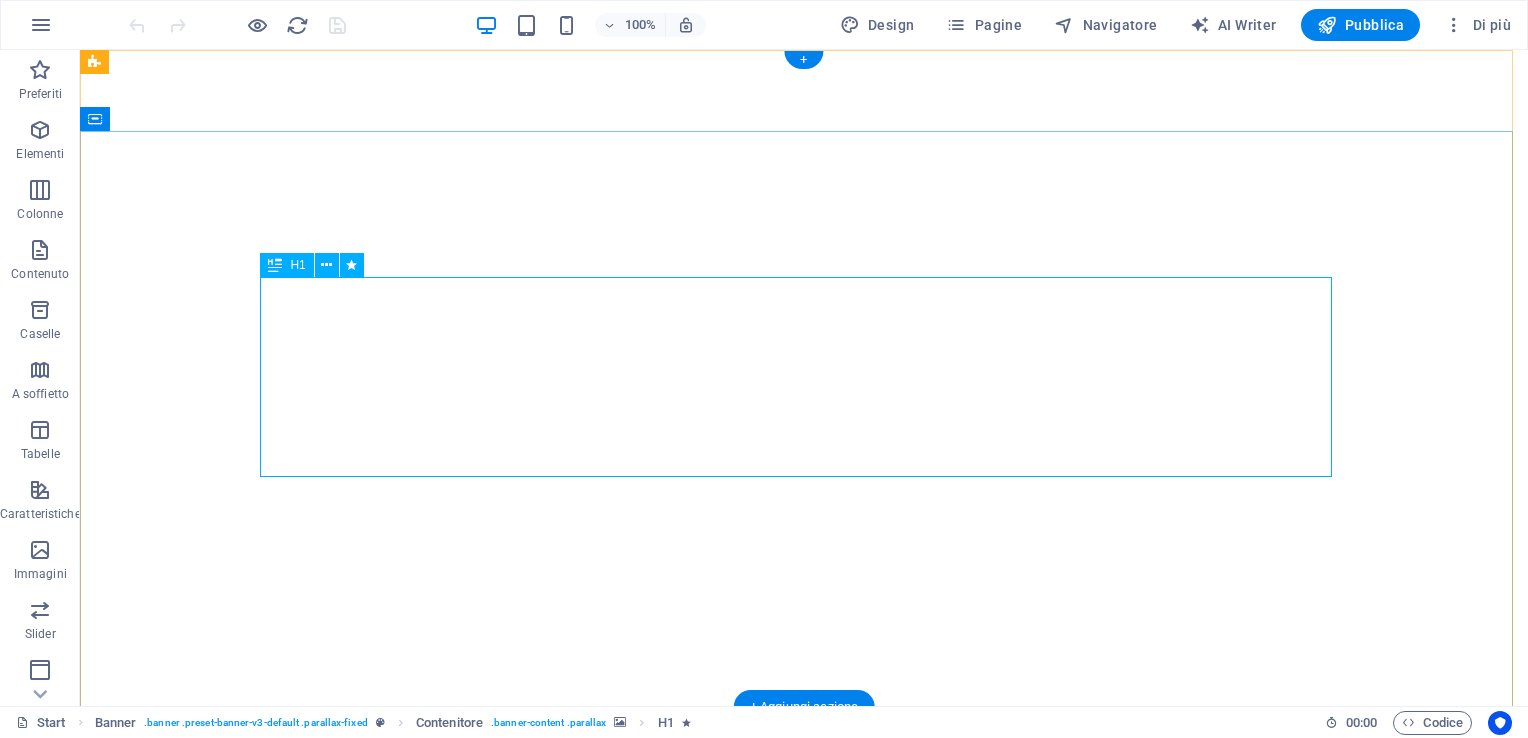 scroll, scrollTop: 0, scrollLeft: 0, axis: both 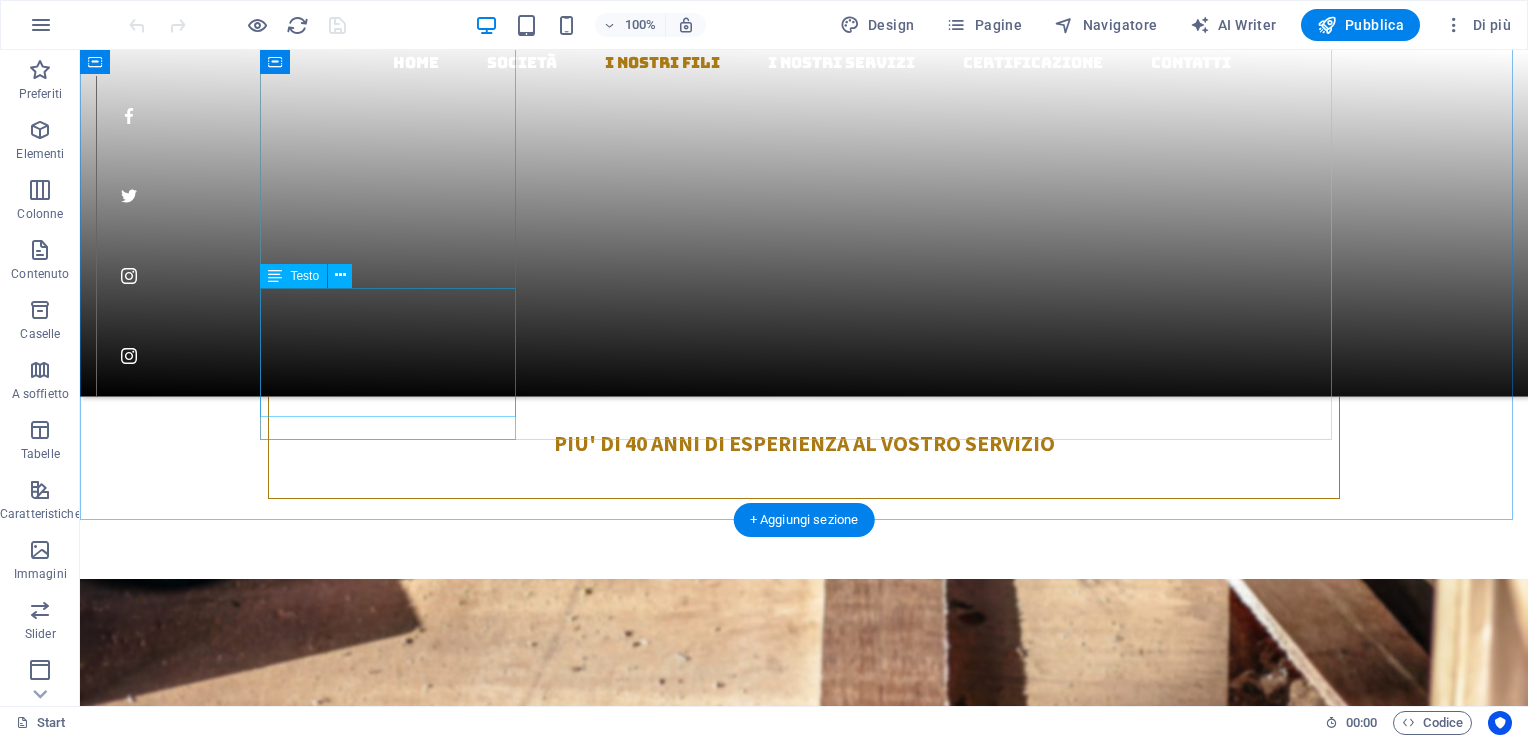 click on "Lorem ipsum dolor sit amet, consetetur sadipscing elitr, sed diam nonumy eirmod tempor invidunt ut labore et dolore magna aliquyam erat, sed diam voluptua" at bounding box center [804, 1664] 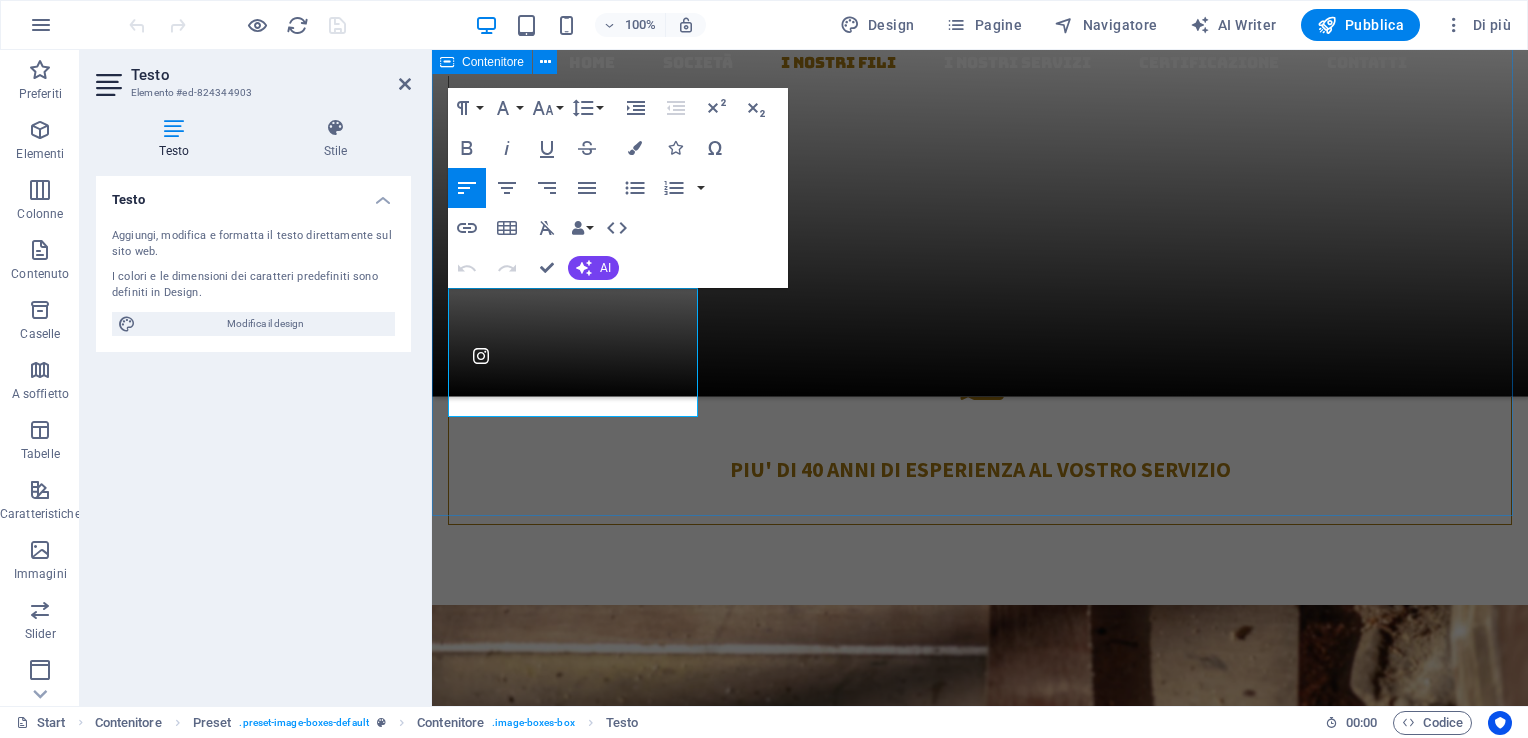 drag, startPoint x: 536, startPoint y: 407, endPoint x: 436, endPoint y: 312, distance: 137.93114 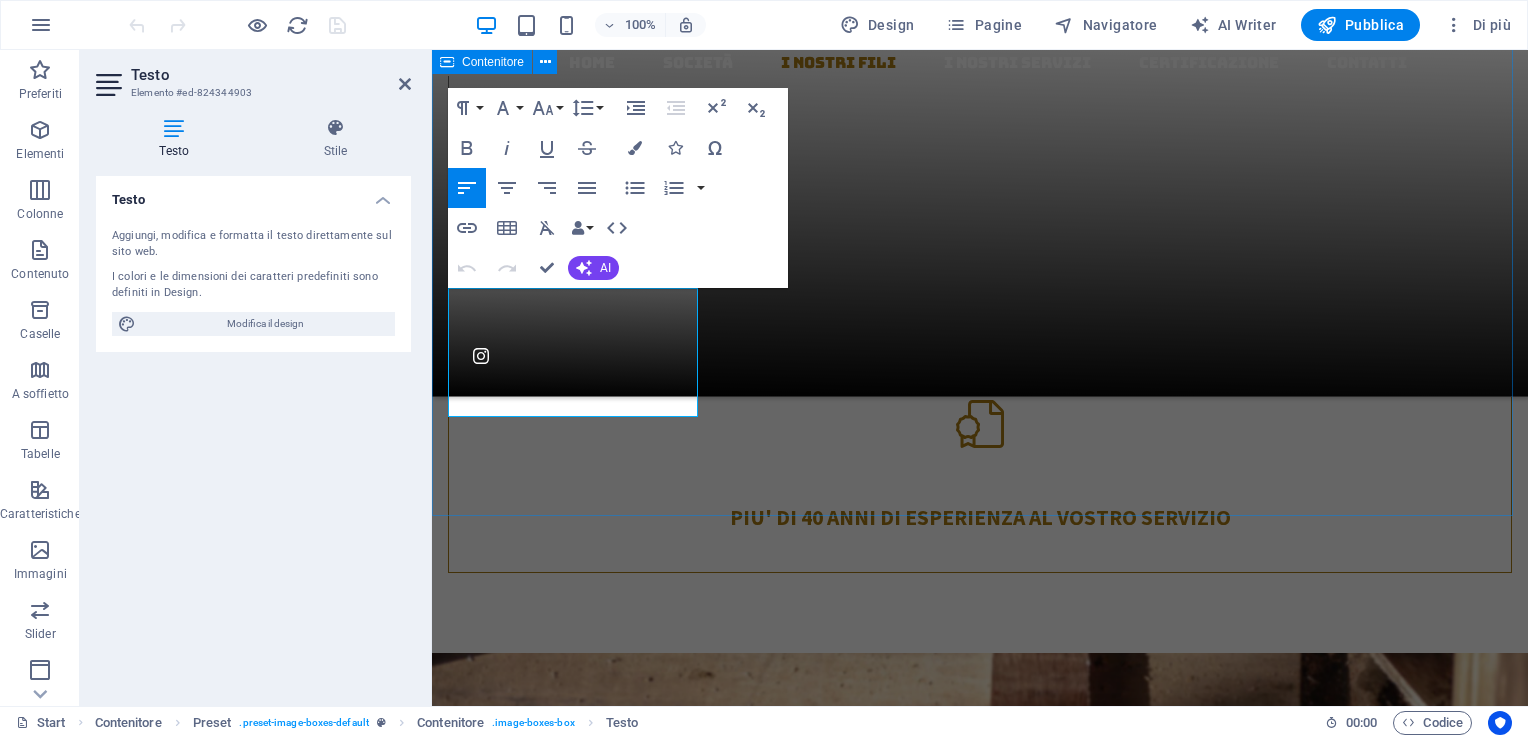 type 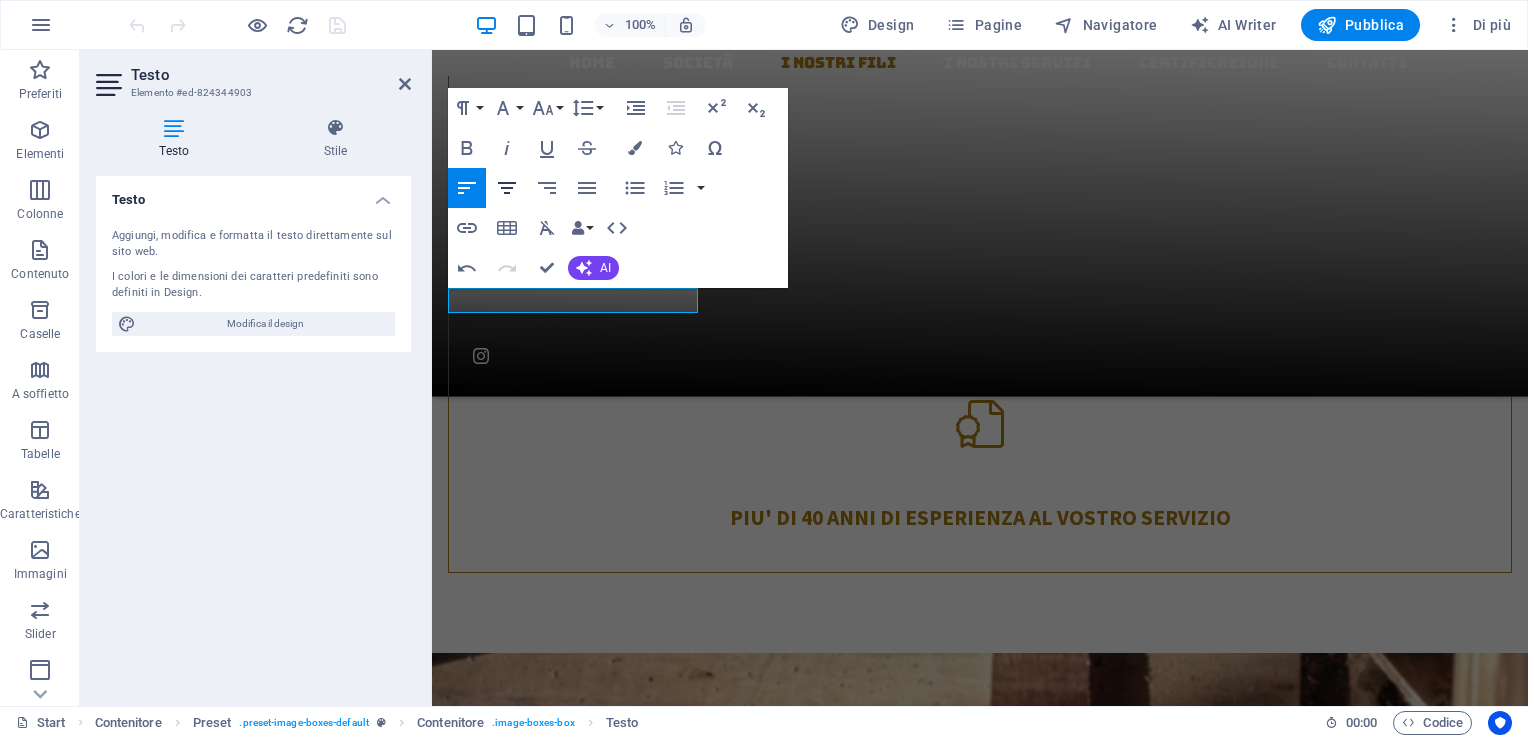 click 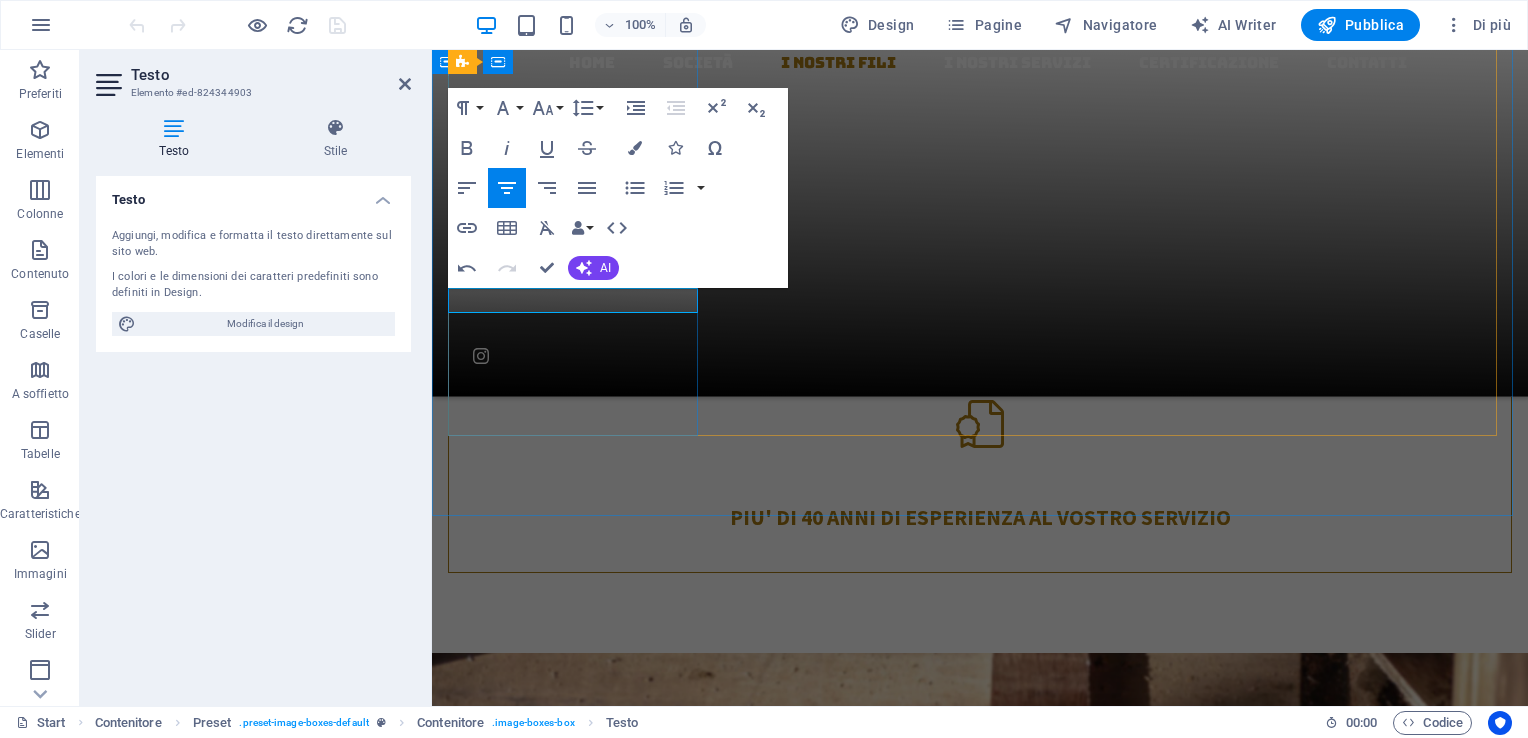 drag, startPoint x: 520, startPoint y: 300, endPoint x: 640, endPoint y: 303, distance: 120.03749 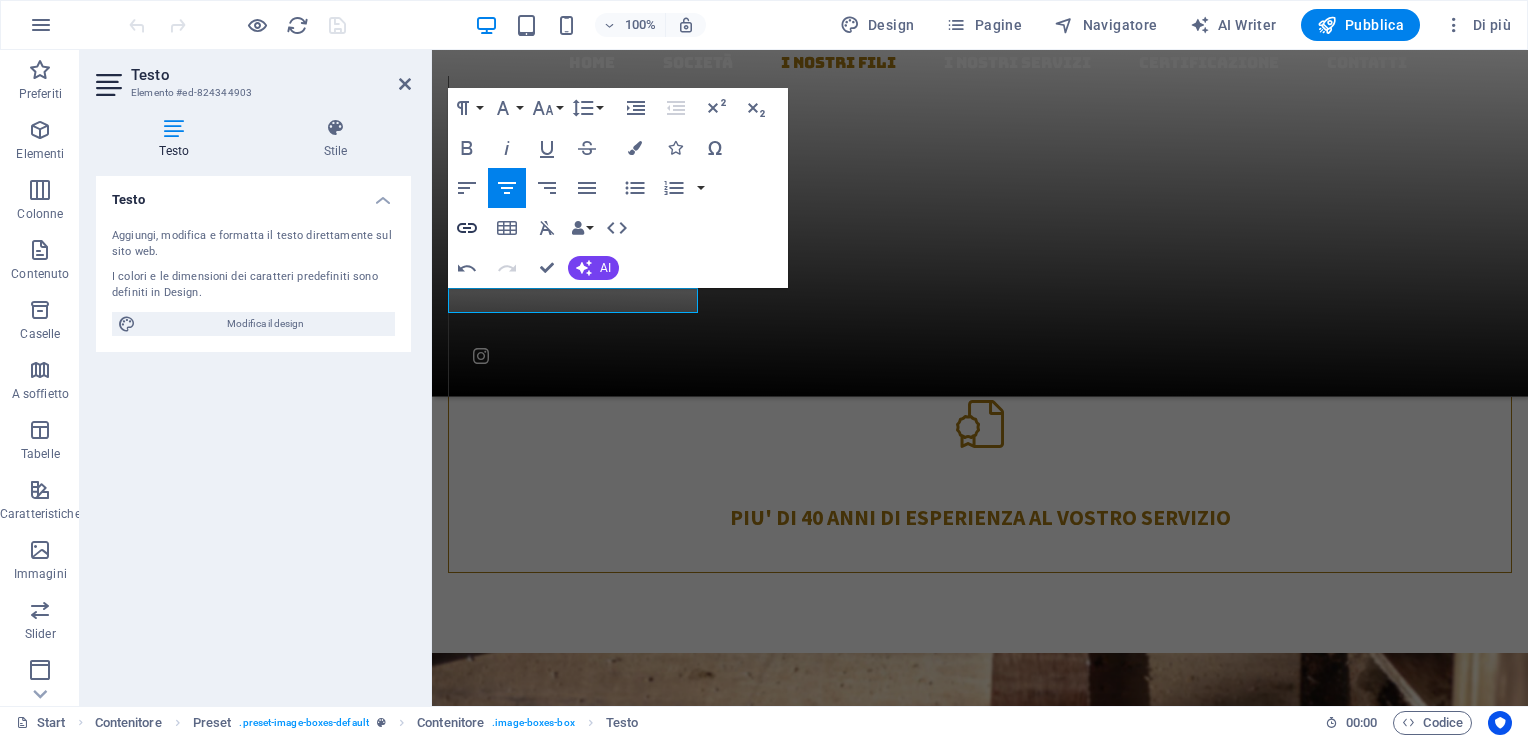 click 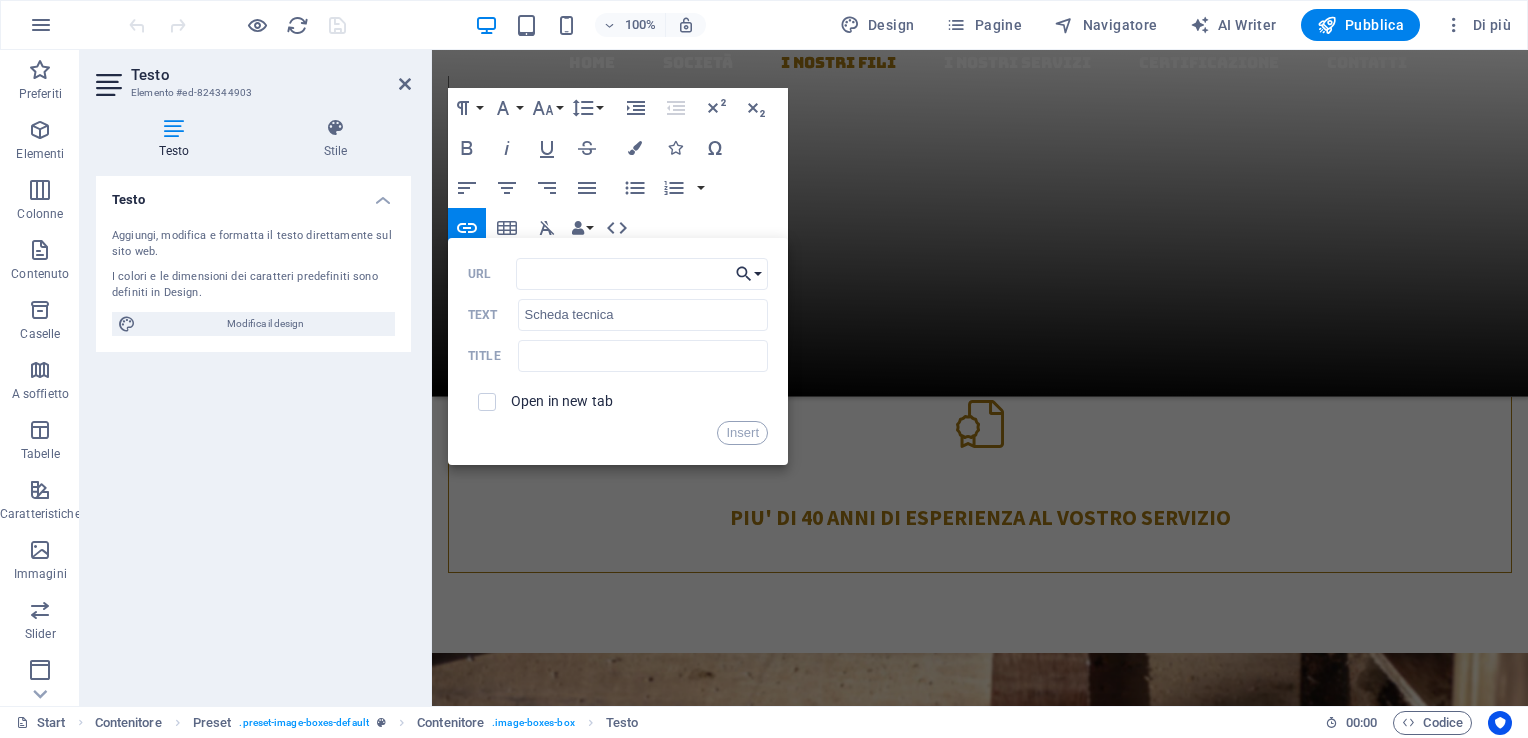 click 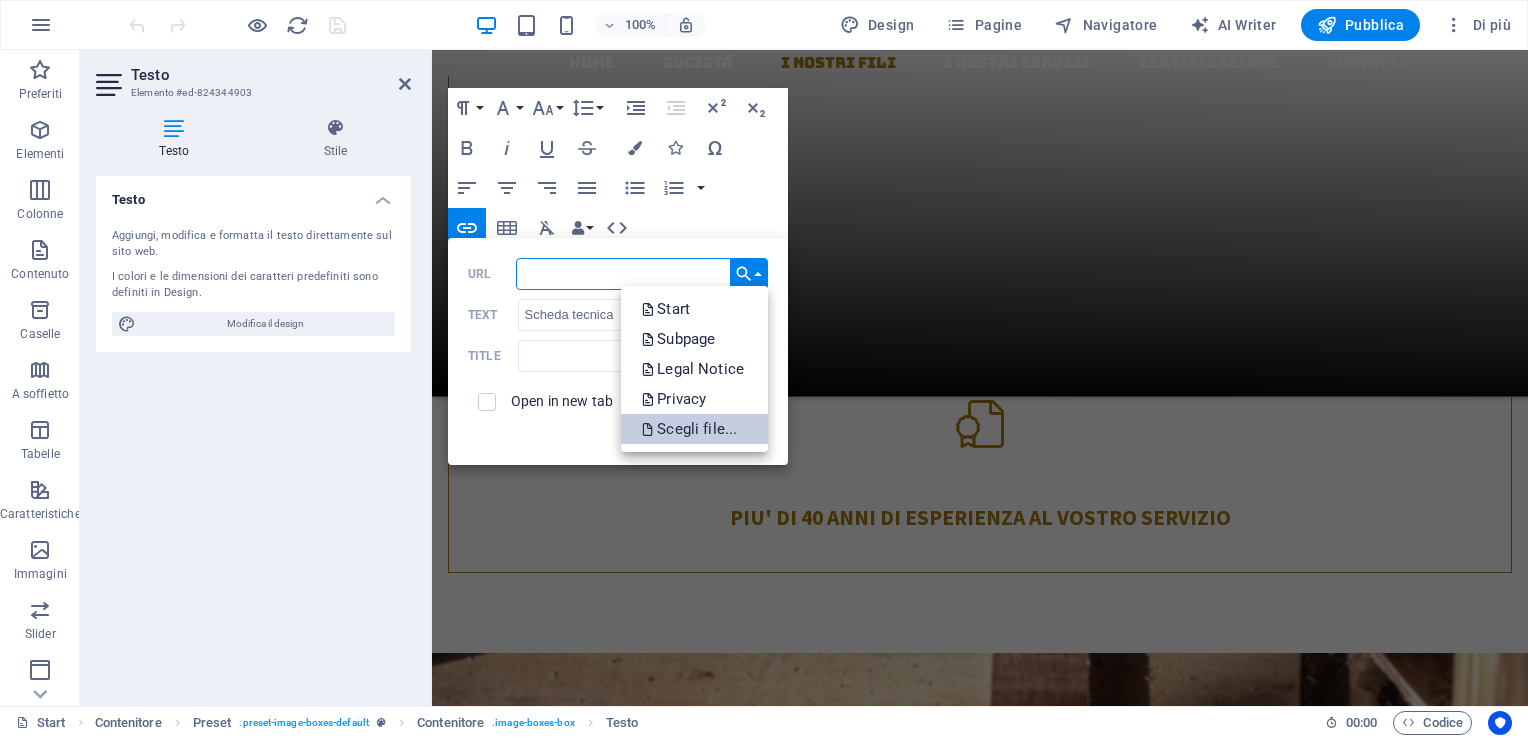 click on "Scegli file..." at bounding box center (691, 429) 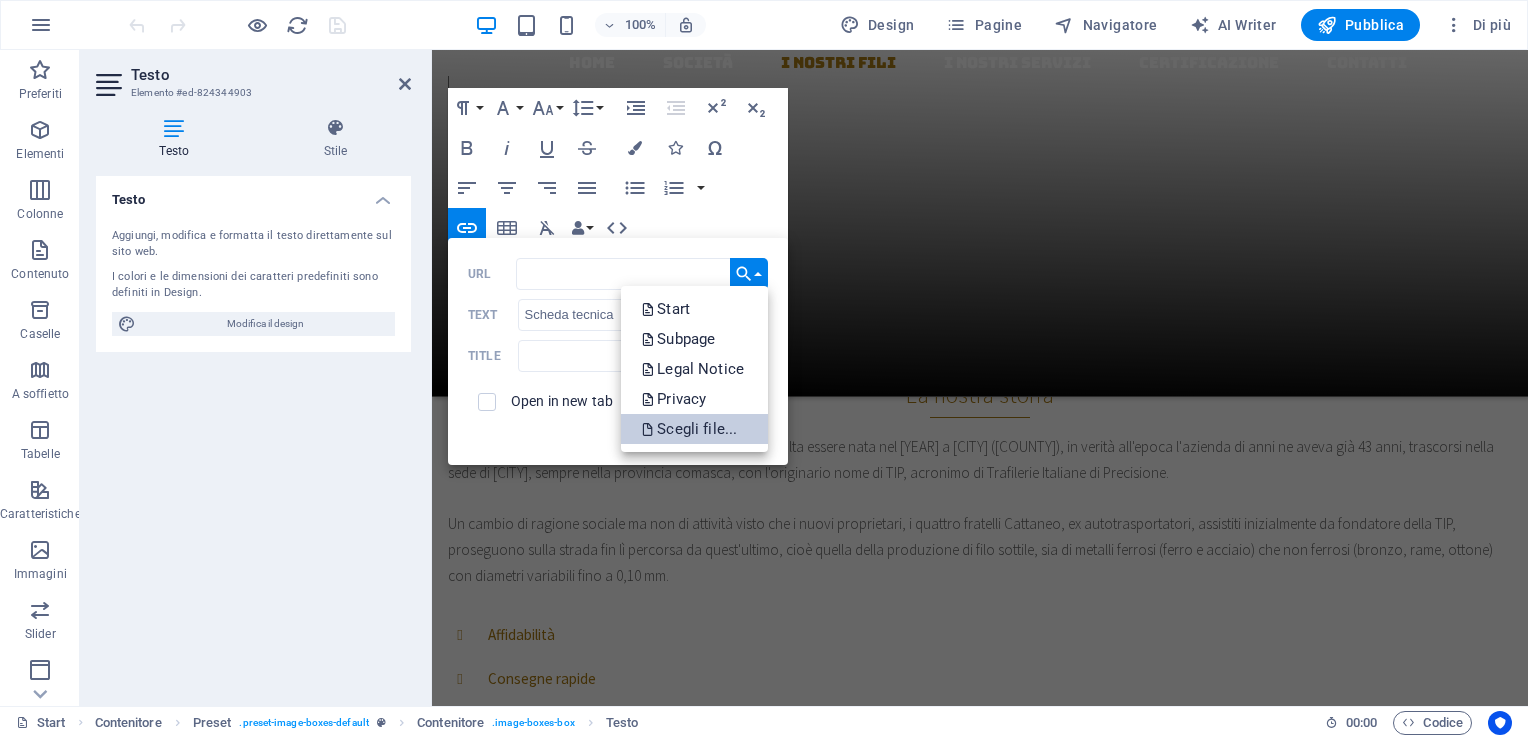 scroll, scrollTop: 1989, scrollLeft: 0, axis: vertical 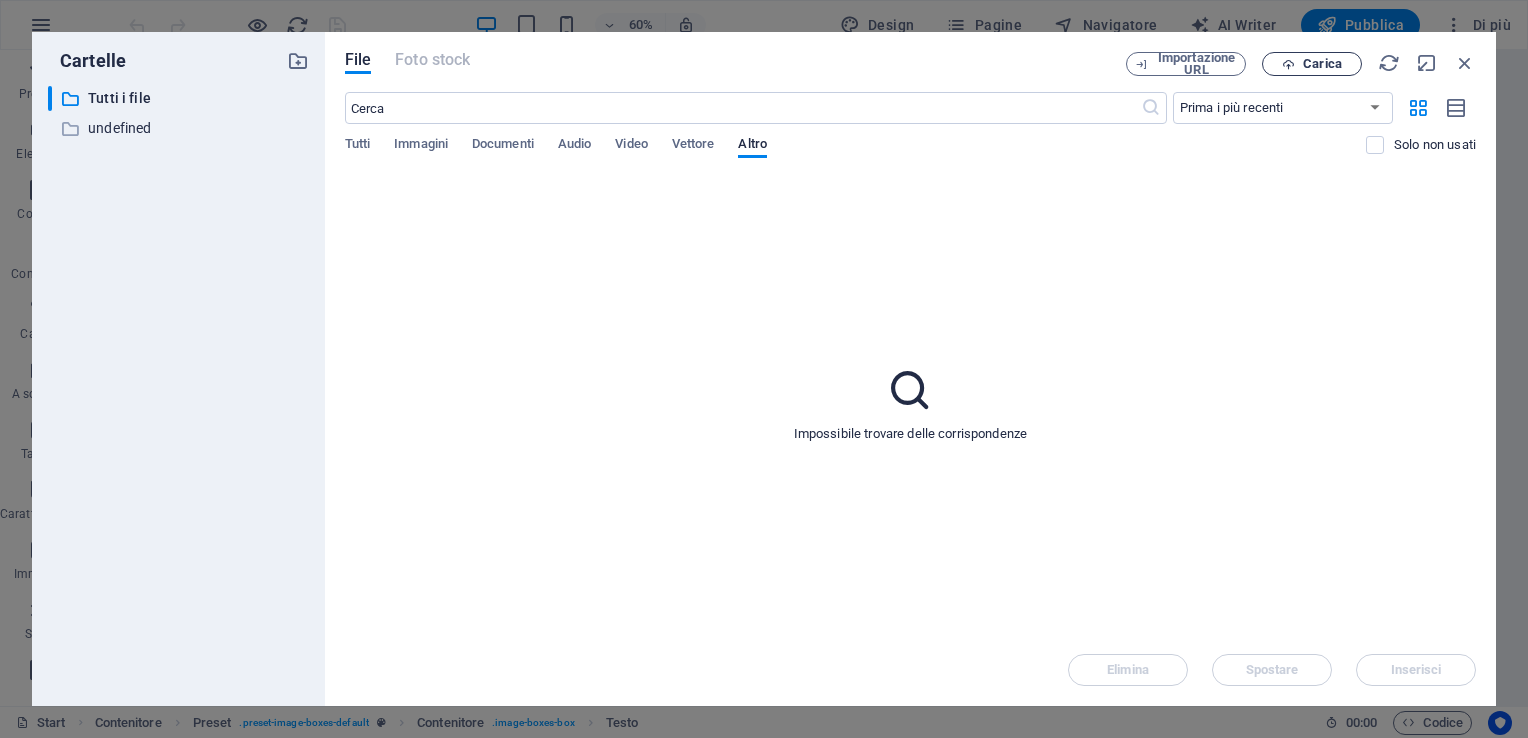 click on "Carica" at bounding box center (1322, 64) 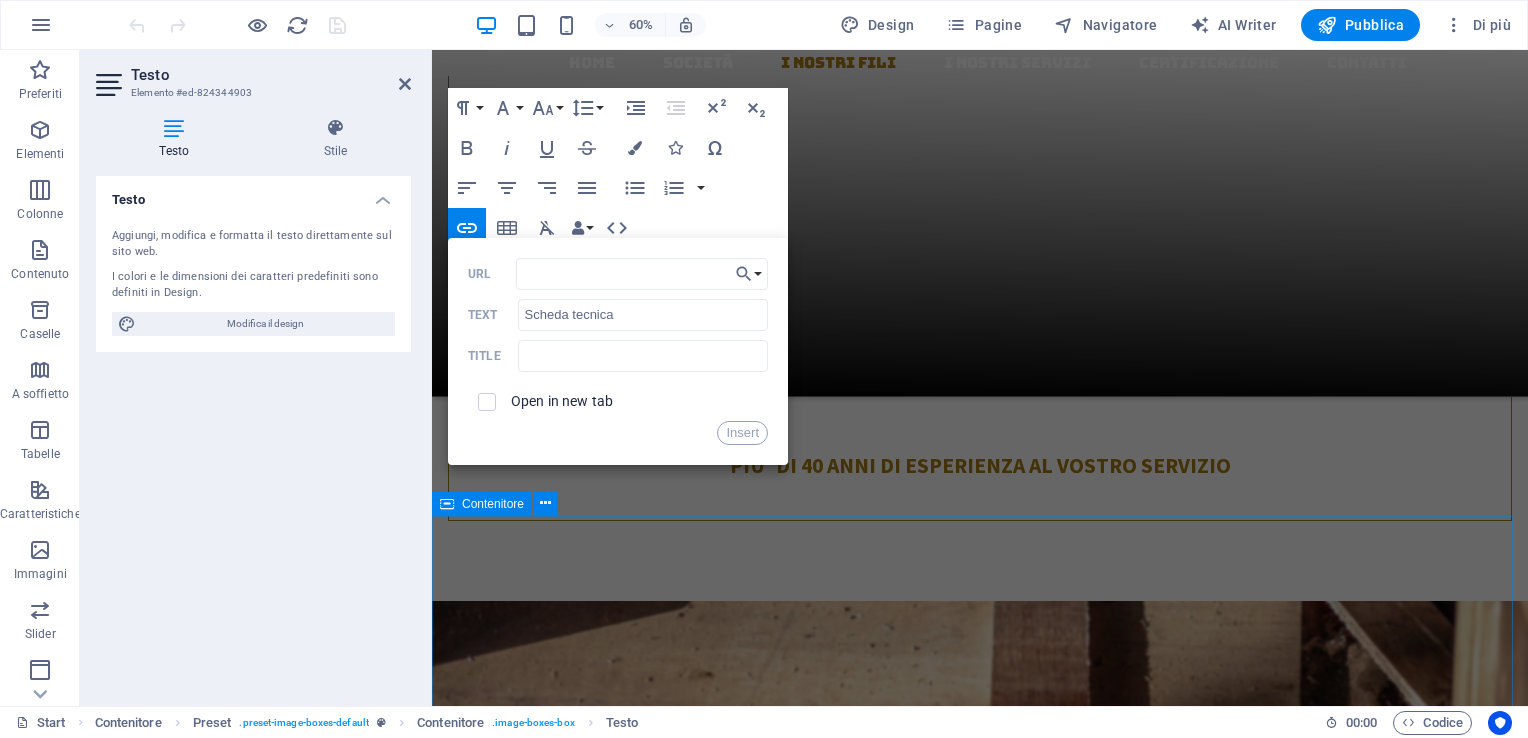 scroll, scrollTop: 1500, scrollLeft: 0, axis: vertical 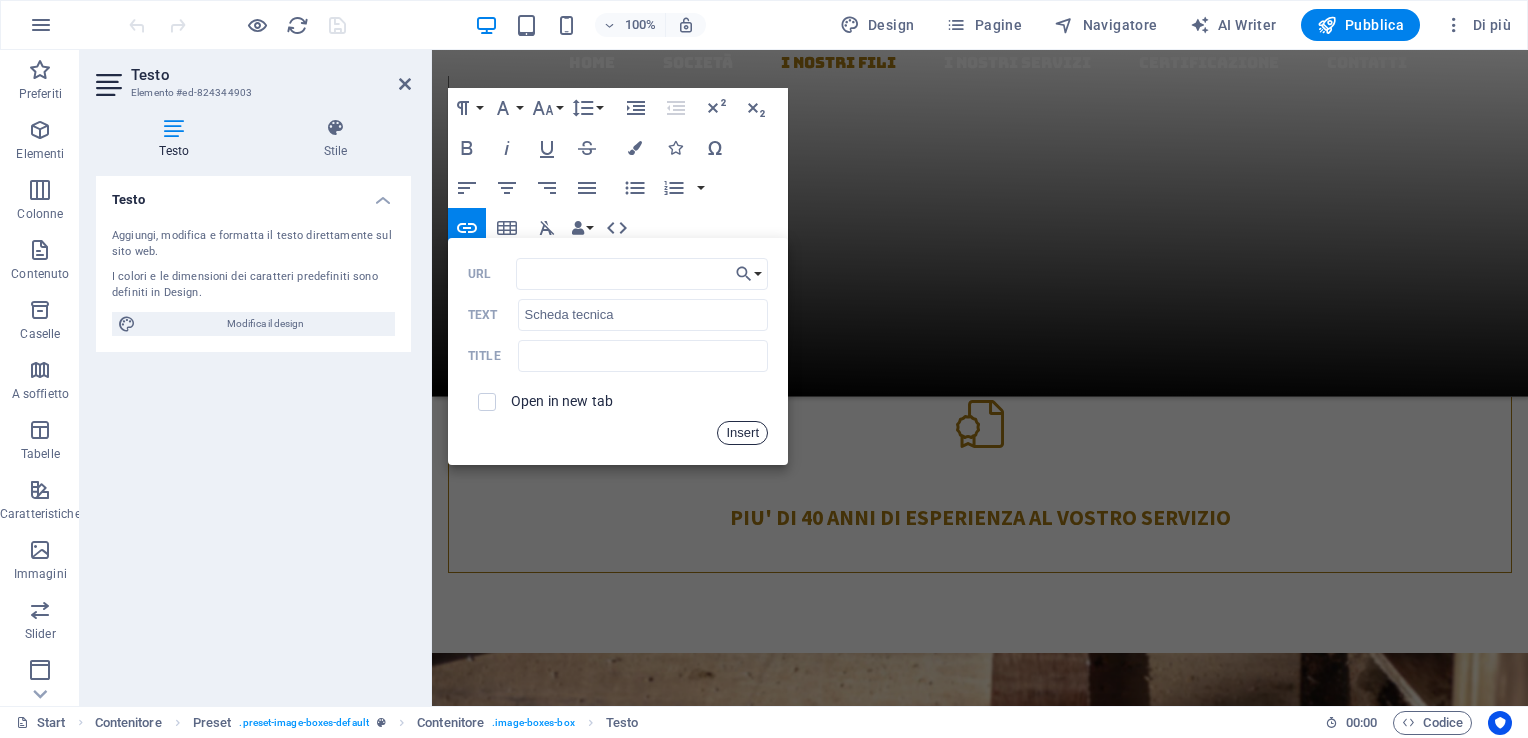 click on "Insert" at bounding box center [742, 433] 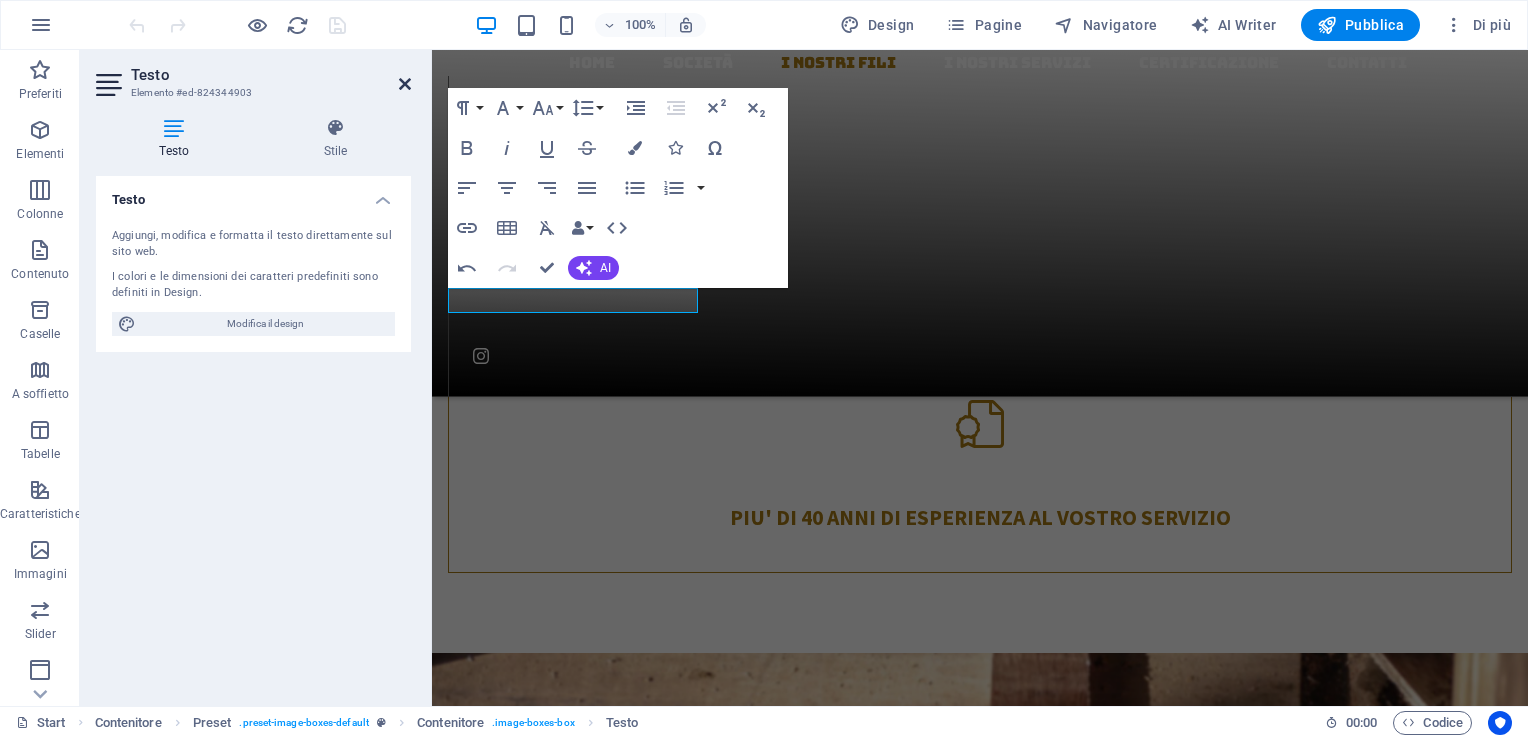 click at bounding box center [405, 84] 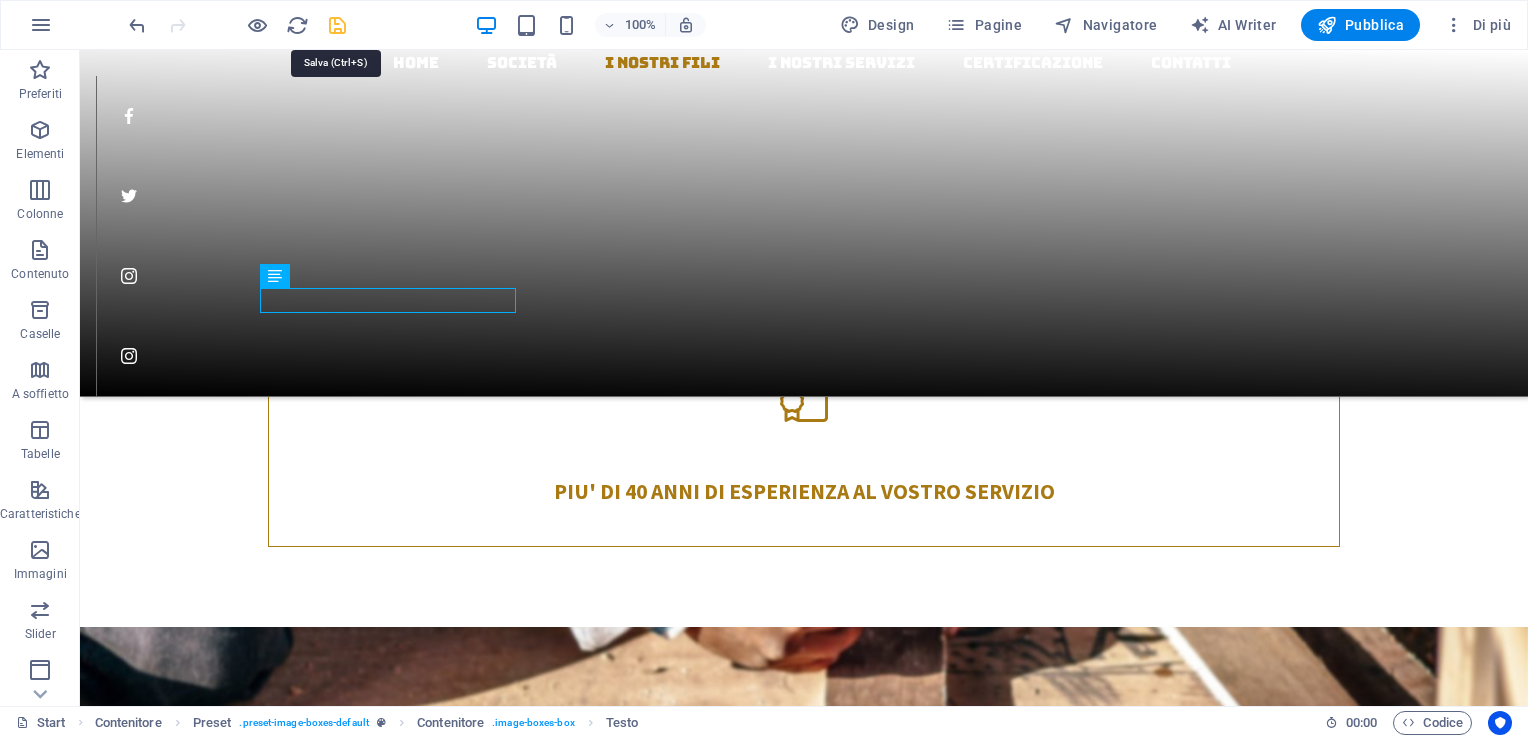 click at bounding box center [337, 25] 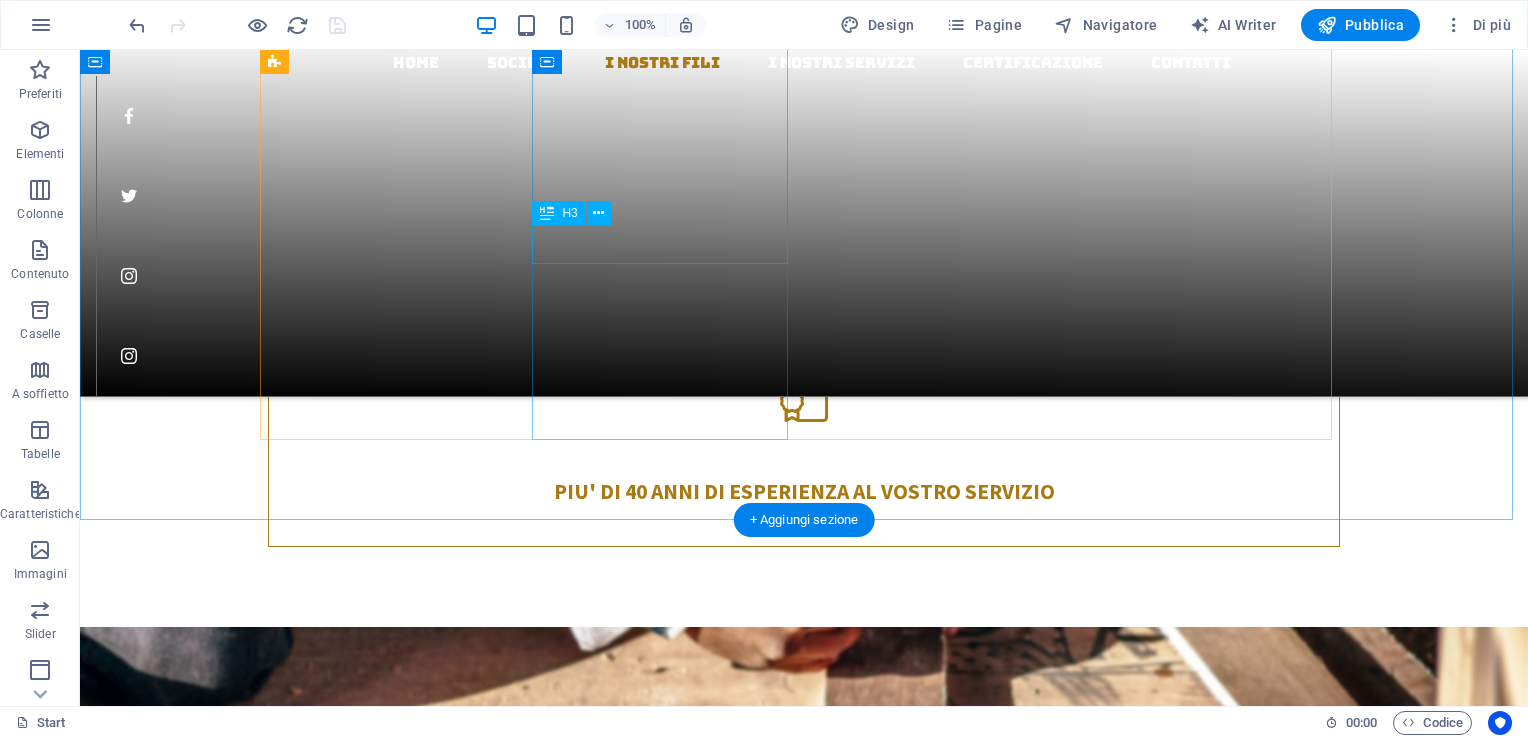 click on "Filo zincato per cavi" at bounding box center (804, 2492) 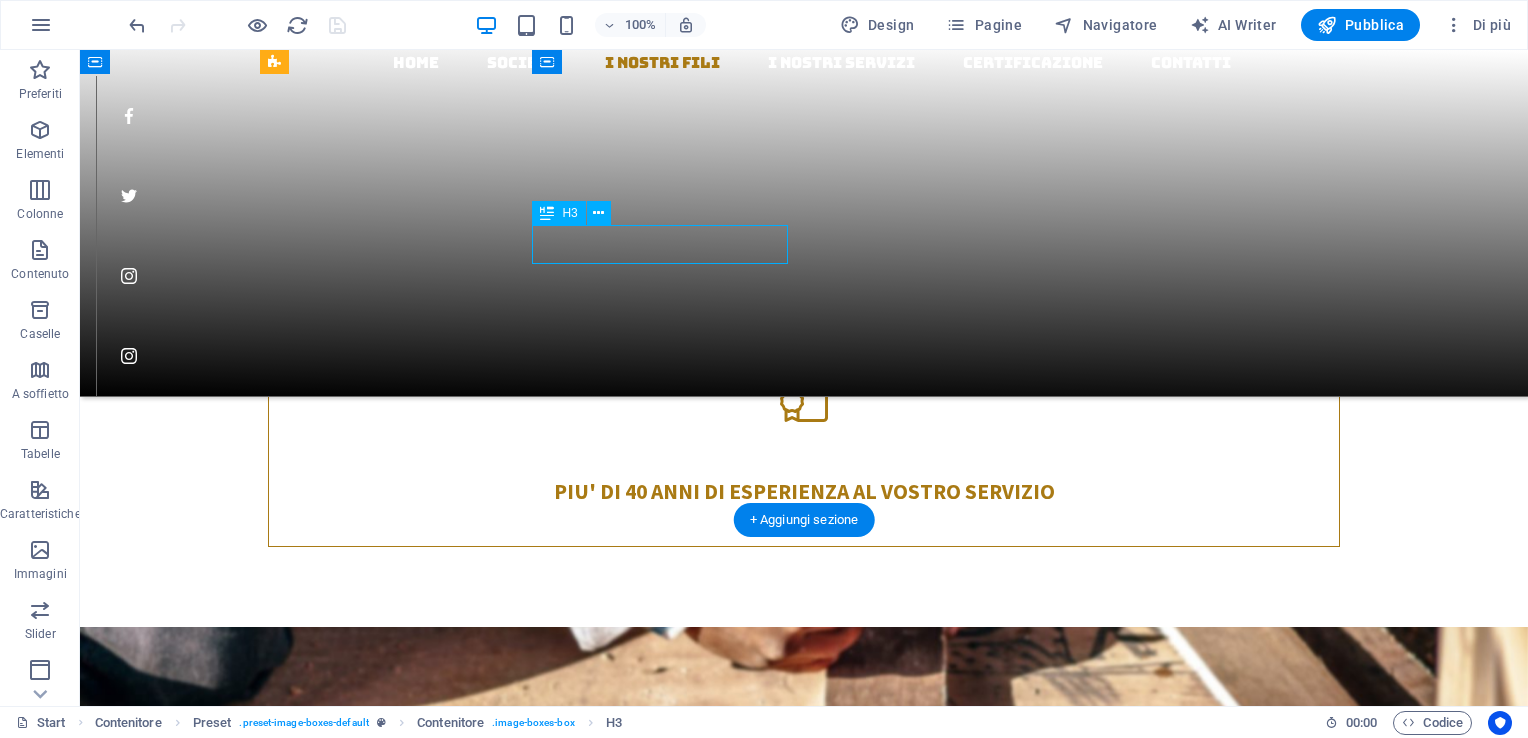 click on "Filo zincato per cavi" at bounding box center [804, 2492] 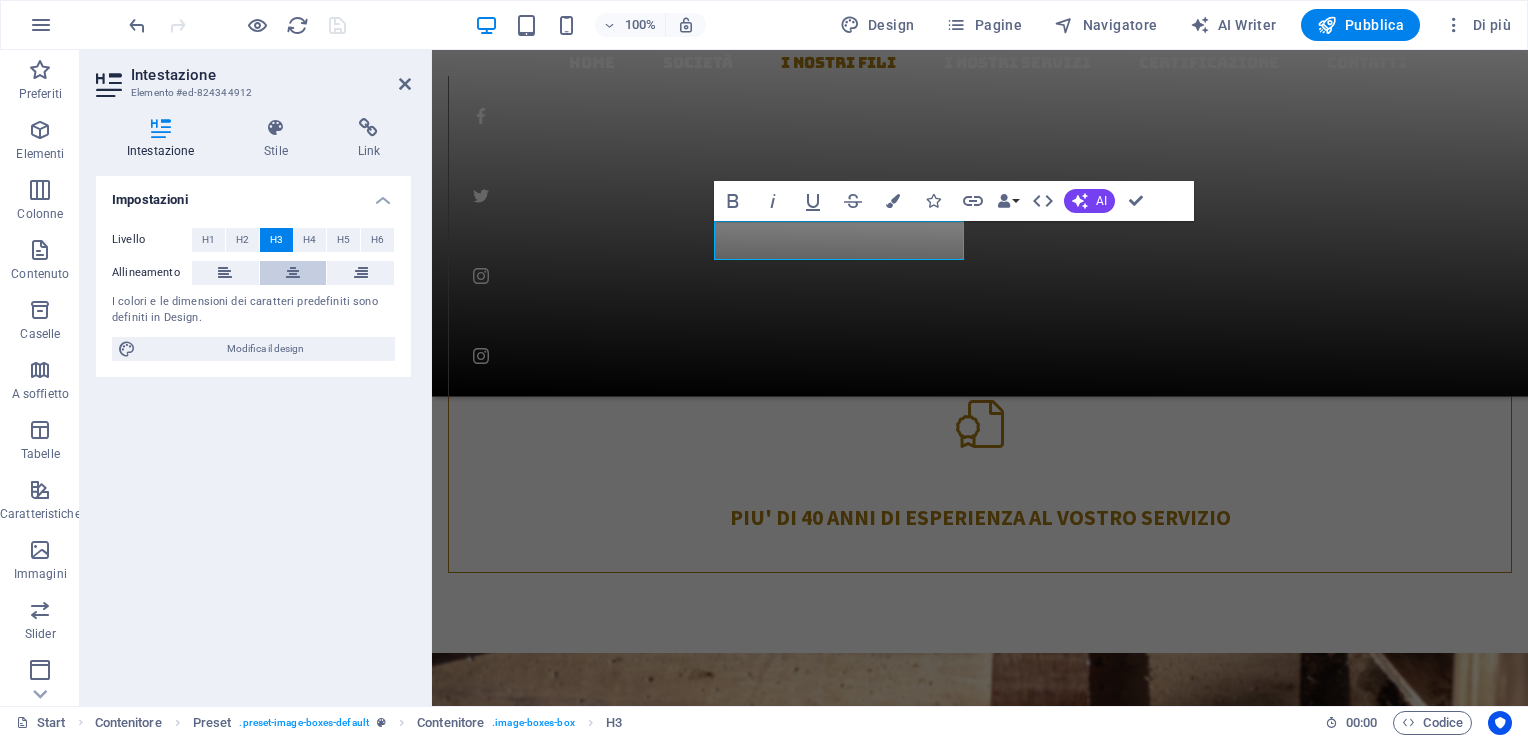 click at bounding box center [293, 273] 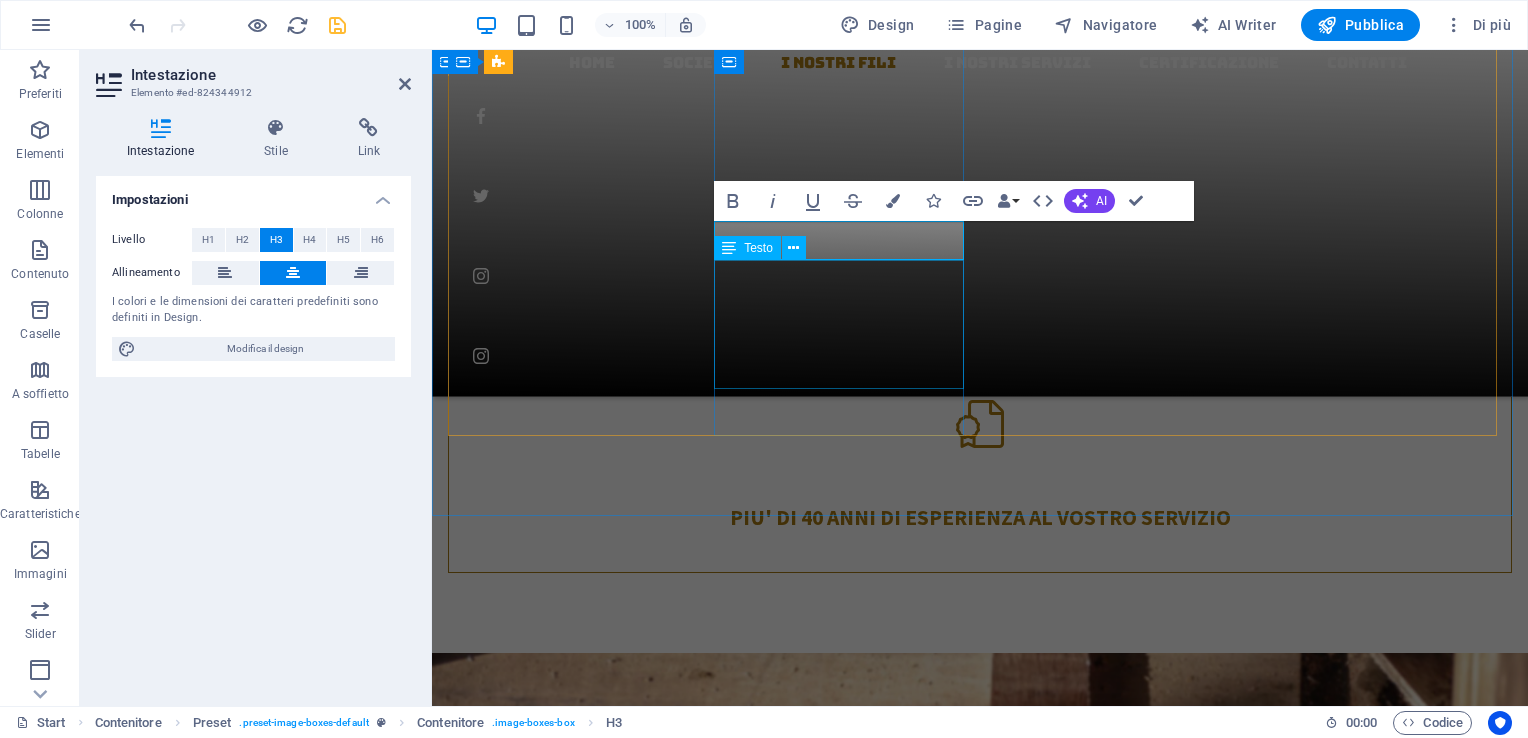 click on "Lorem ipsum dolor sit amet, consetetur sadipscing elitr, sed diam nonumy eirmod tempor invidunt ut labore et dolore magna aliquyam erat, sed diam voluptua" at bounding box center [980, 2546] 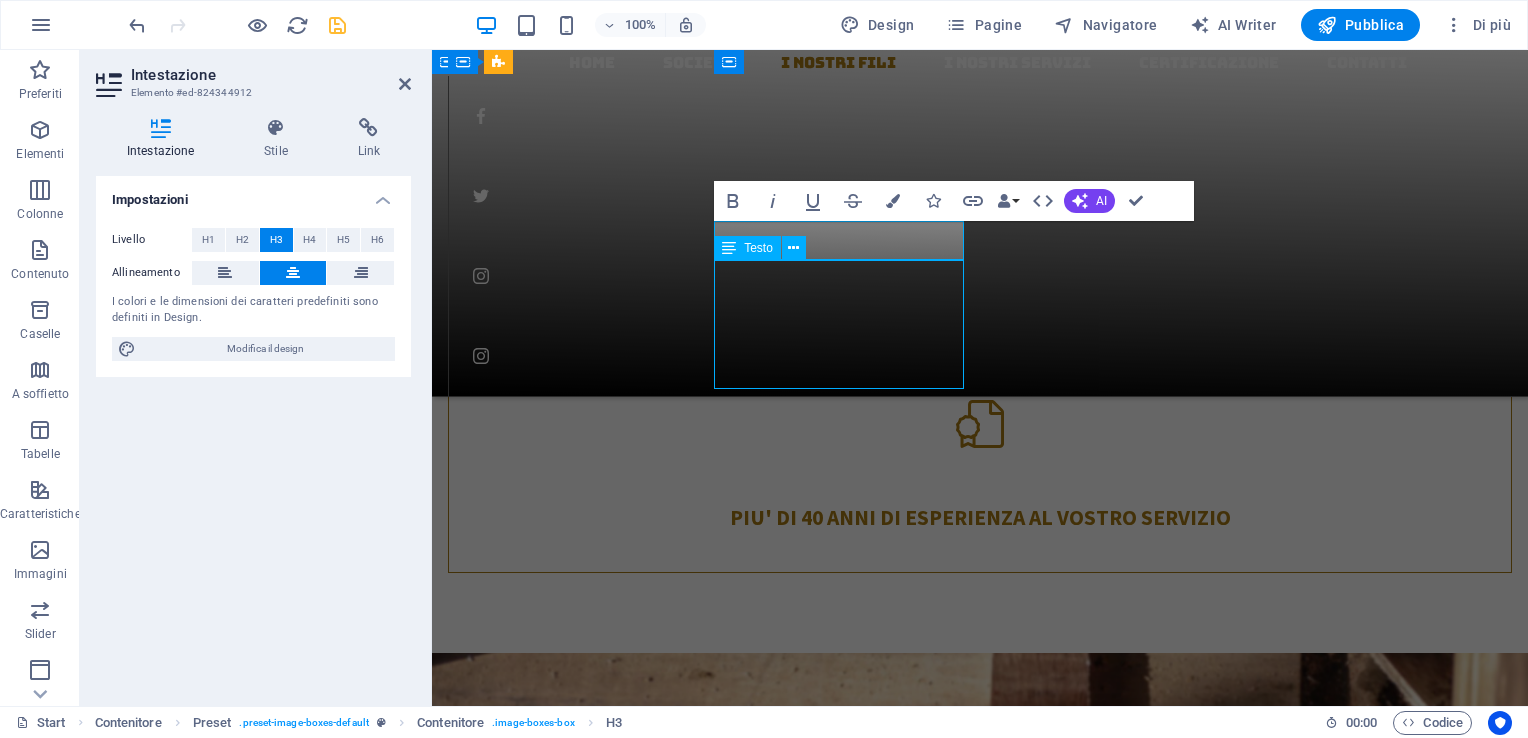 click on "Lorem ipsum dolor sit amet, consetetur sadipscing elitr, sed diam nonumy eirmod tempor invidunt ut labore et dolore magna aliquyam erat, sed diam voluptua" at bounding box center (980, 2546) 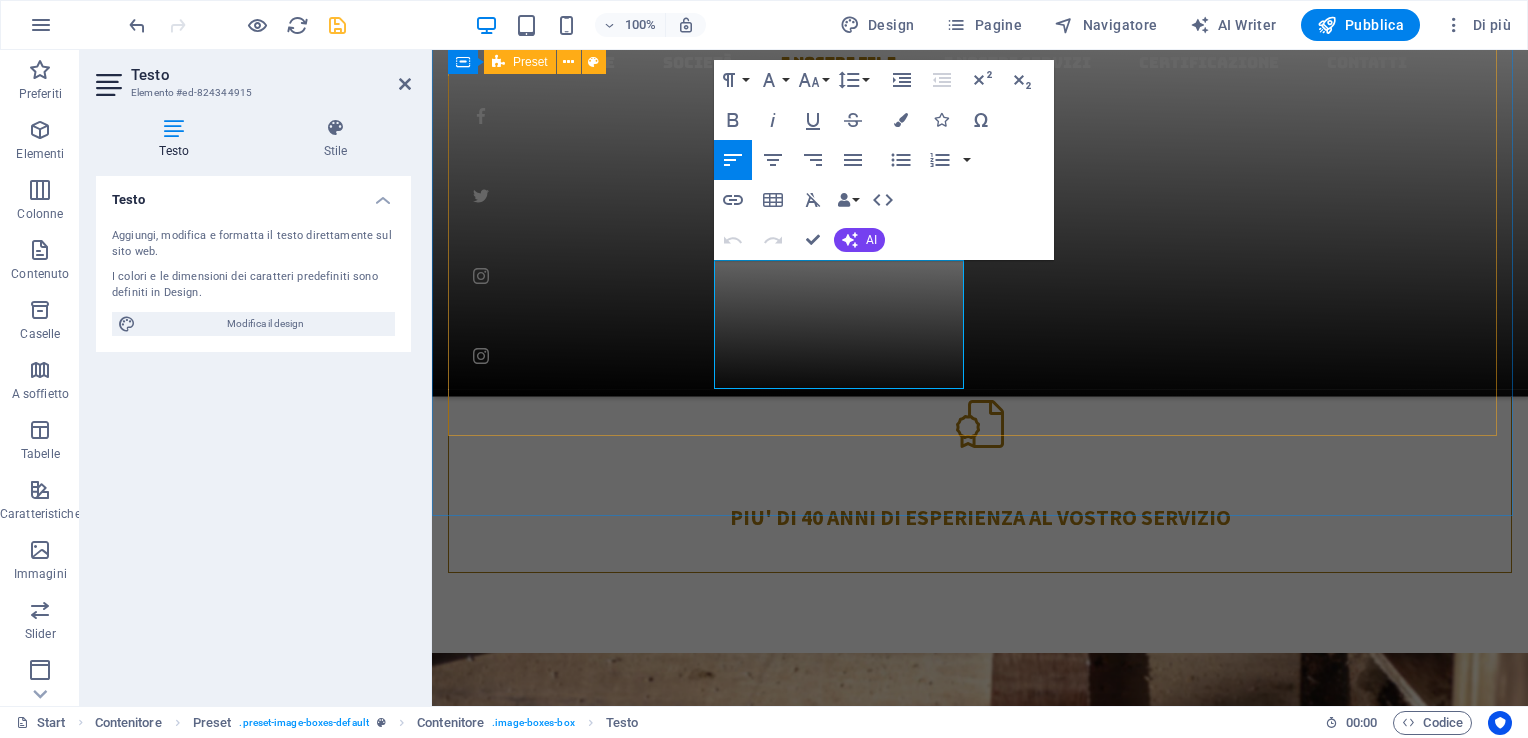 drag, startPoint x: 734, startPoint y: 377, endPoint x: 710, endPoint y: 270, distance: 109.65856 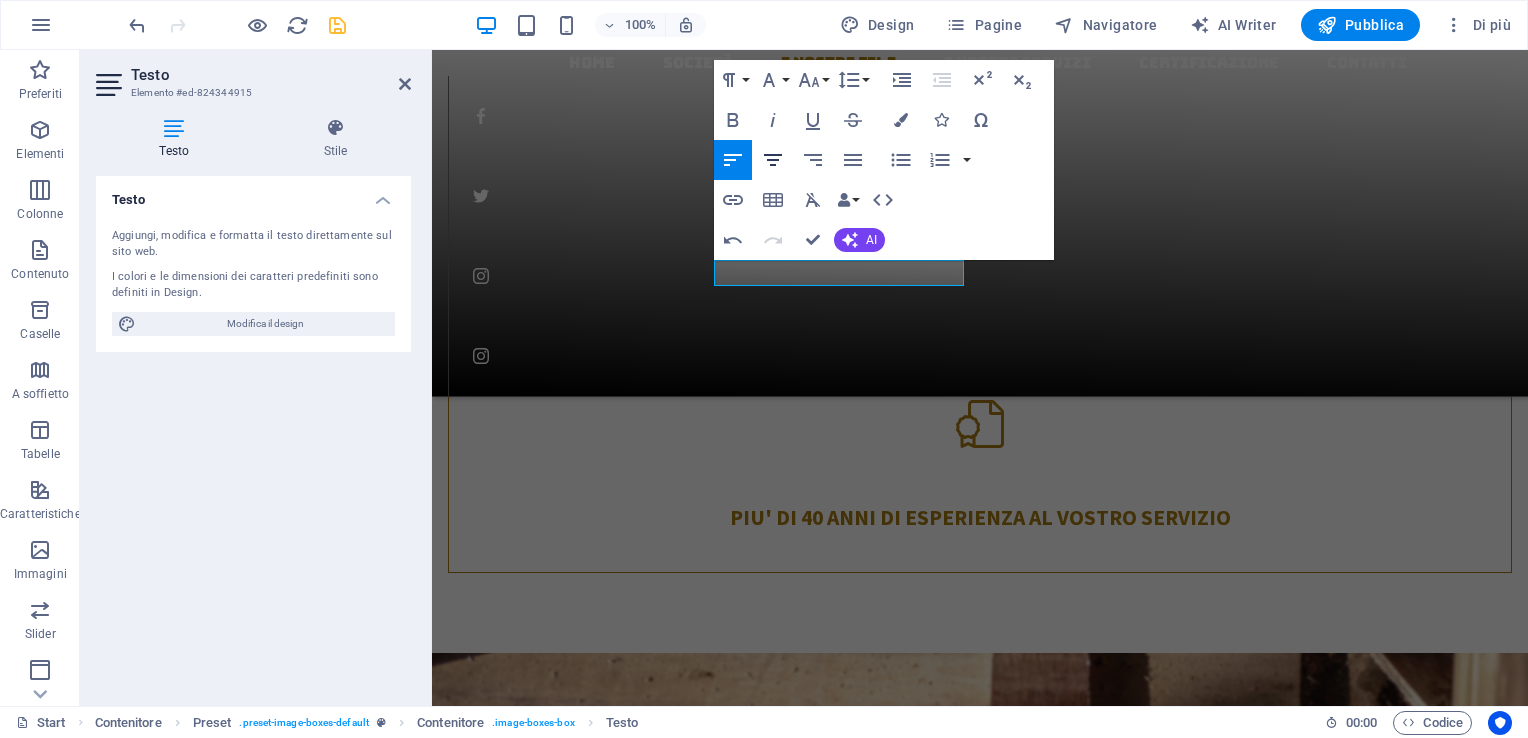 click 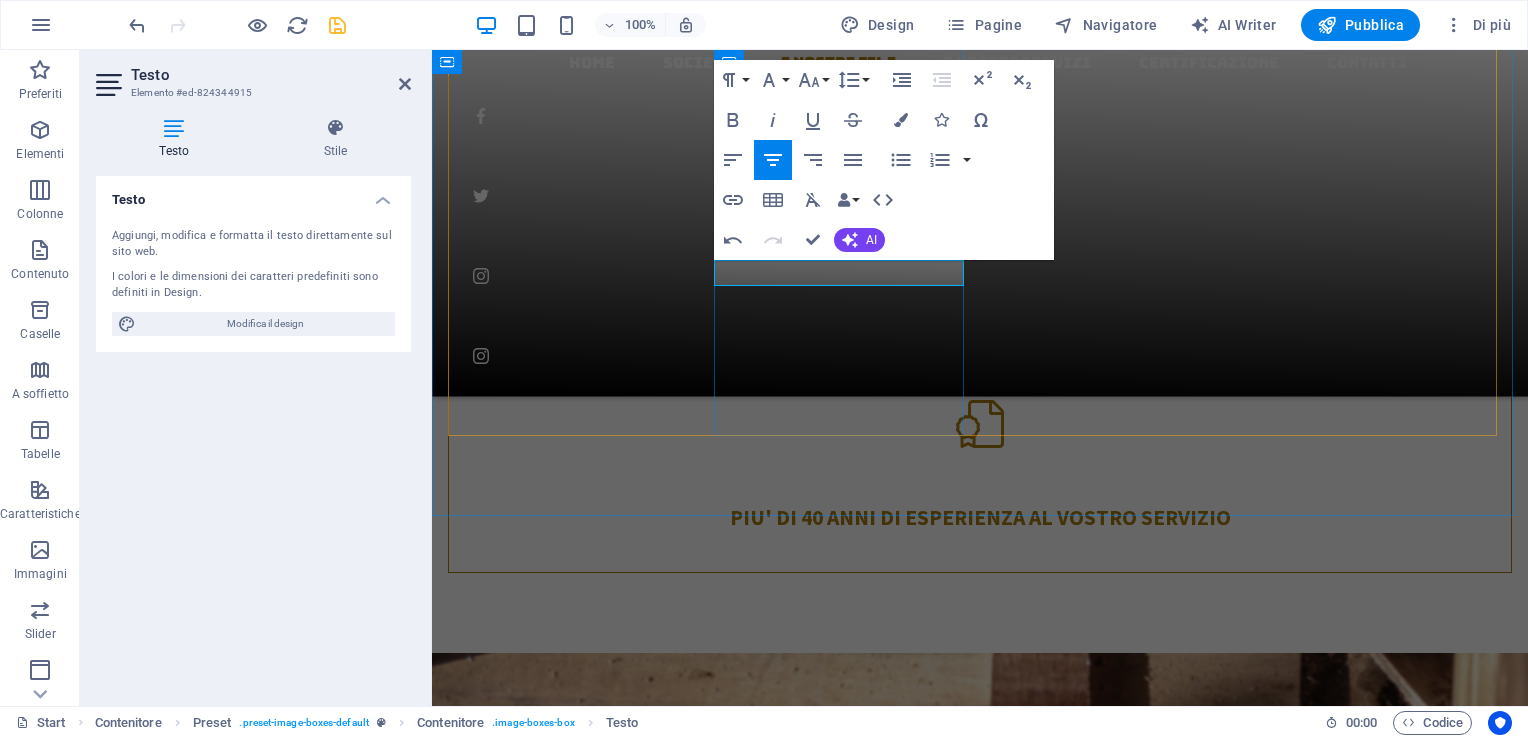 drag, startPoint x: 792, startPoint y: 282, endPoint x: 1268, endPoint y: 276, distance: 476.0378 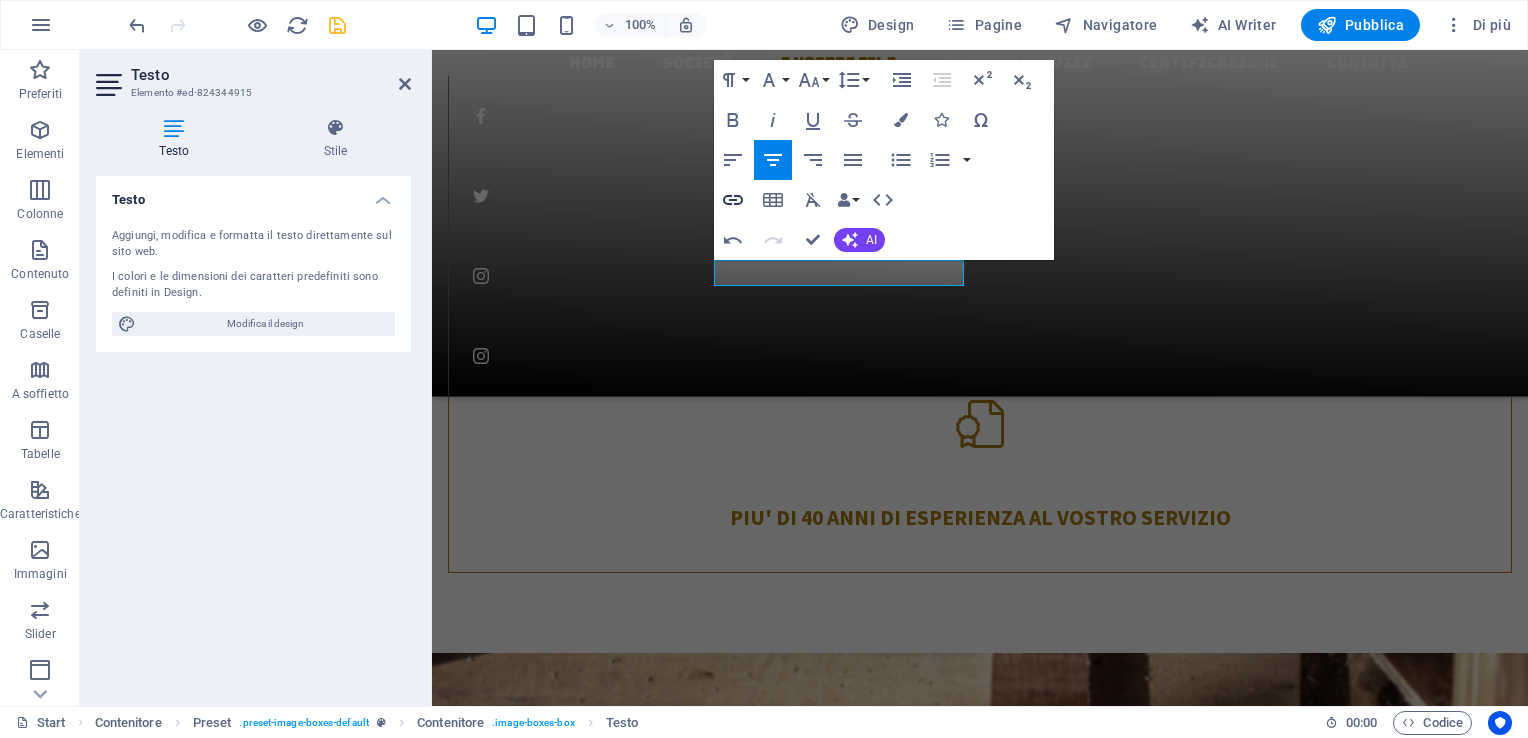 click 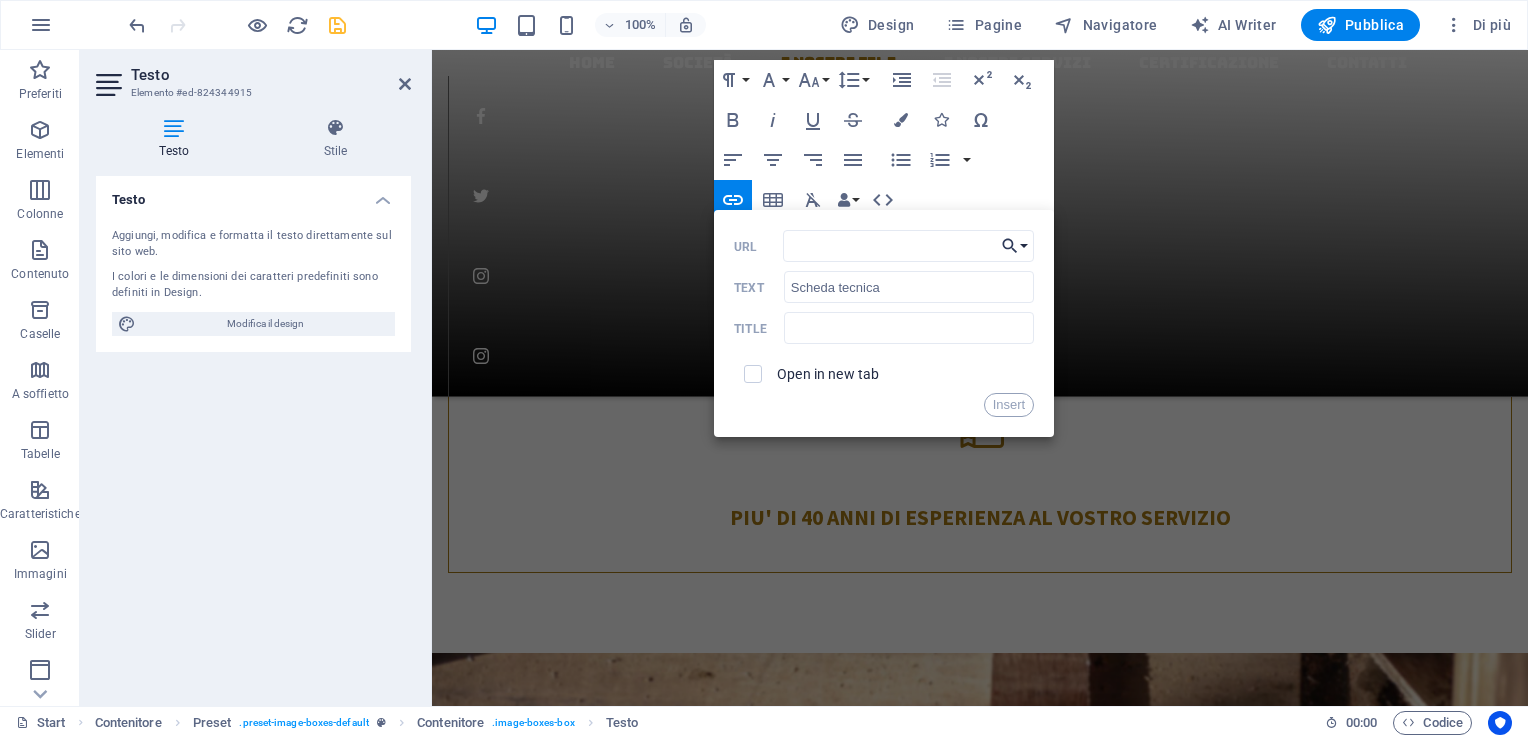 click 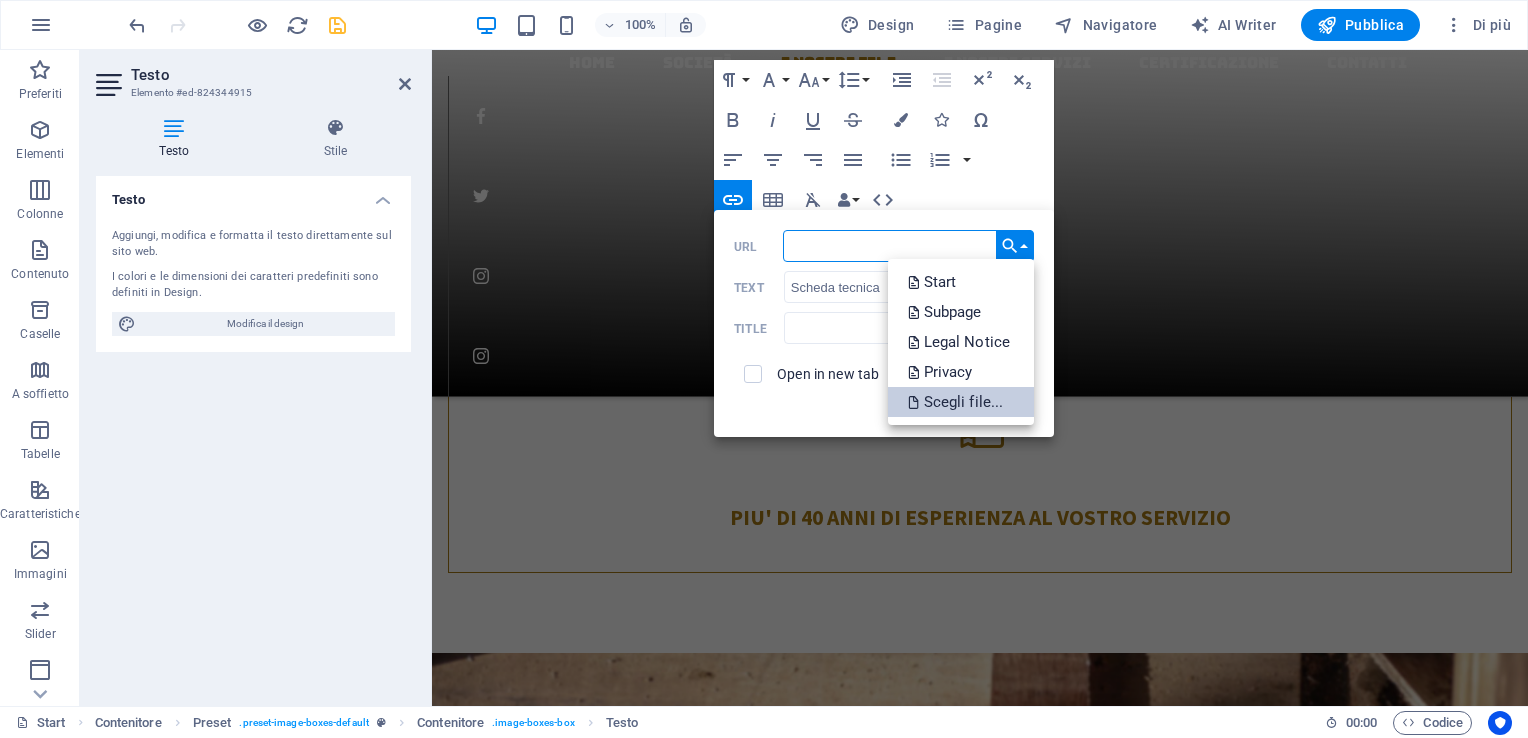 click on "Scegli file..." at bounding box center (958, 402) 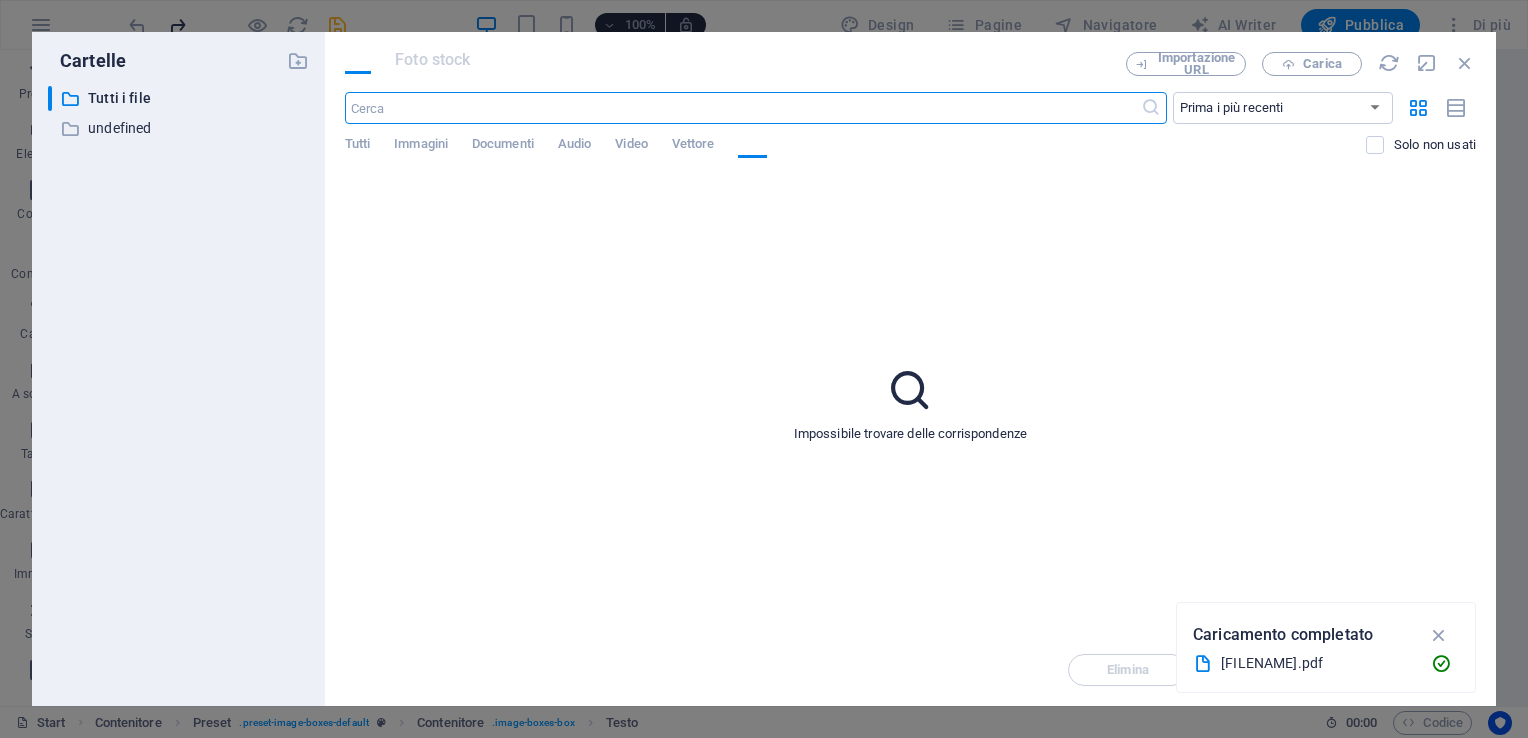 scroll, scrollTop: 1989, scrollLeft: 0, axis: vertical 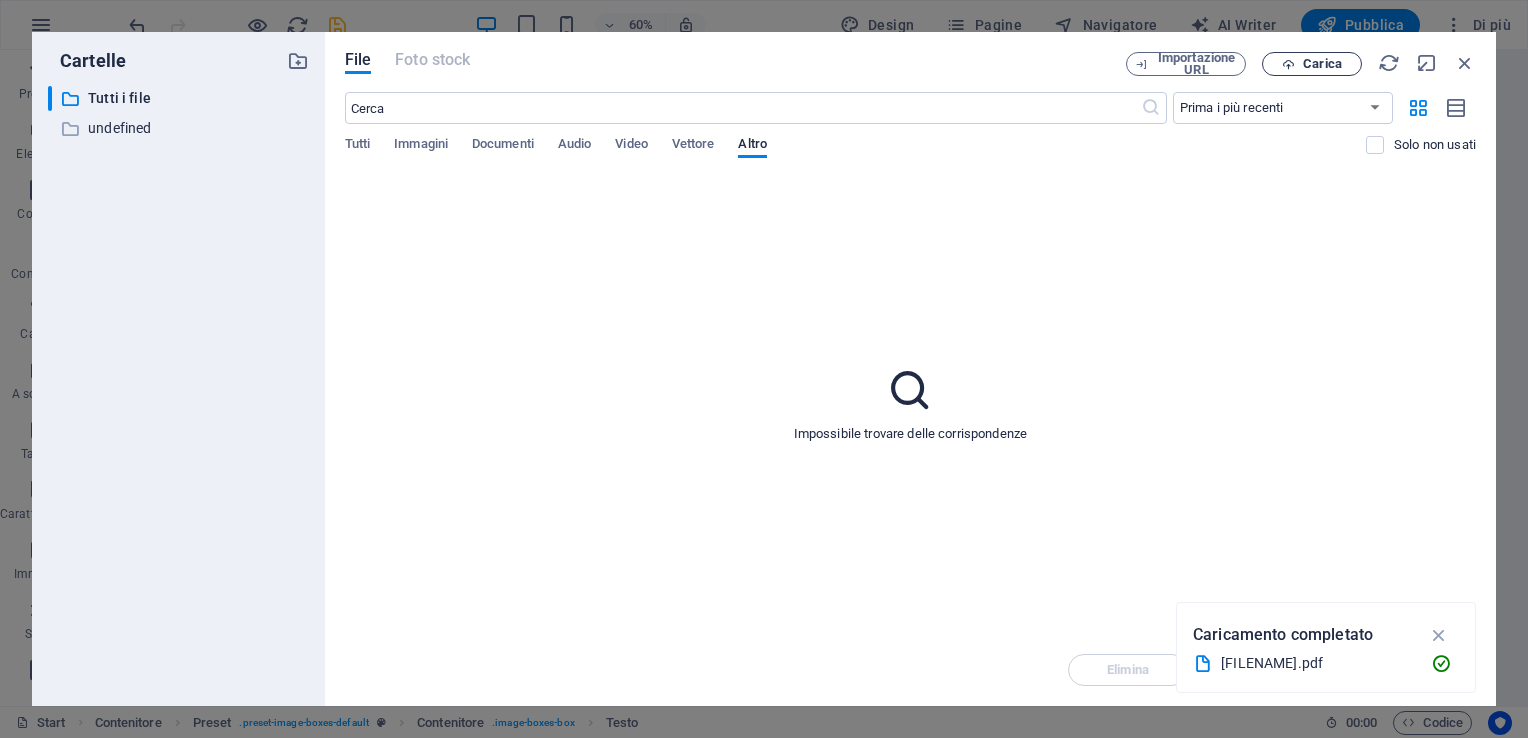 click on "Carica" at bounding box center (1322, 64) 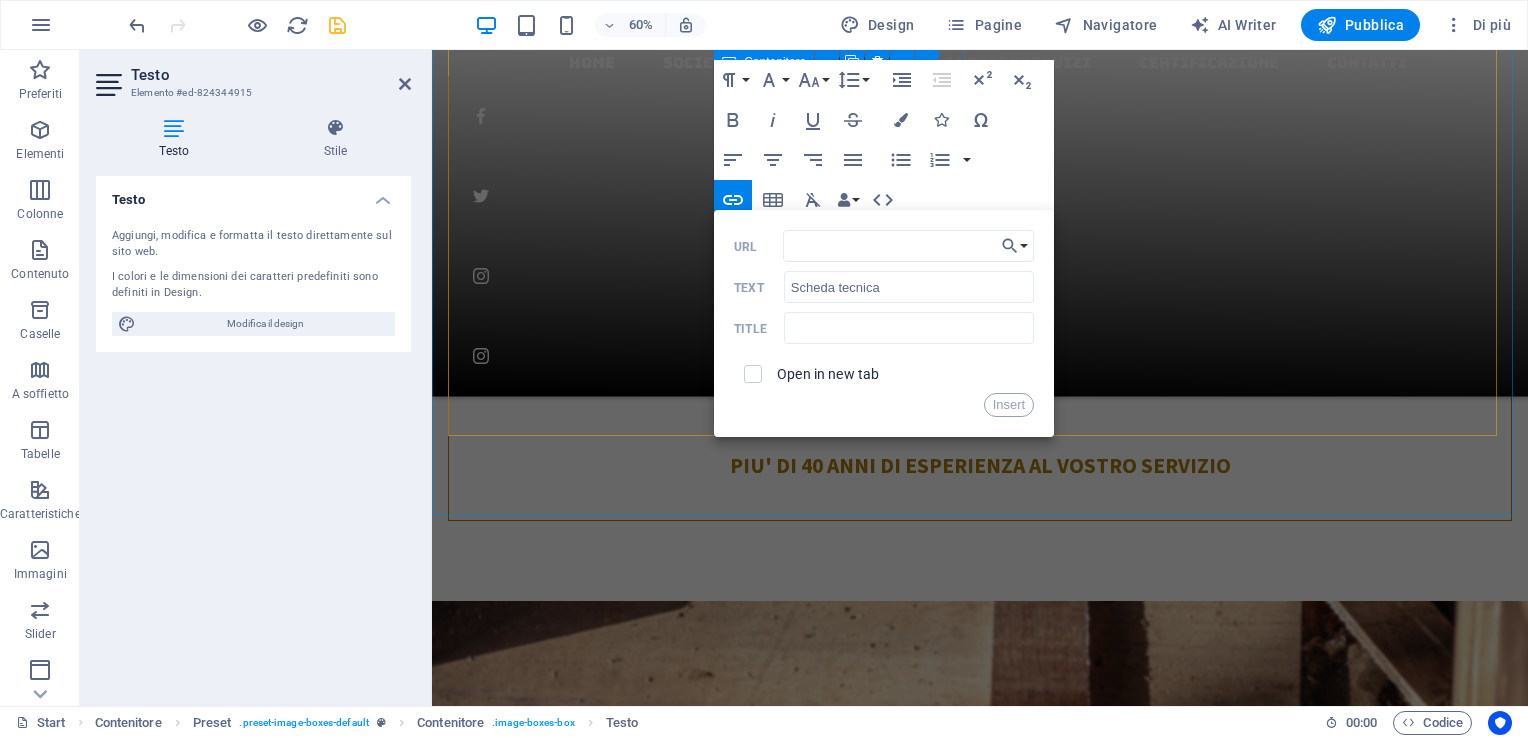 scroll, scrollTop: 1500, scrollLeft: 0, axis: vertical 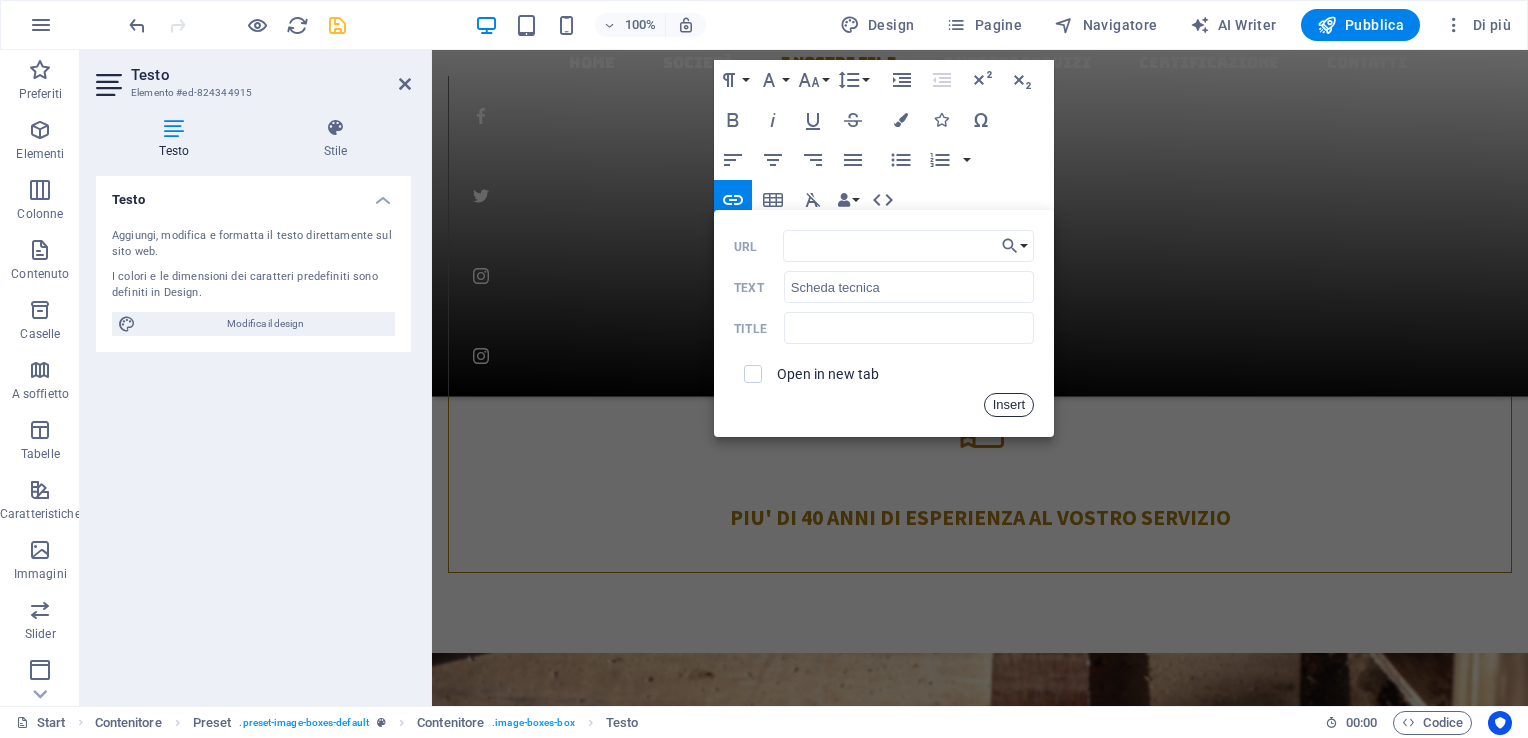 click on "Insert" at bounding box center [1009, 405] 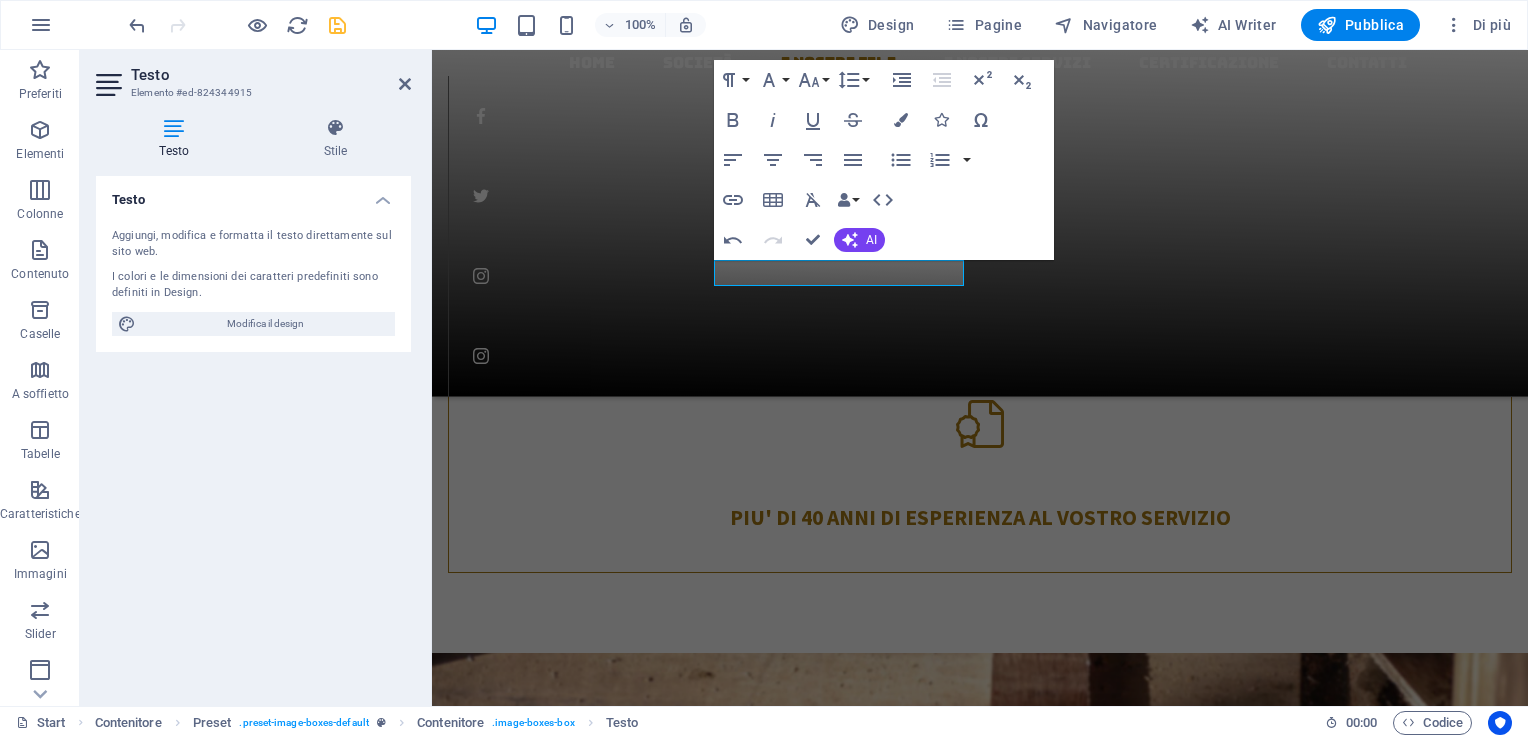 click on "Testo" at bounding box center (271, 75) 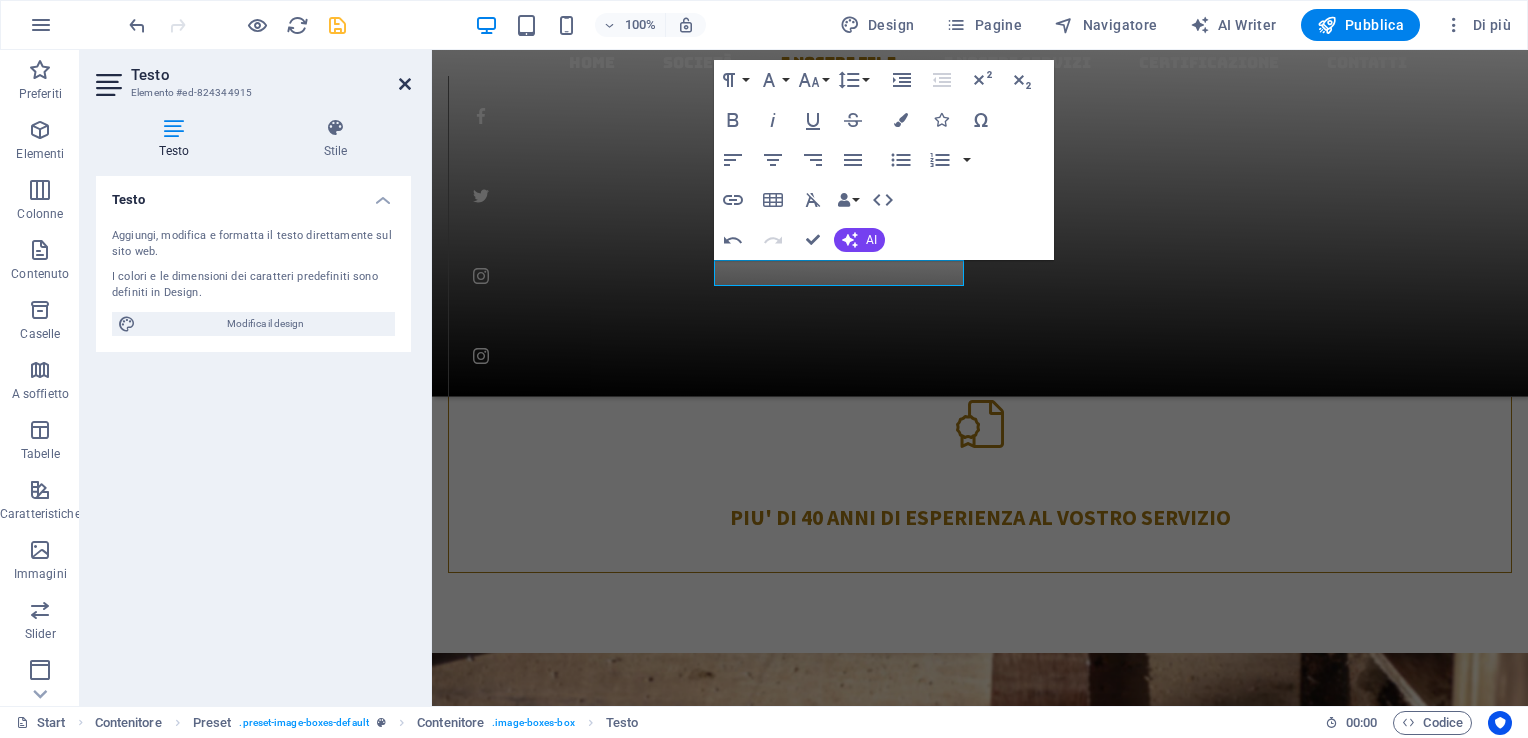 click at bounding box center (405, 84) 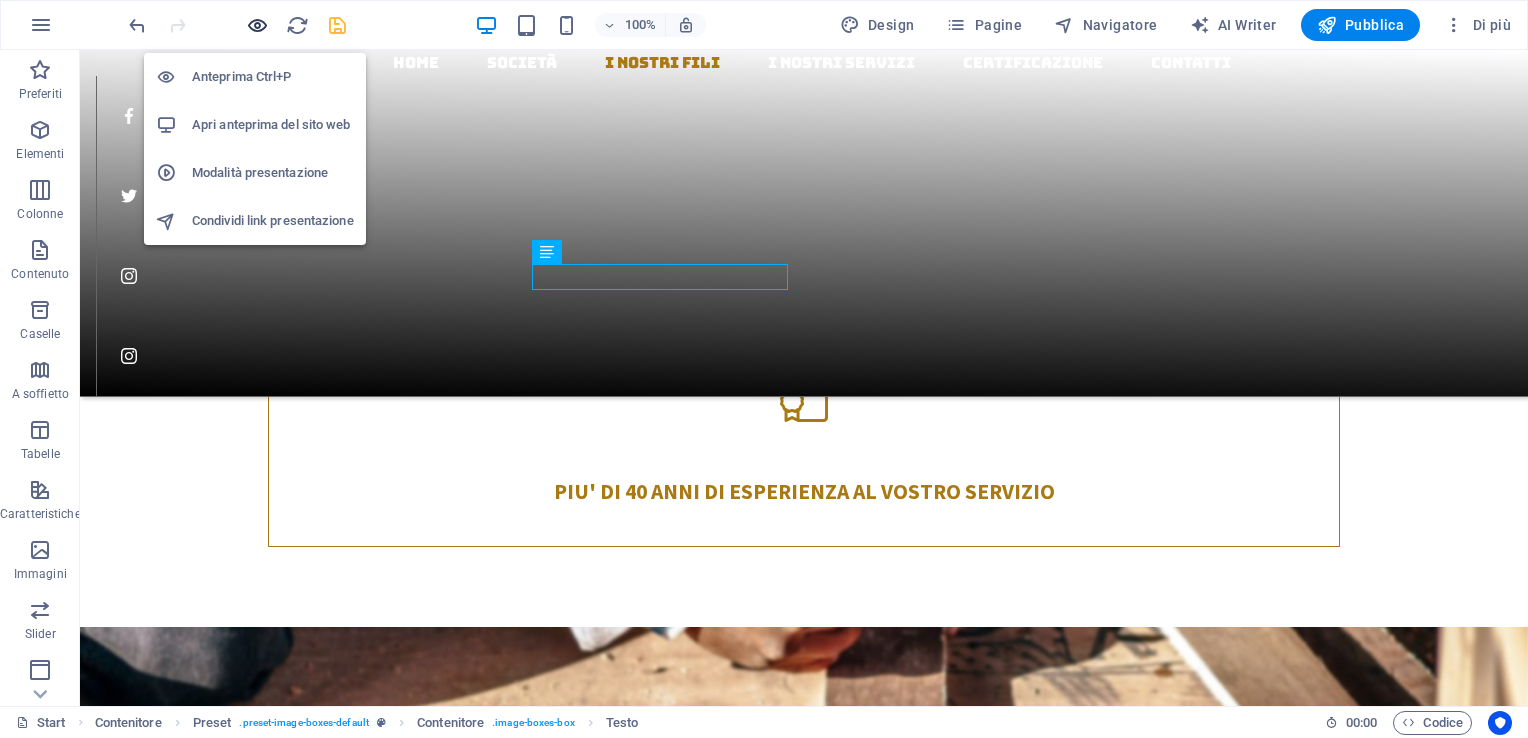 click at bounding box center [257, 25] 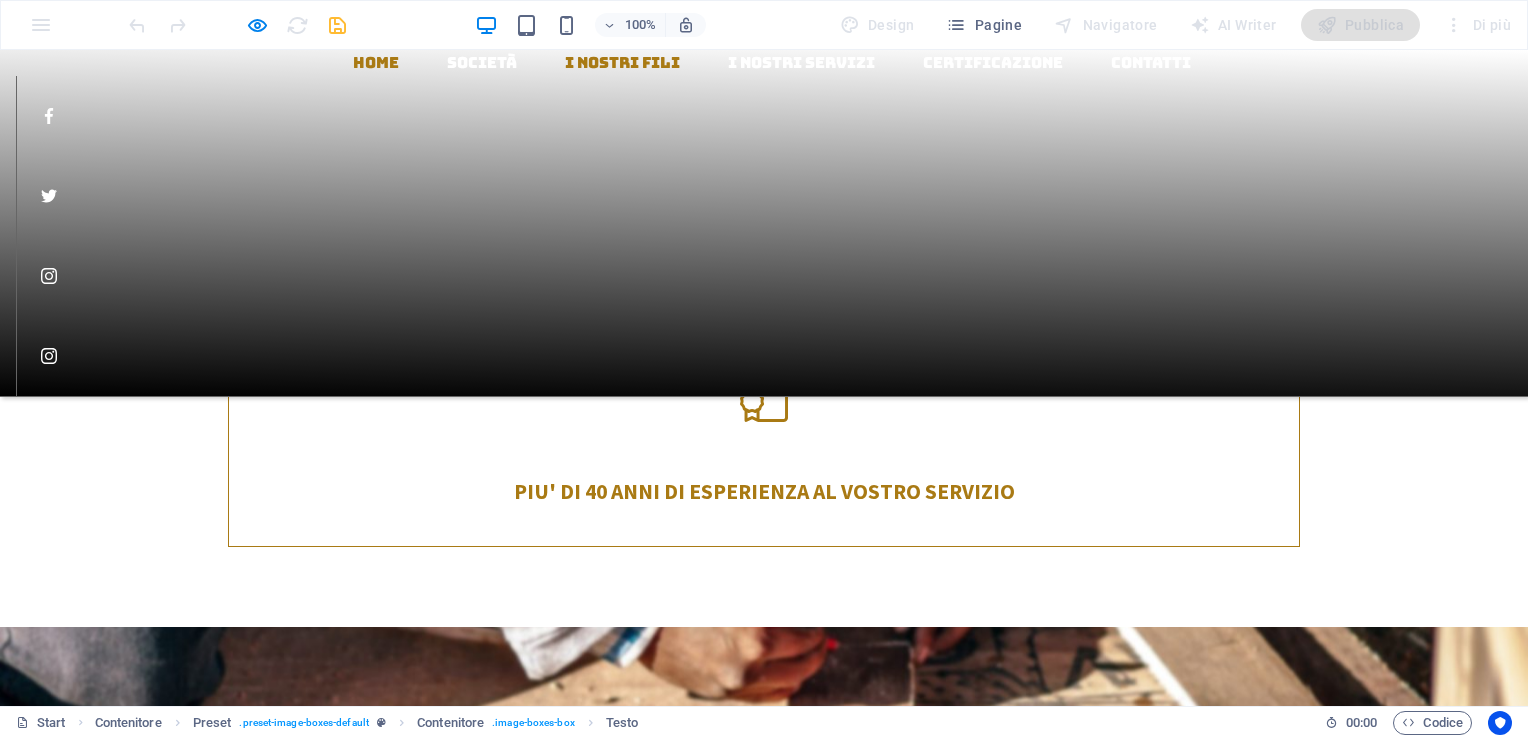 click at bounding box center (237, 25) 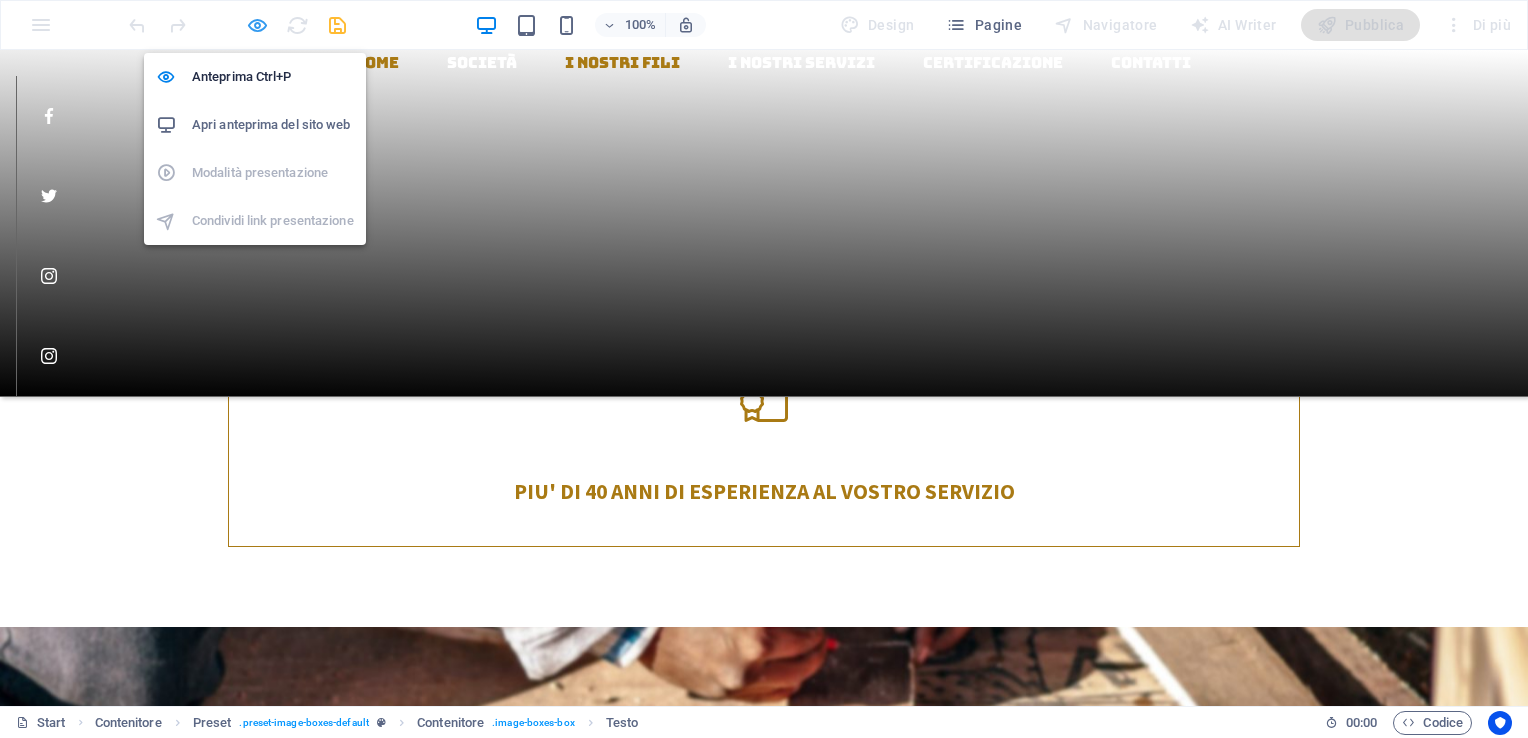 click at bounding box center (257, 25) 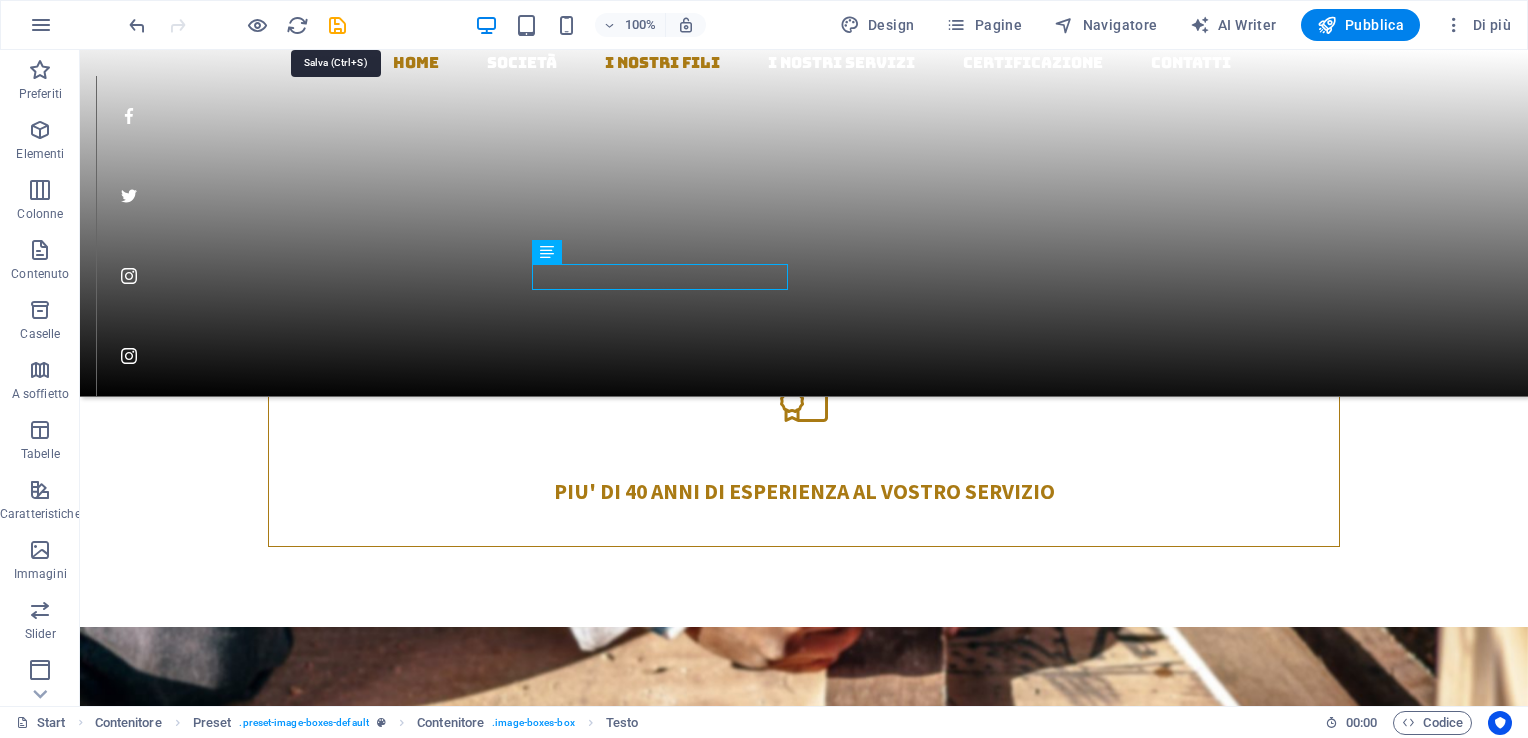 click at bounding box center (337, 25) 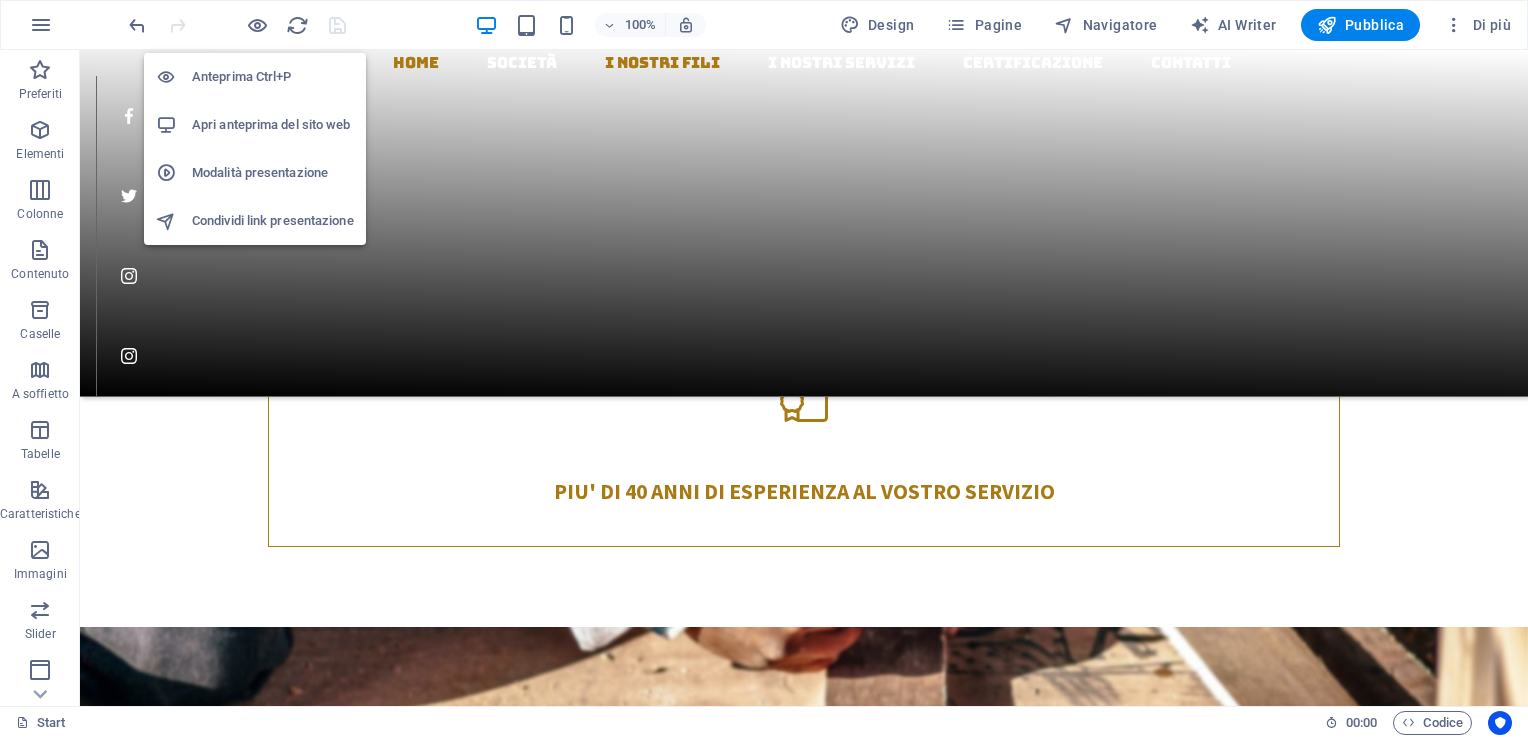click on "Apri anteprima del sito web" at bounding box center (273, 125) 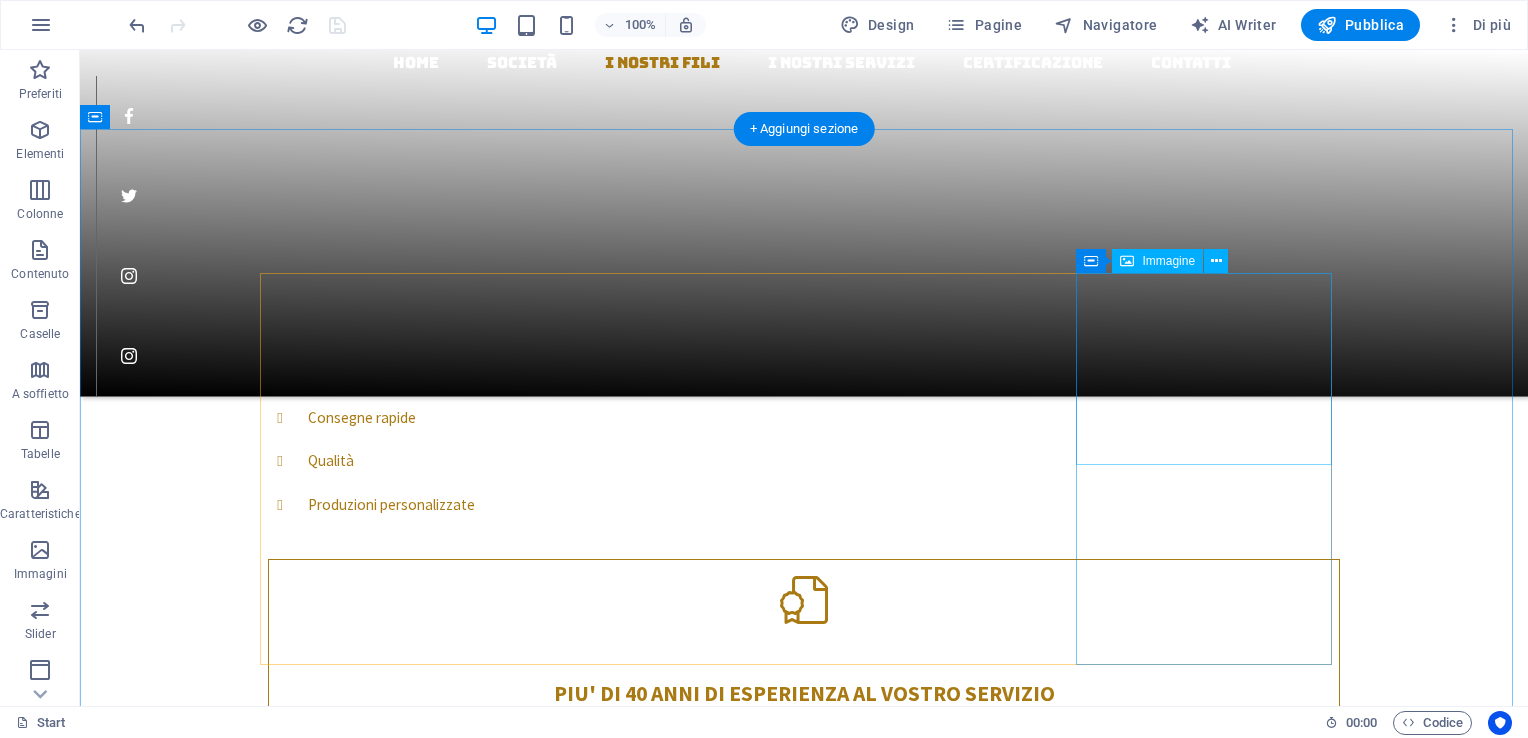 scroll, scrollTop: 1300, scrollLeft: 0, axis: vertical 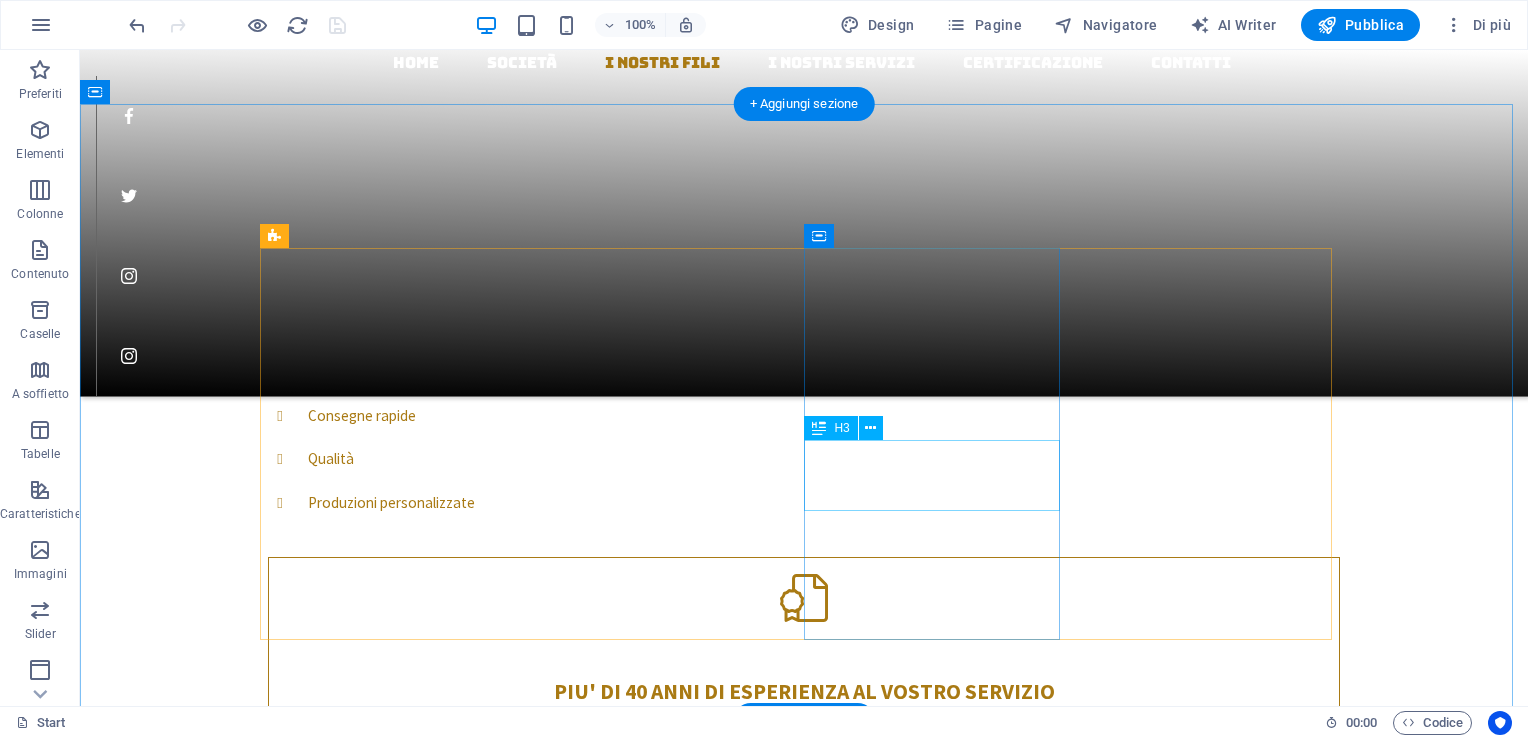 click on "Filo ferro cotto bianco e cotto nero" at bounding box center [804, 3569] 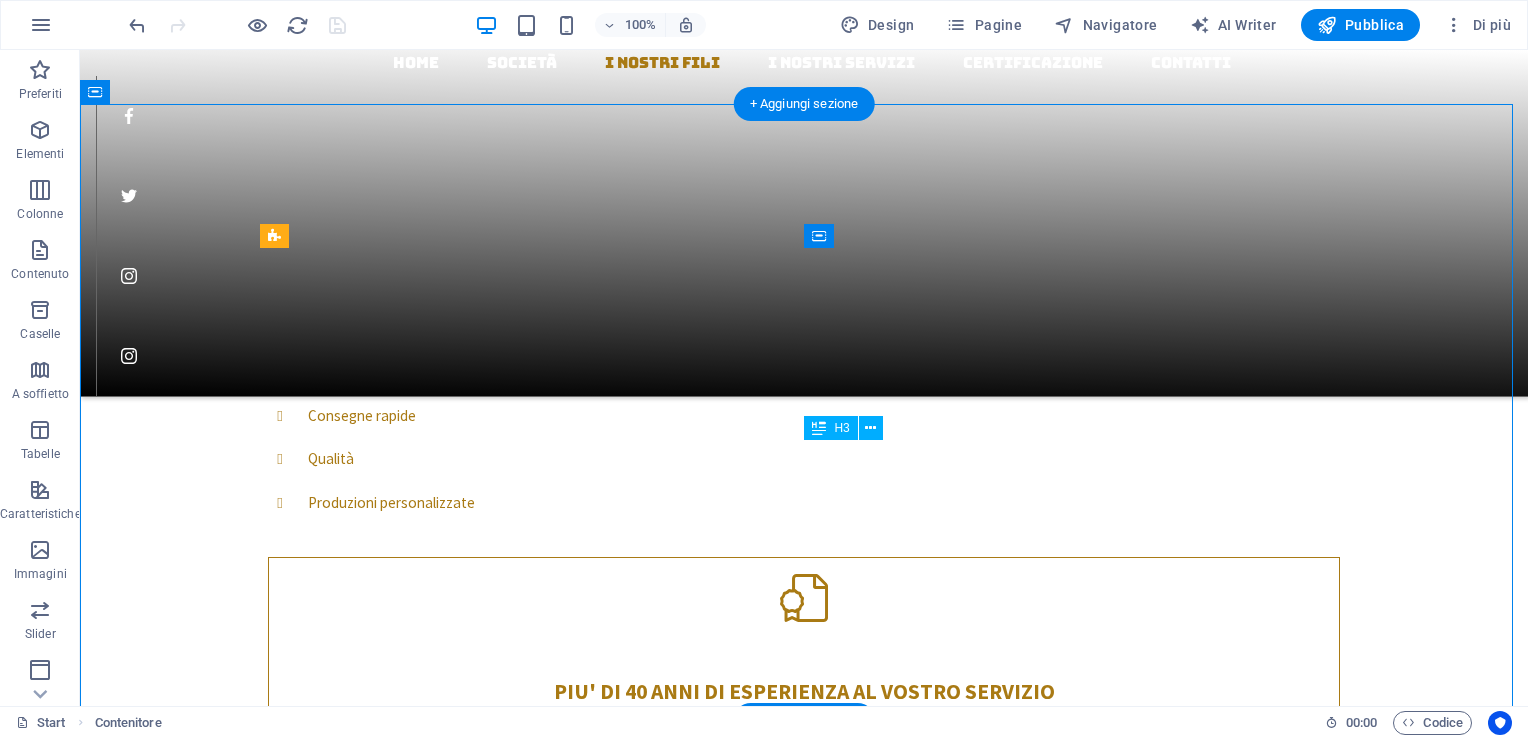 click on "Filo ferro cotto bianco e cotto nero" at bounding box center [804, 3569] 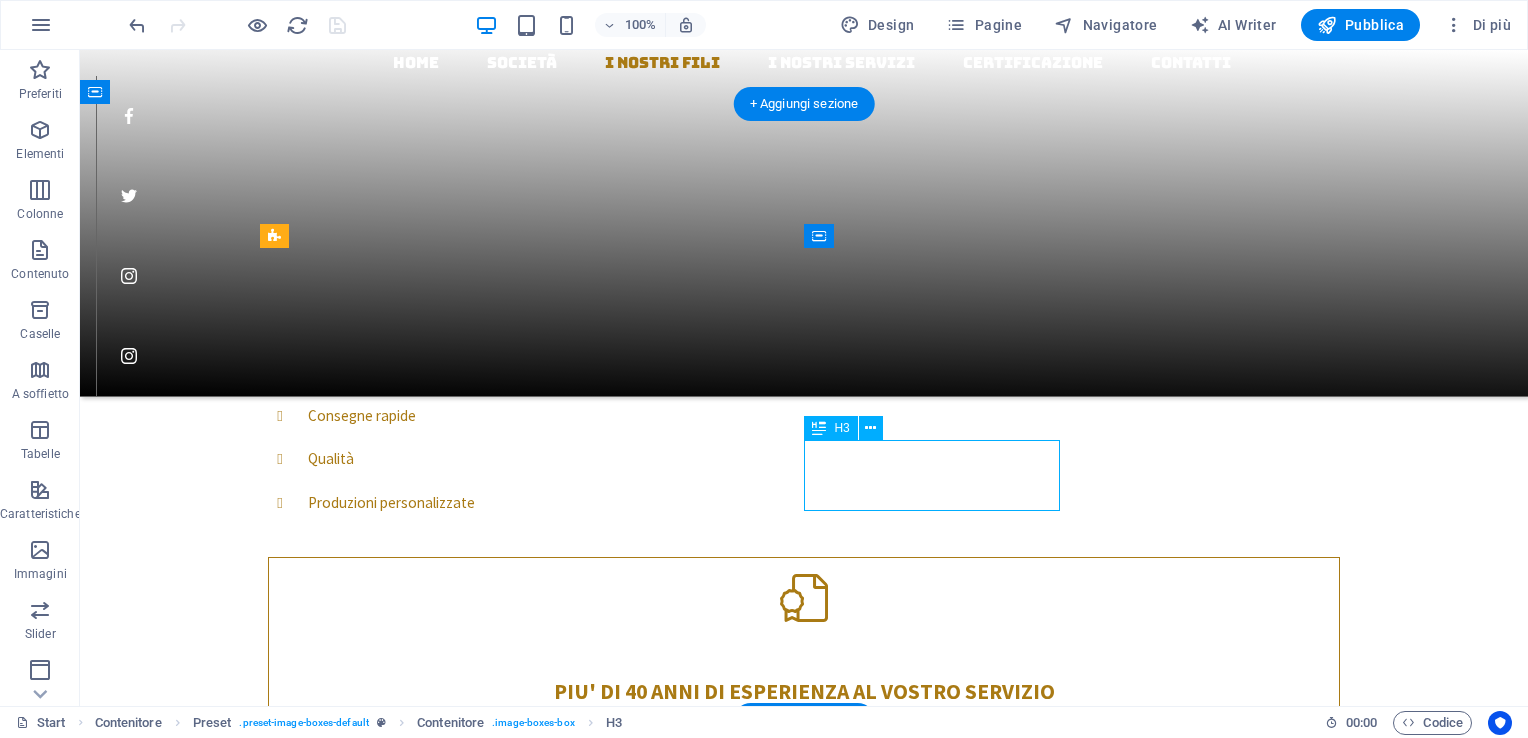 click on "Filo ferro cotto bianco e cotto nero" at bounding box center (804, 3569) 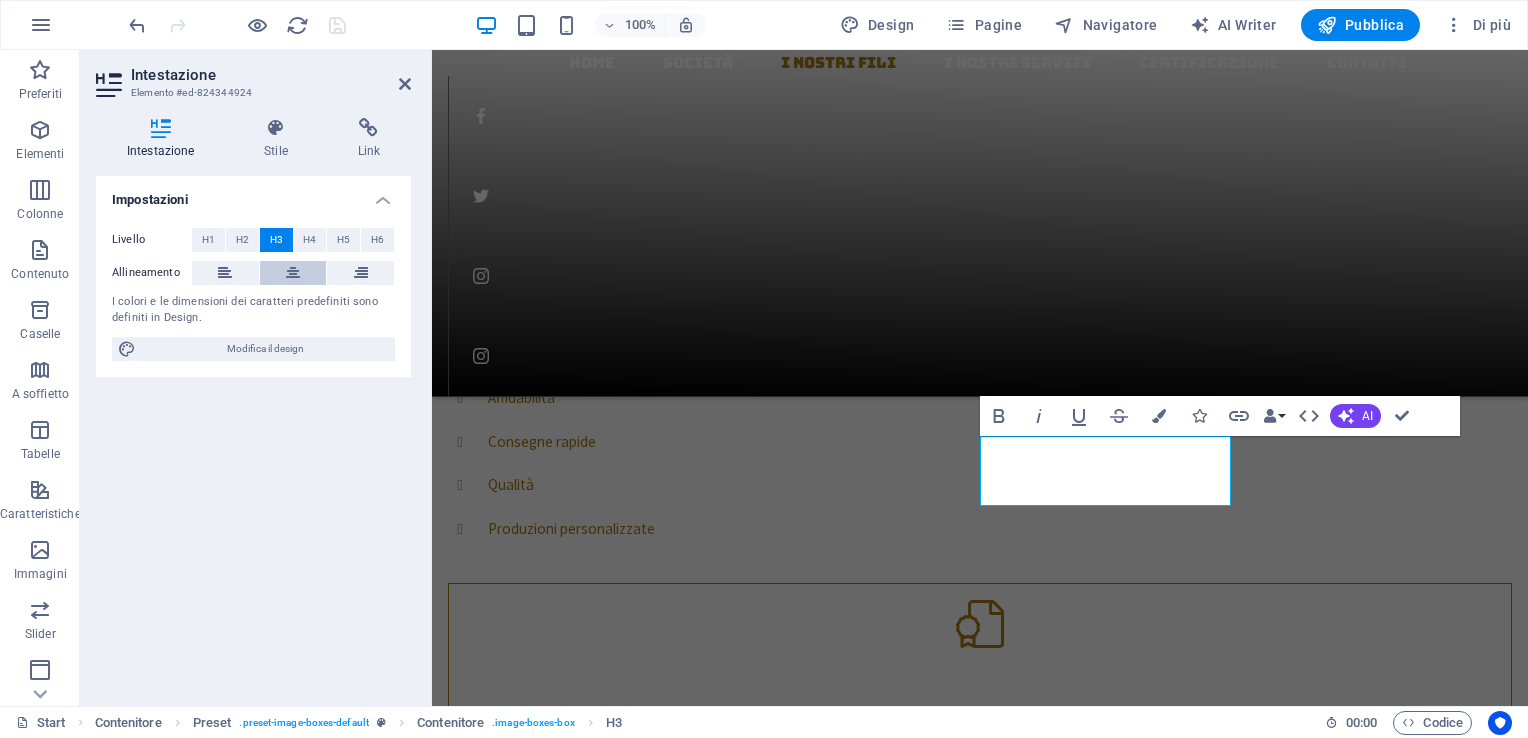 click at bounding box center (293, 273) 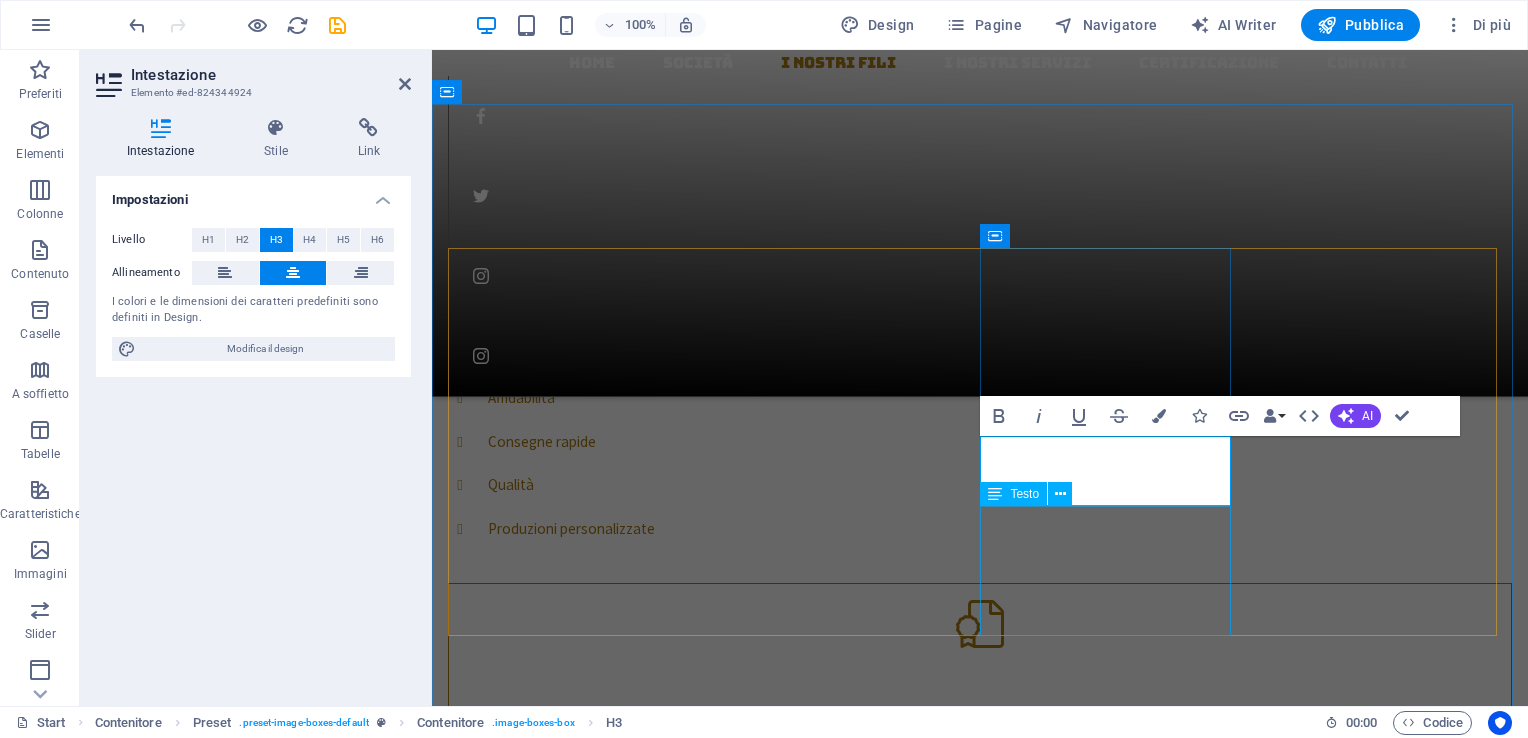 click on "Lorem ipsum dolor sit amet, consetetur sadipscing elitr, sed diam nonumy eirmod tempor invidunt ut labore et dolore magna aliquyam erat, sed diam voluptua" at bounding box center [980, 3617] 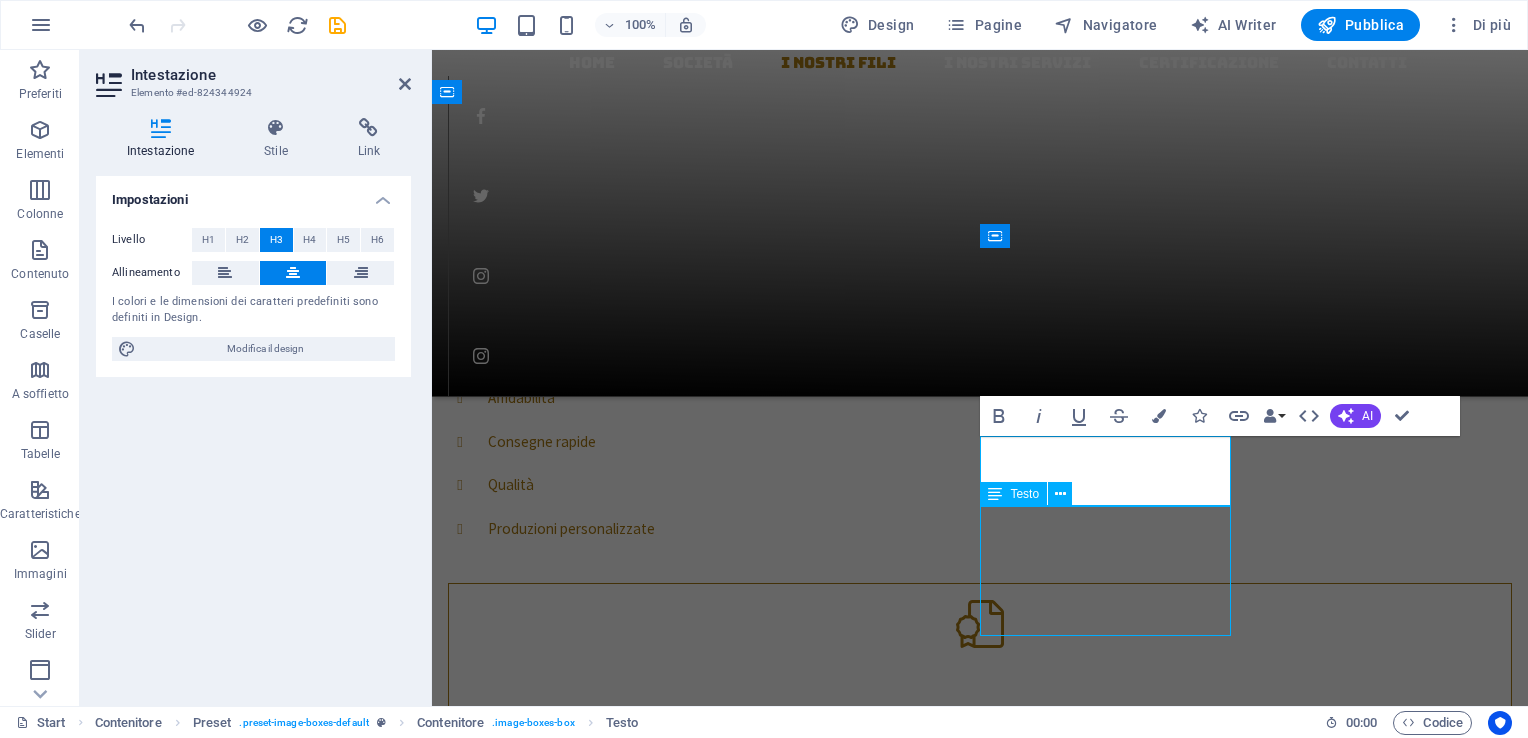 click on "Lorem ipsum dolor sit amet, consetetur sadipscing elitr, sed diam nonumy eirmod tempor invidunt ut labore et dolore magna aliquyam erat, sed diam voluptua" at bounding box center (980, 3617) 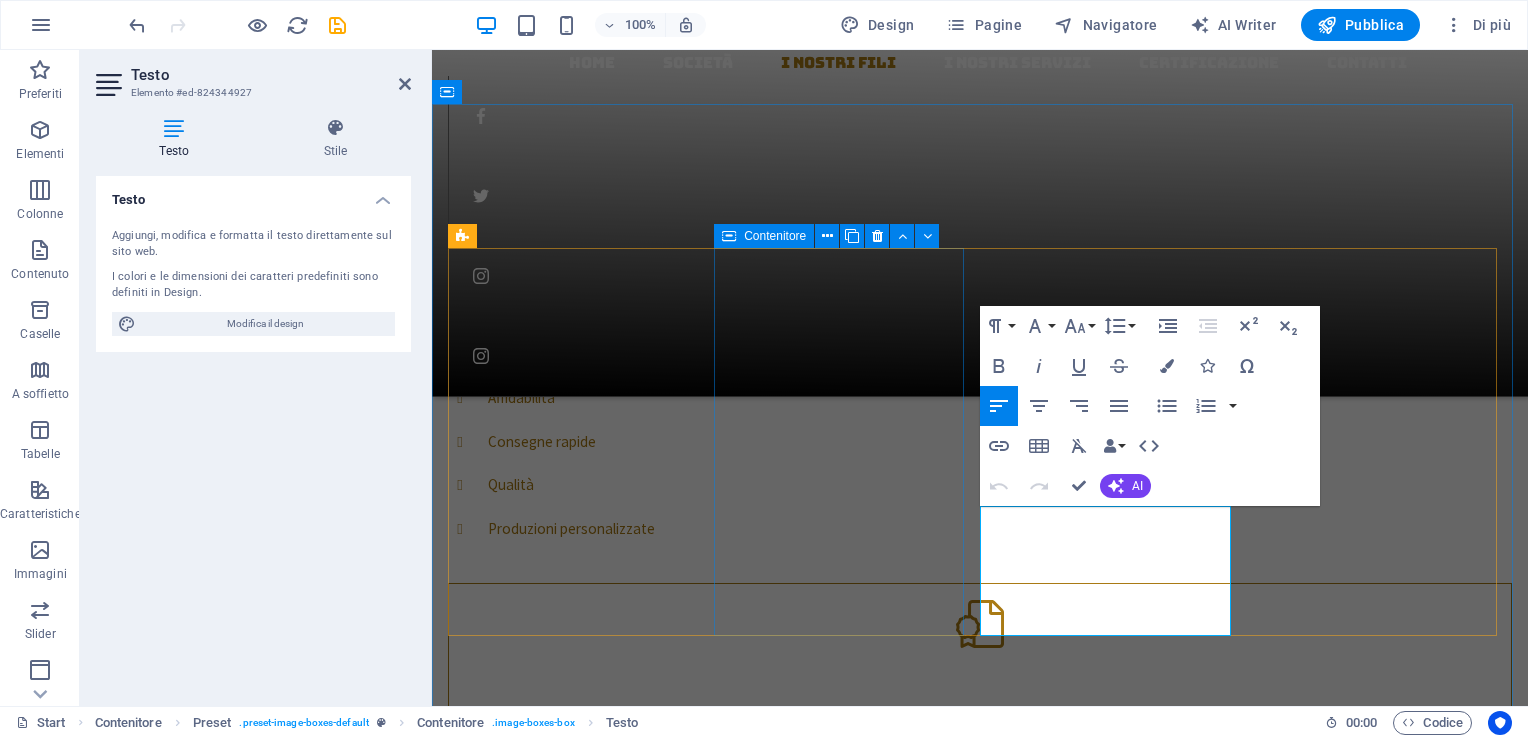 drag, startPoint x: 1057, startPoint y: 626, endPoint x: 959, endPoint y: 525, distance: 140.73024 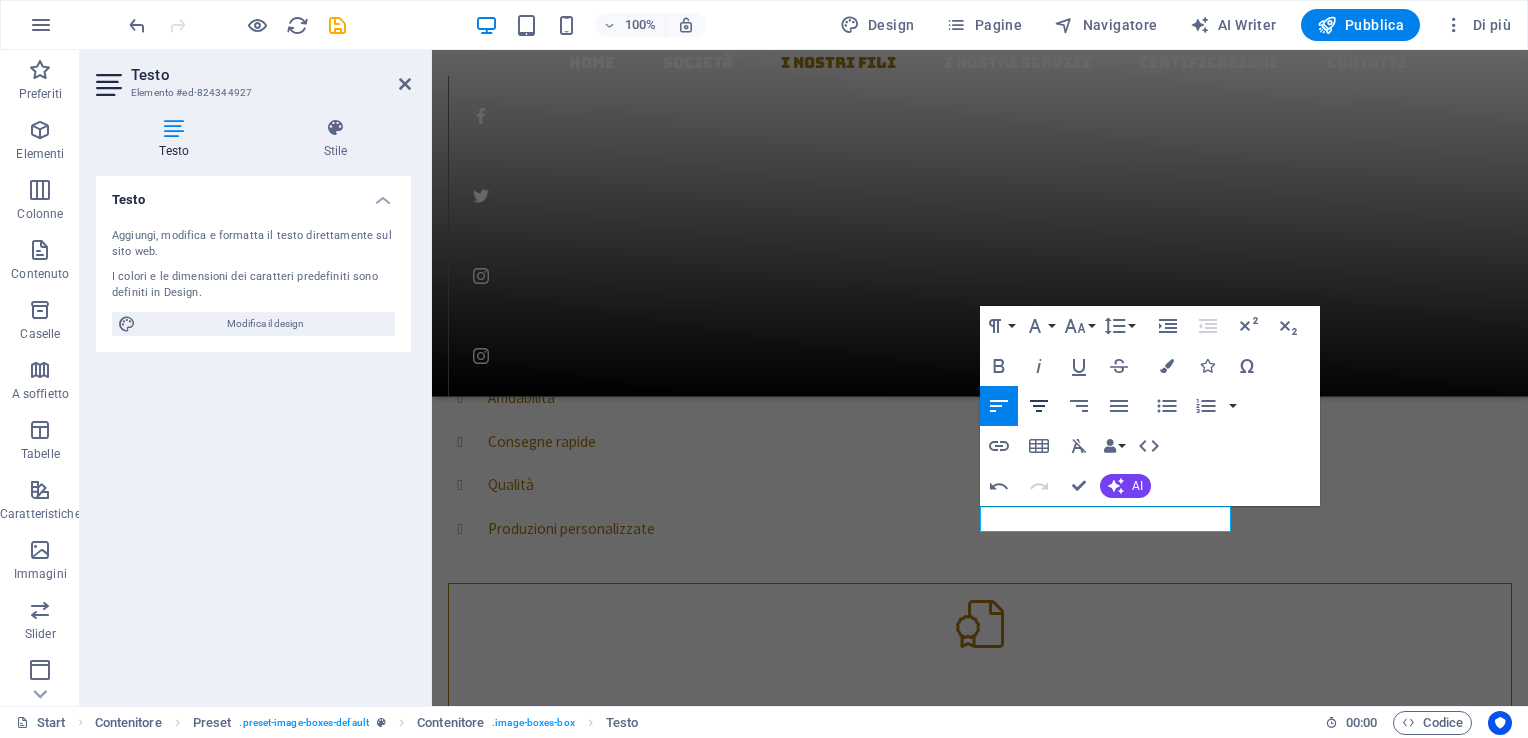 click 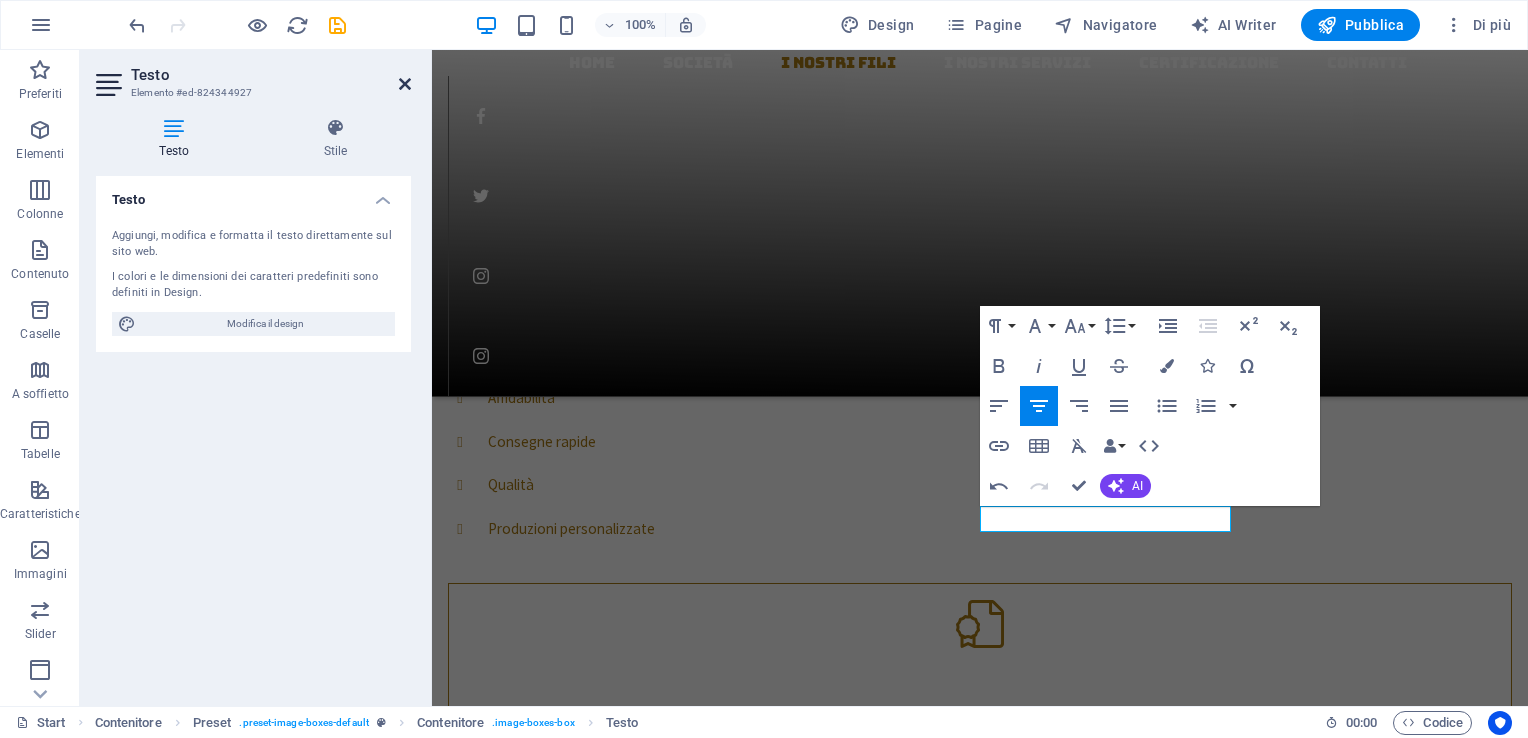 click at bounding box center (405, 84) 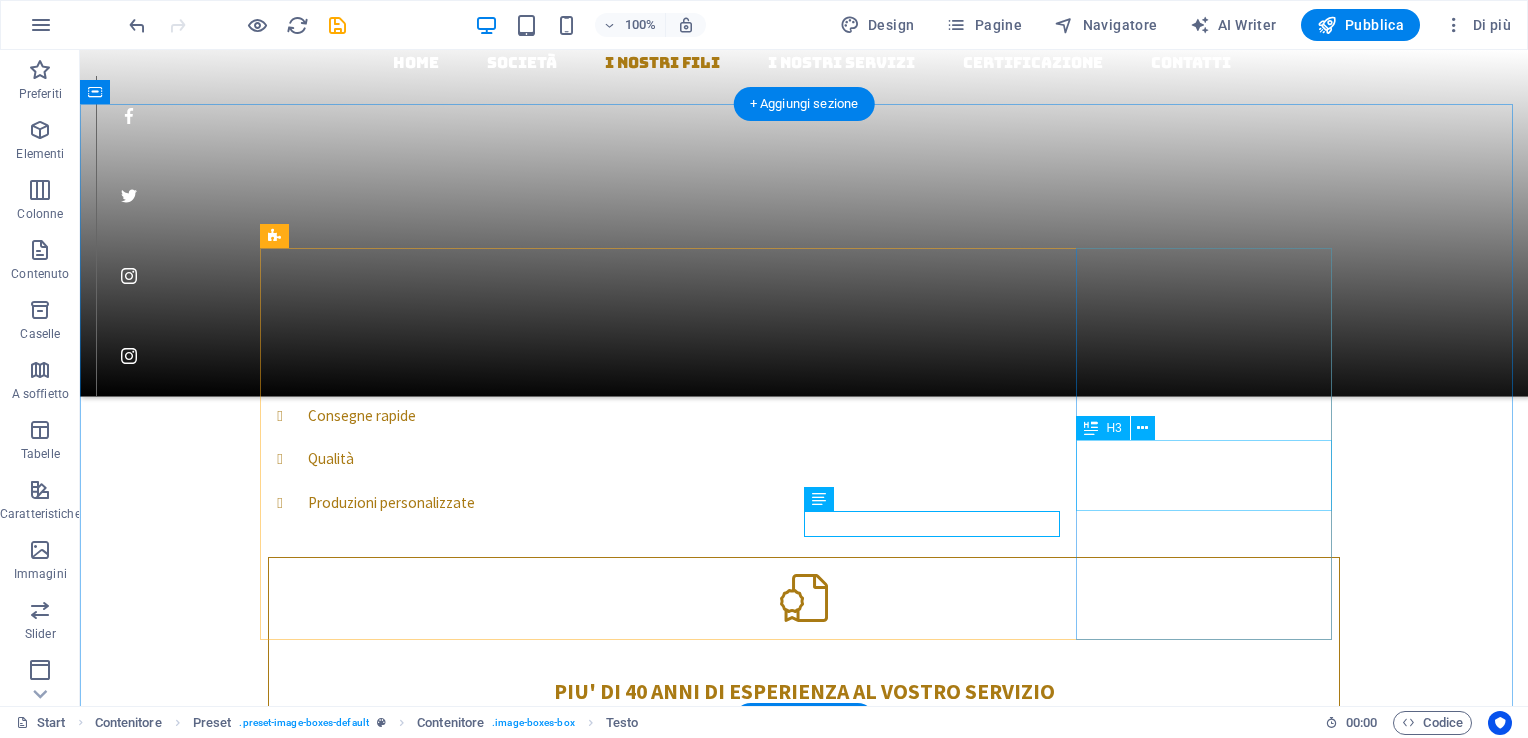 click on "Filo acciaio ad alto tenore di carbonio" at bounding box center [804, 4446] 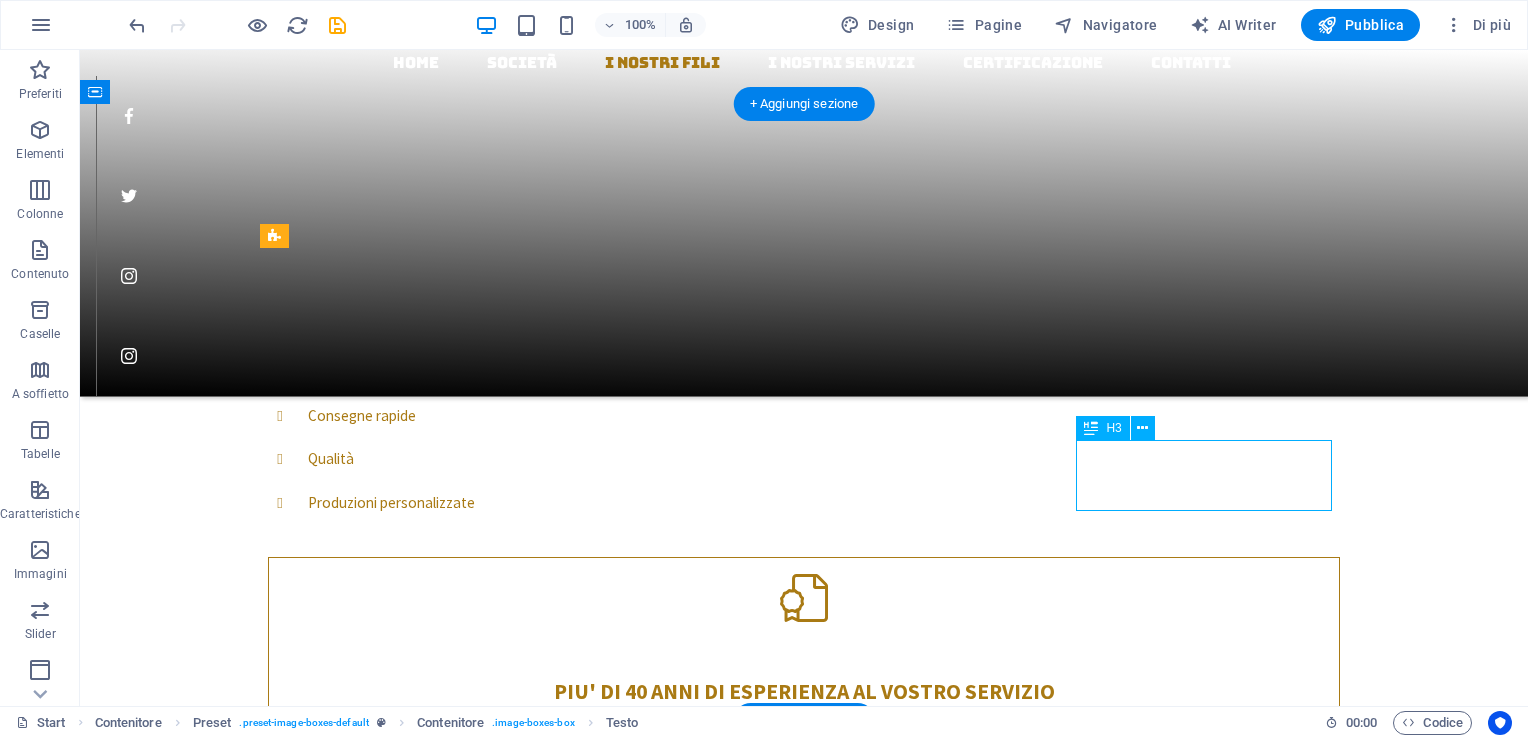 drag, startPoint x: 1228, startPoint y: 494, endPoint x: 876, endPoint y: 495, distance: 352.00143 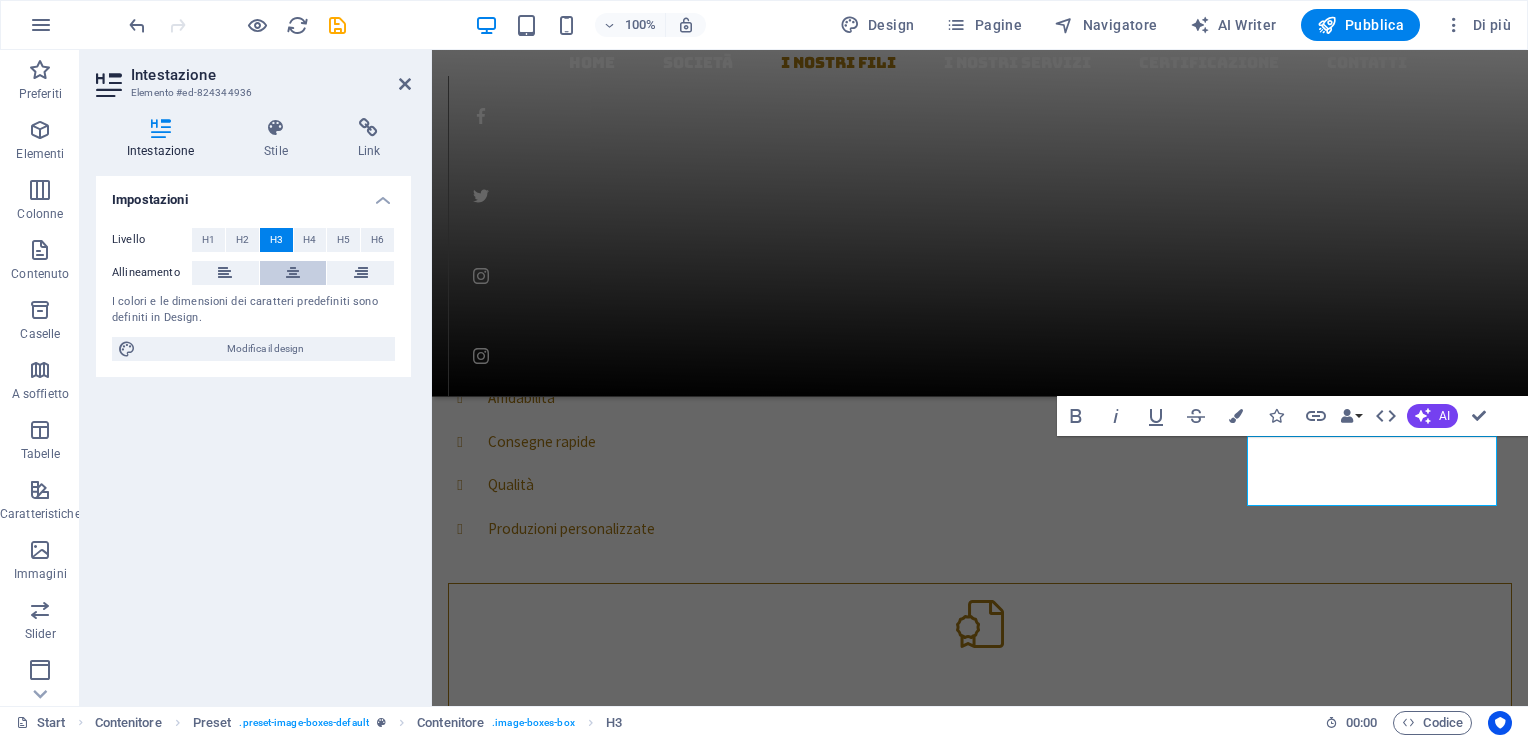 click at bounding box center [293, 273] 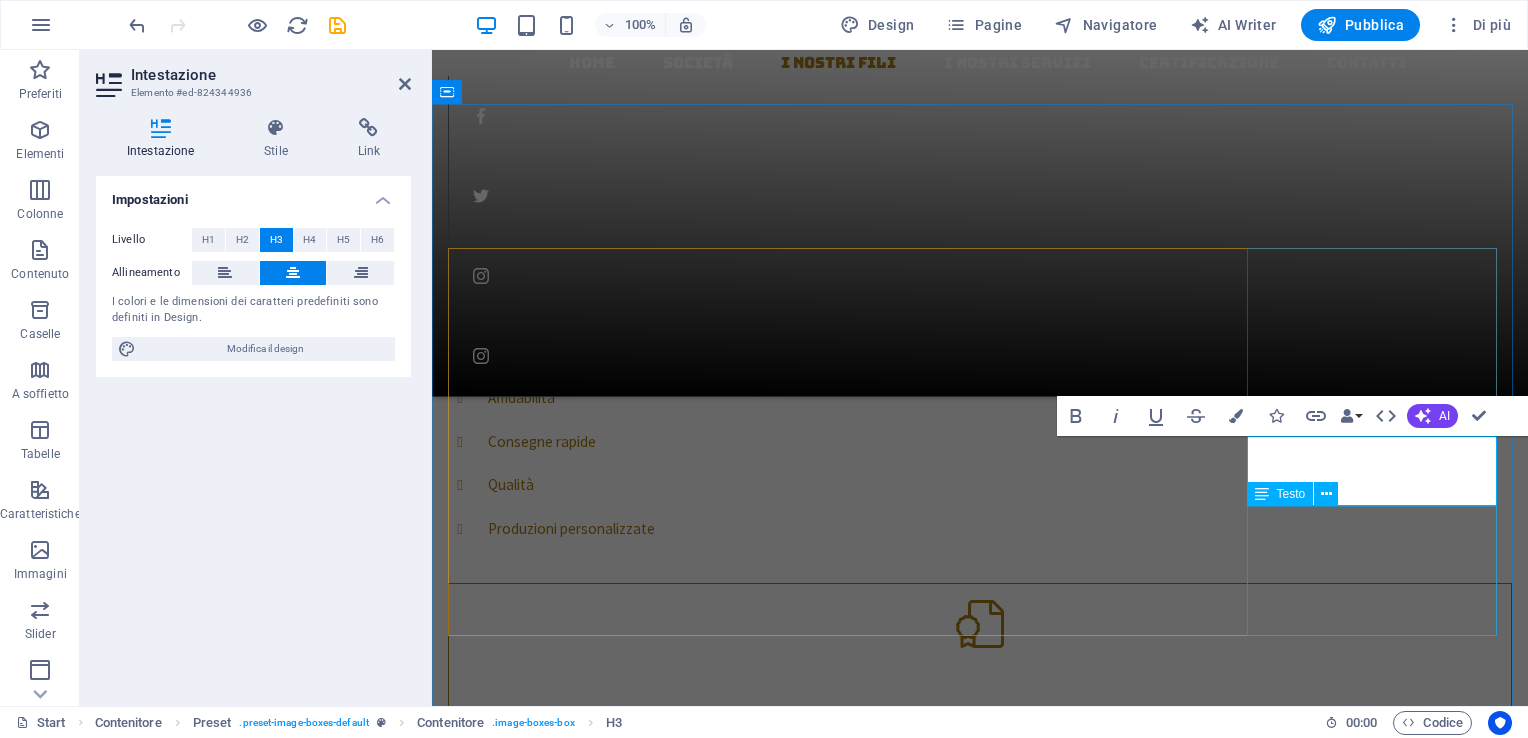 click on "Lorem ipsum dolor sit amet, consetetur sadipscing elitr, sed diam nonumy eirmod tempor invidunt ut labore et dolore magna aliquyam erat, sed diam voluptua" at bounding box center [980, 4488] 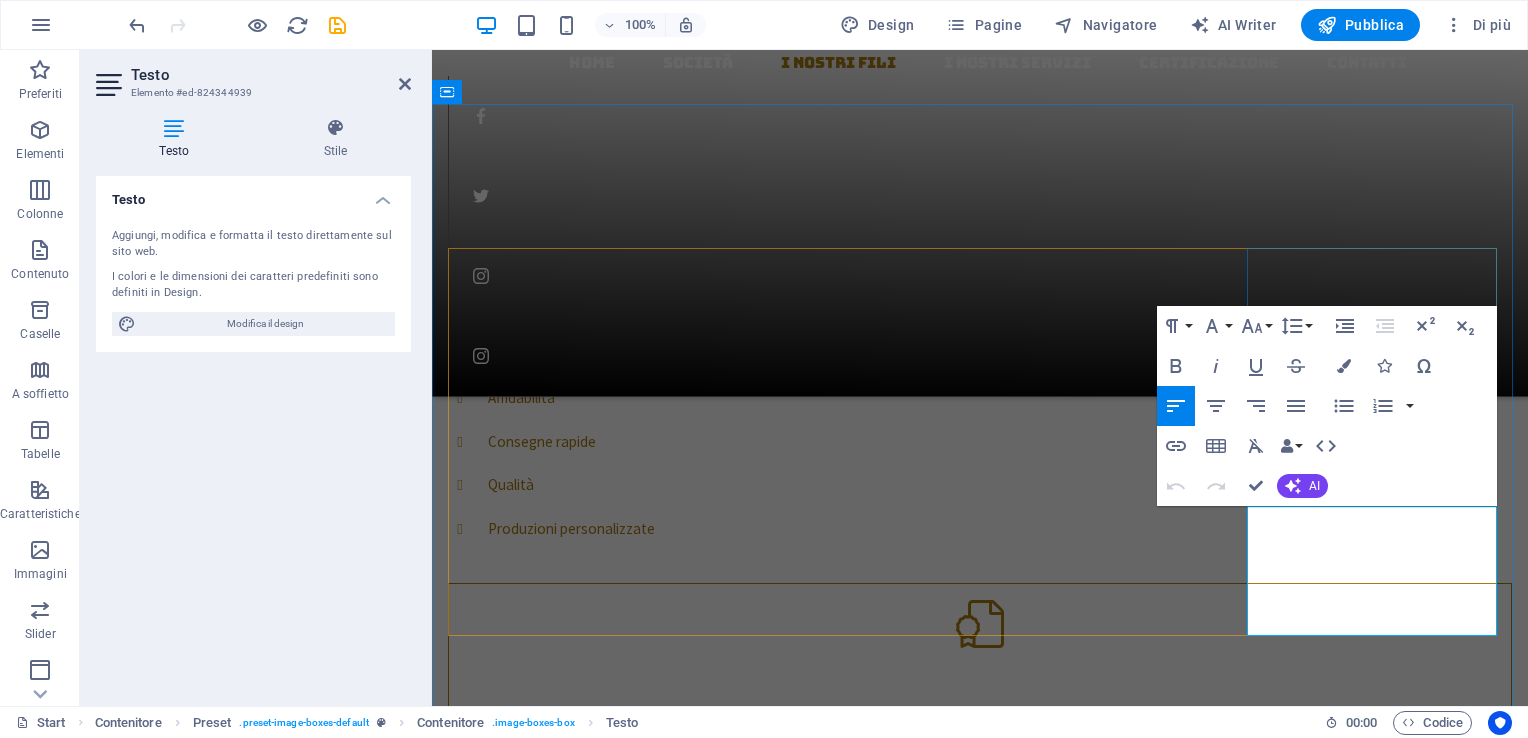 drag, startPoint x: 1294, startPoint y: 617, endPoint x: 1244, endPoint y: 523, distance: 106.47065 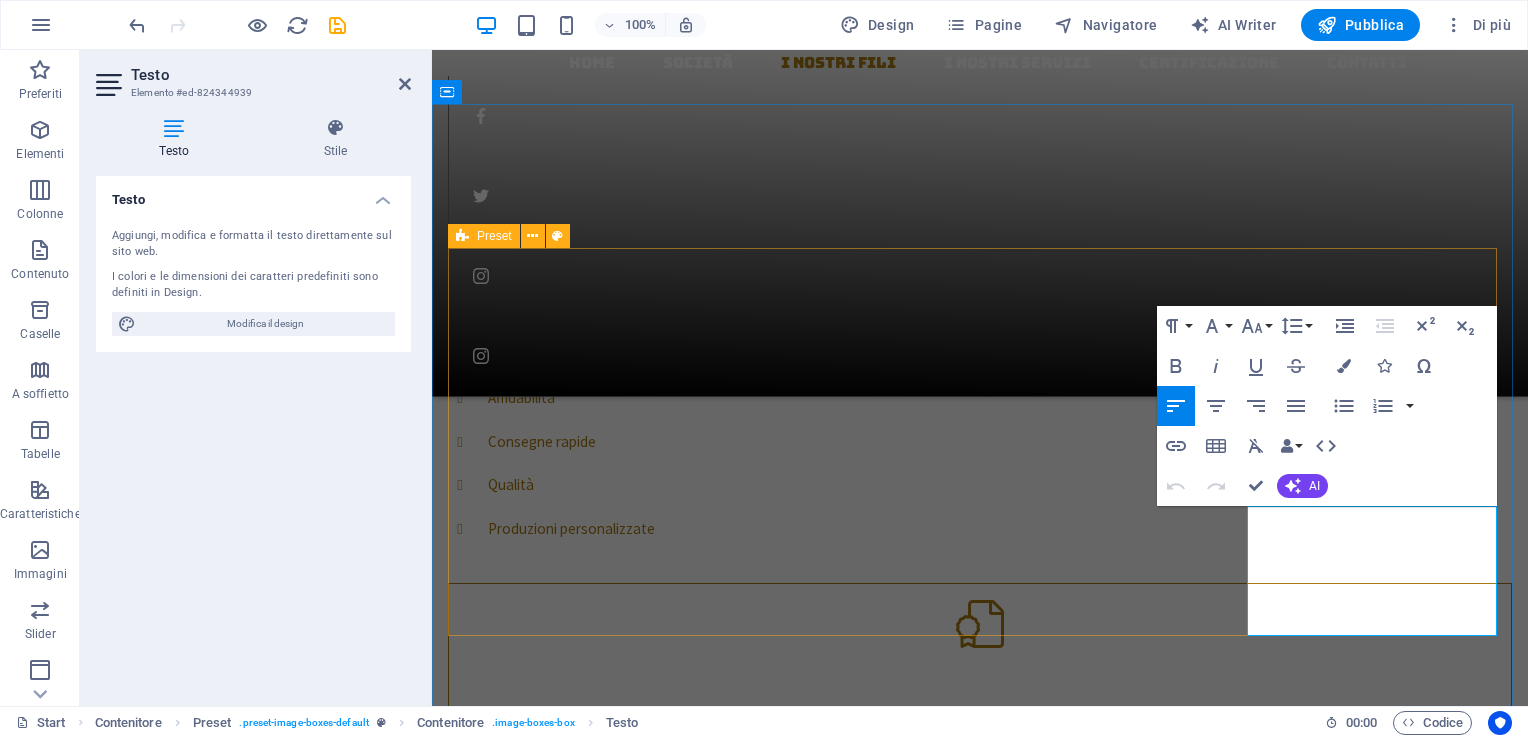 type 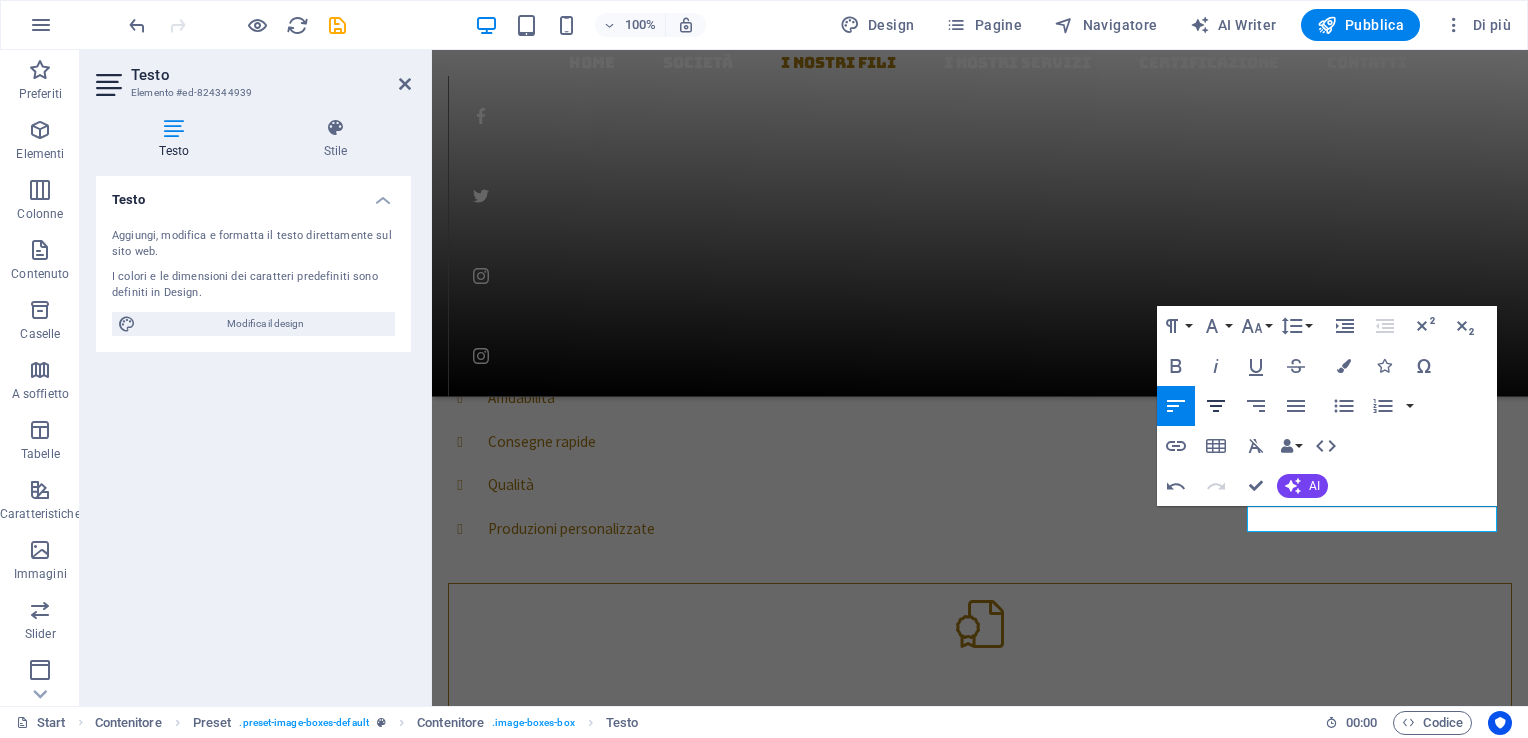 click 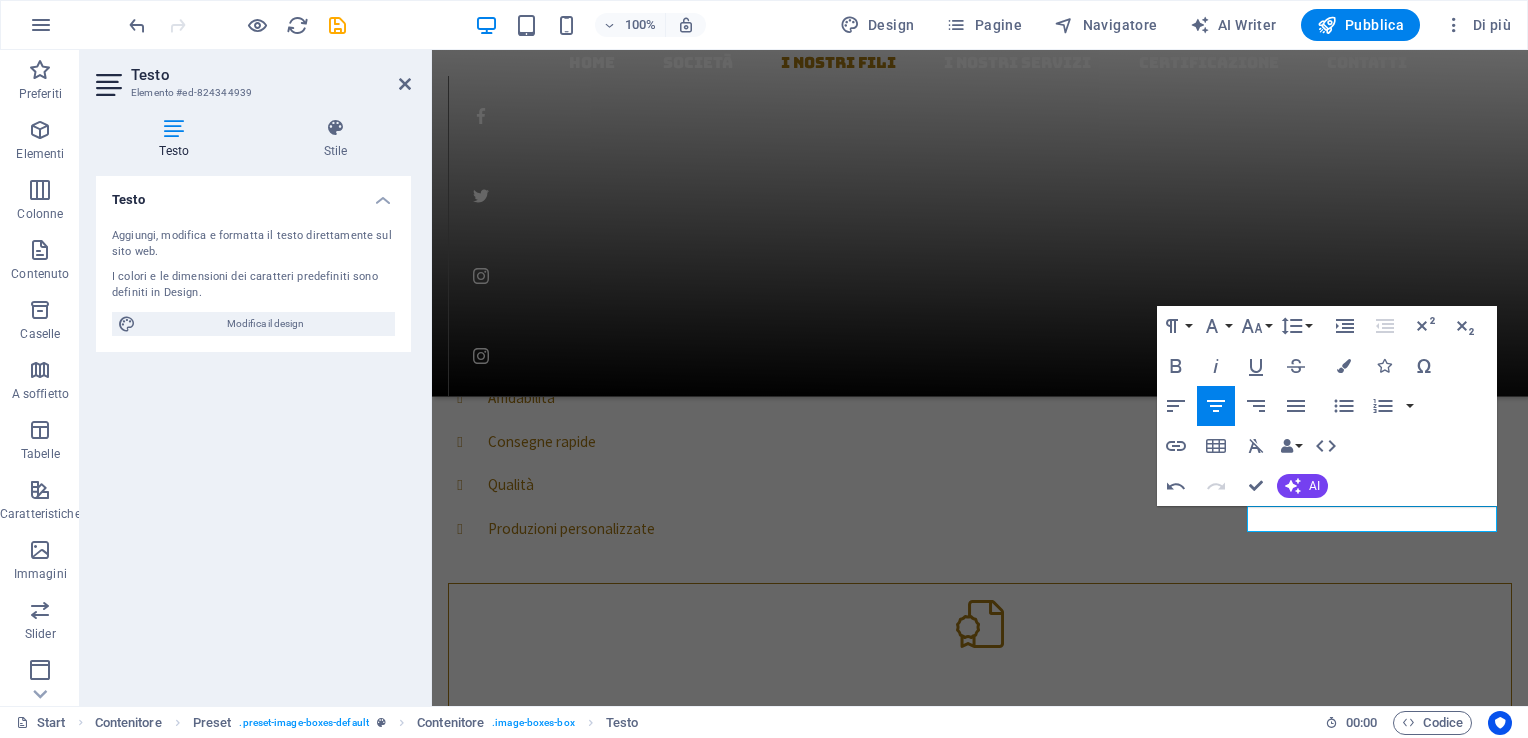 click on "Testo Elemento #ed-824344939 Testo Stile Testo Aggiungi, modifica e formatta il testo direttamente sul sito web. I colori e le dimensioni dei caratteri predefiniti sono definiti in Design. Modifica il design Allineamento Allineato a sinistra Centrato Allineato a destra Preset Element Layout Come gli elementi si espandono nel layout (Flexbox). Dimensione Predefinito automatico px % 1/1 1/2 1/3 1/4 1/5 1/6 1/7 1/8 1/9 1/10 Ingrandire Ridurre Ordina Layout contenitore Visibile Visibile Opacità 100 % Riversamento Spaziatura Margine Predefinito automatico px % rem vw vh Personalizza Personalizza automatico px % rem vw vh automatico px % rem vw vh automatico px % rem vw vh automatico px % rem vw vh Padding Predefinito px rem % vh vw Personalizza Personalizza px rem % vh vw px rem % vh vw px rem % vh vw px rem % vh vw Bordo Stile              - Larghezza 1 automatico px rem % vh vw Personalizza Personalizza 1 automatico px rem % vh vw 1 automatico px rem % vh vw 1 automatico px rem % vh vw 1 automatico px" at bounding box center (256, 378) 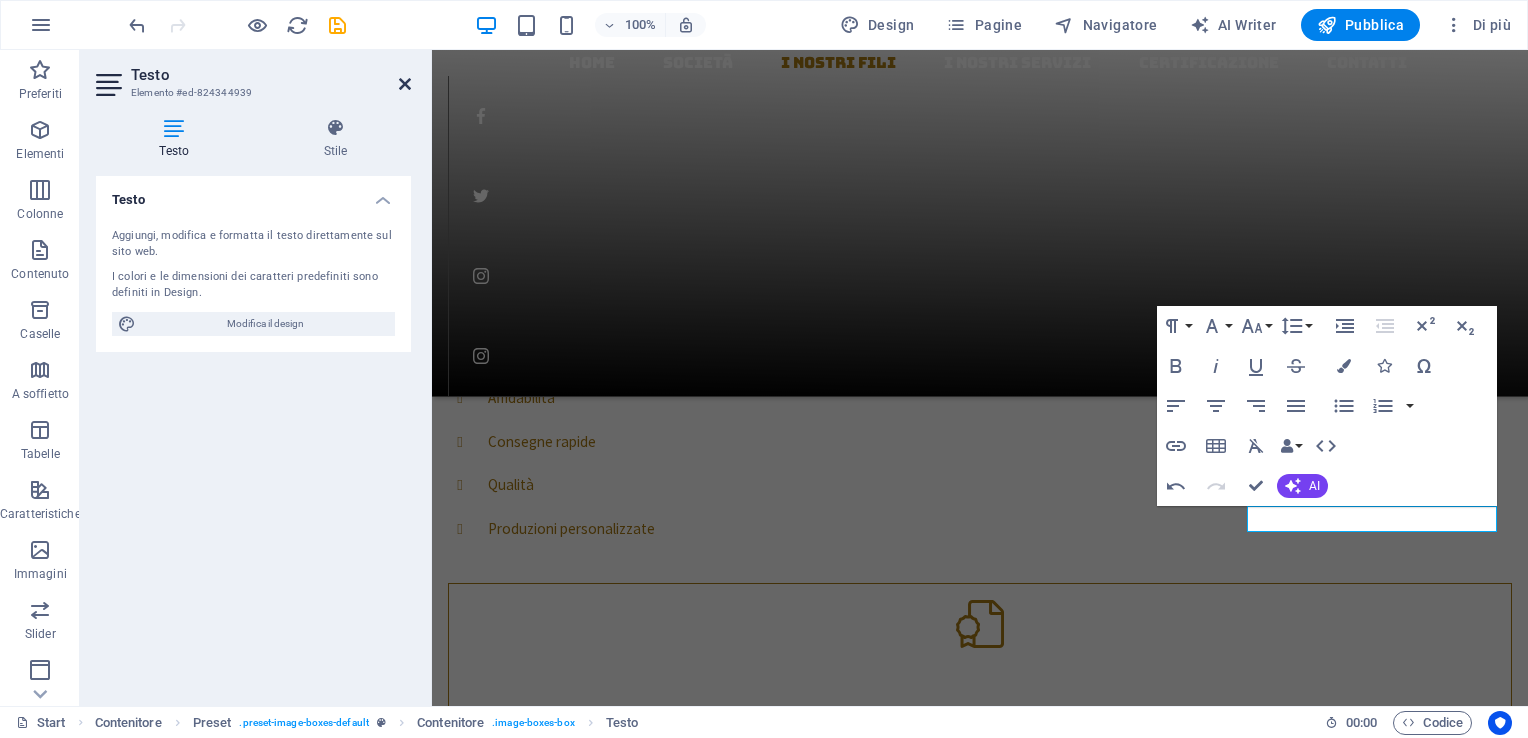 click at bounding box center [405, 84] 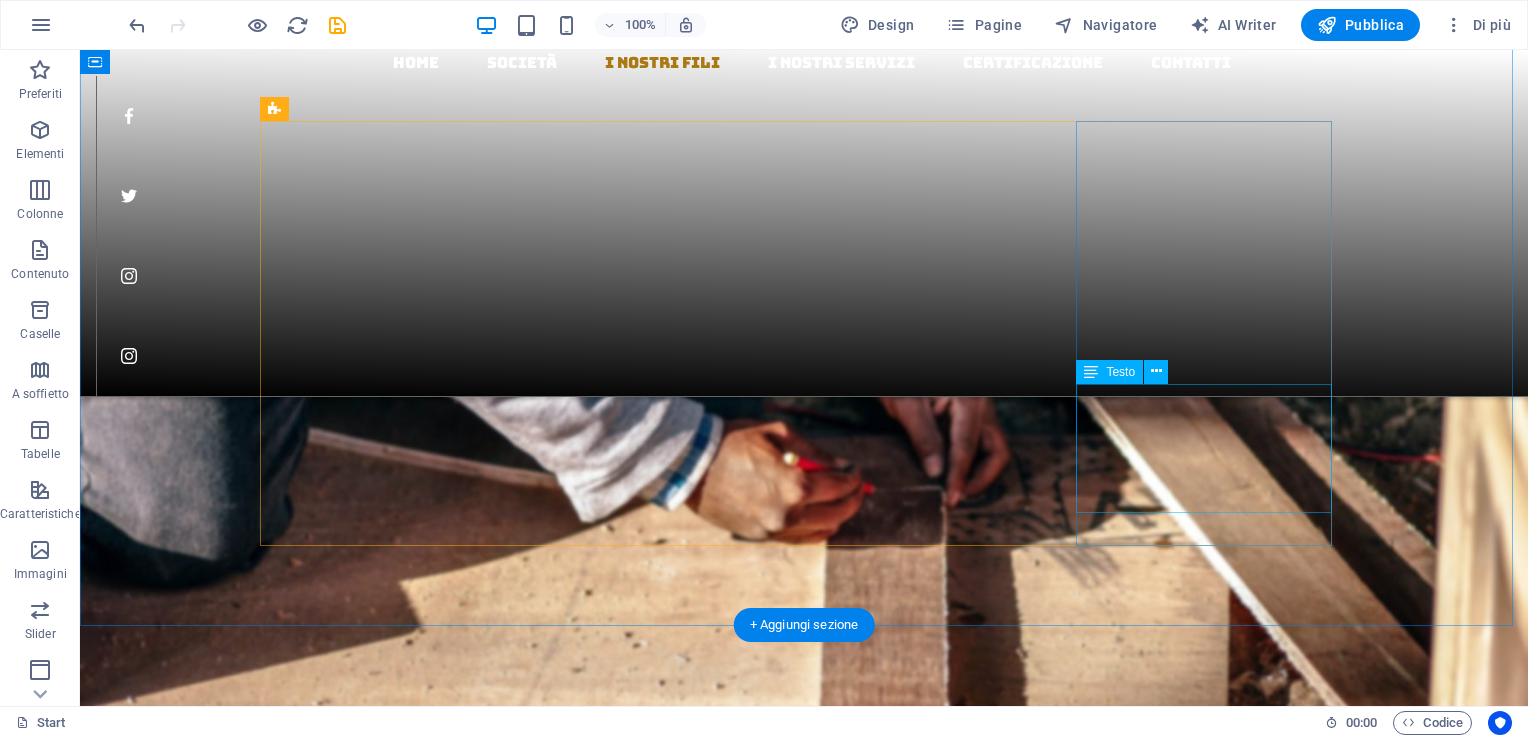scroll, scrollTop: 1900, scrollLeft: 0, axis: vertical 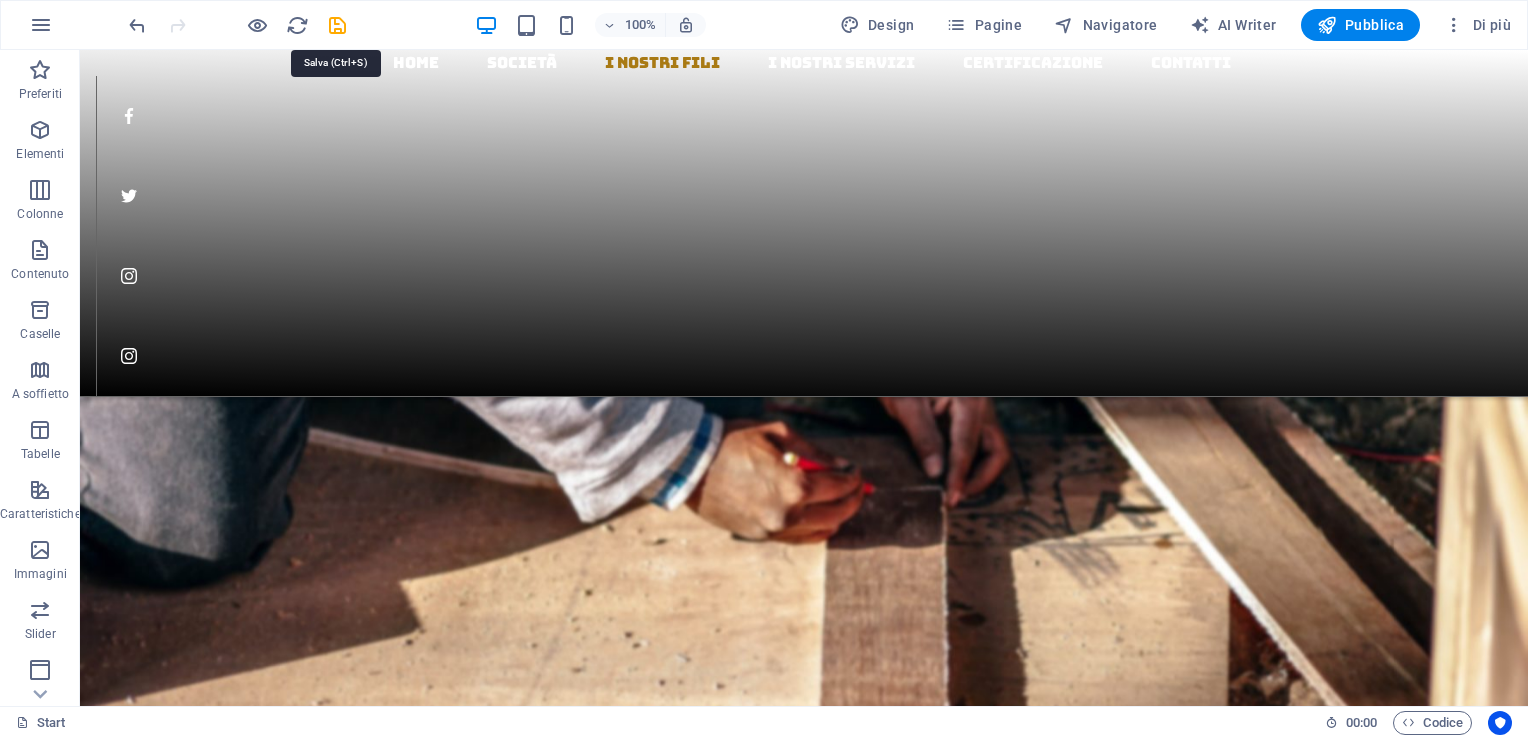 click at bounding box center [337, 25] 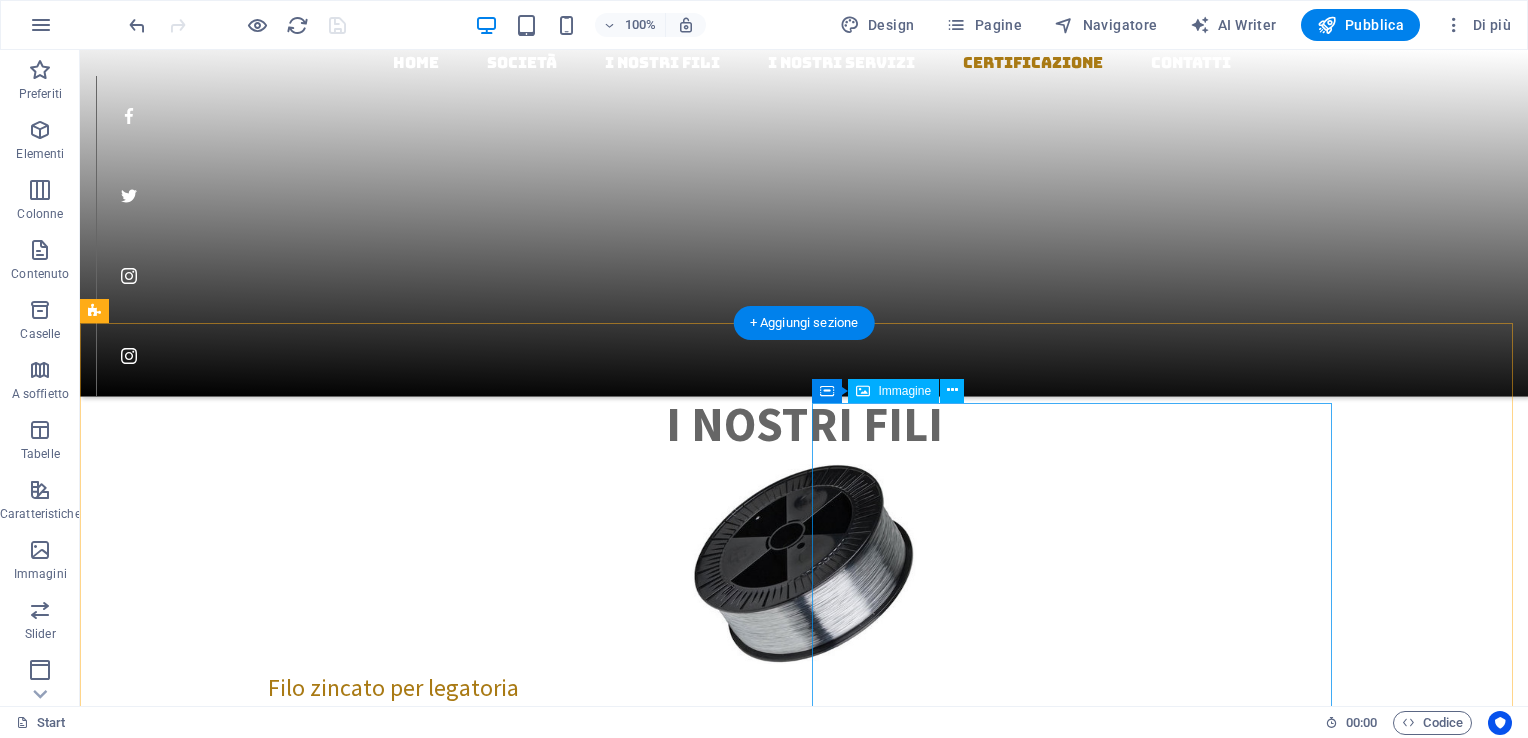 scroll, scrollTop: 2400, scrollLeft: 0, axis: vertical 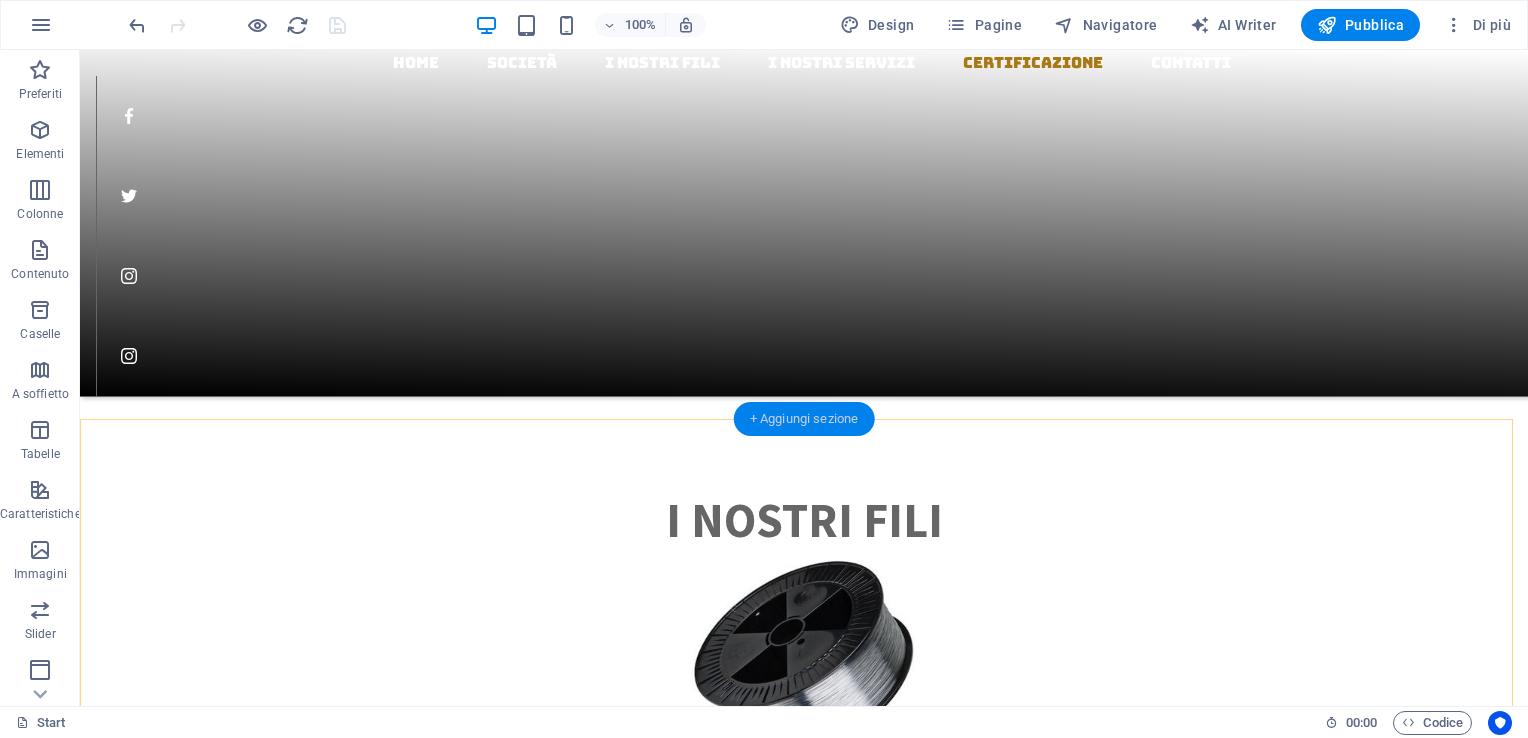 click on "+ Aggiungi sezione" at bounding box center (804, 419) 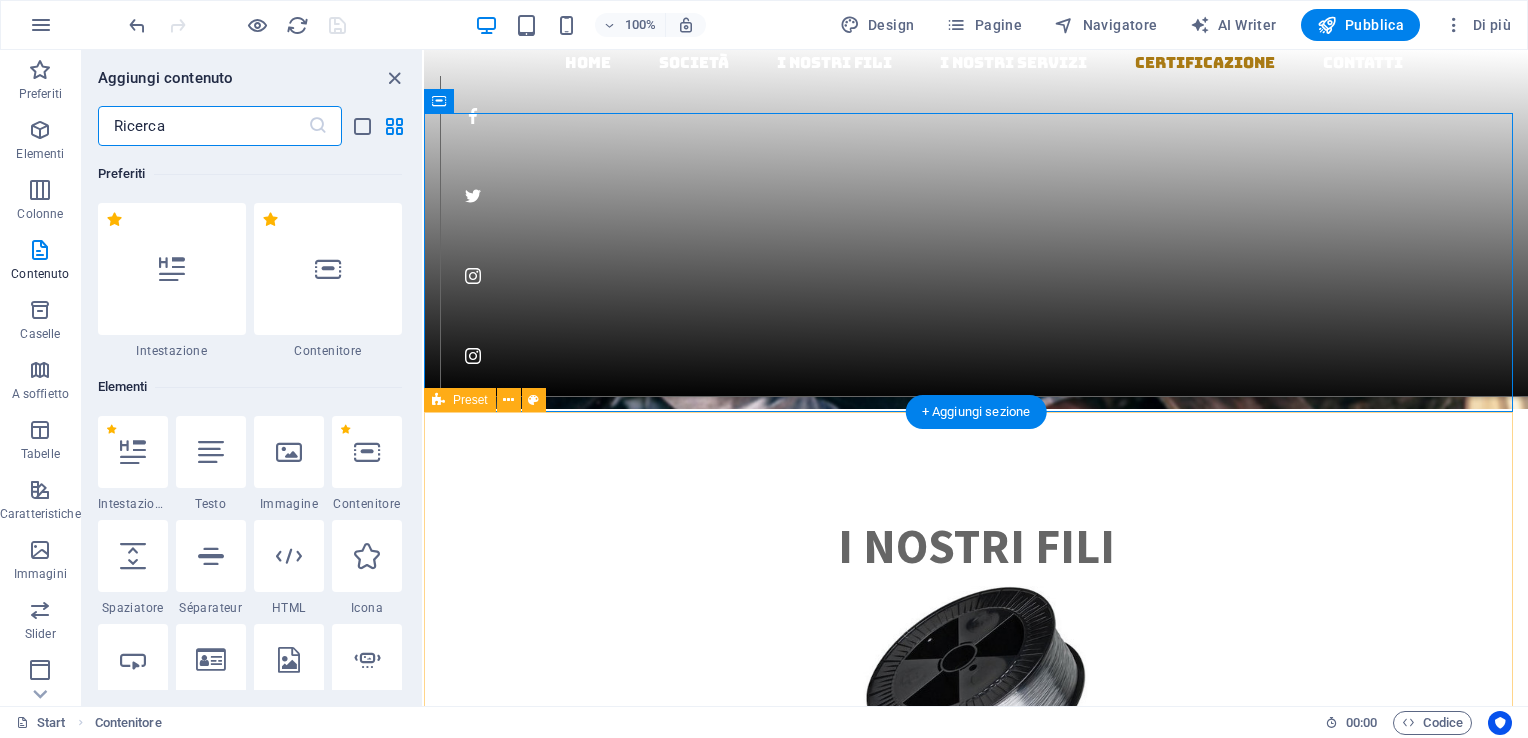 scroll, scrollTop: 2397, scrollLeft: 0, axis: vertical 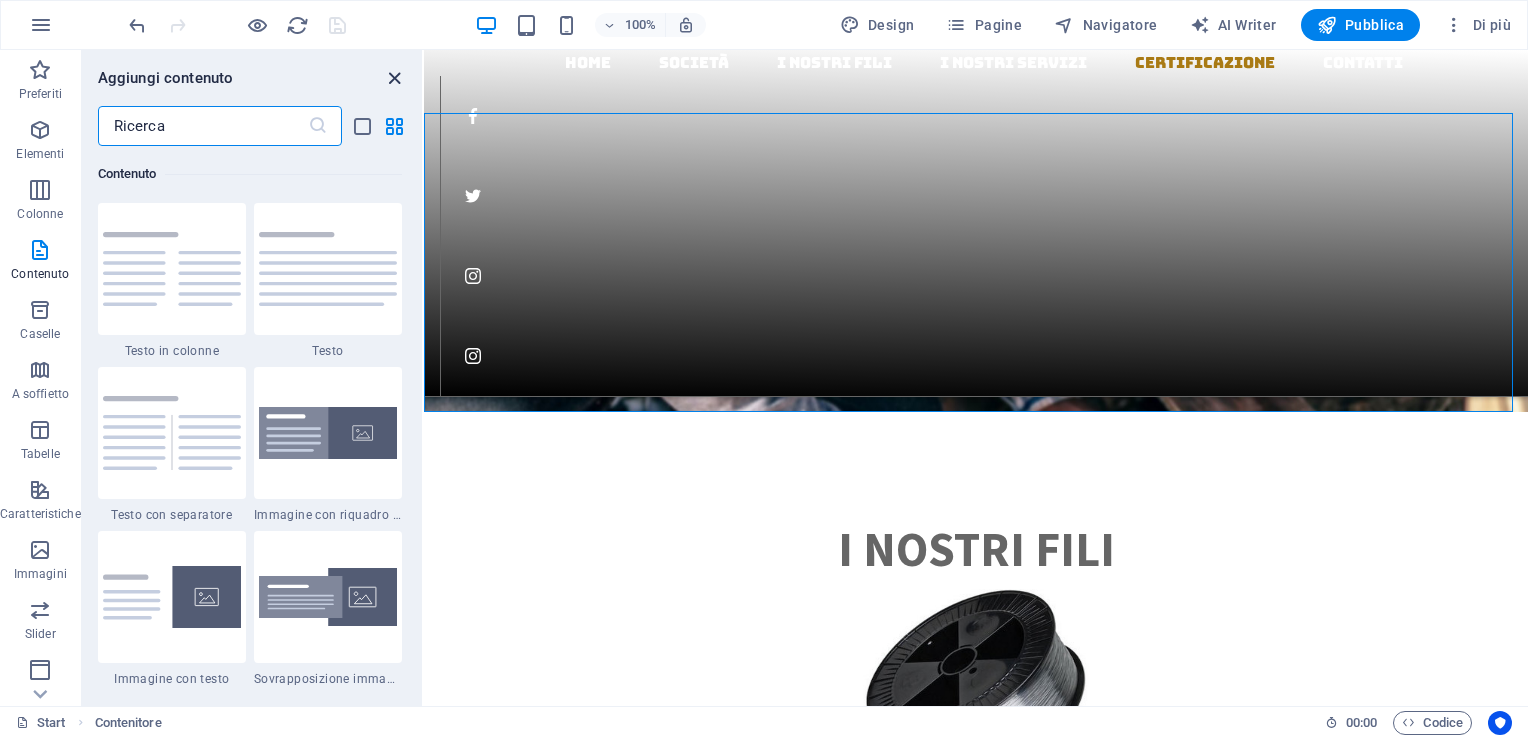 click at bounding box center [394, 78] 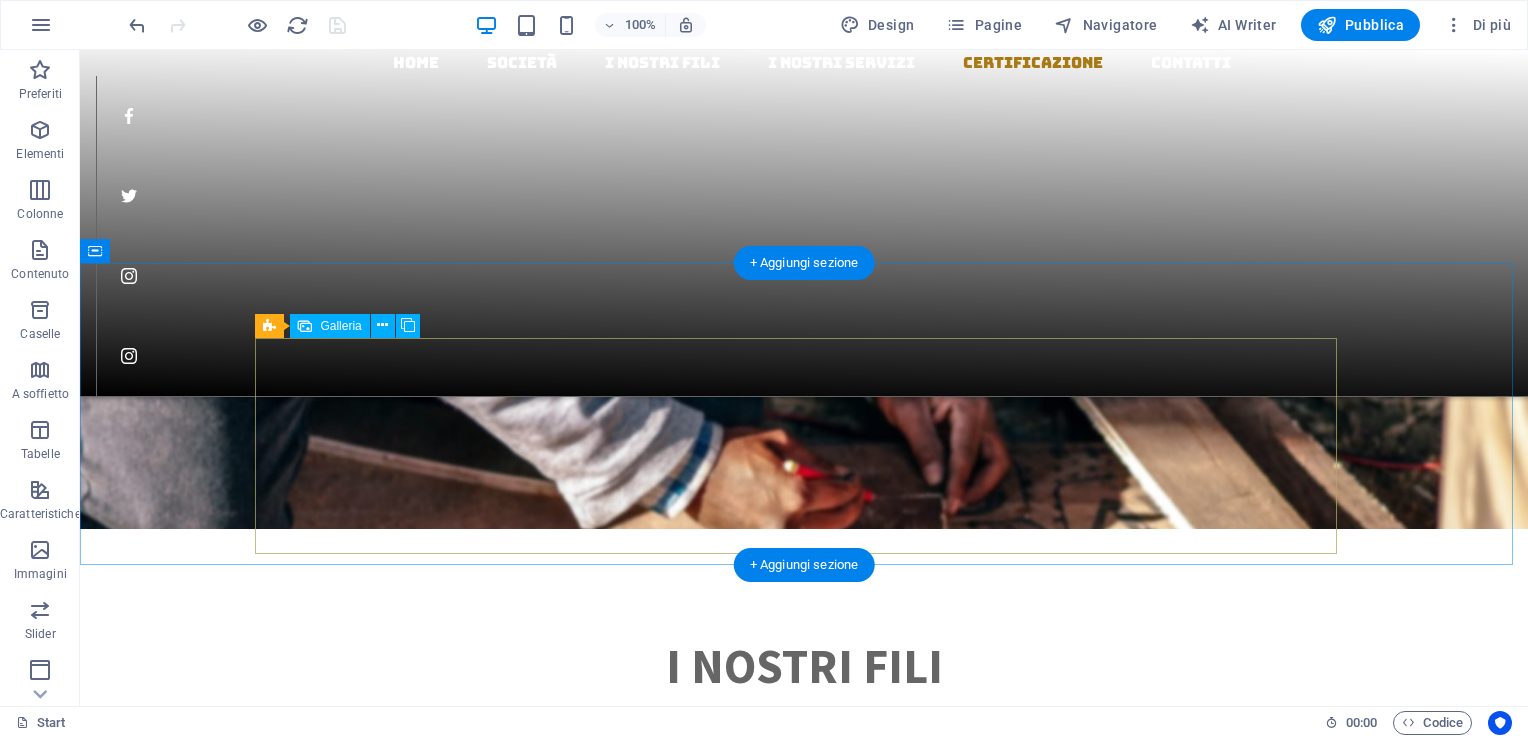 scroll, scrollTop: 2284, scrollLeft: 0, axis: vertical 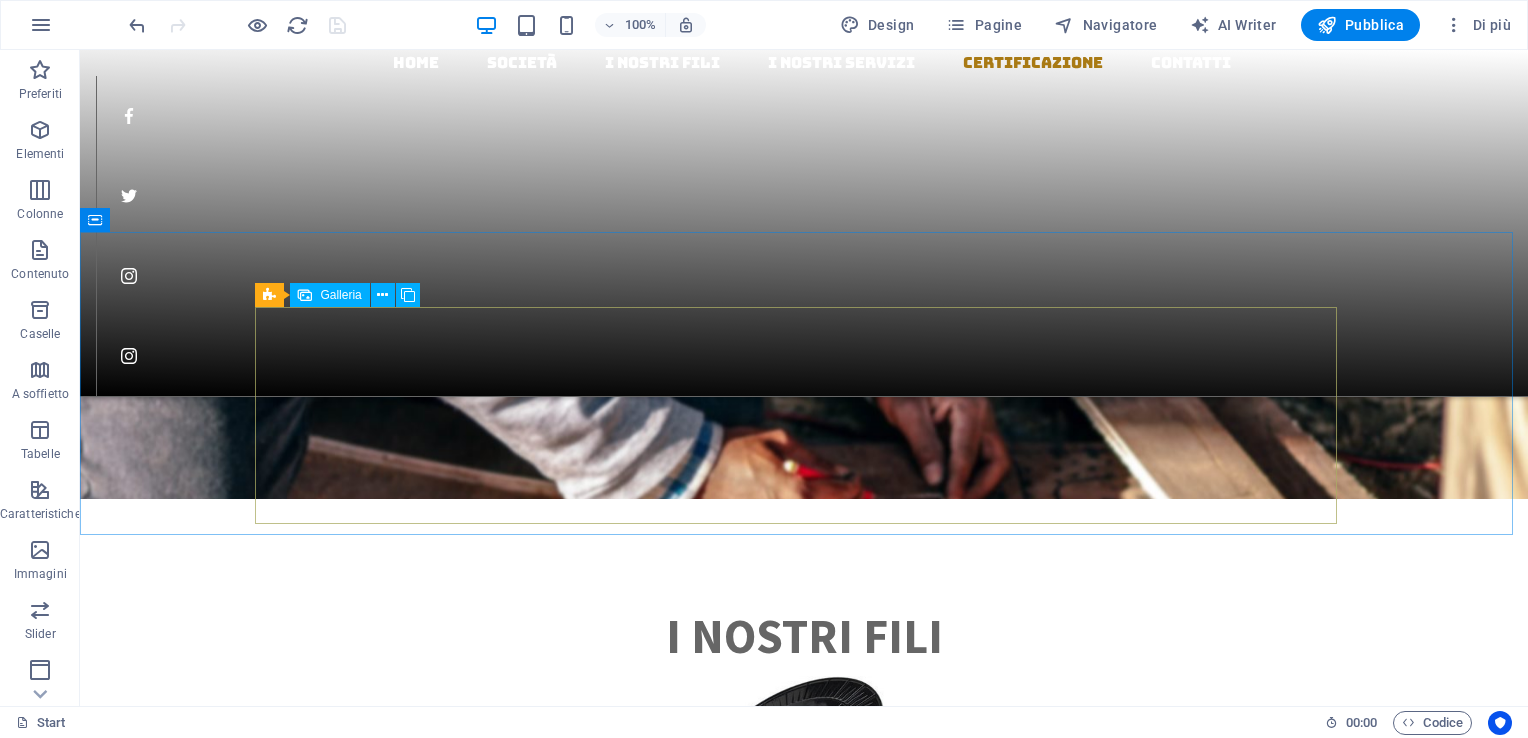 click on "Galleria" at bounding box center [329, 295] 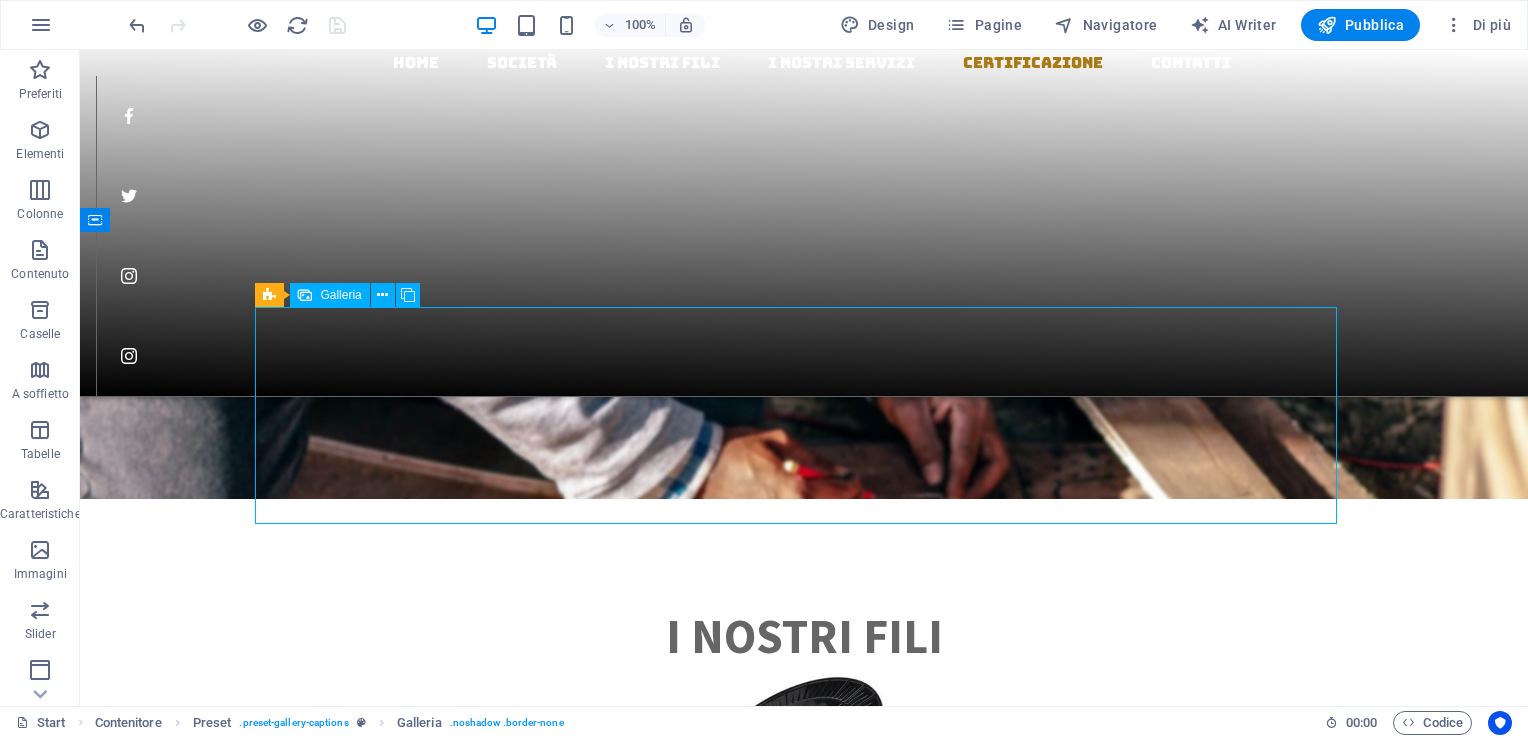 click on "Galleria" at bounding box center (340, 295) 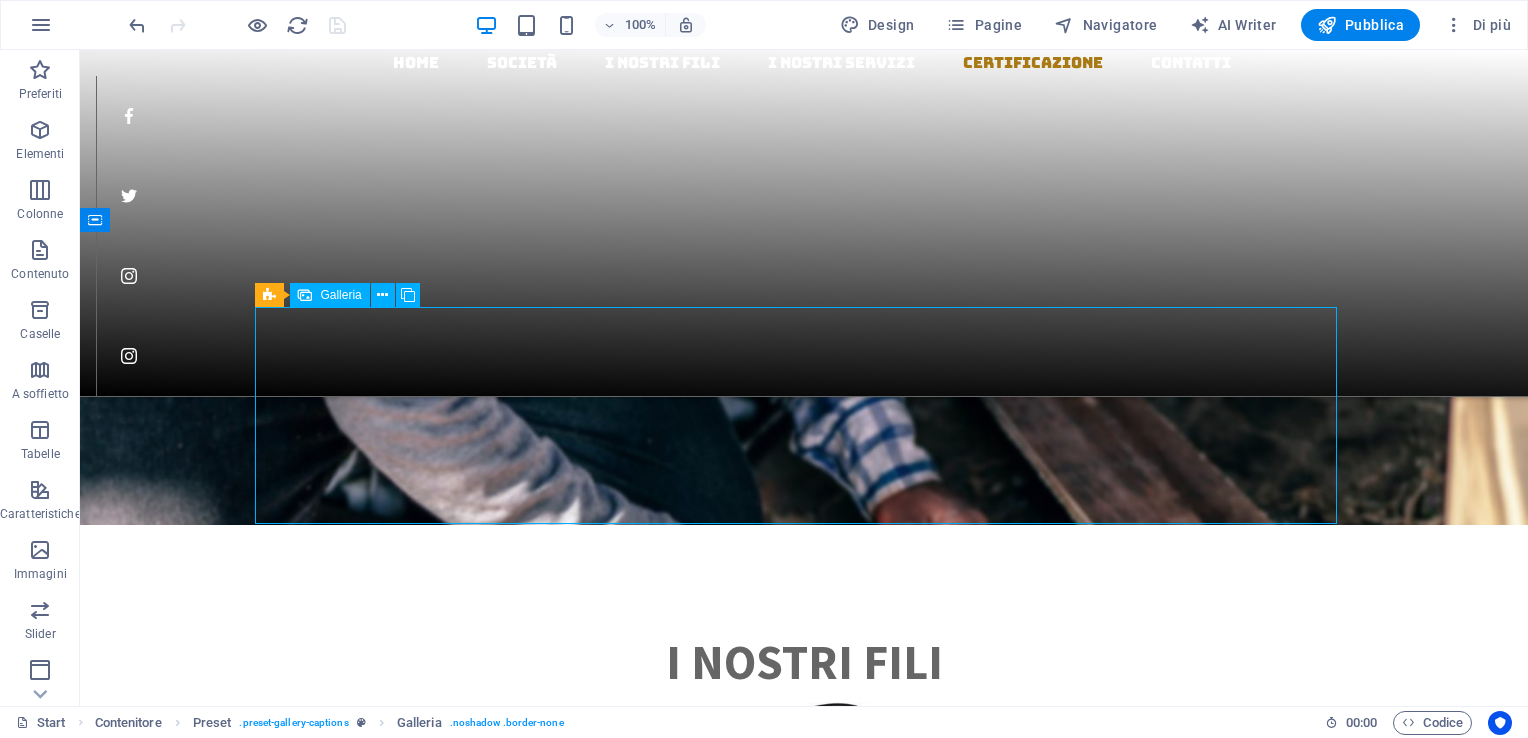 select on "4" 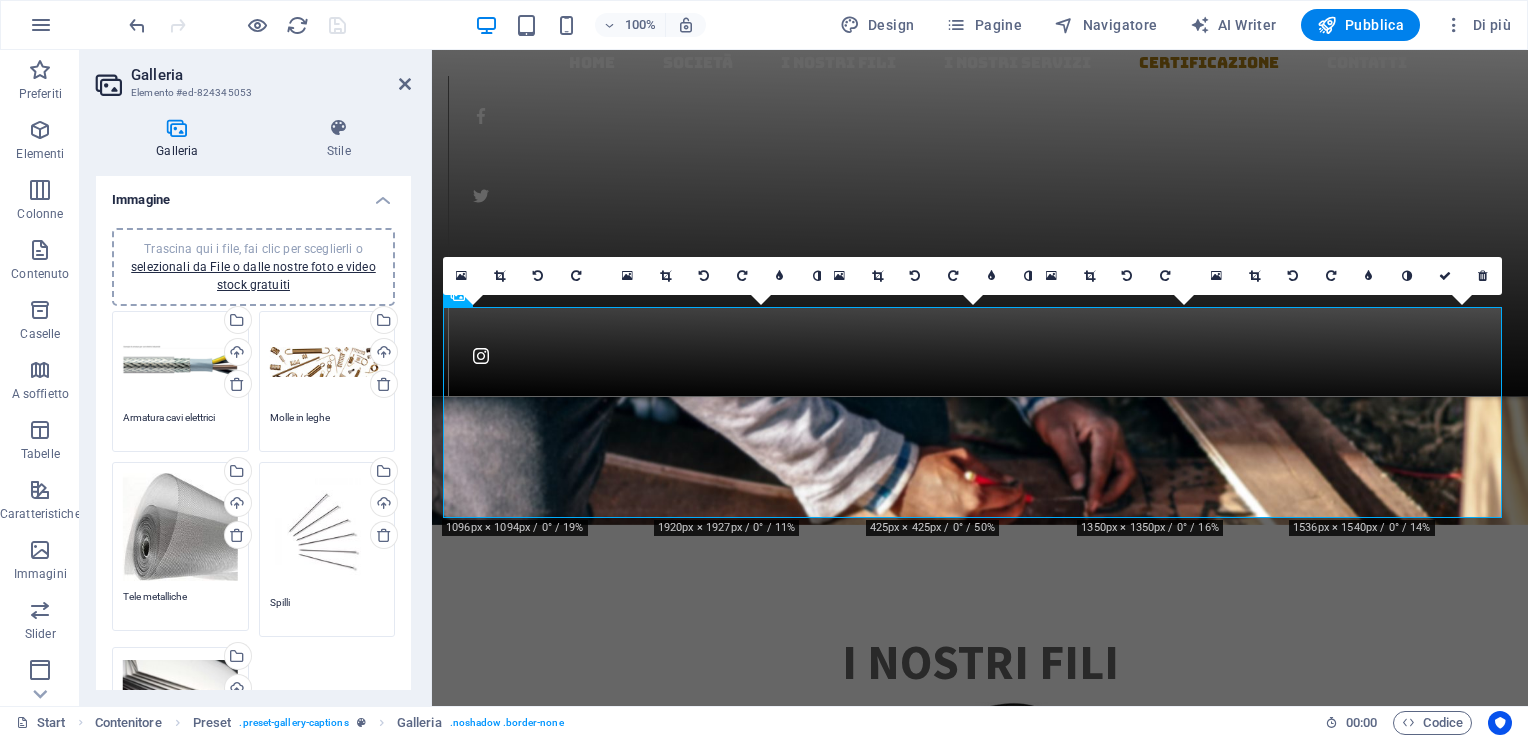 scroll, scrollTop: 2275, scrollLeft: 0, axis: vertical 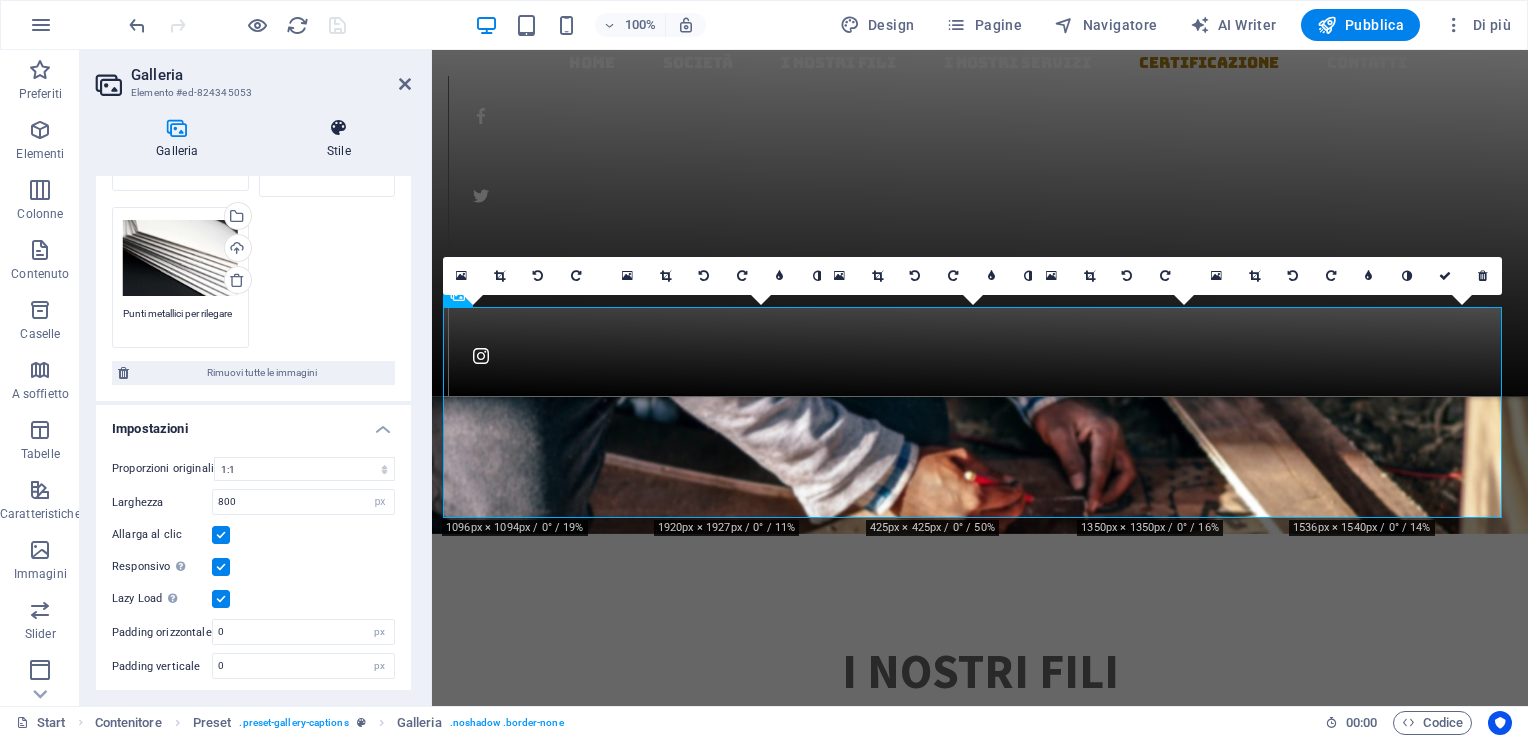 click on "Stile" at bounding box center (339, 139) 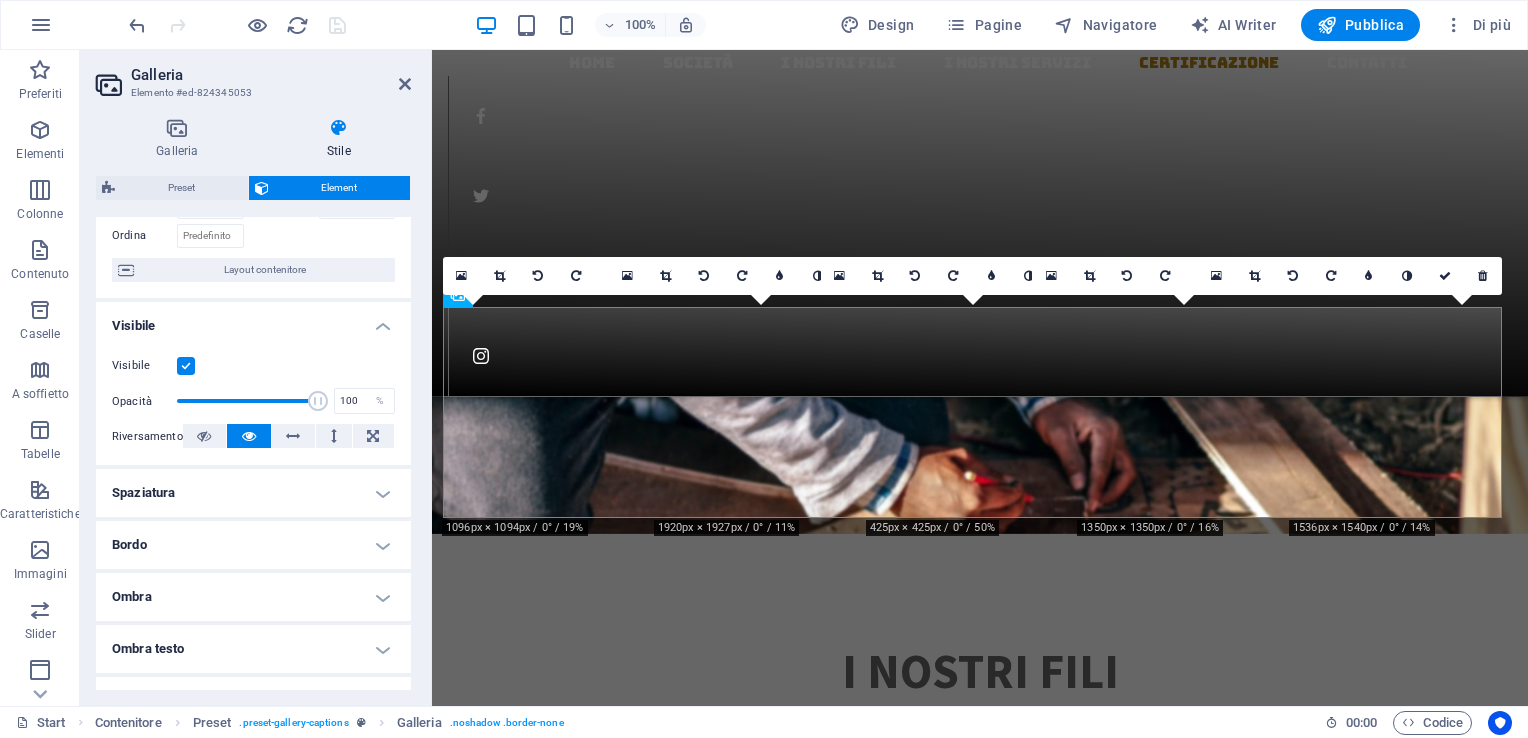 scroll, scrollTop: 200, scrollLeft: 0, axis: vertical 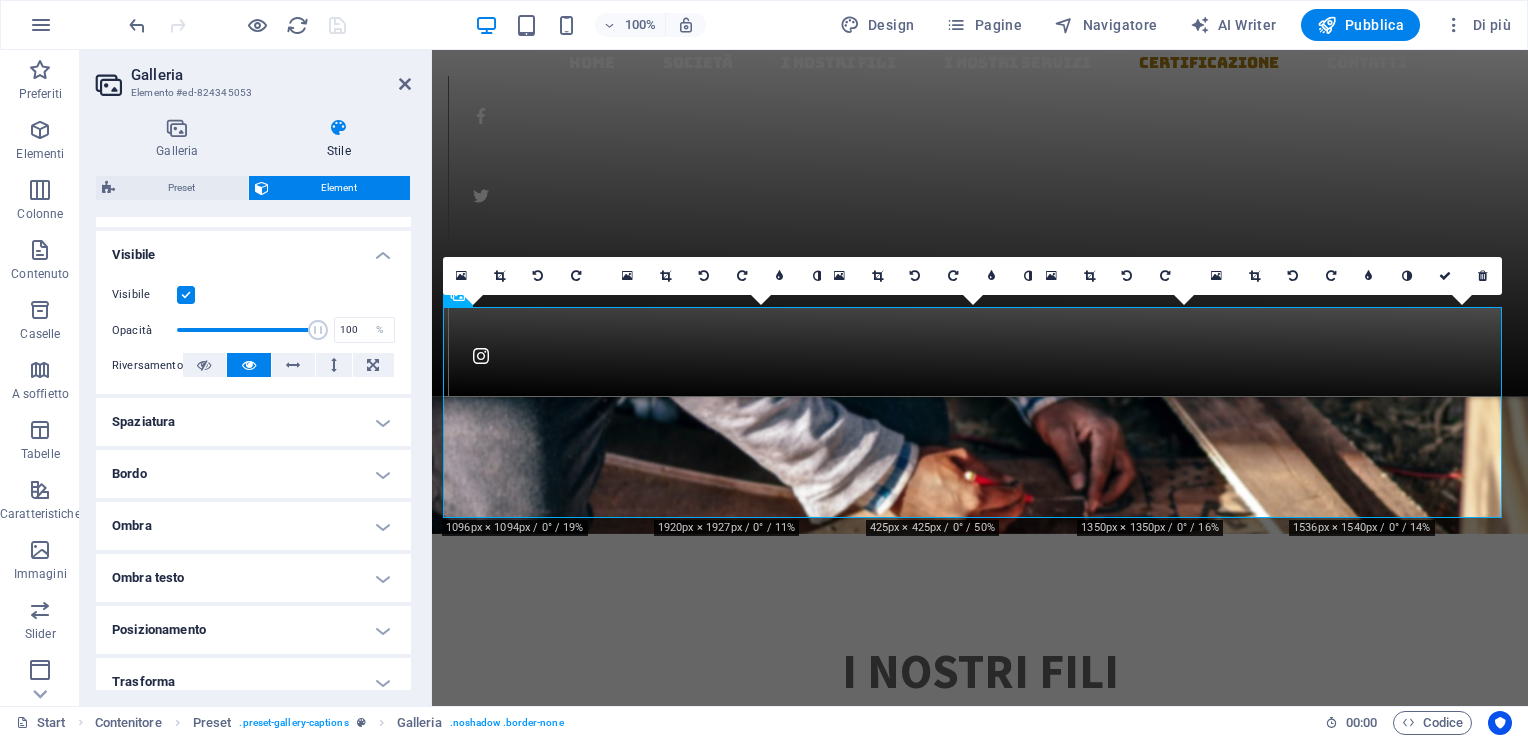 click on "Spaziatura" at bounding box center (253, 422) 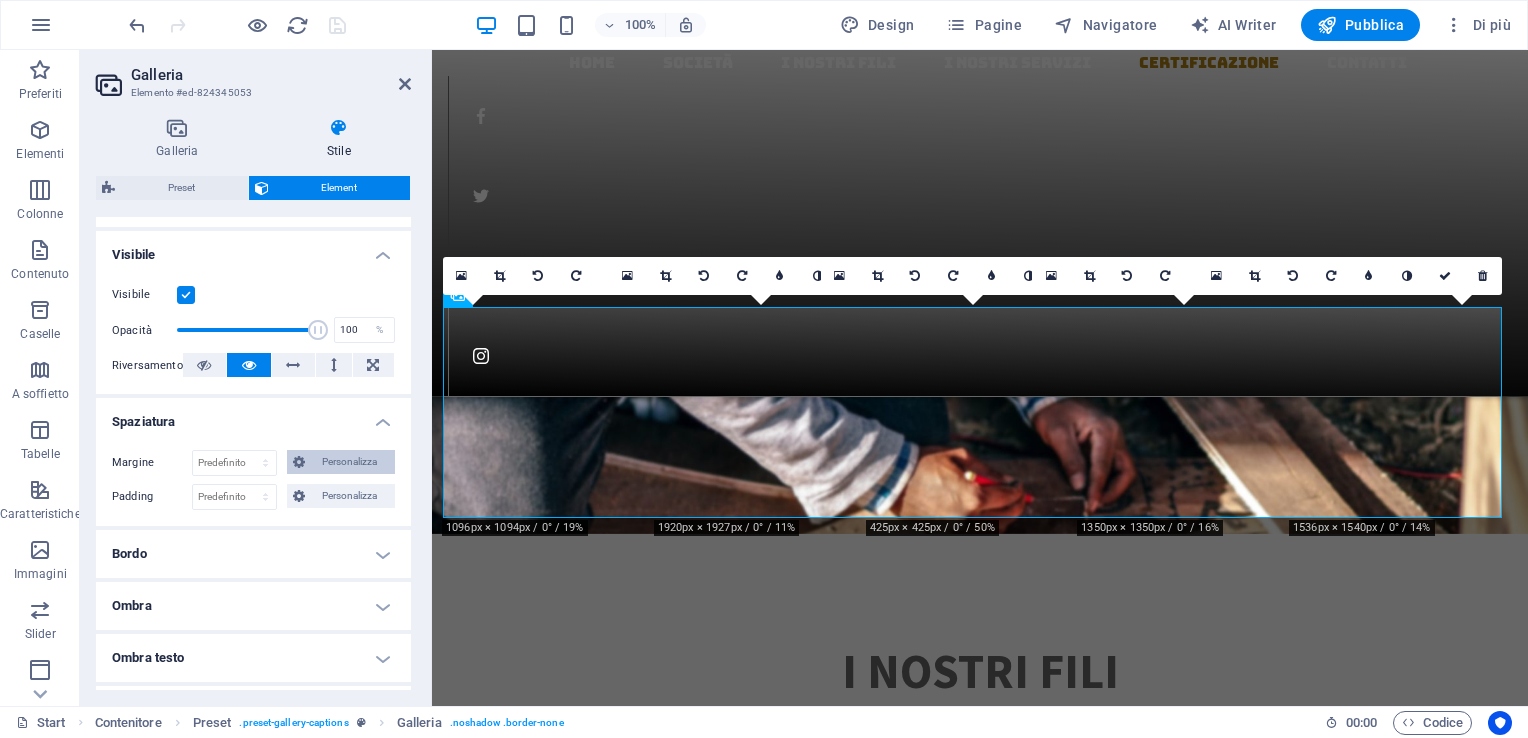 click on "Personalizza" at bounding box center [350, 462] 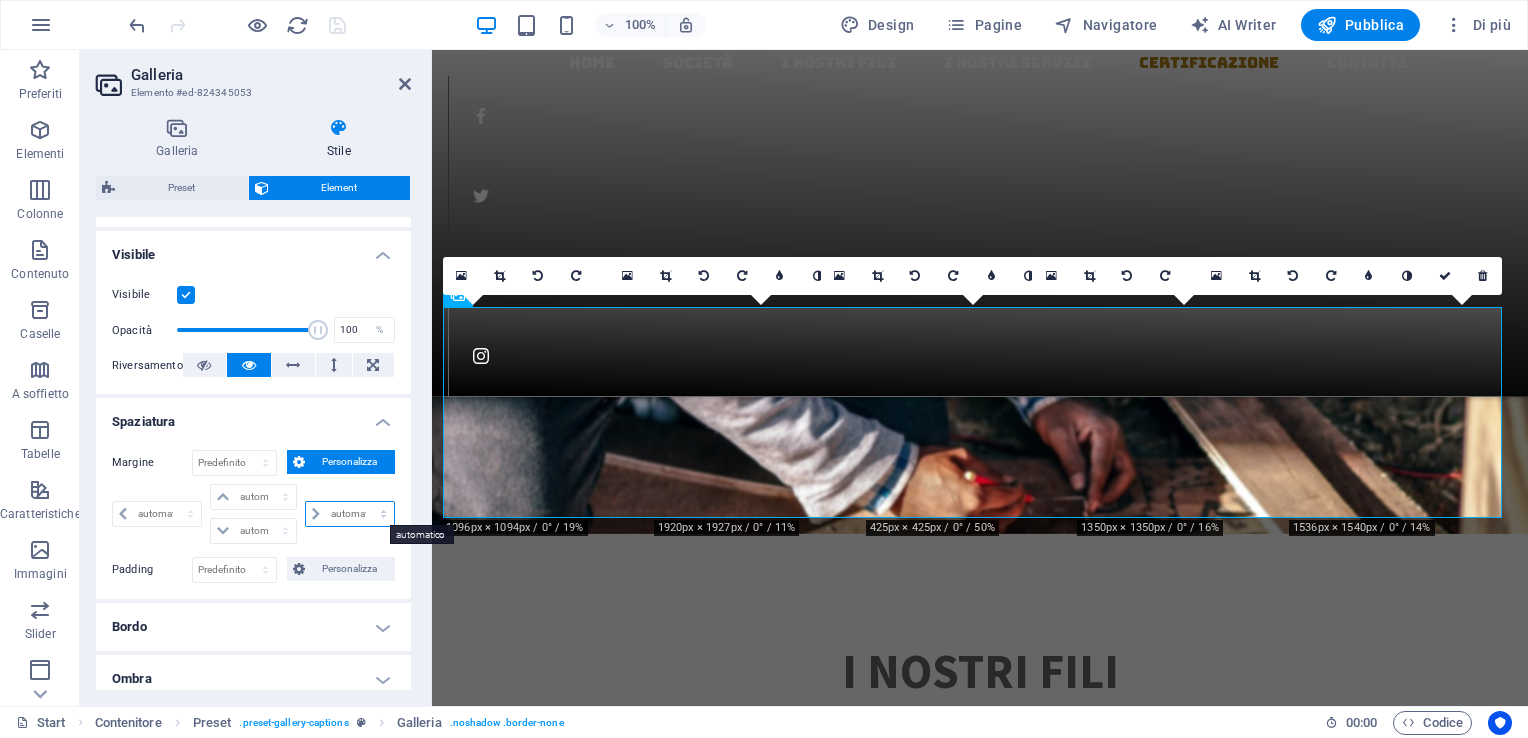 click on "automatico px % rem vw vh" at bounding box center [350, 514] 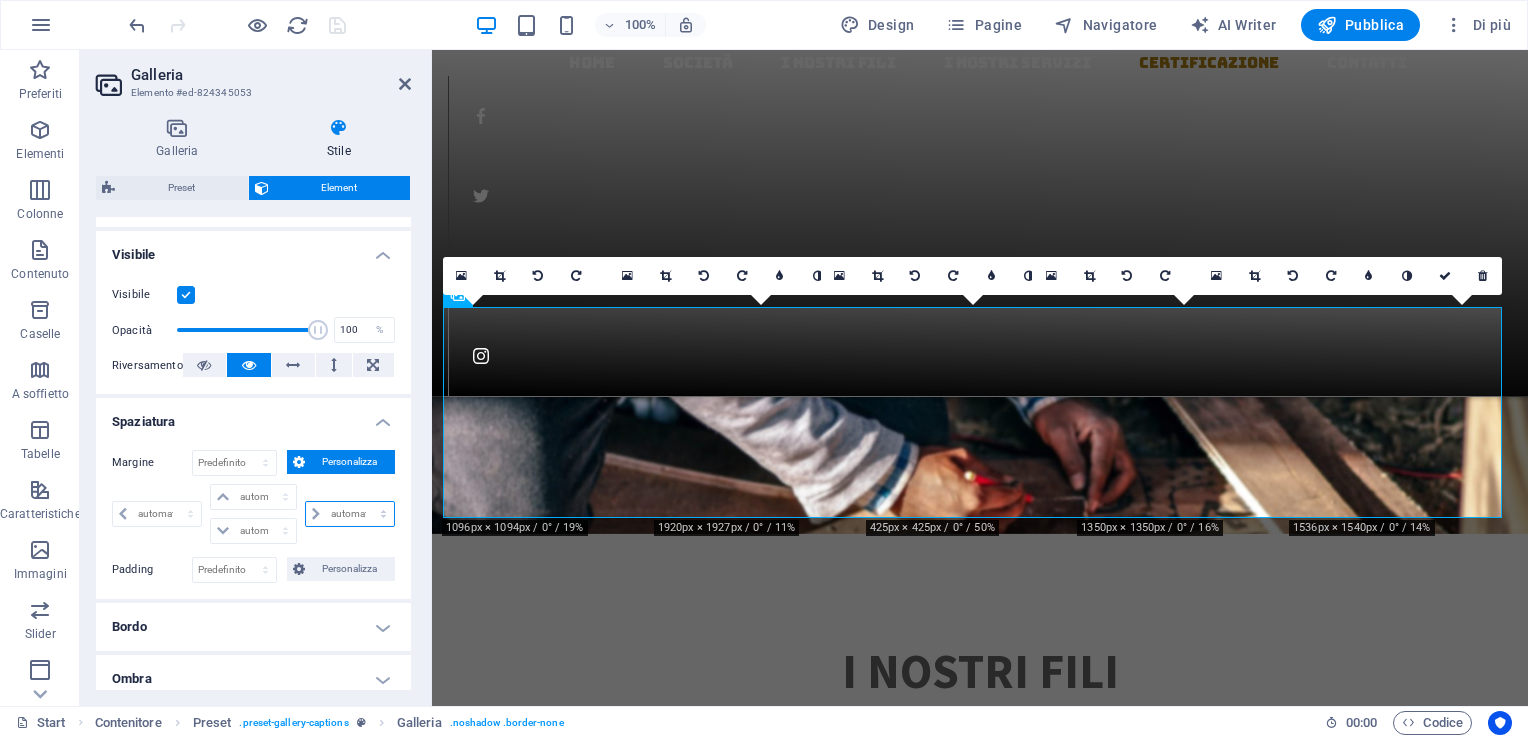 click on "automatico px % rem vw vh" at bounding box center (350, 514) 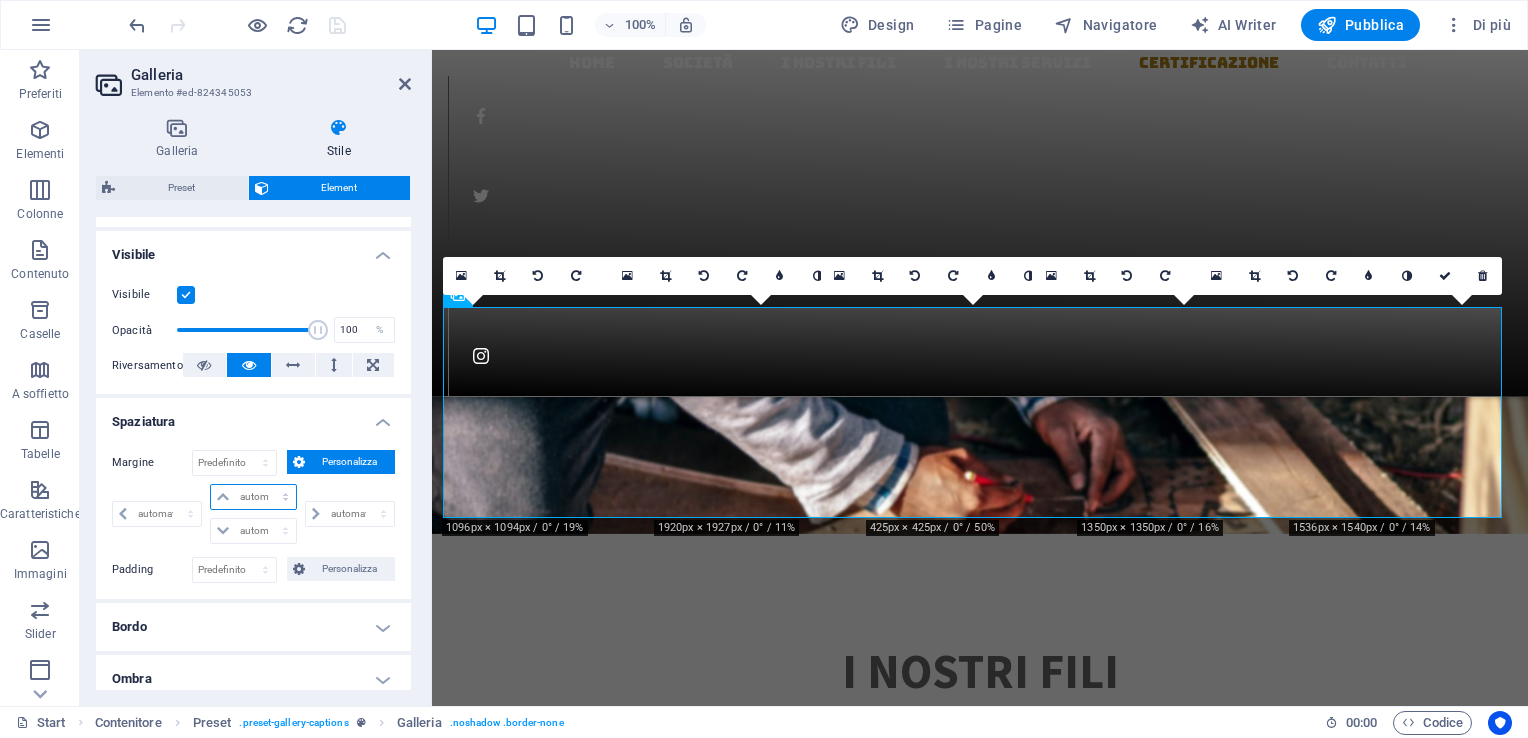 click on "automatico px % rem vw vh" at bounding box center [253, 497] 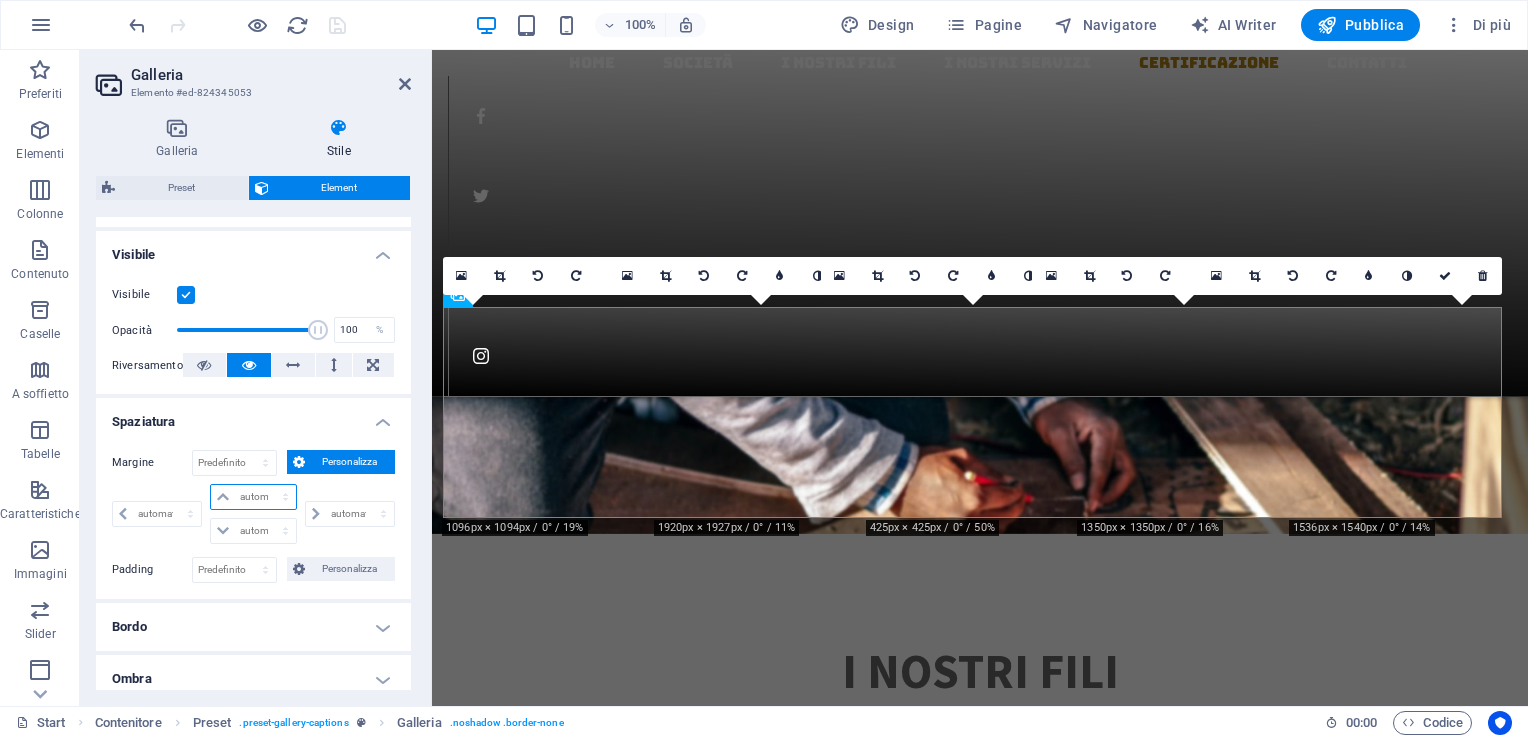 select on "%" 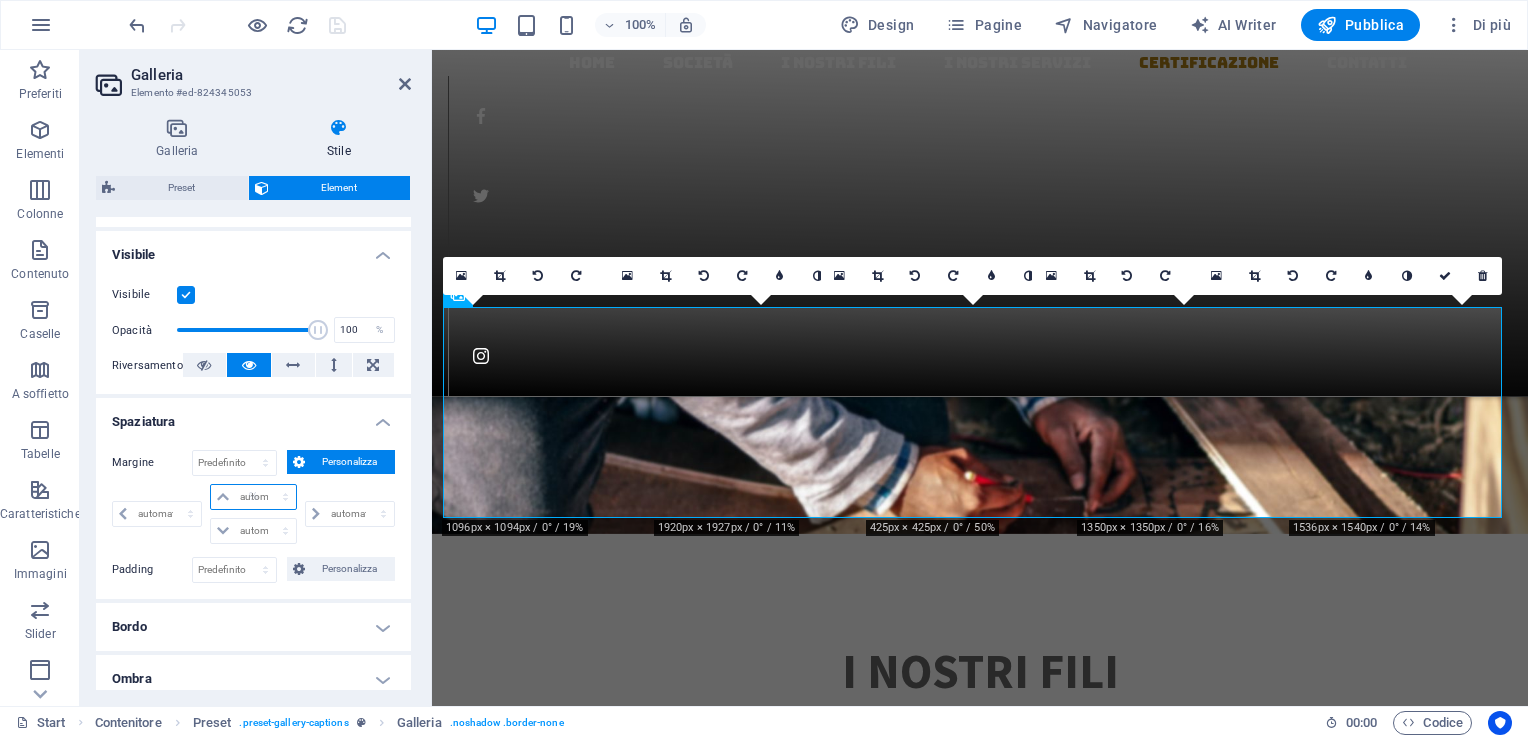 click on "automatico px % rem vw vh" at bounding box center [253, 497] 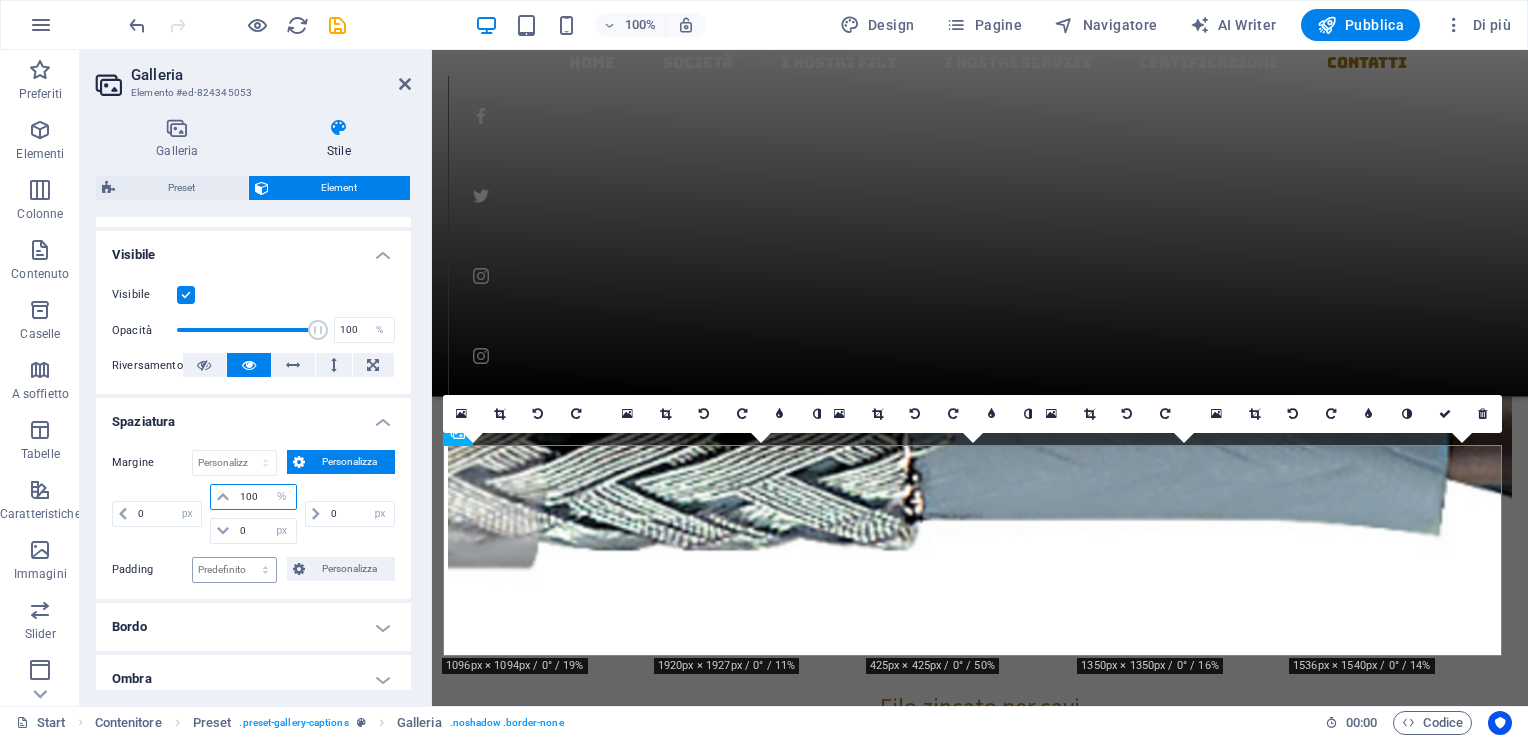 scroll, scrollTop: 3368, scrollLeft: 0, axis: vertical 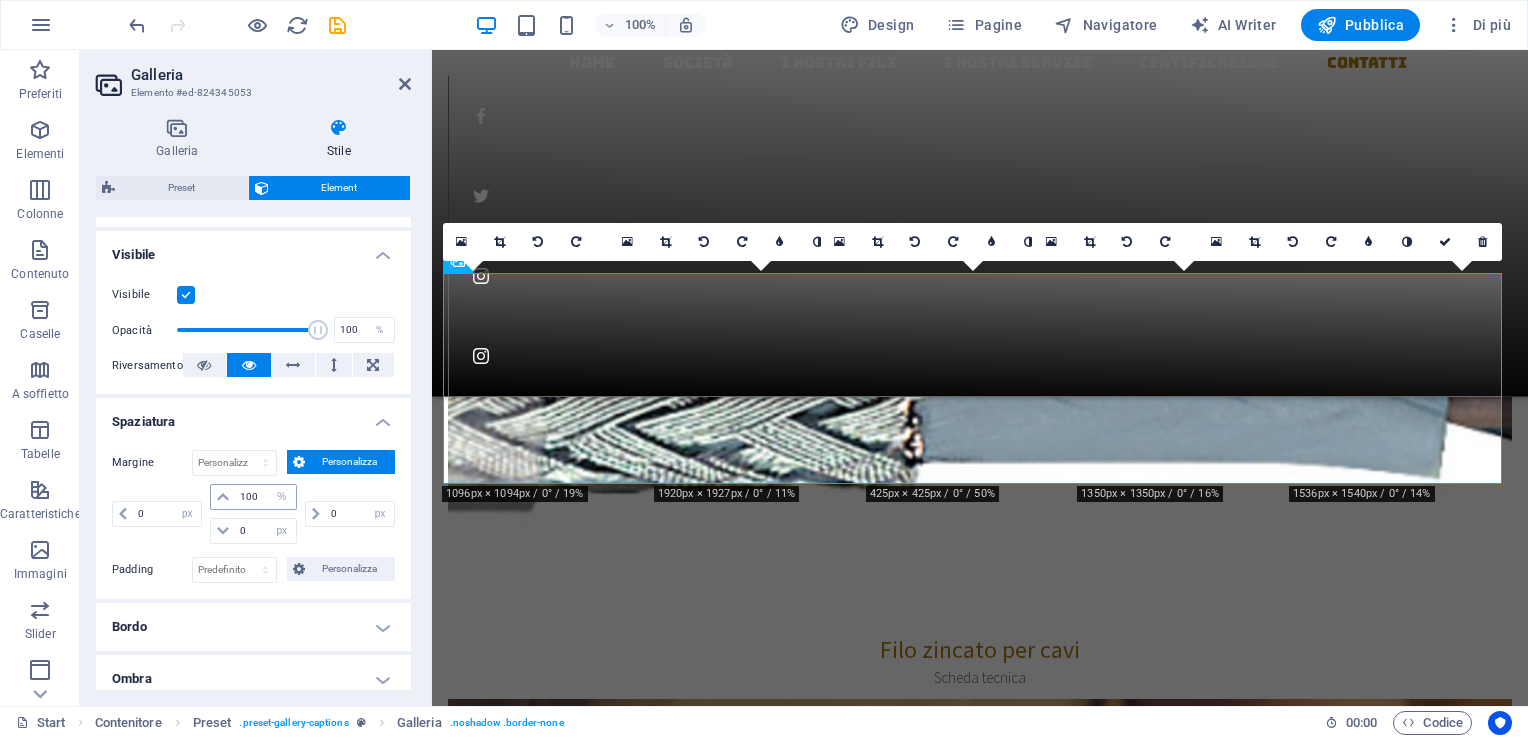 click at bounding box center [223, 497] 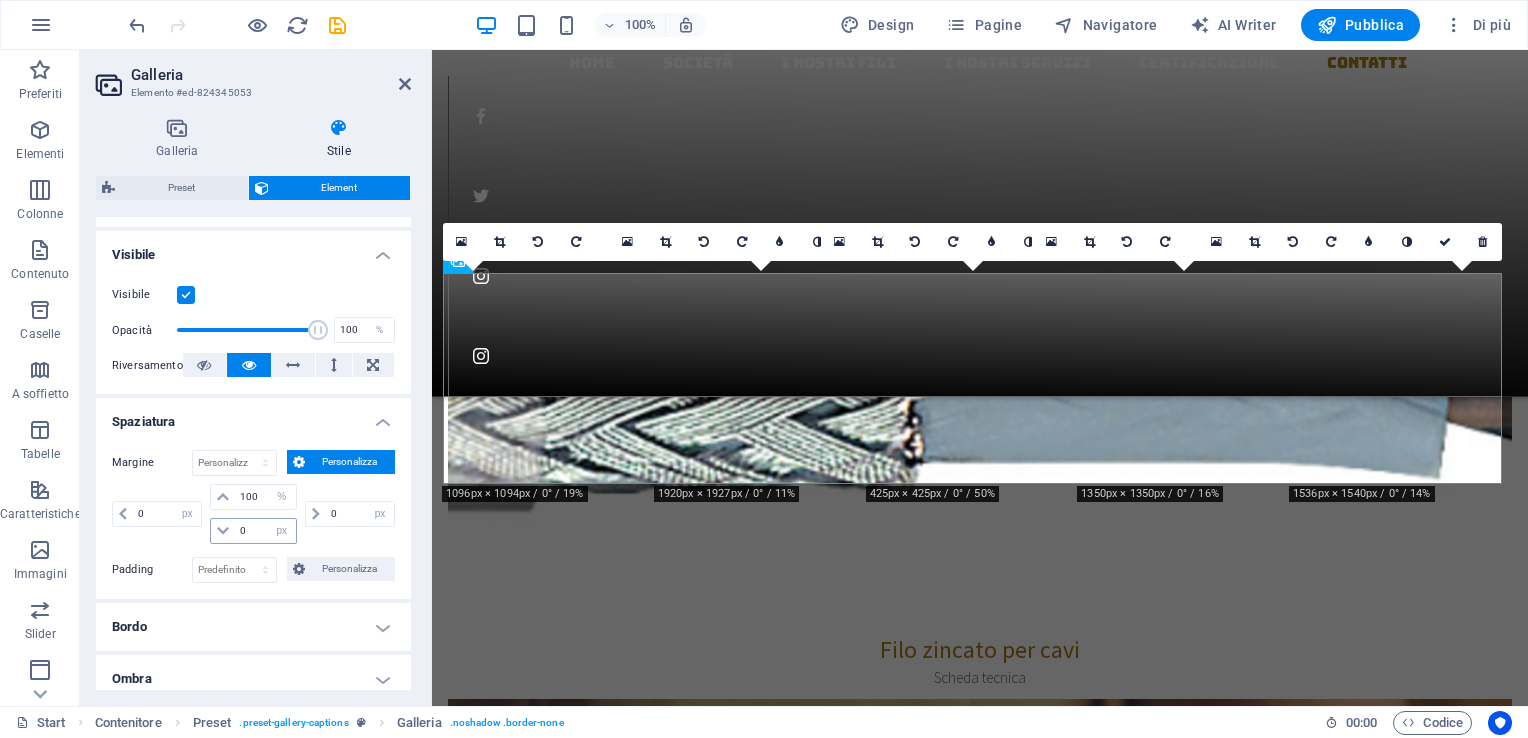 click at bounding box center [223, 531] 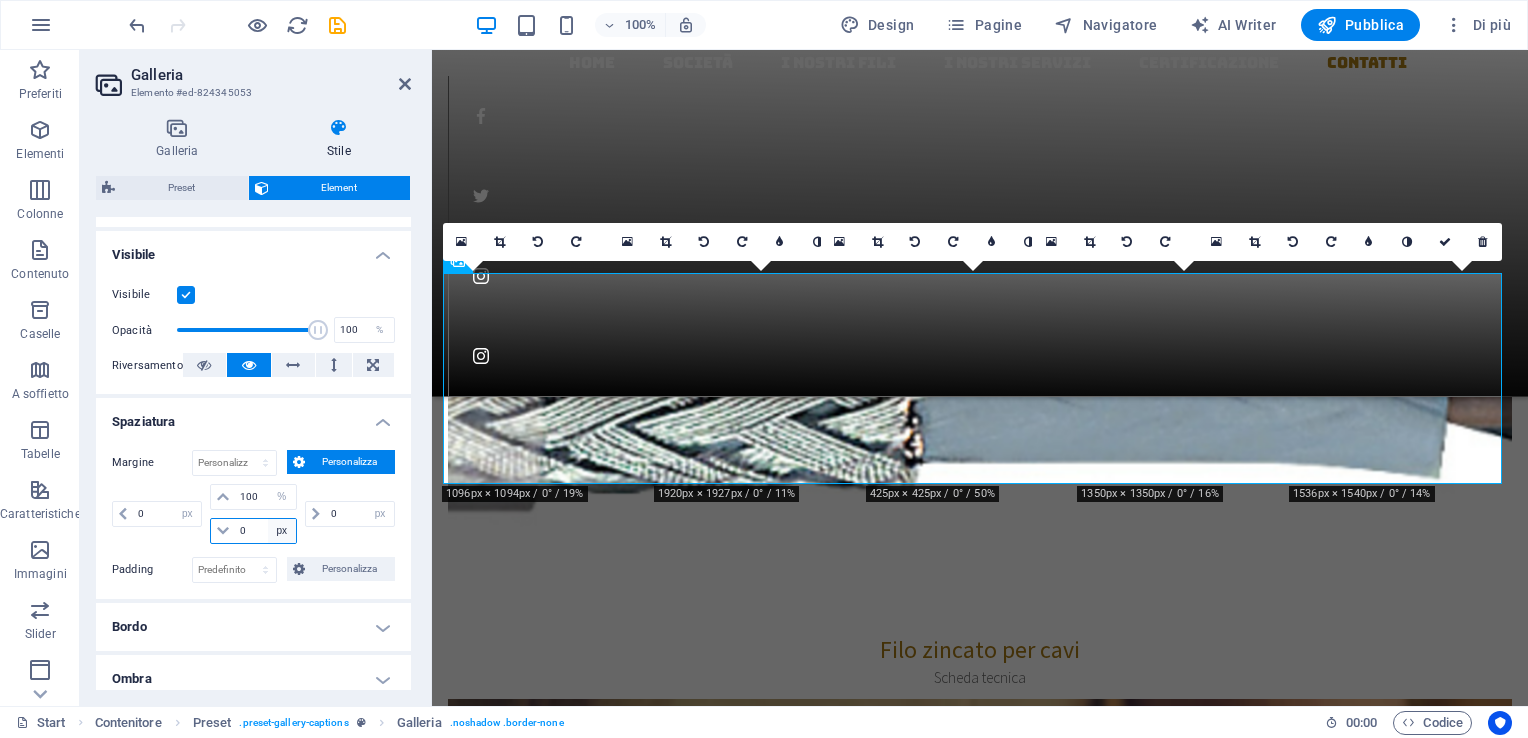click on "automatico px % rem vw vh" at bounding box center [282, 531] 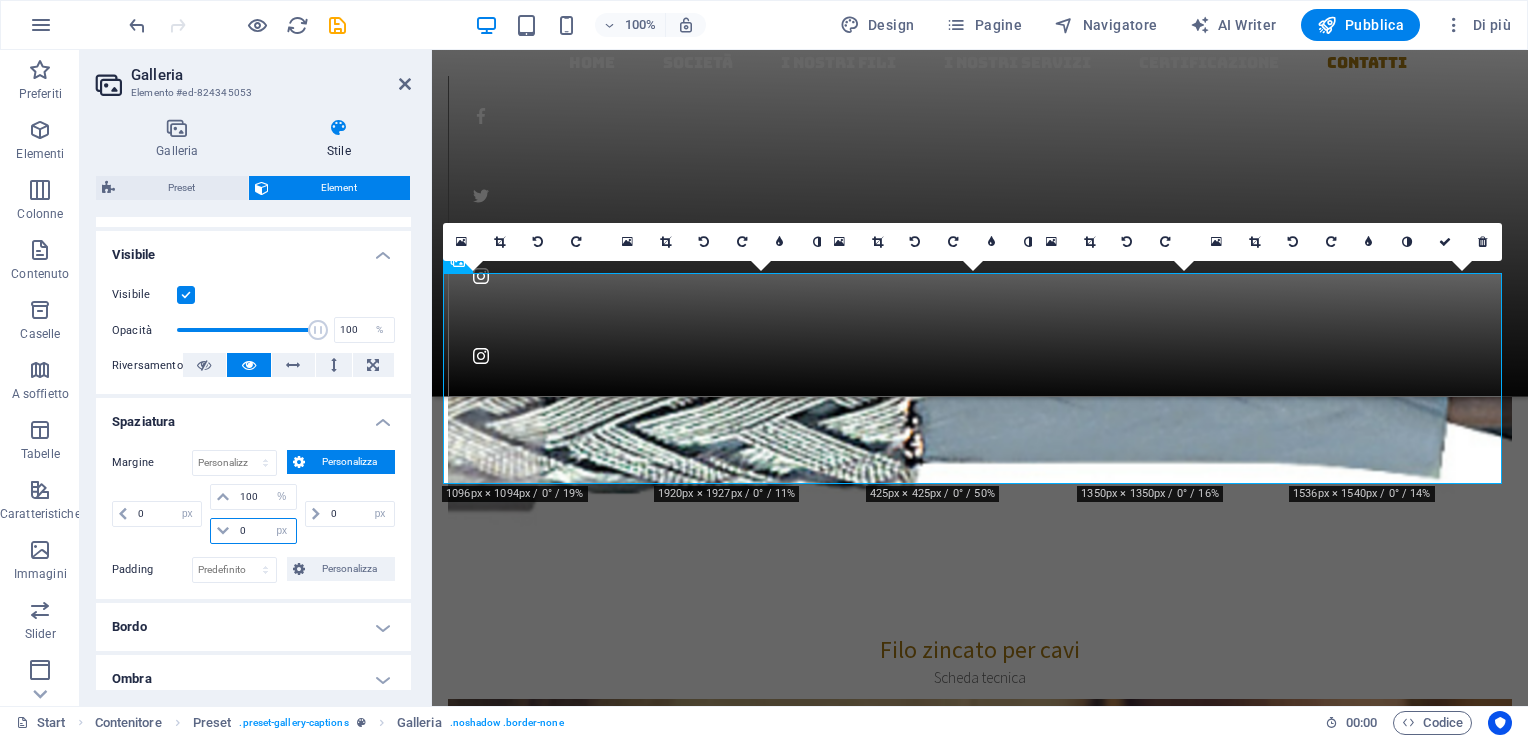 select on "%" 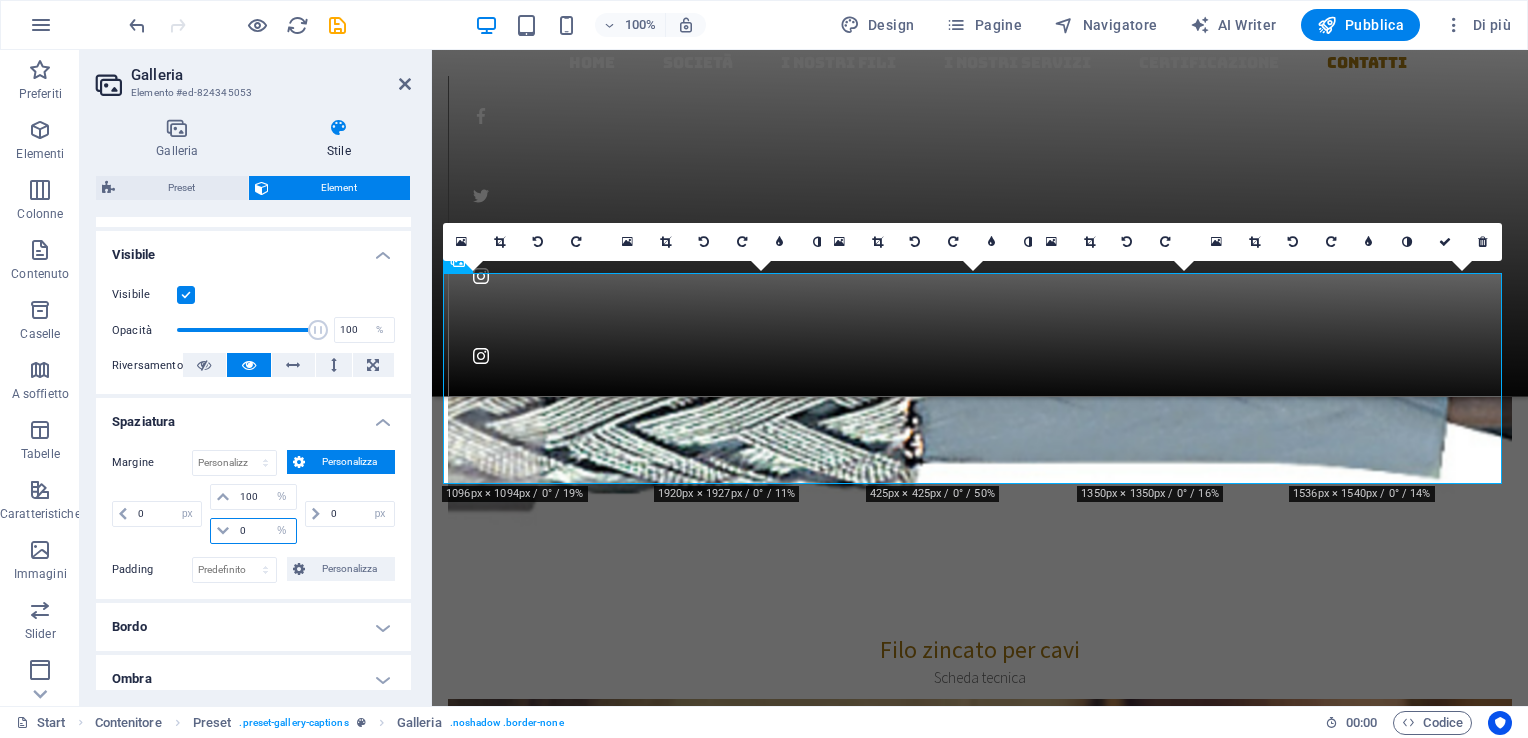 click on "automatico px % rem vw vh" at bounding box center [282, 531] 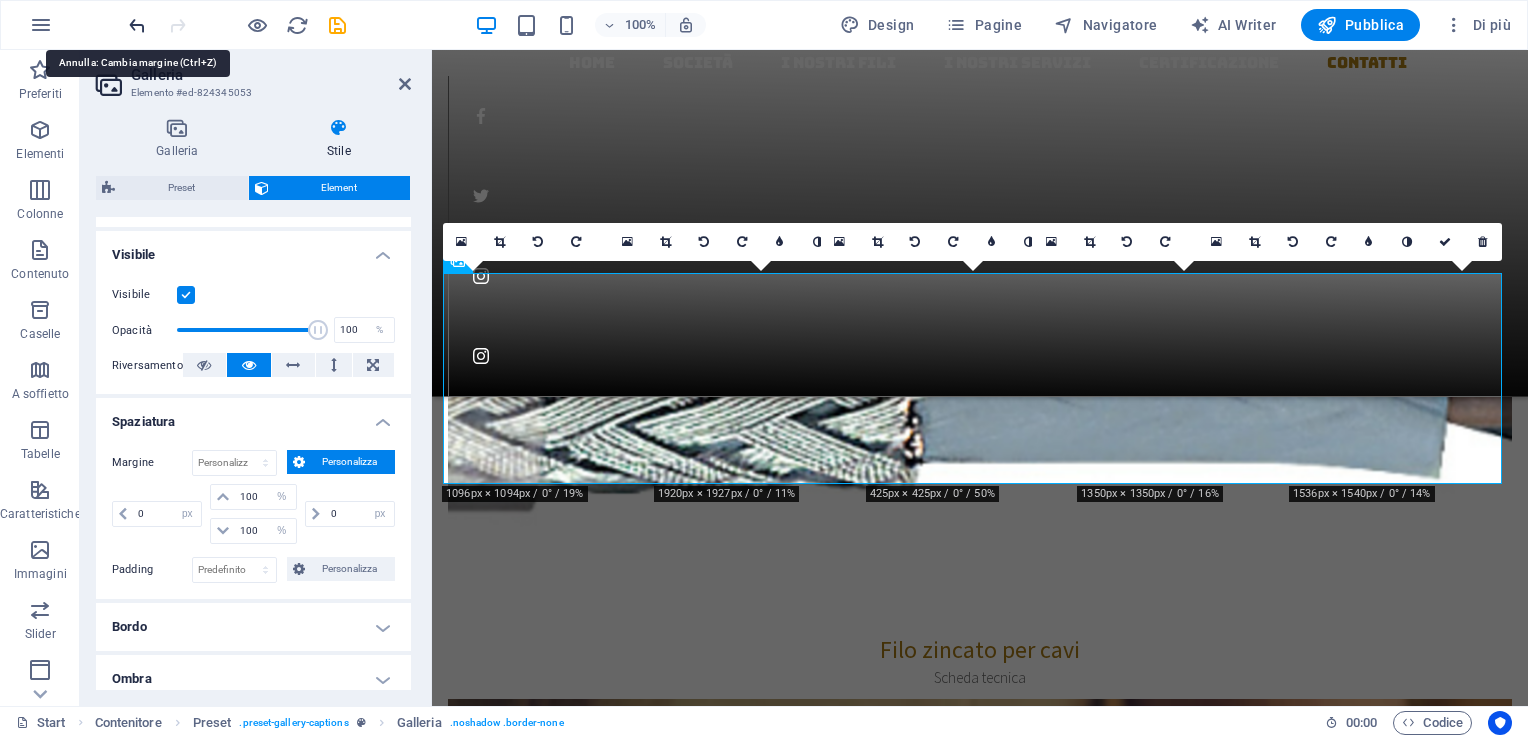 click at bounding box center (137, 25) 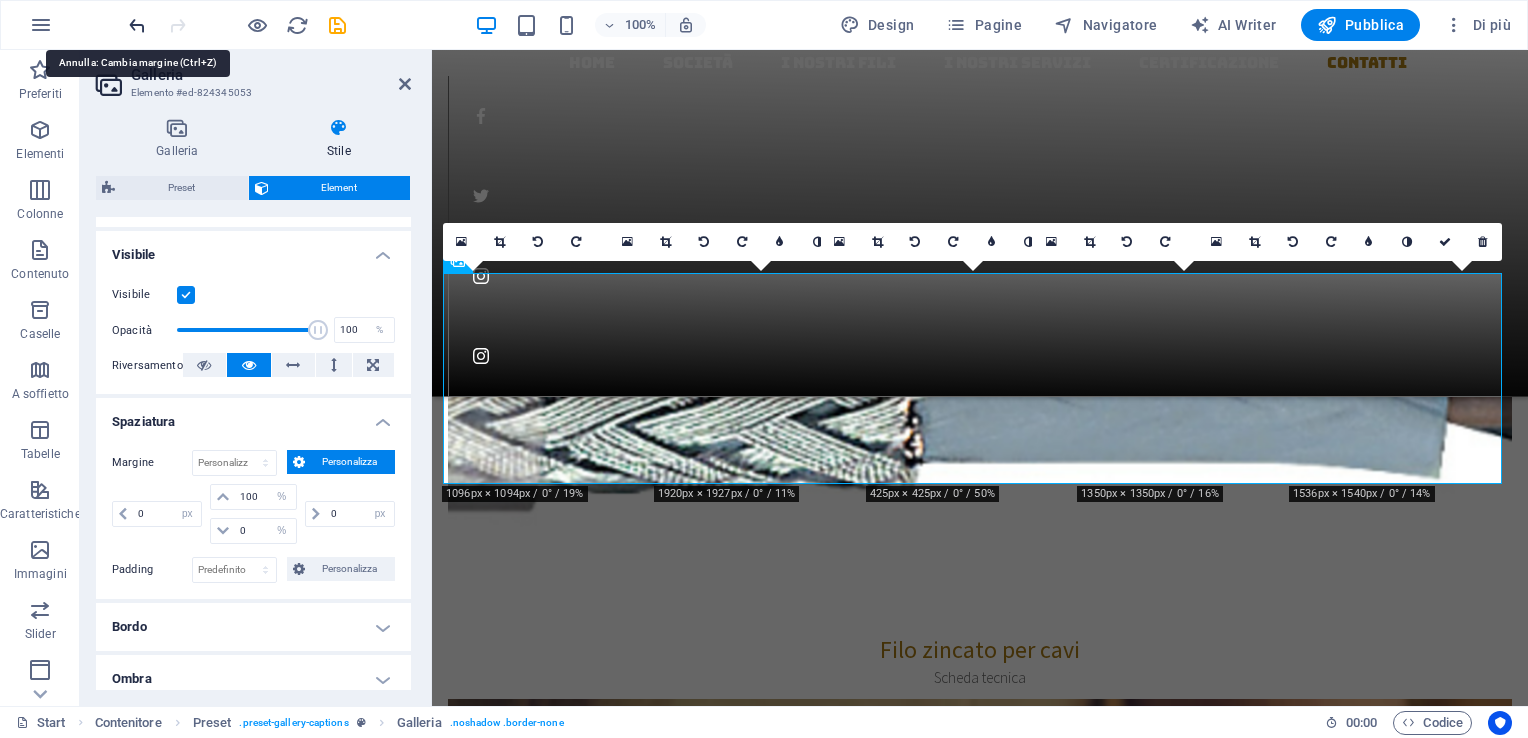 select on "px" 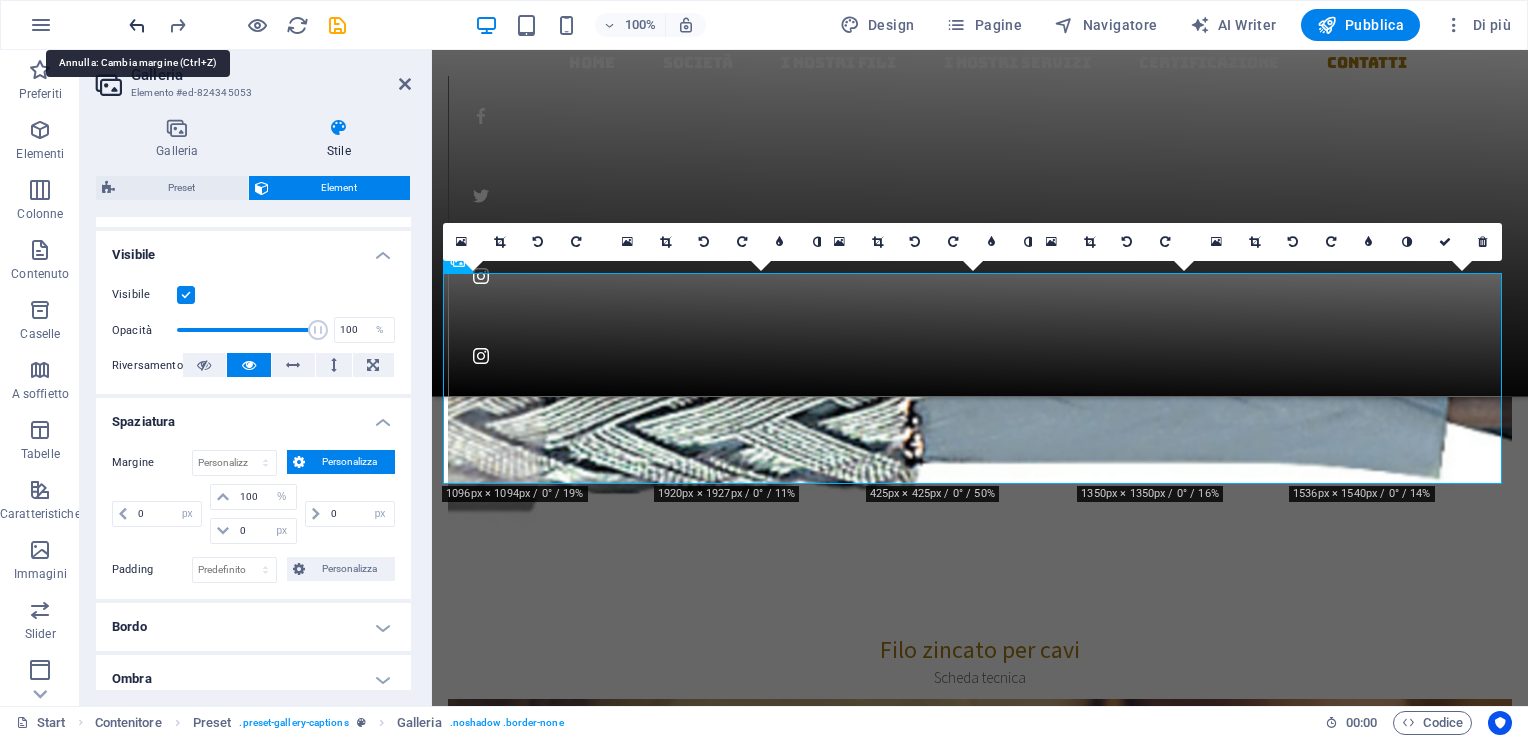 click at bounding box center [137, 25] 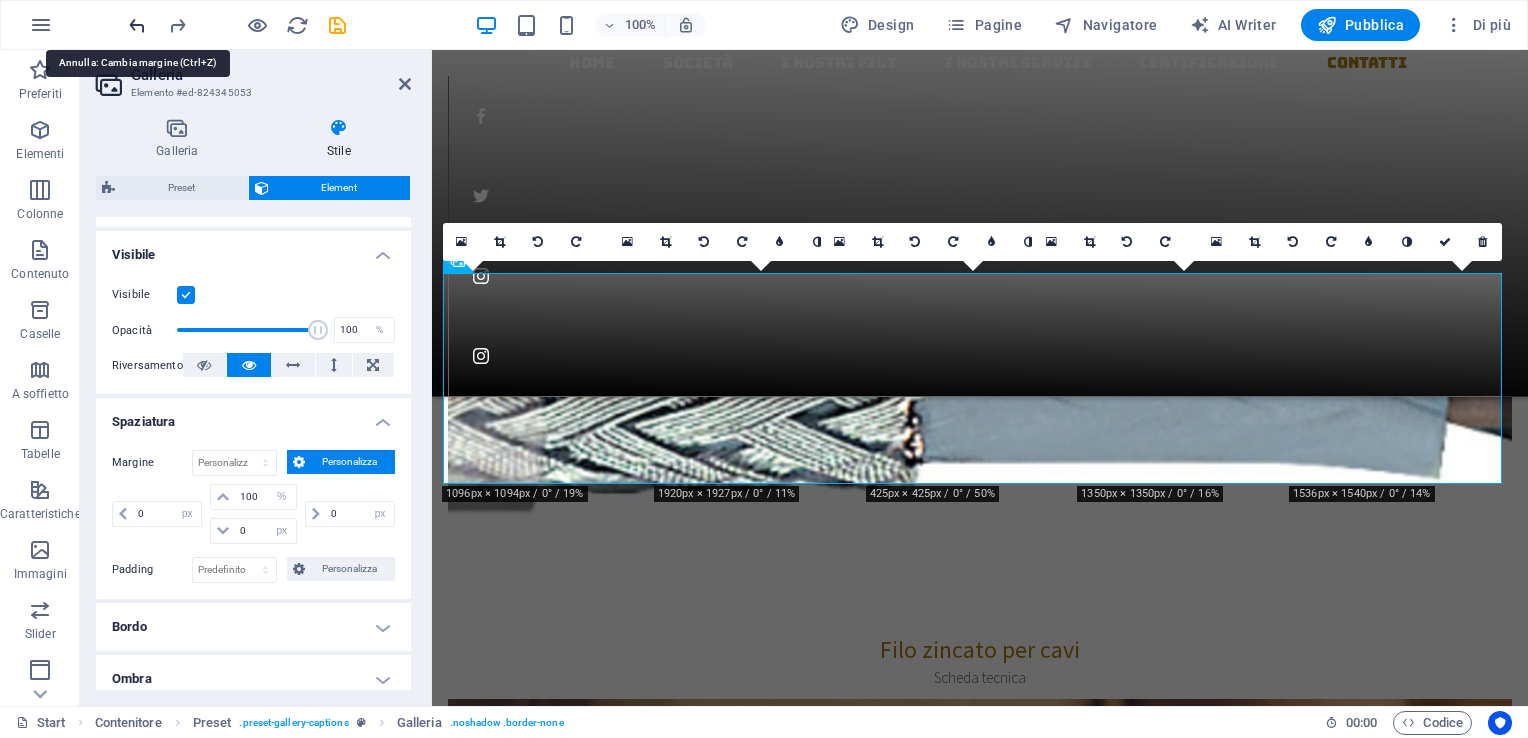 type 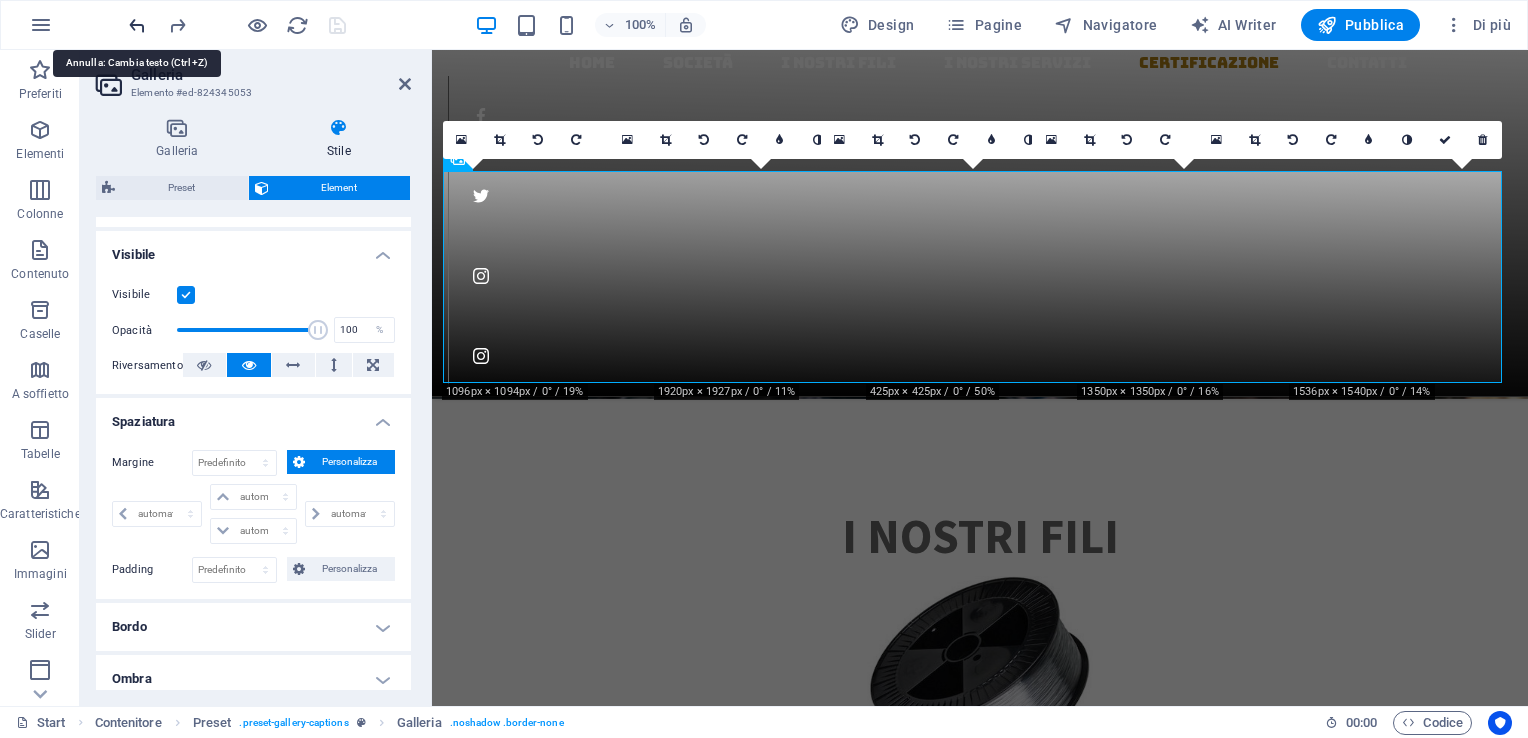 scroll, scrollTop: 2309, scrollLeft: 0, axis: vertical 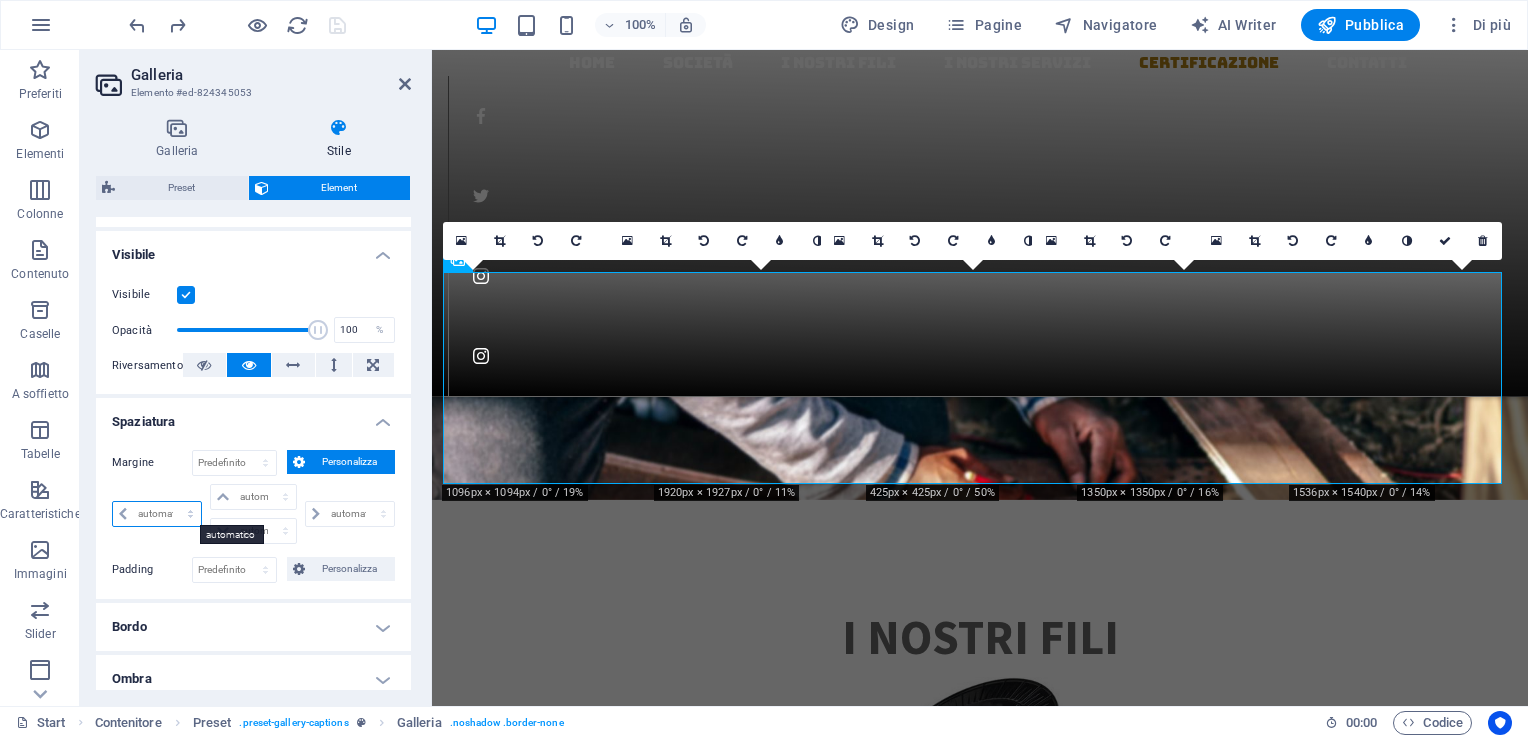 click on "automatico px % rem vw vh" at bounding box center (157, 514) 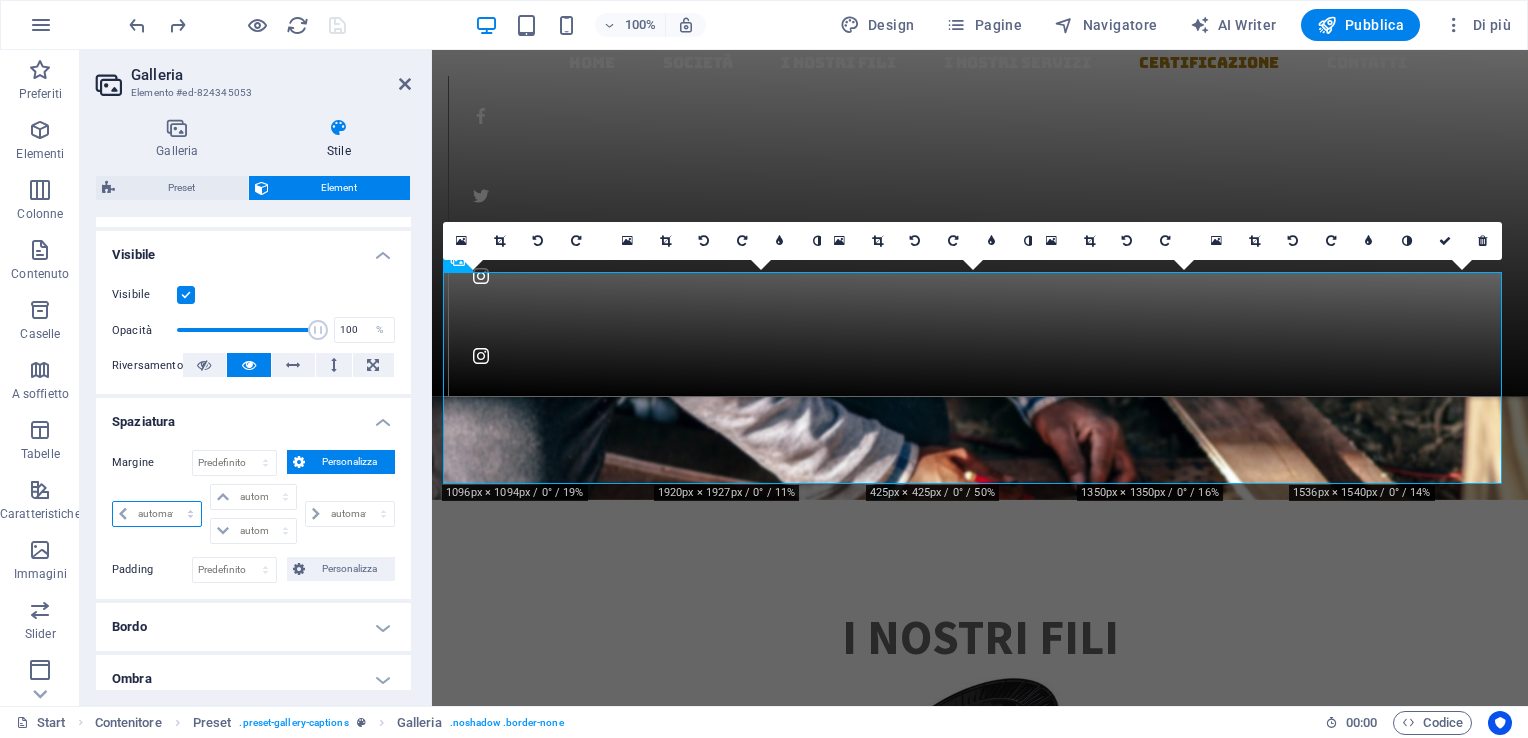 select on "%" 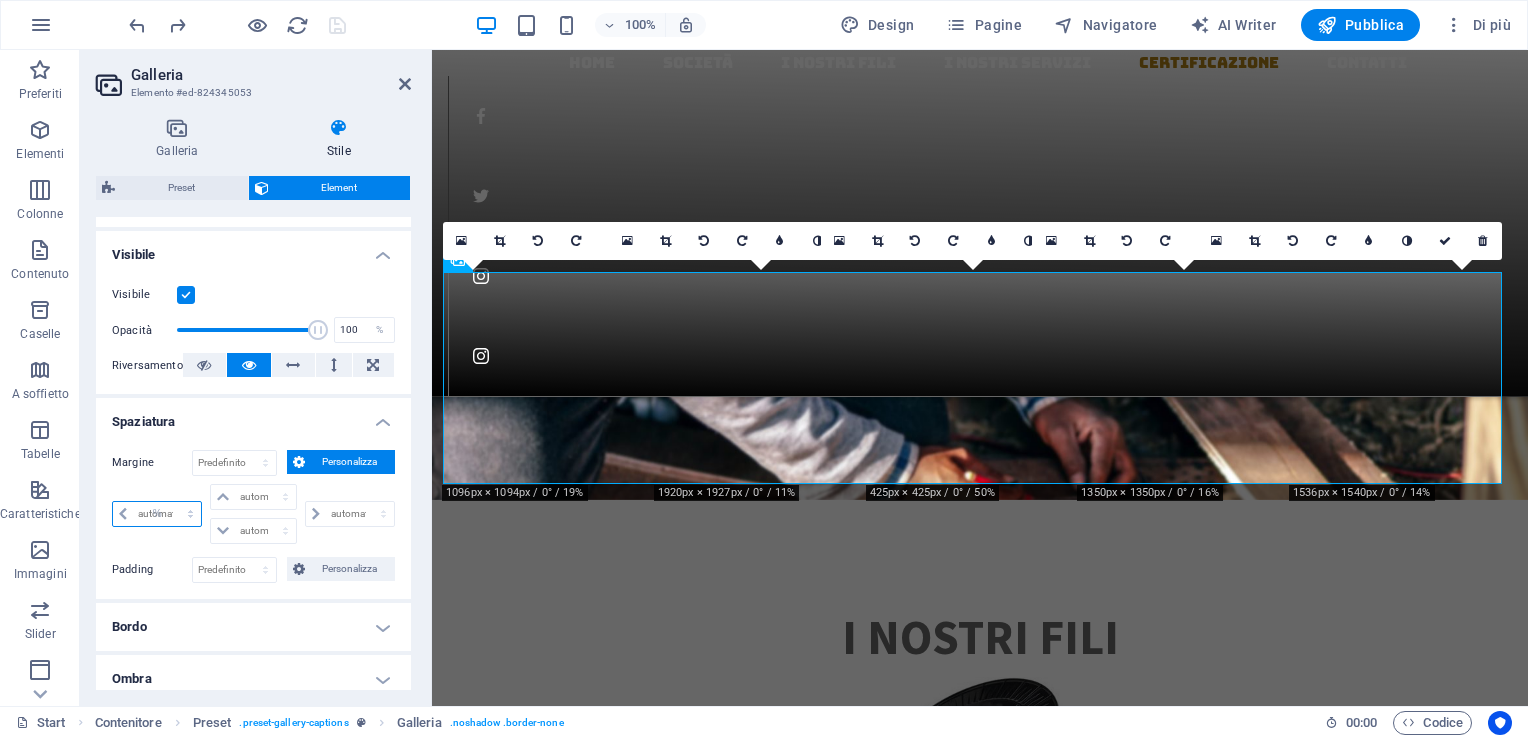 click on "automatico px % rem vw vh" at bounding box center [157, 514] 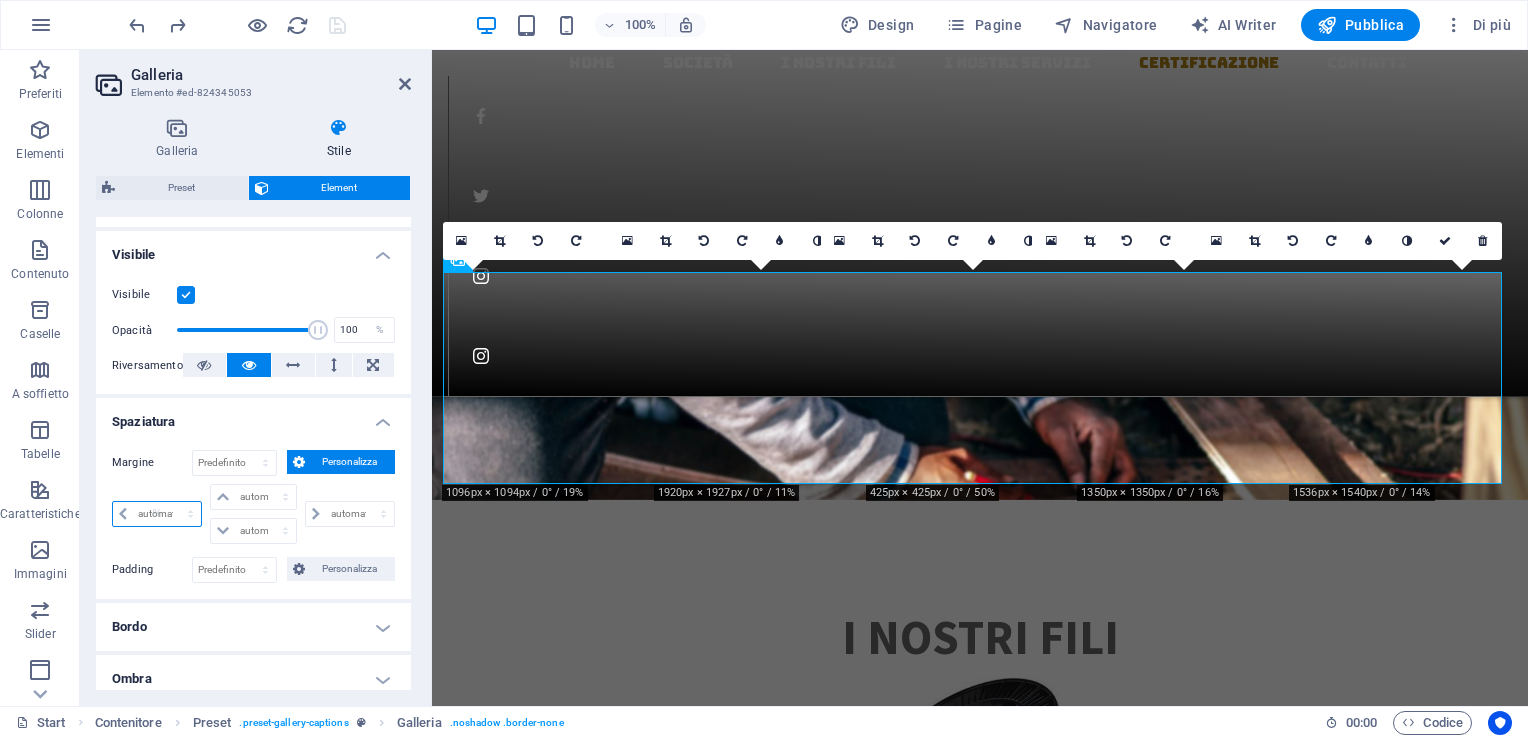 type on "100" 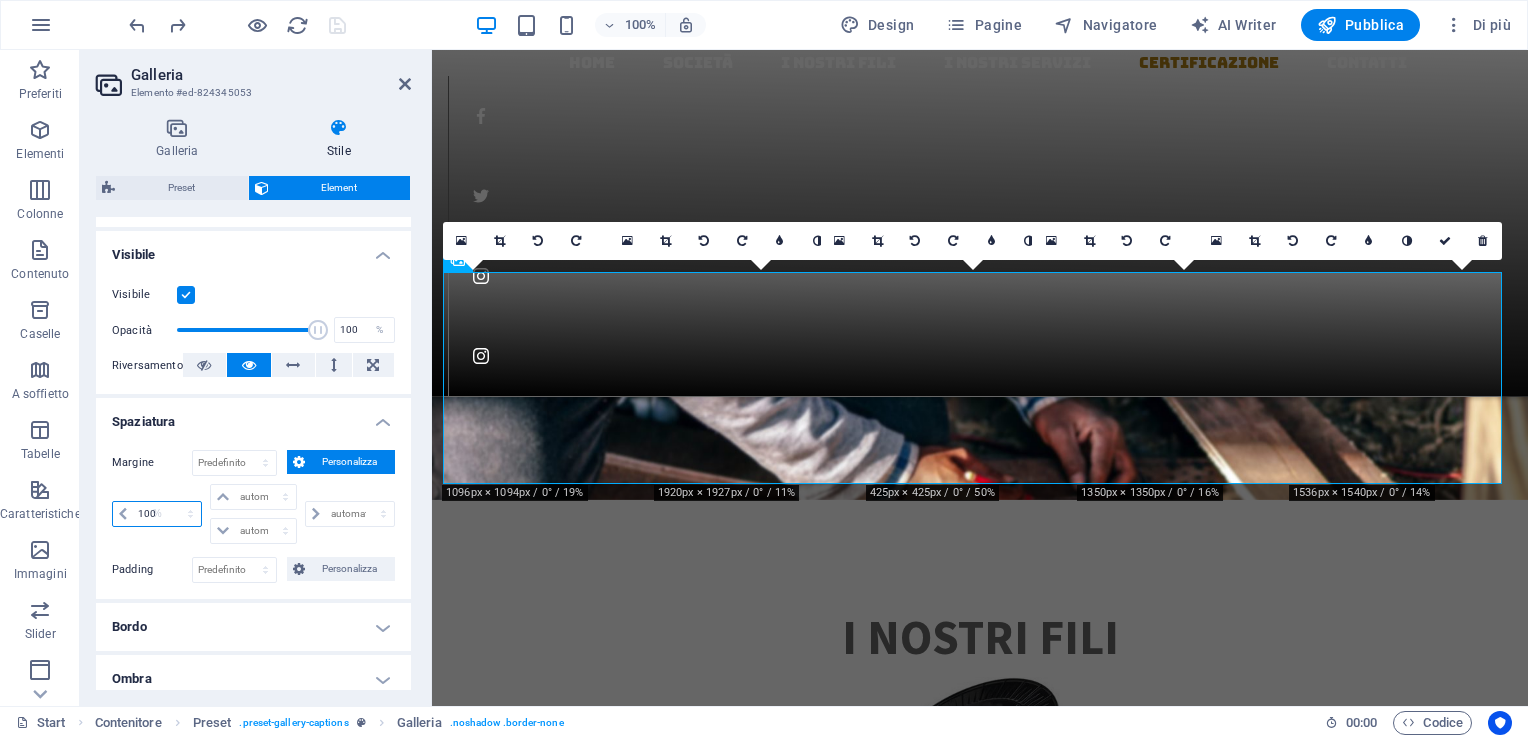 type on "0" 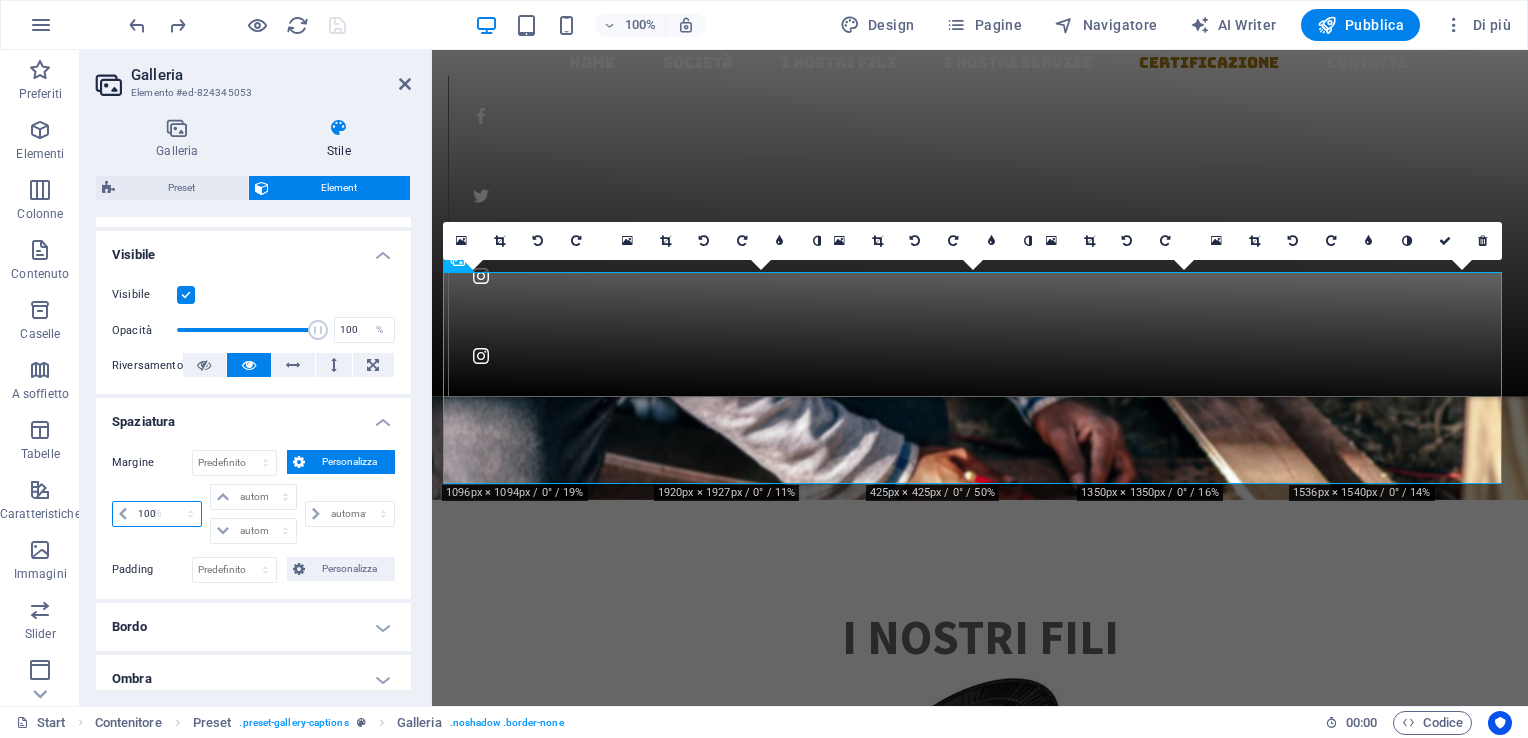 select on "px" 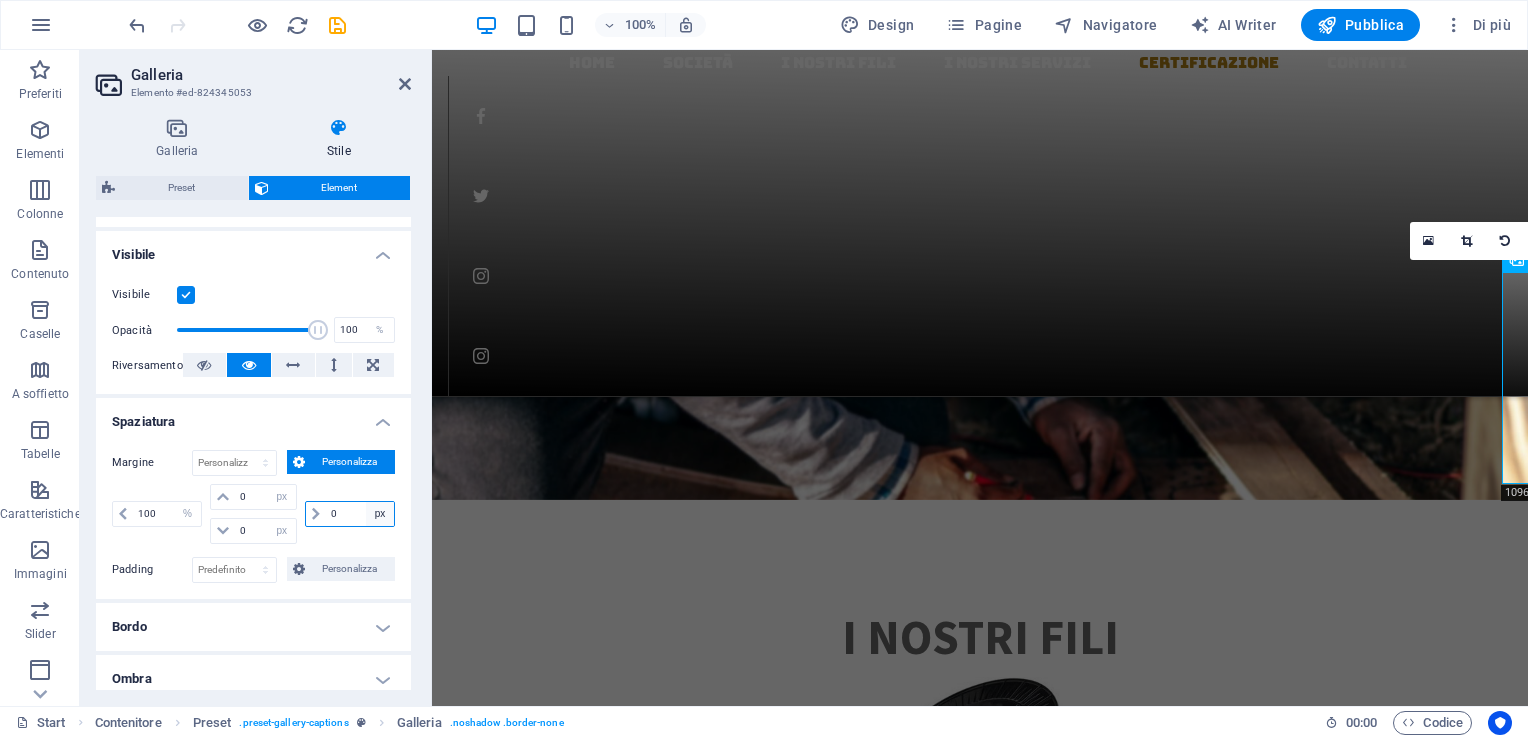 click on "automatico px % rem vw vh" at bounding box center [380, 514] 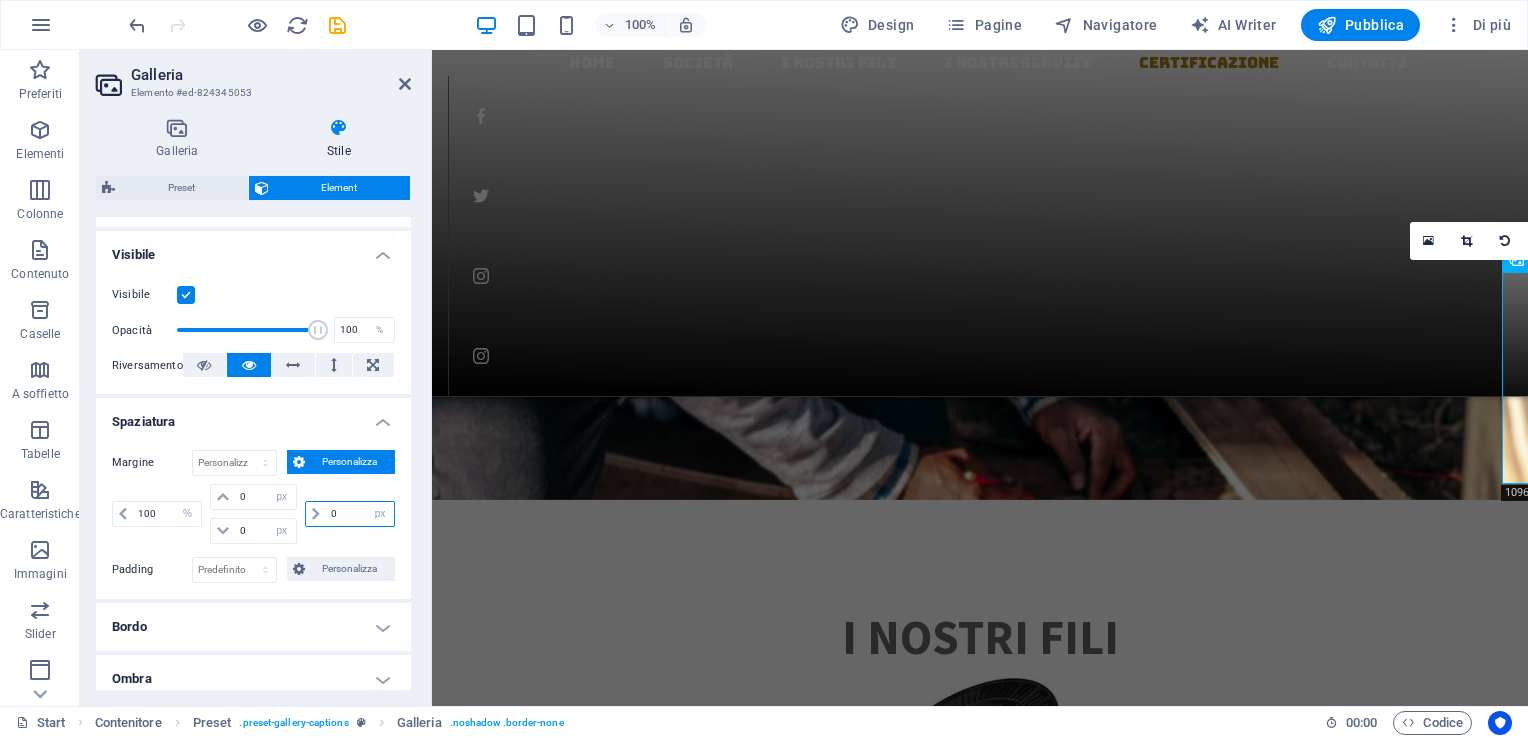 select on "%" 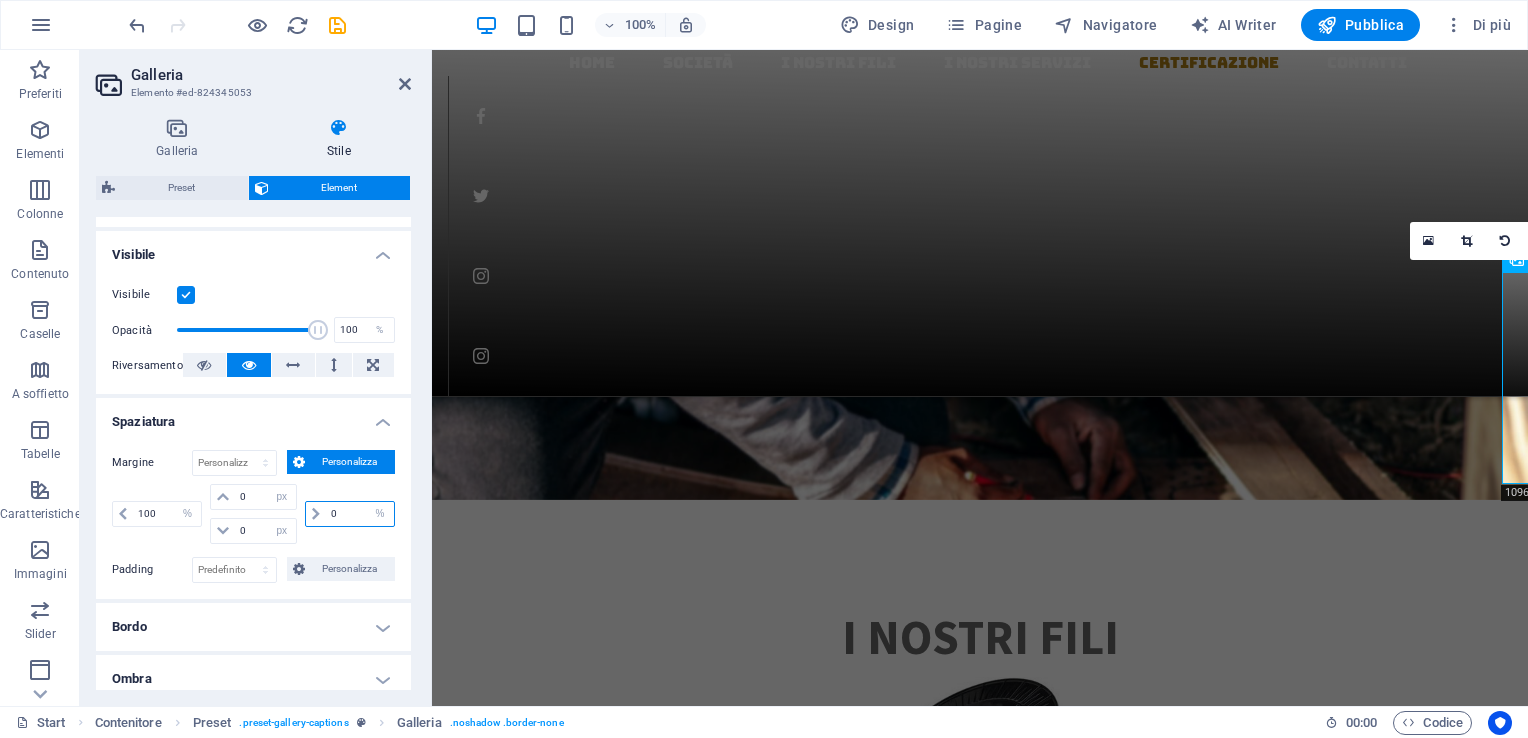 click on "automatico px % rem vw vh" at bounding box center (380, 514) 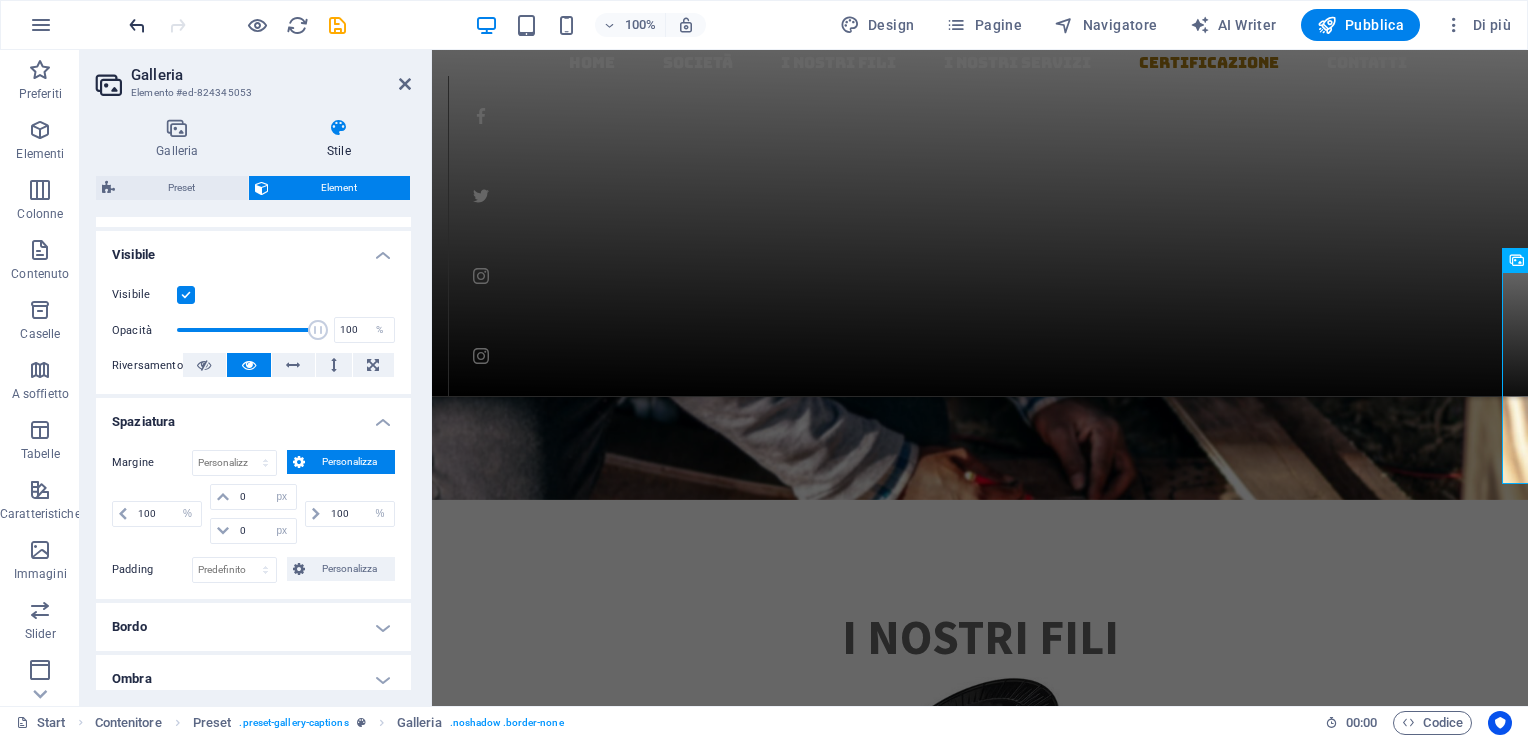 click at bounding box center [137, 25] 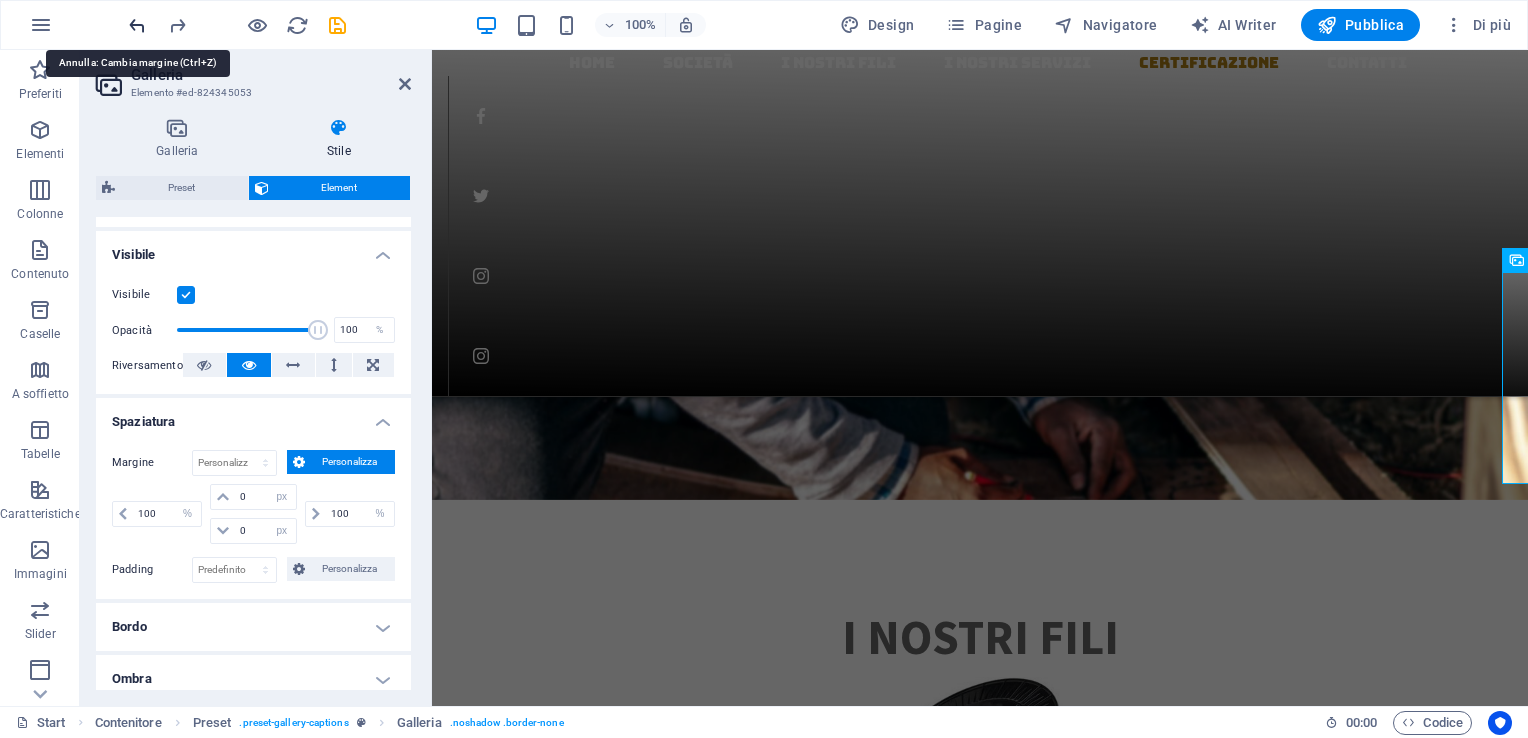 type on "0" 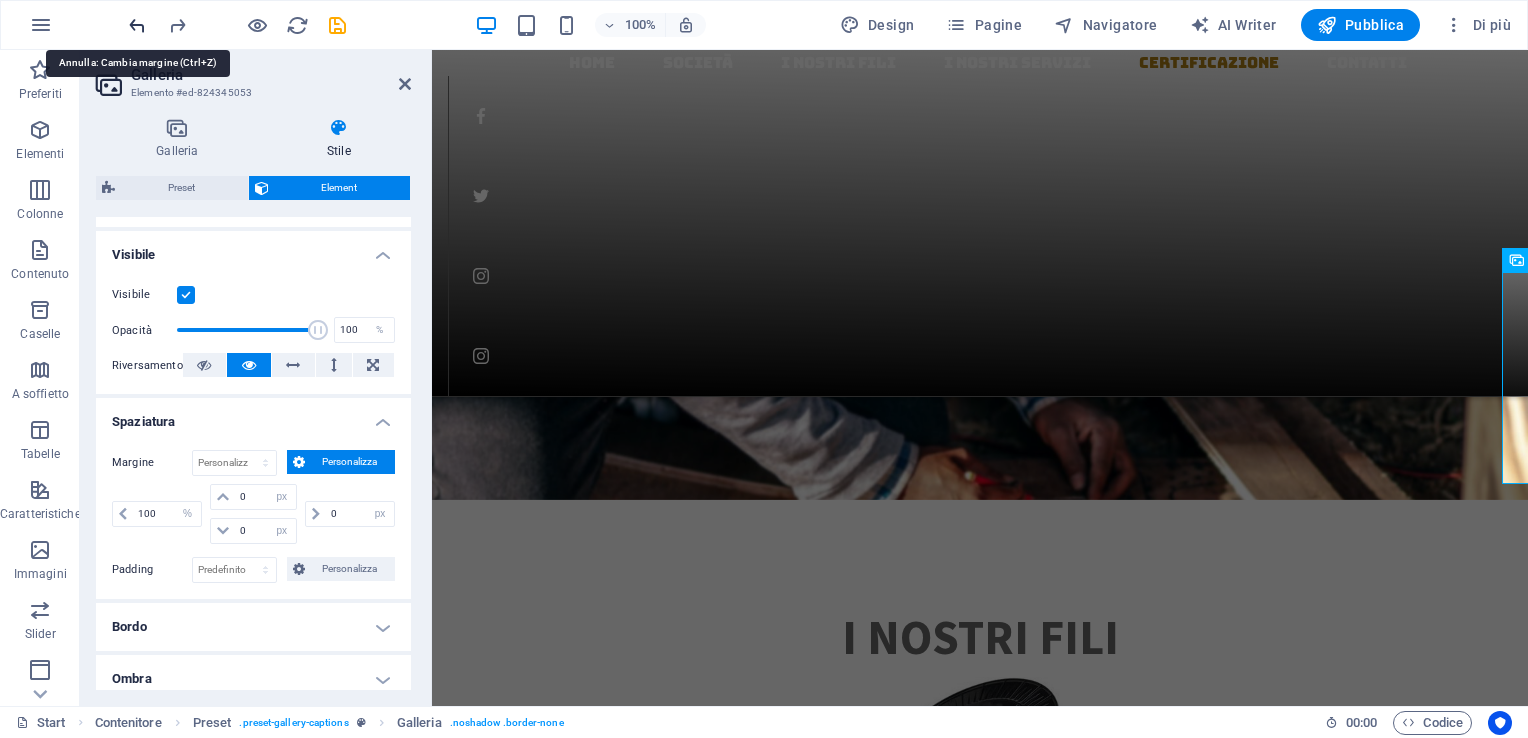 click at bounding box center (137, 25) 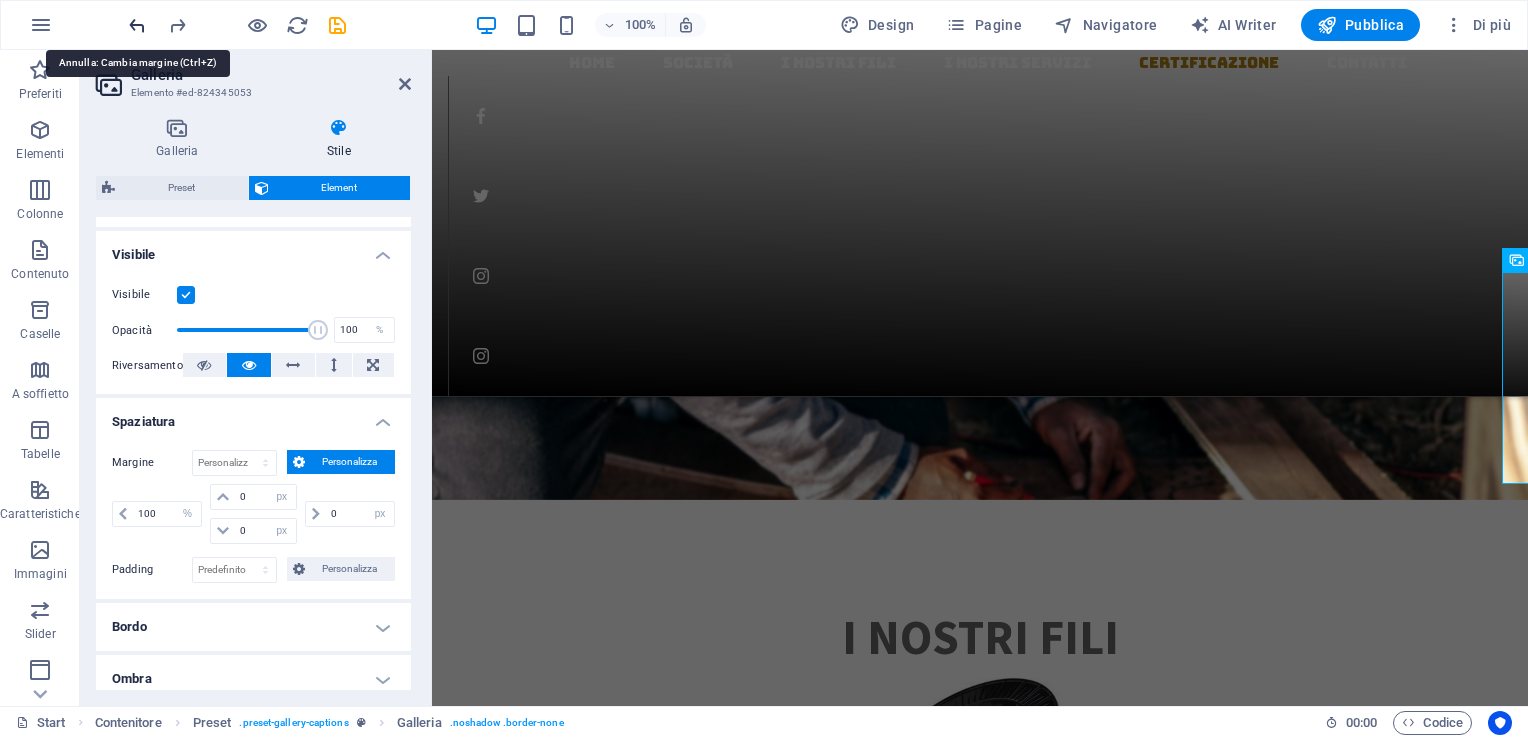 type 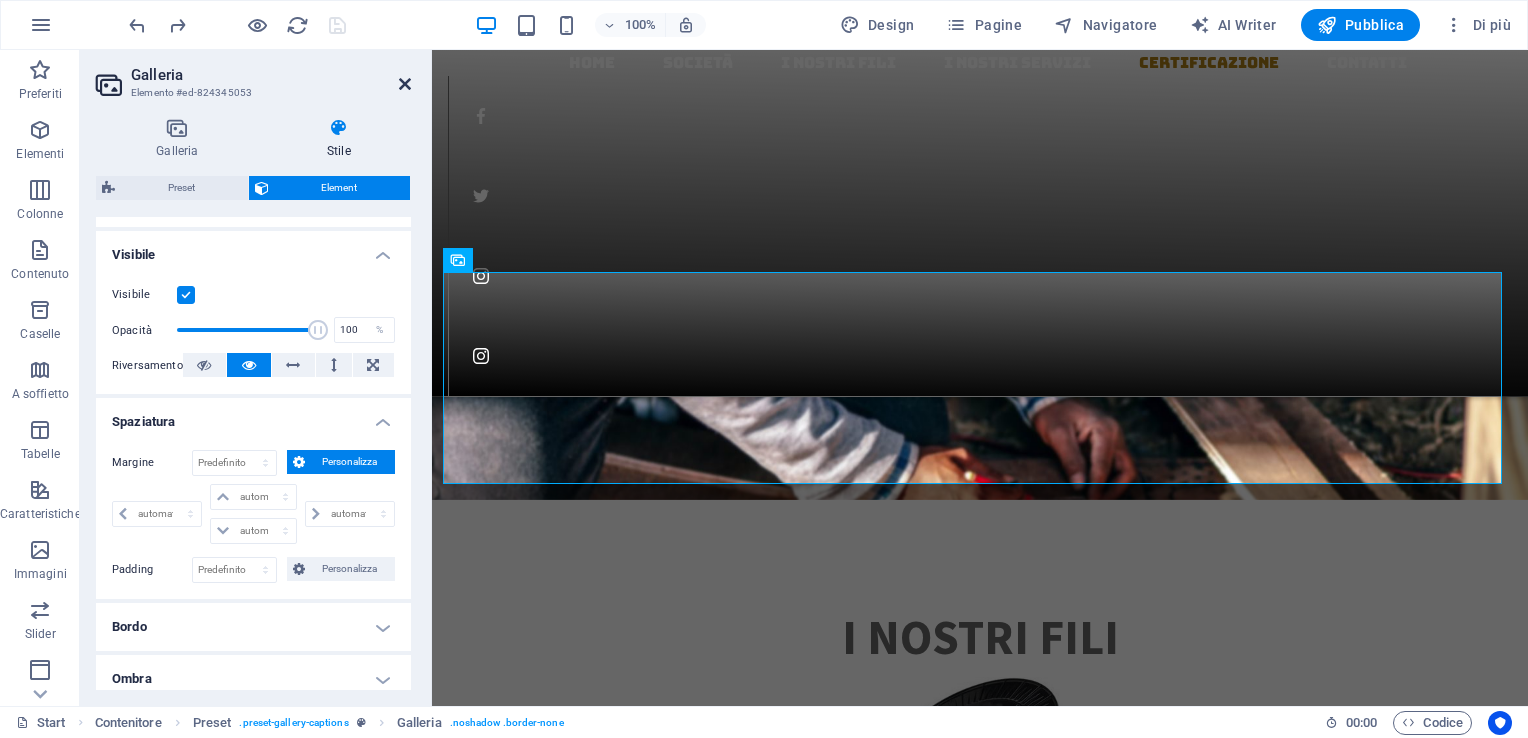 click at bounding box center (405, 84) 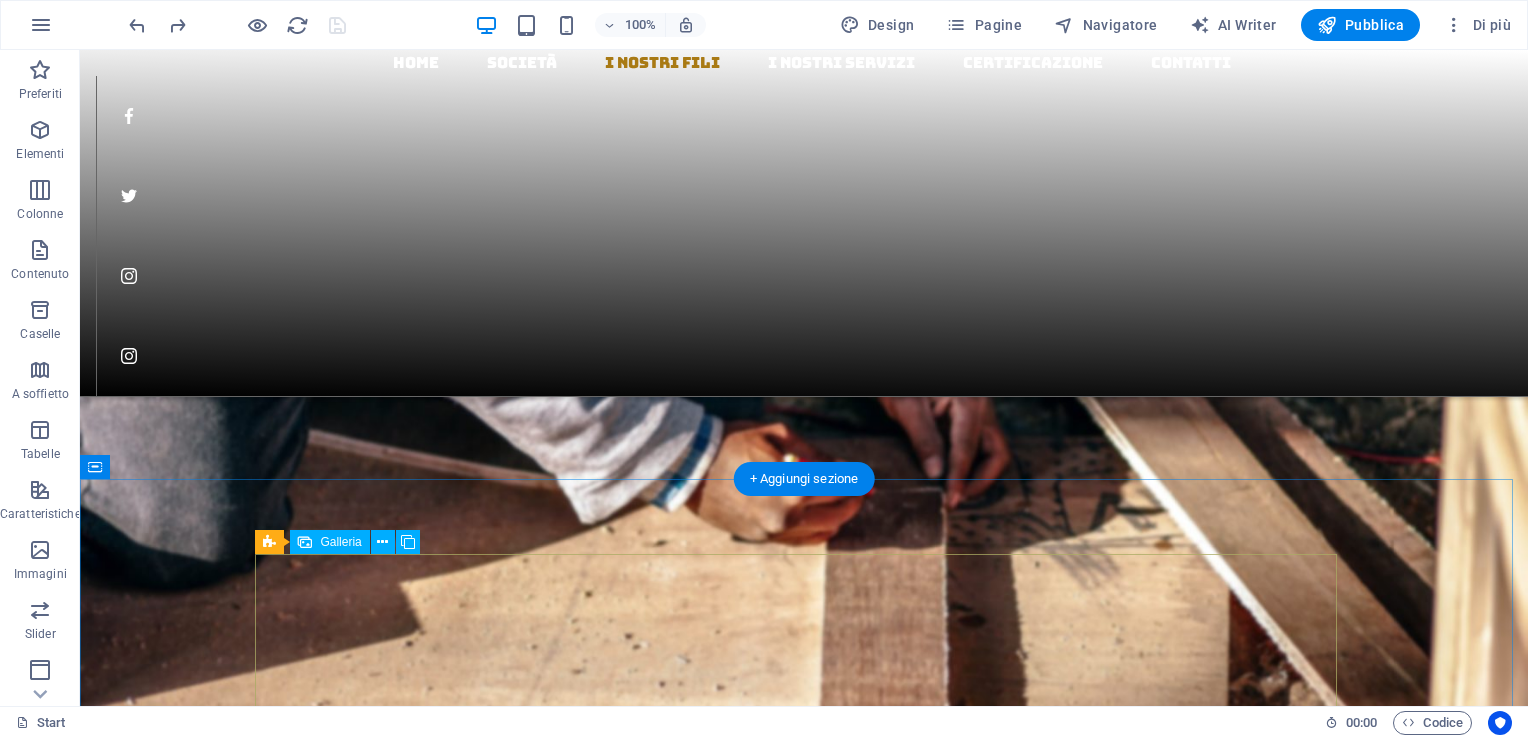 scroll, scrollTop: 2419, scrollLeft: 0, axis: vertical 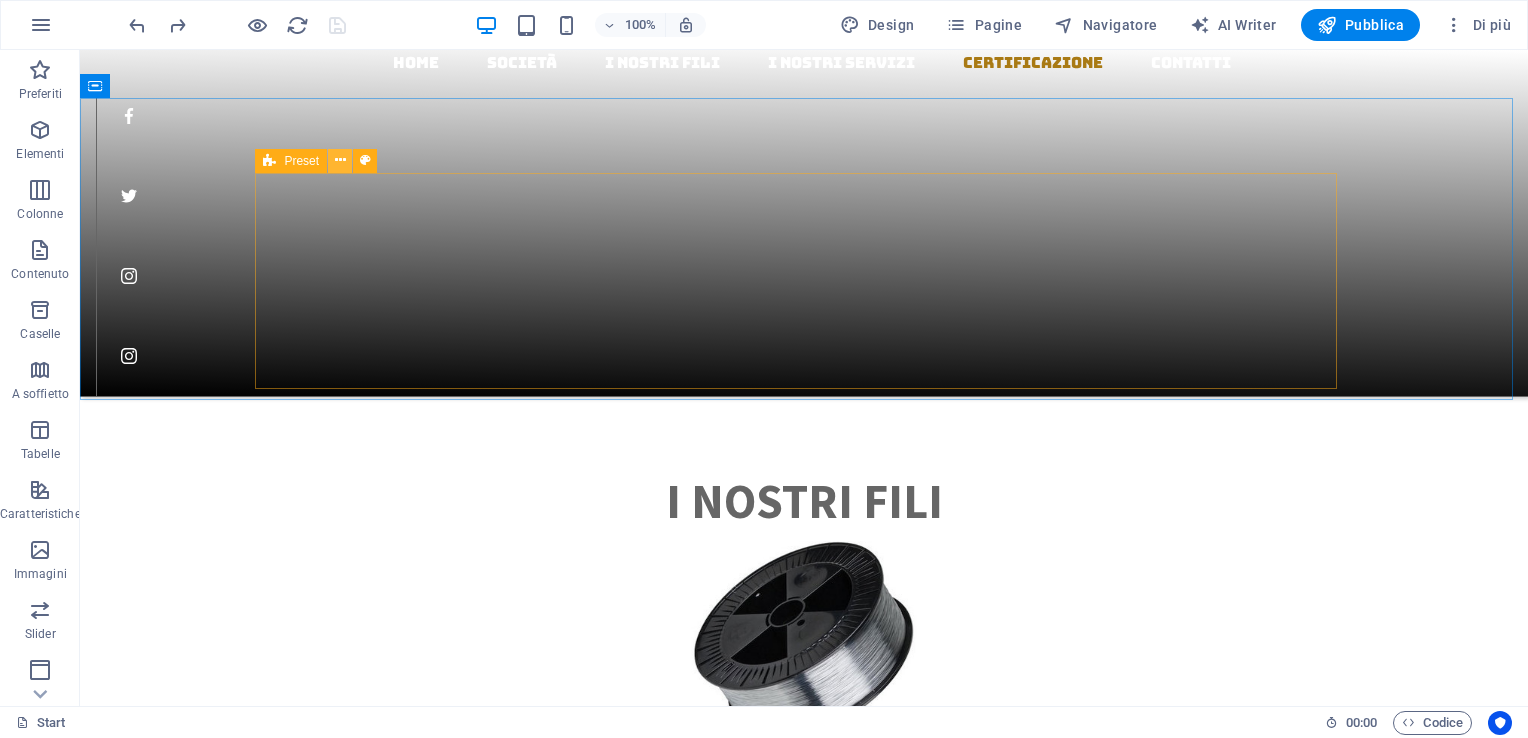 click at bounding box center (340, 160) 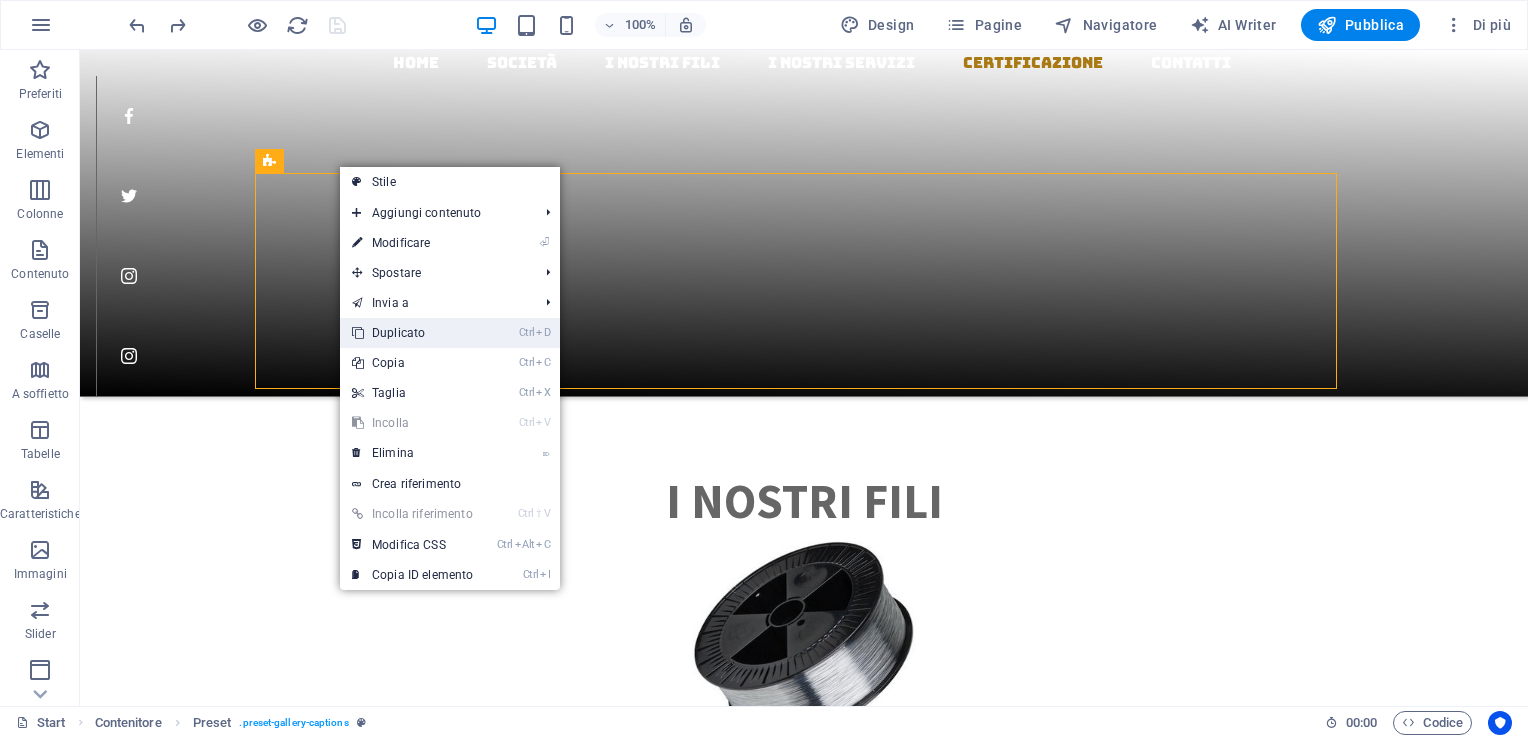 click on "Ctrl D  Duplicato" at bounding box center (412, 333) 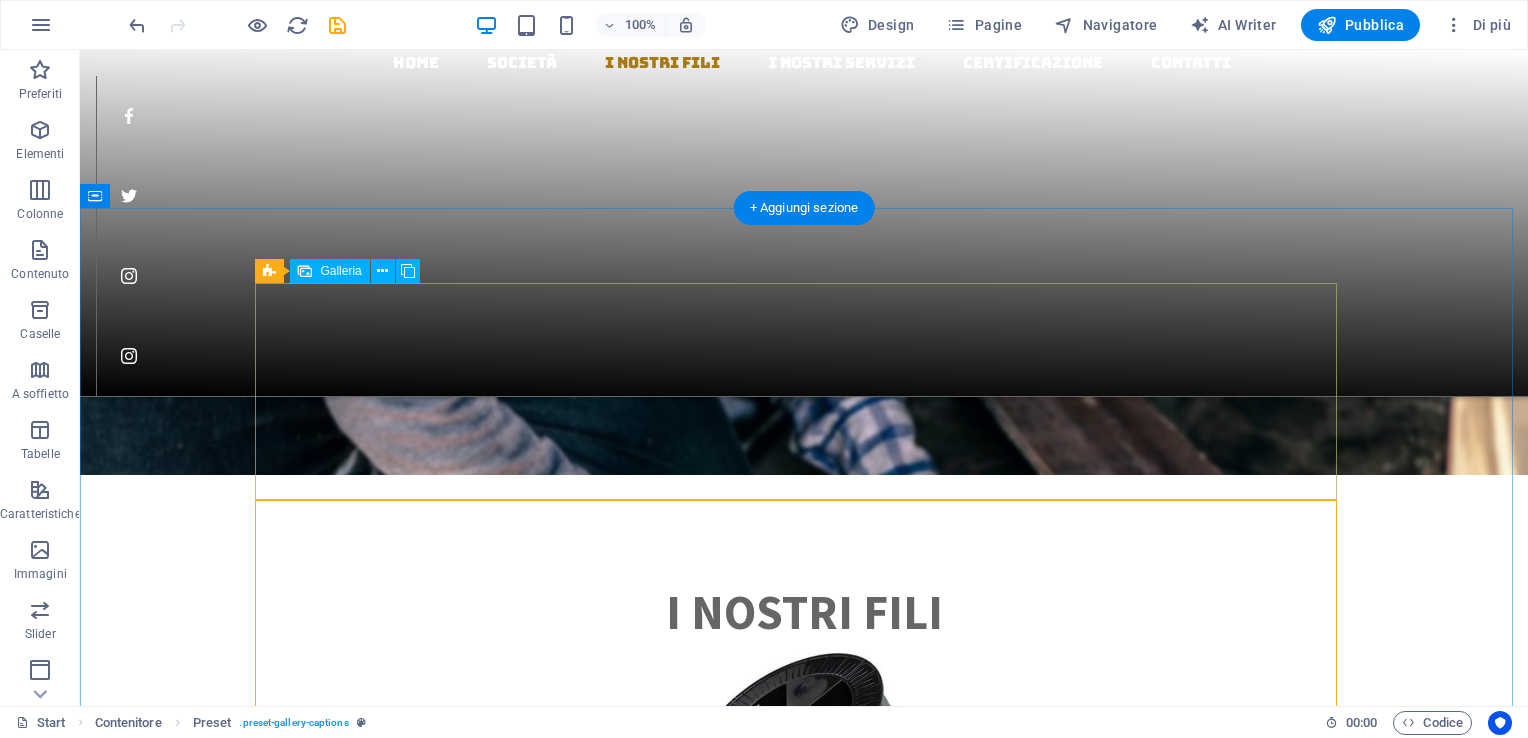 scroll, scrollTop: 2219, scrollLeft: 0, axis: vertical 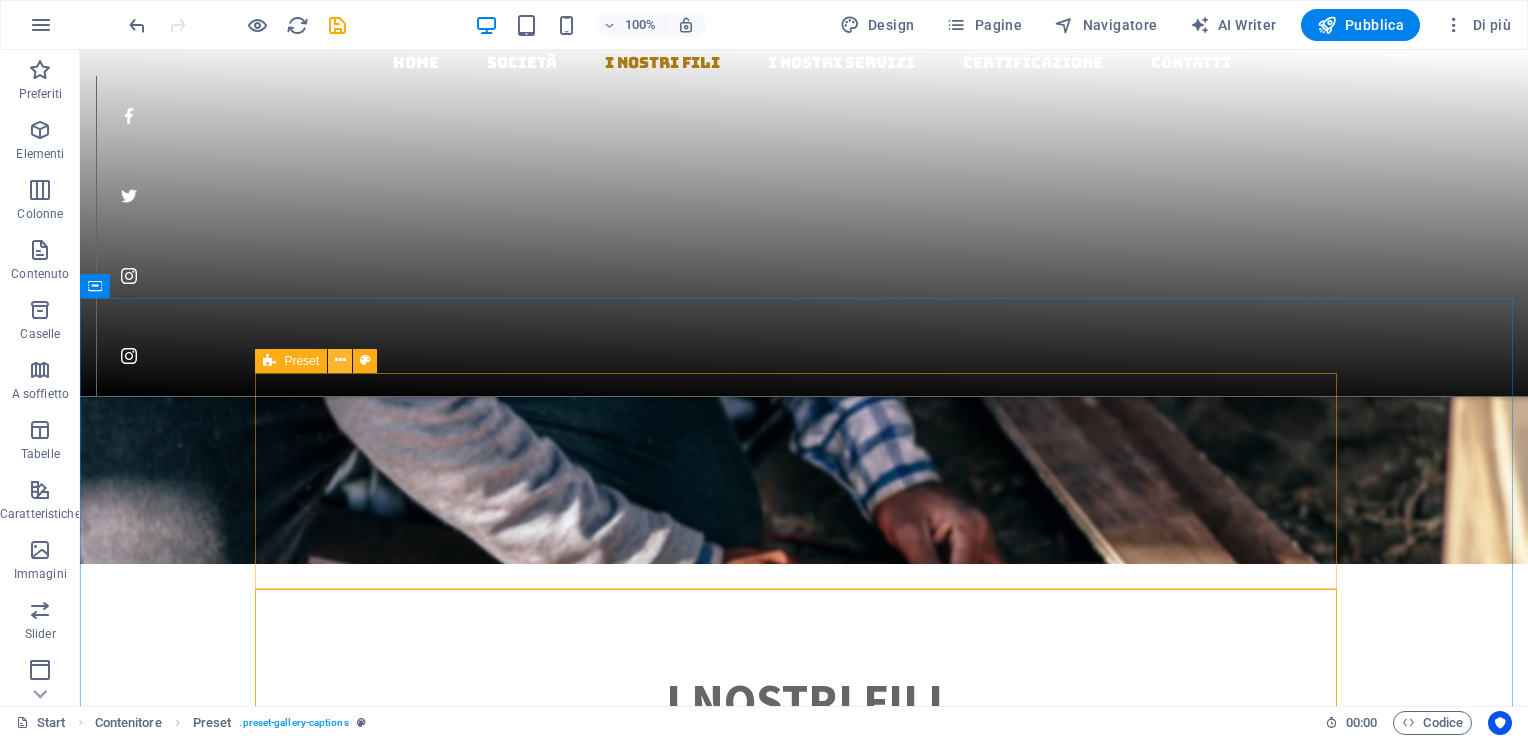 click at bounding box center (340, 360) 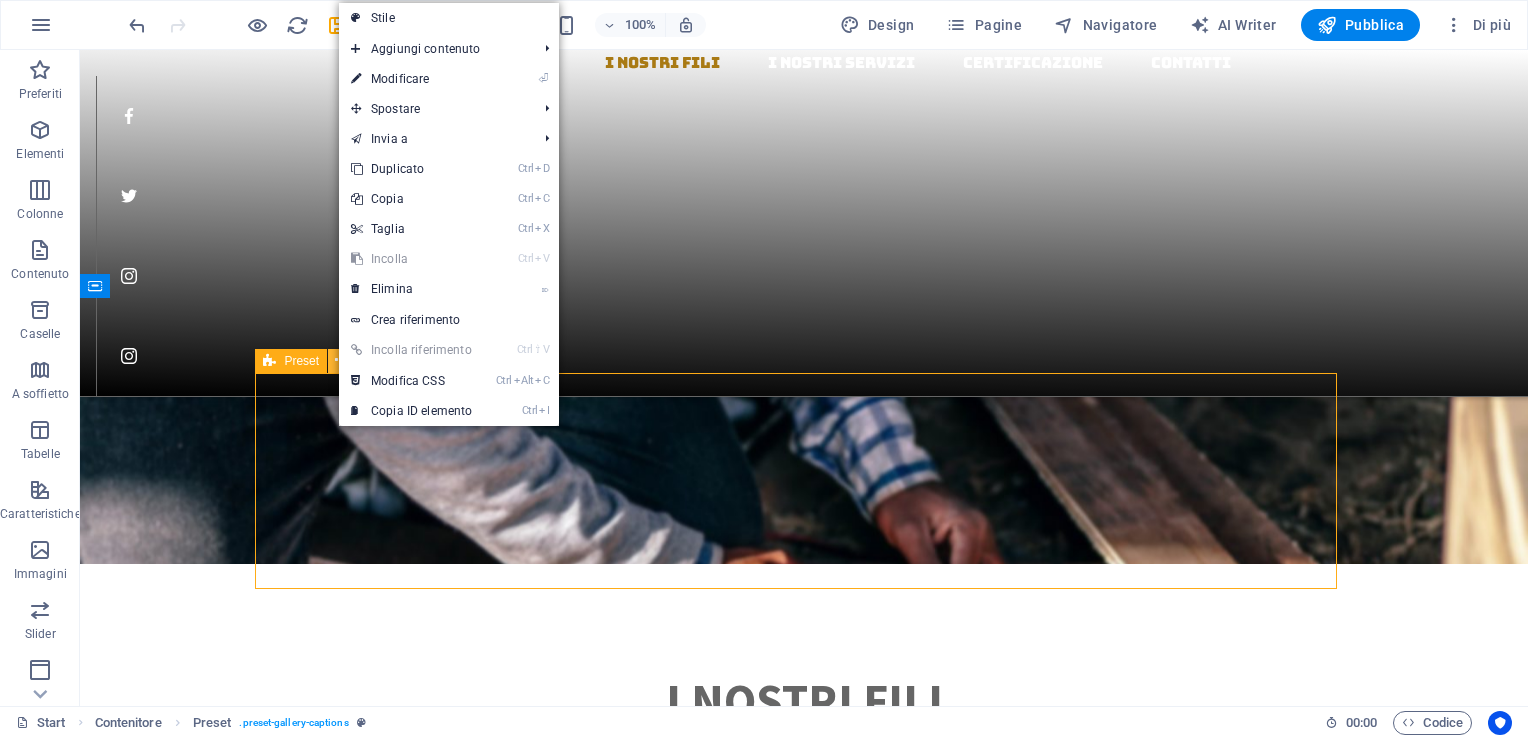 click at bounding box center [340, 360] 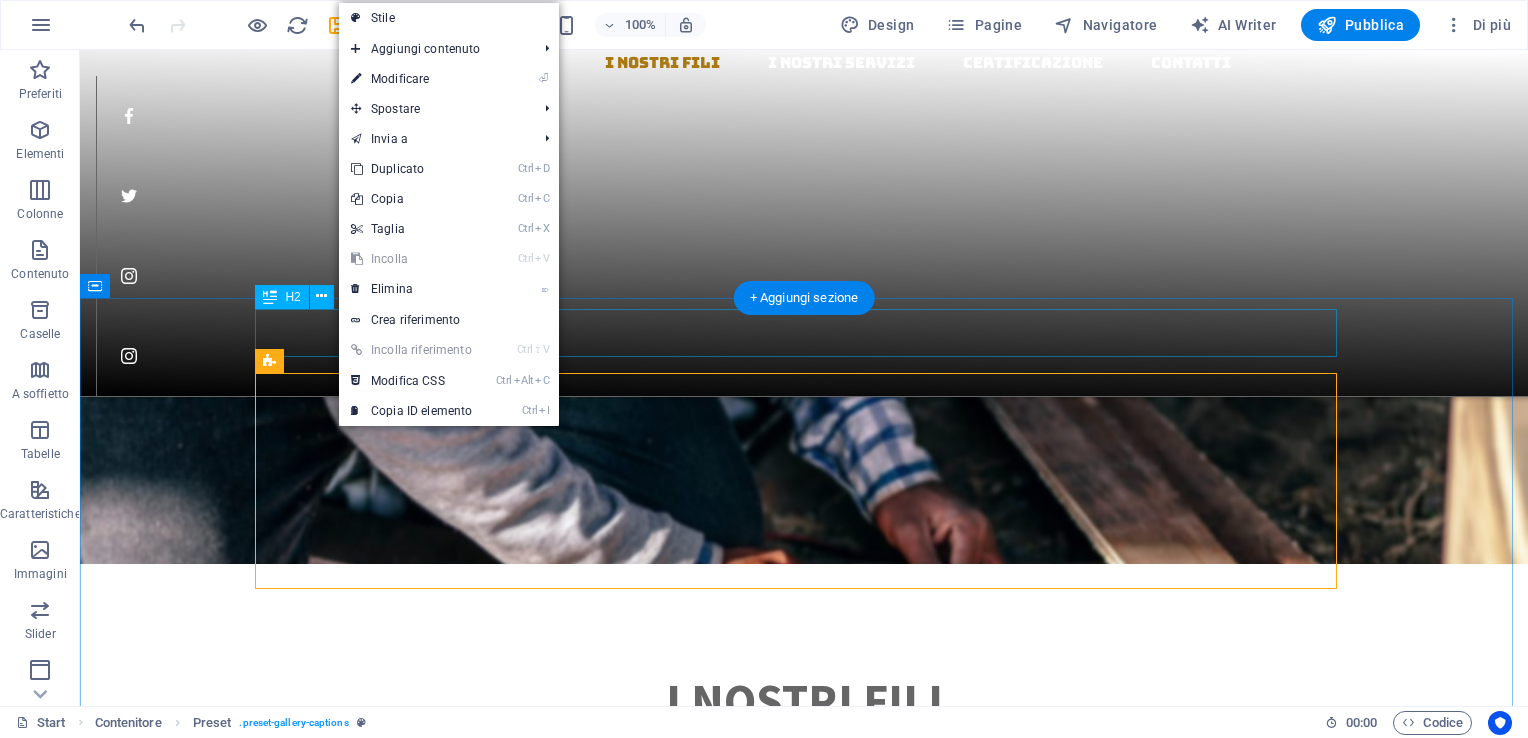 click on "PRINCIPALI APPLICAZIONI dei nostri fili" at bounding box center [804, 7791] 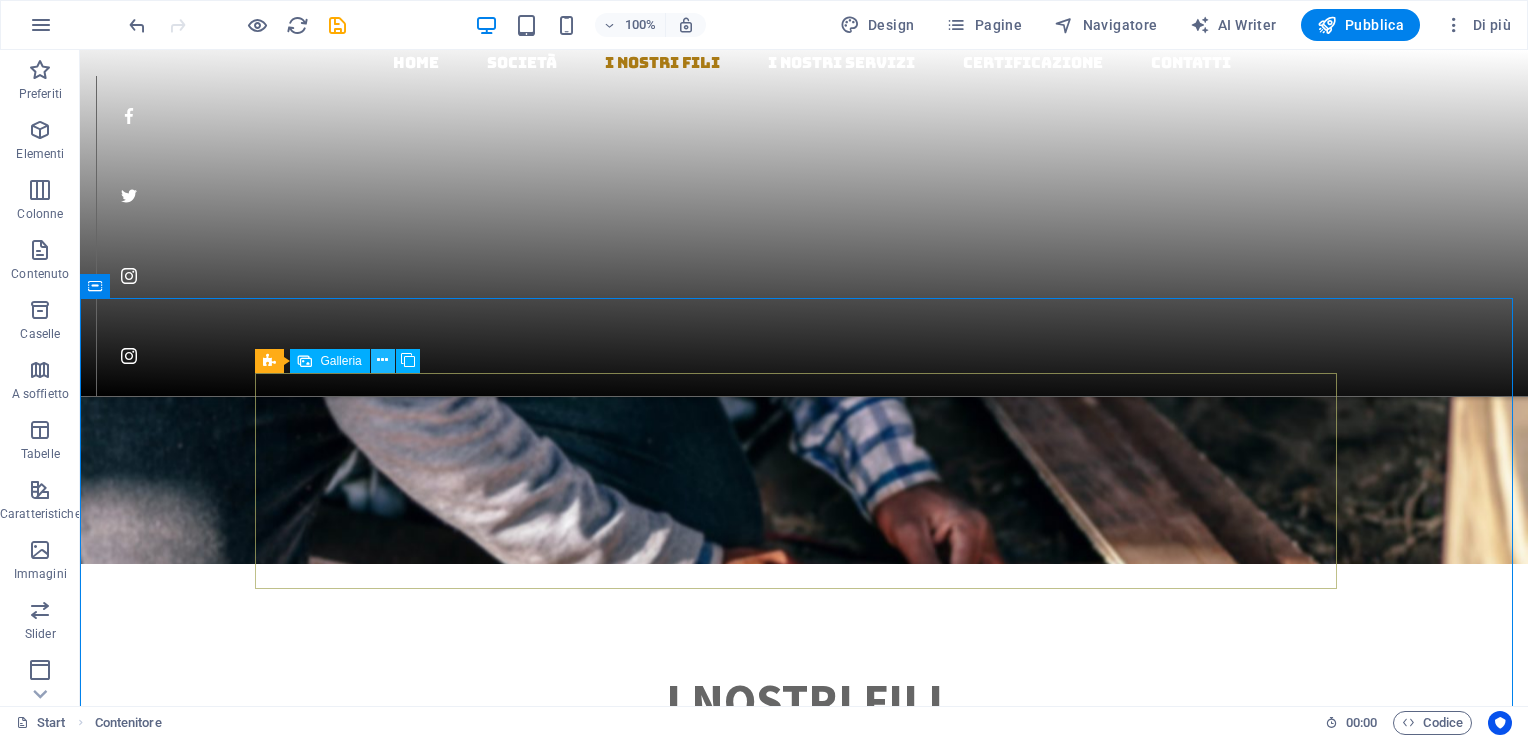 click at bounding box center (382, 360) 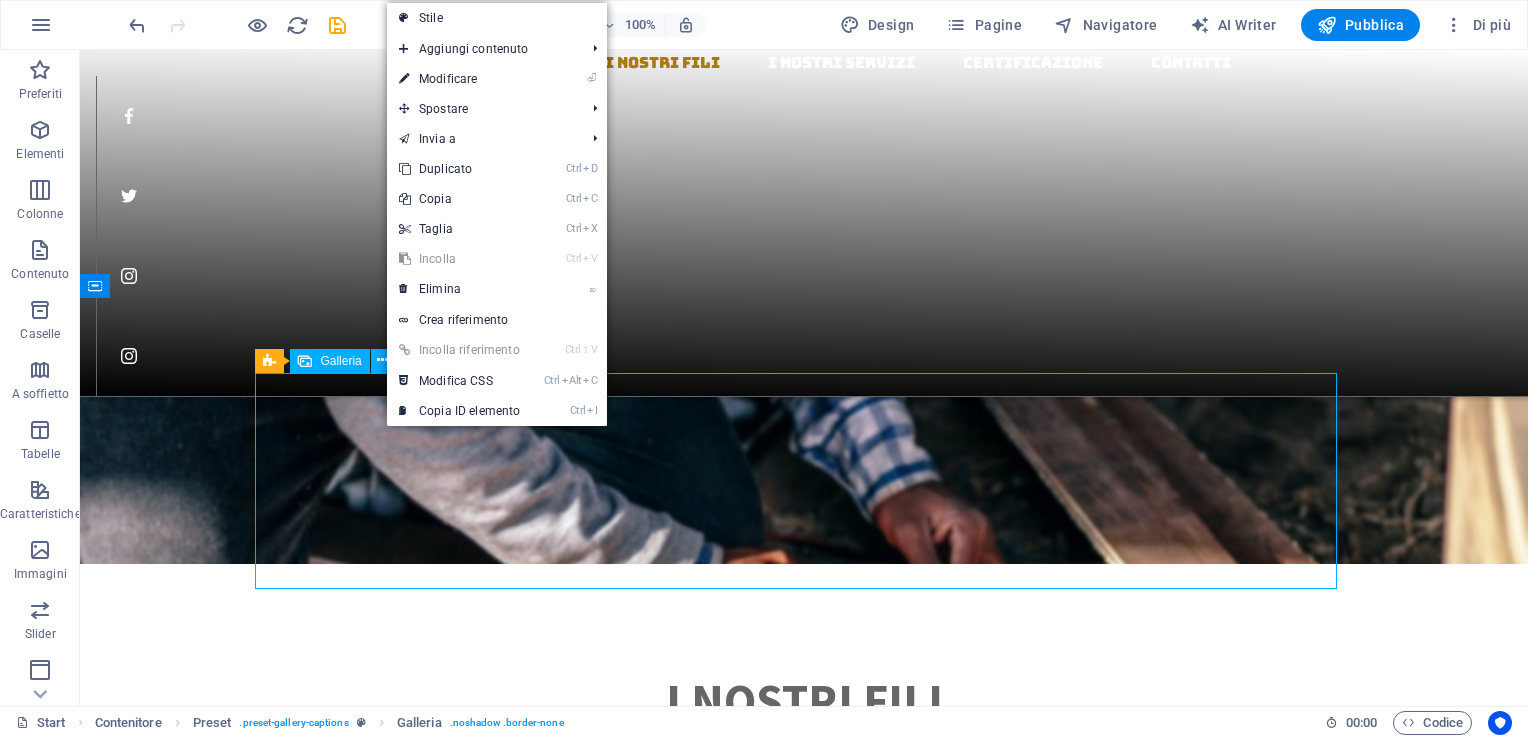 click on "Galleria" at bounding box center [340, 361] 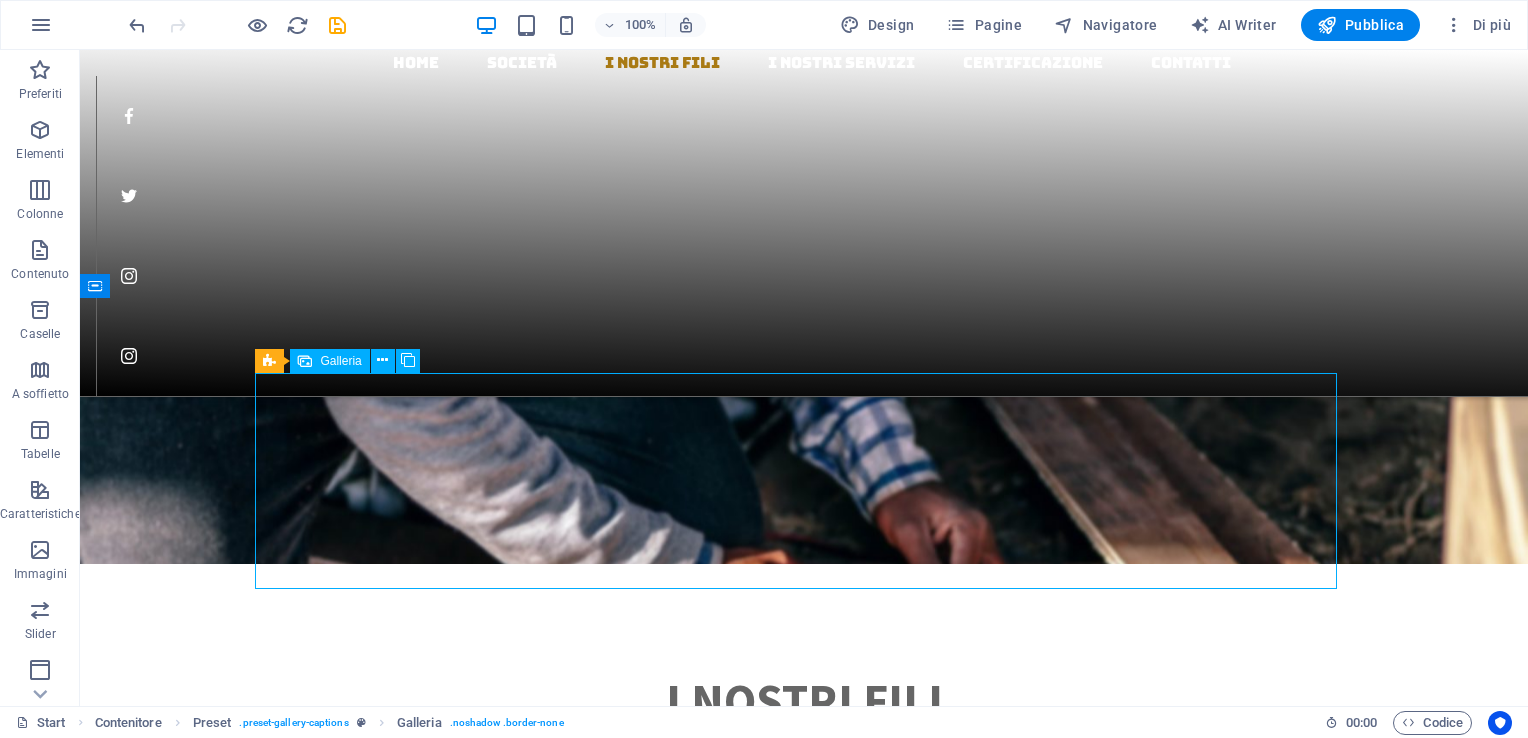 click on "Galleria" at bounding box center [340, 361] 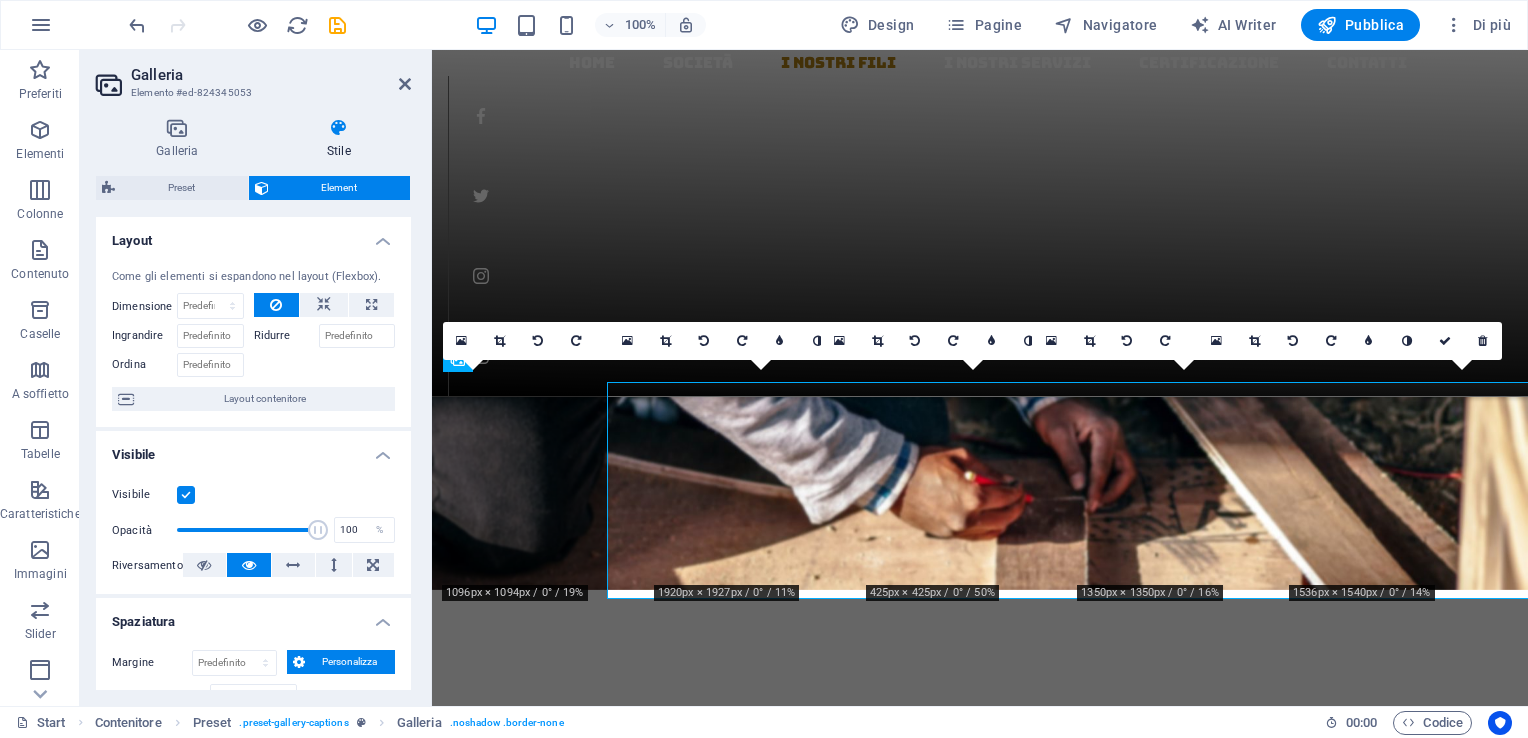 click at bounding box center (325, 362) 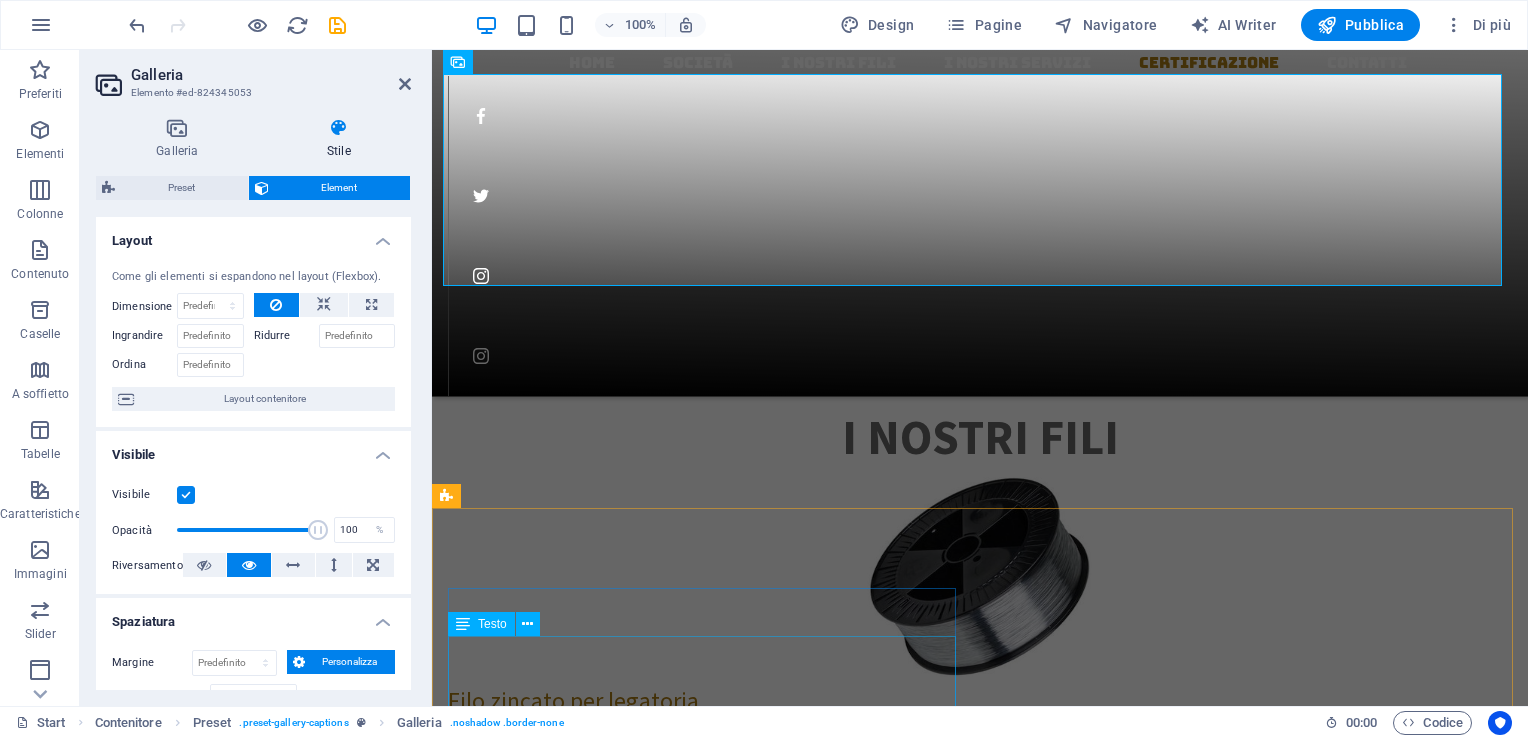 scroll, scrollTop: 2309, scrollLeft: 0, axis: vertical 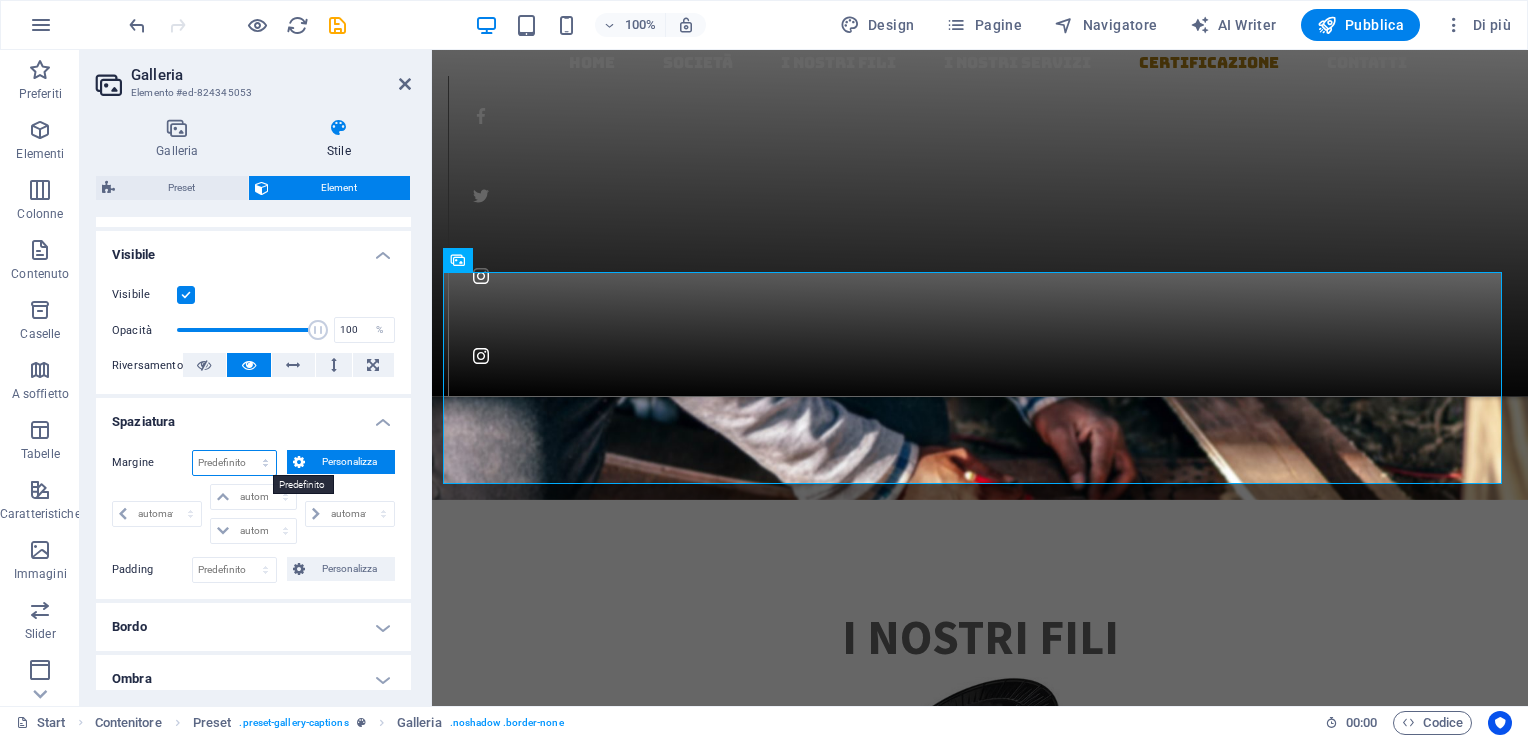 click on "Predefinito automatico px % rem vw vh Personalizza" at bounding box center (234, 463) 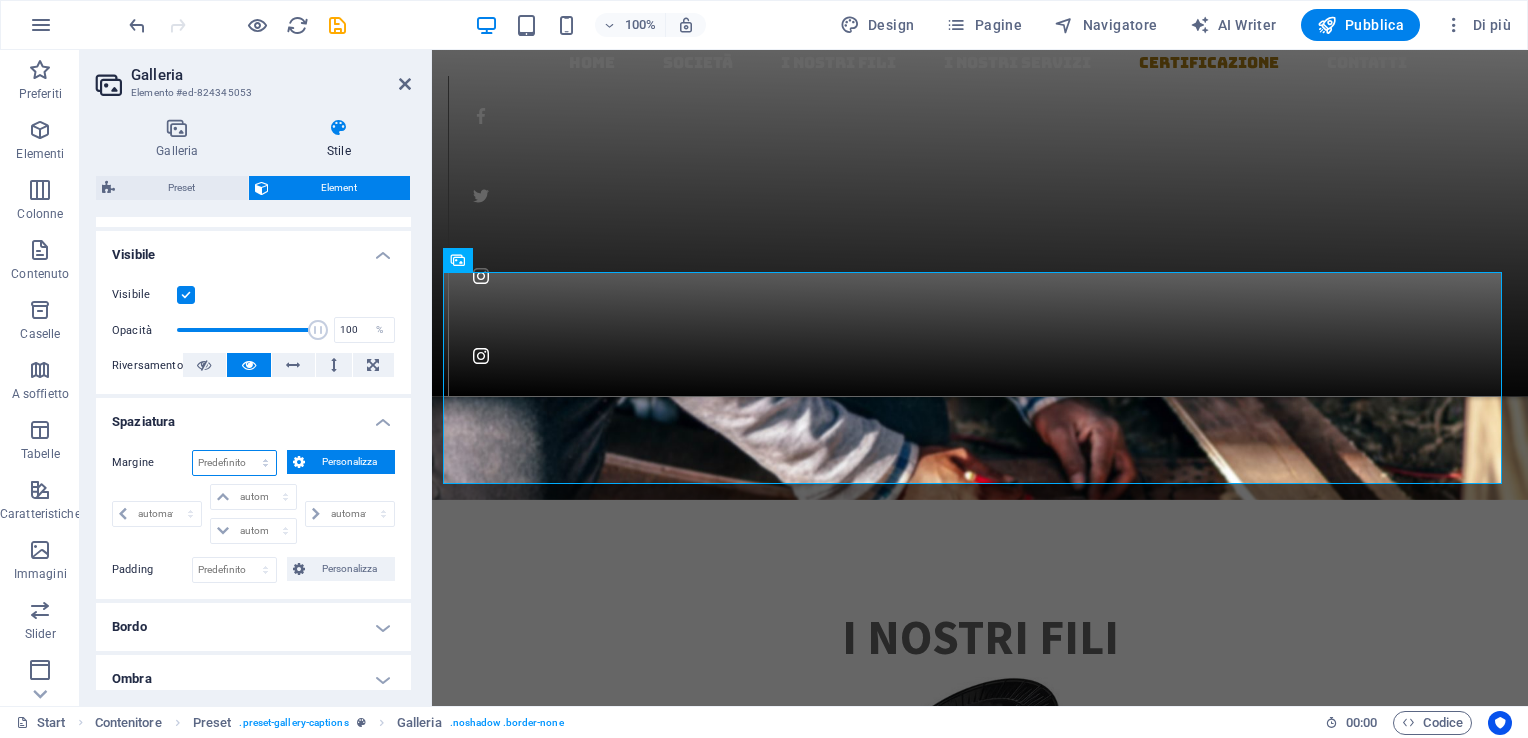 select on "%" 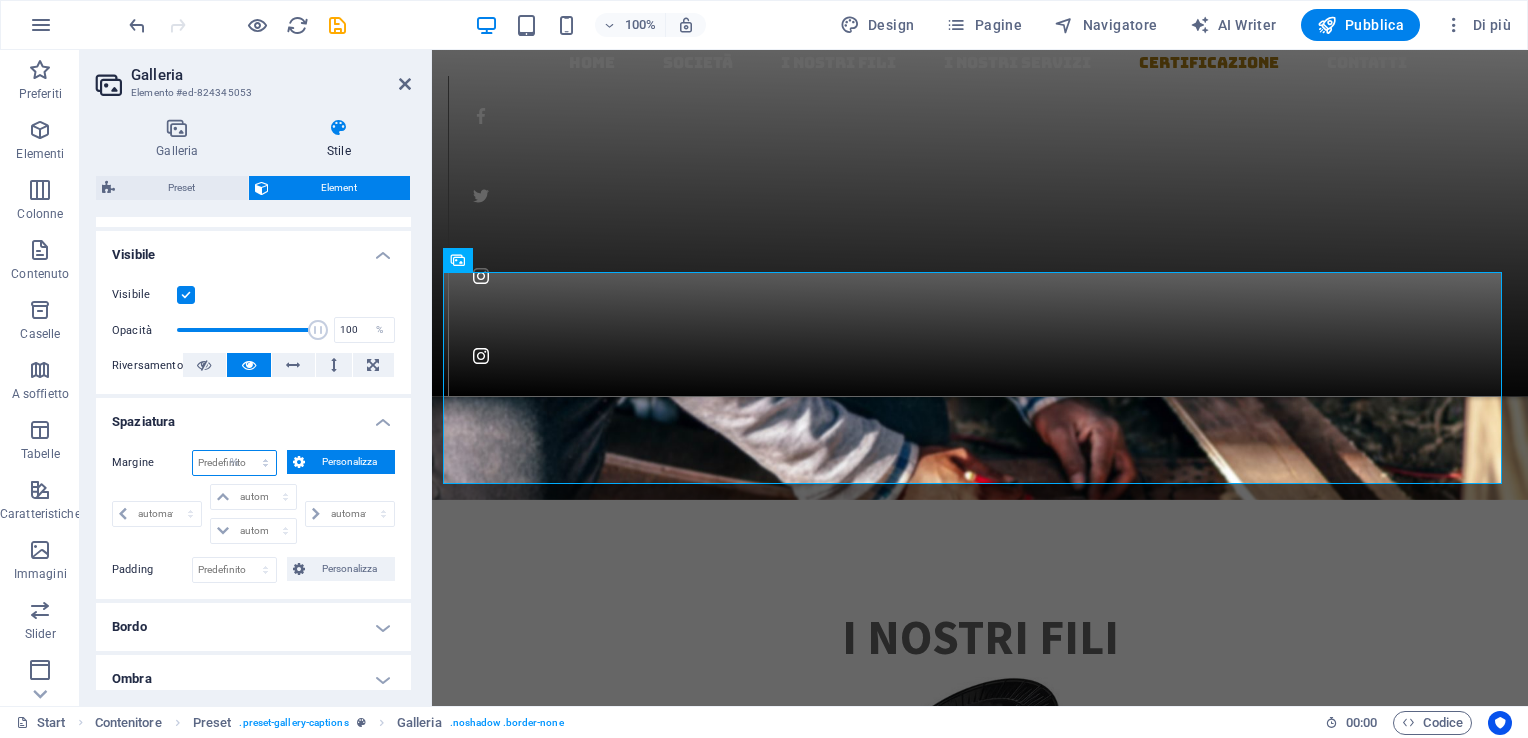 click on "Predefinito automatico px % rem vw vh Personalizza" at bounding box center [234, 463] 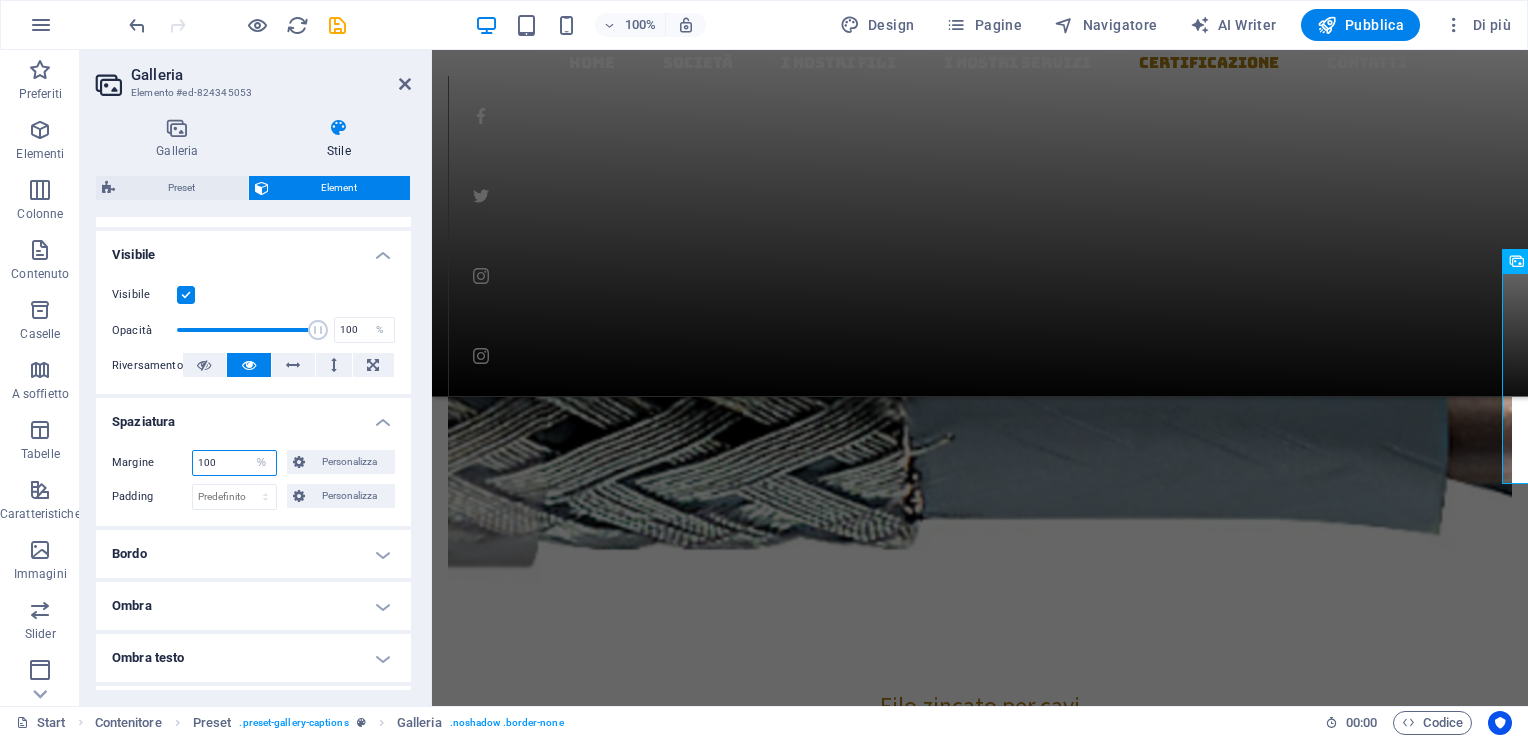 scroll, scrollTop: 3368, scrollLeft: 0, axis: vertical 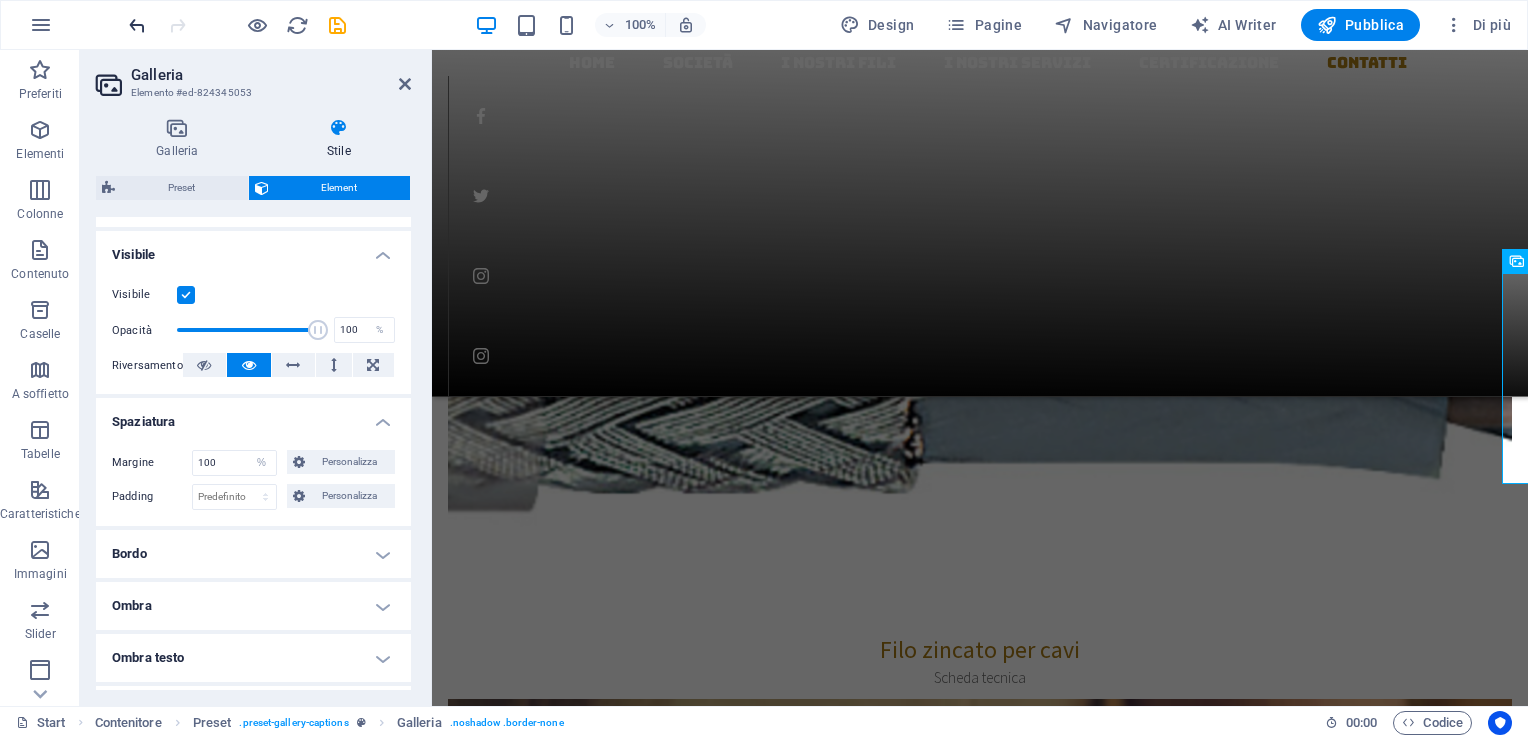 click at bounding box center (137, 25) 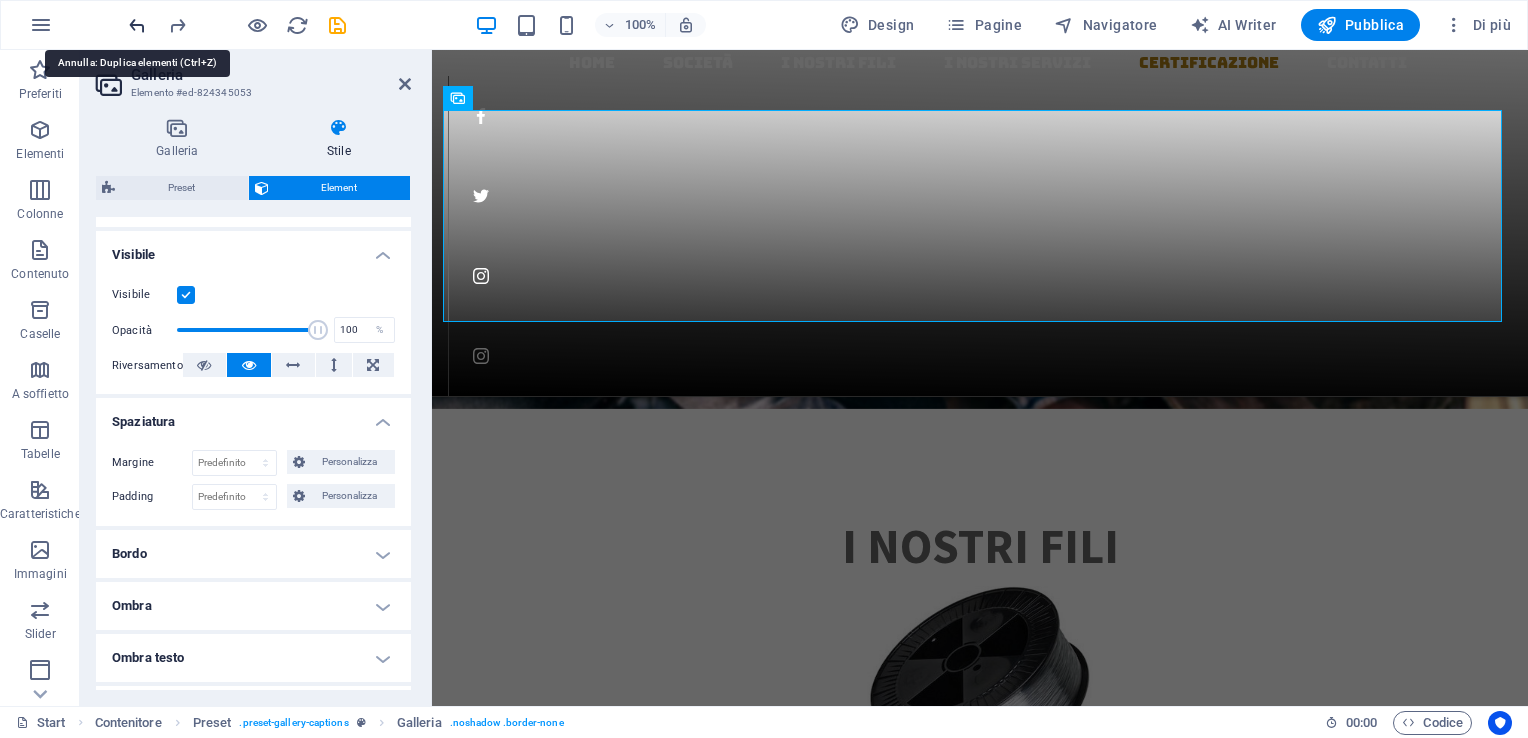 scroll, scrollTop: 2309, scrollLeft: 0, axis: vertical 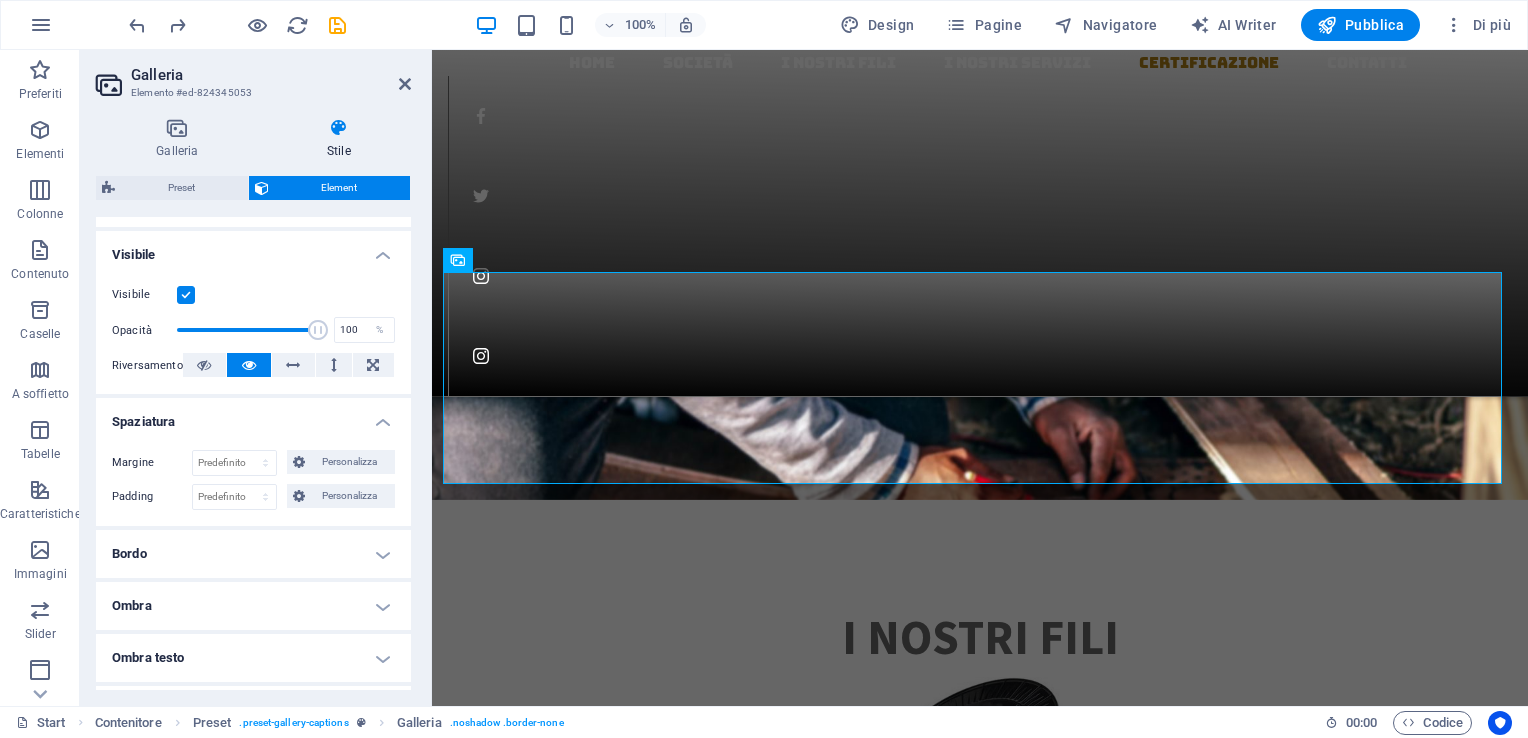 click on "Galleria Elemento #ed-824345053" at bounding box center (253, 76) 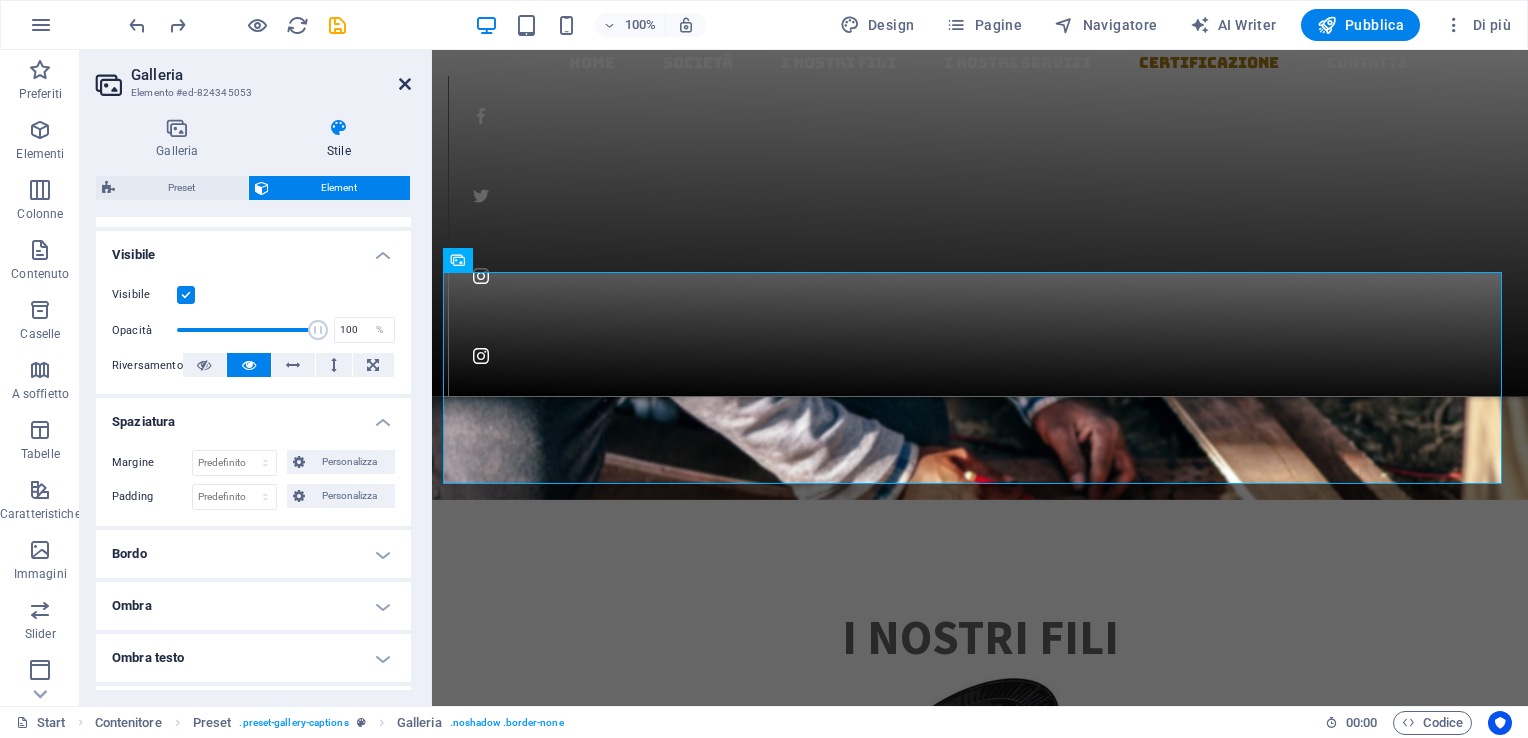 click at bounding box center [405, 84] 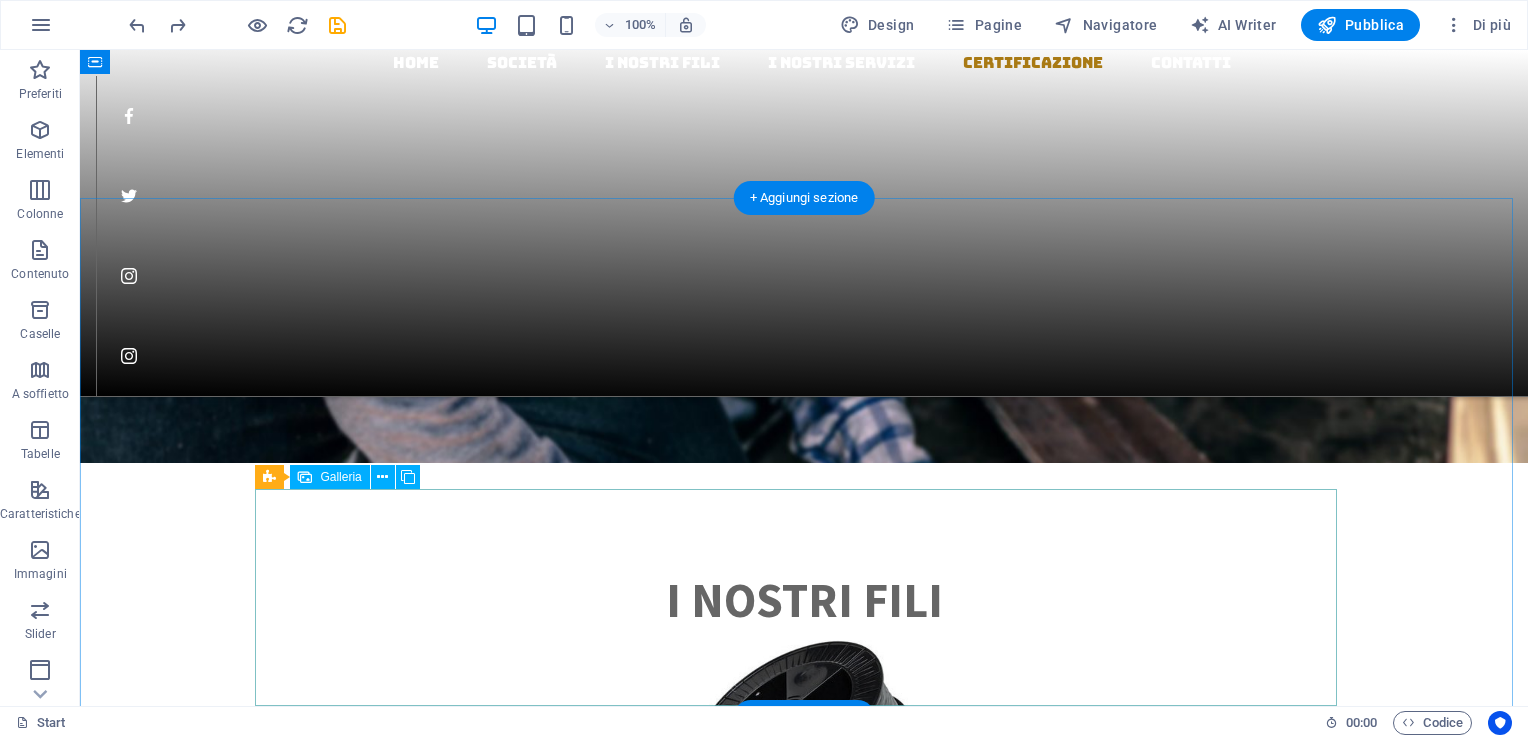 scroll, scrollTop: 2319, scrollLeft: 0, axis: vertical 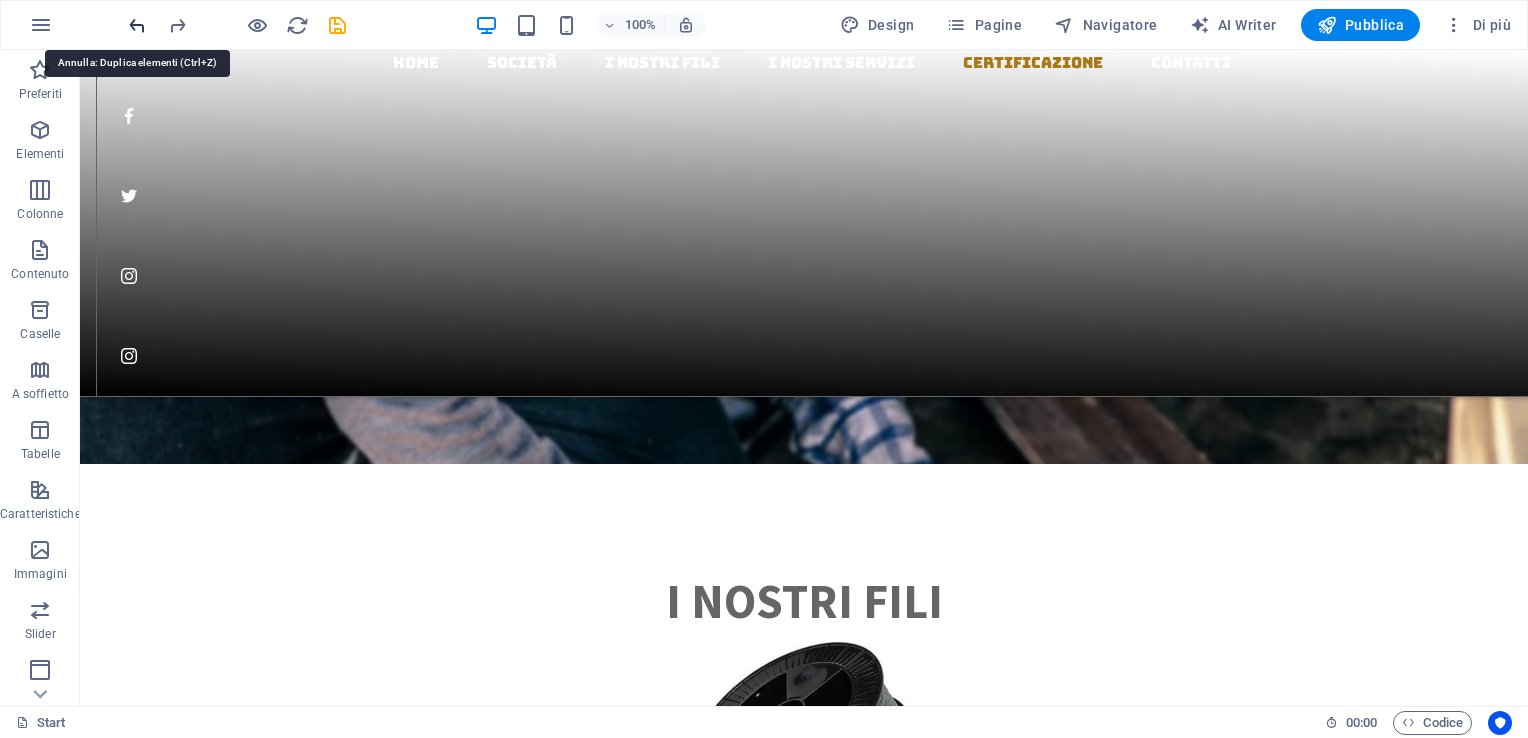 click at bounding box center [137, 25] 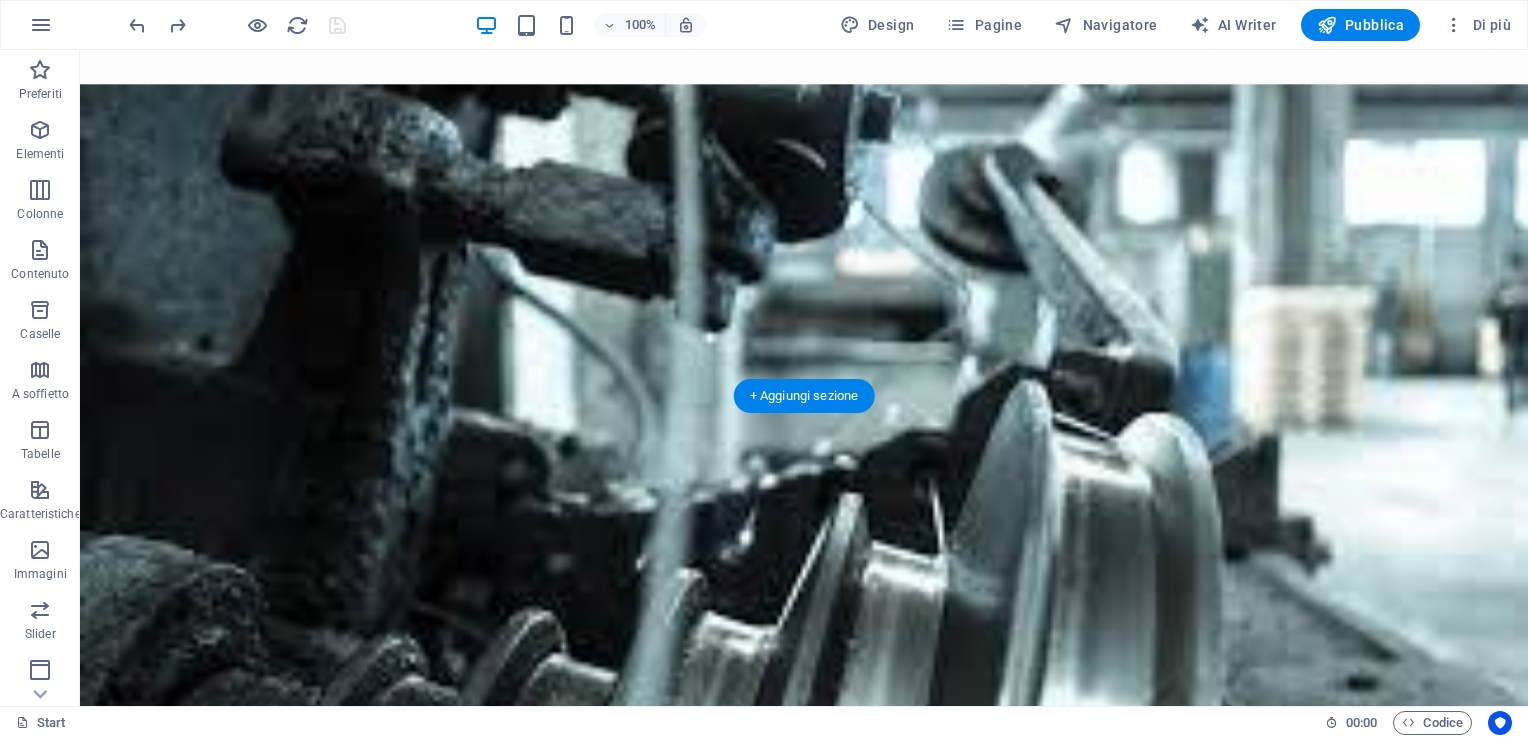 scroll, scrollTop: 219, scrollLeft: 0, axis: vertical 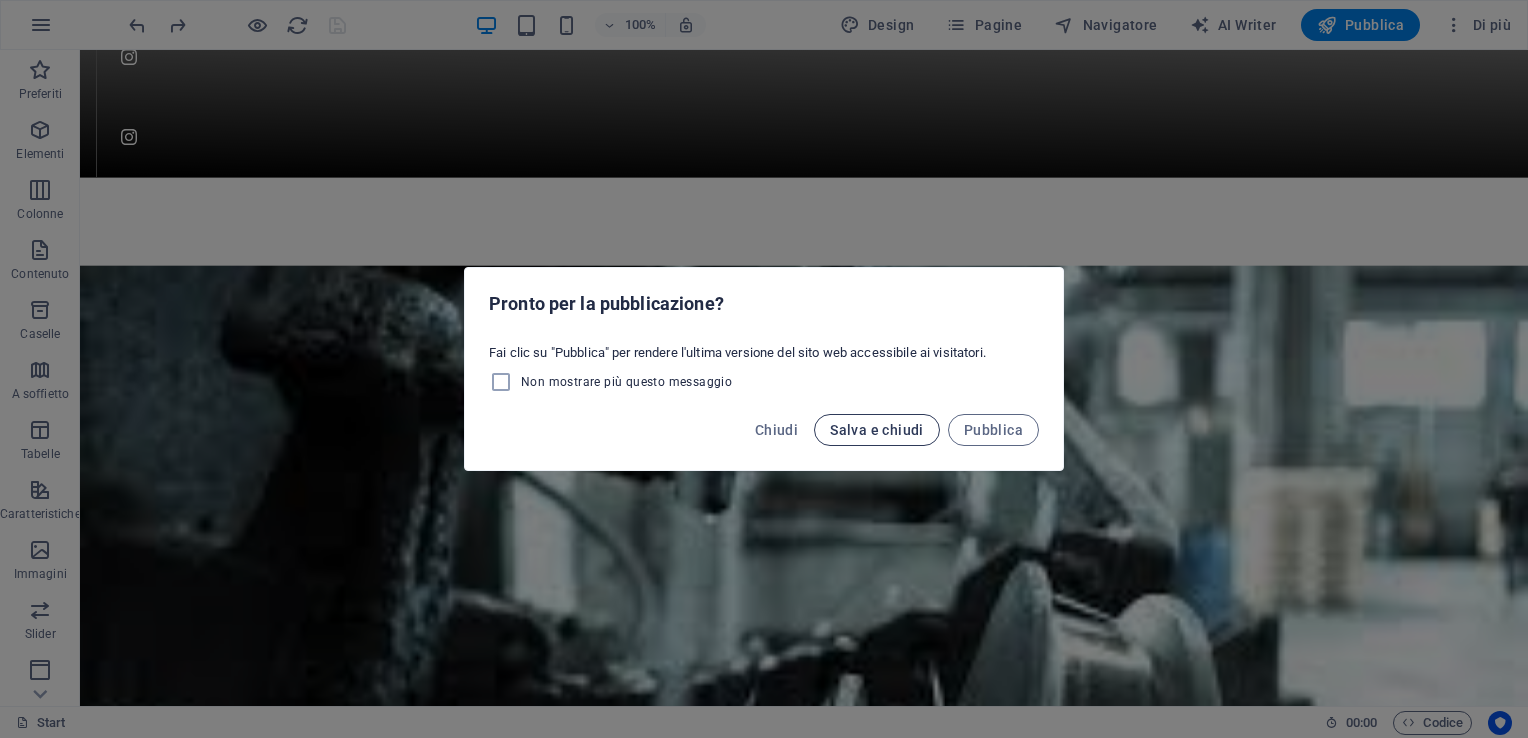 click on "Salva e chiudi" at bounding box center [877, 430] 